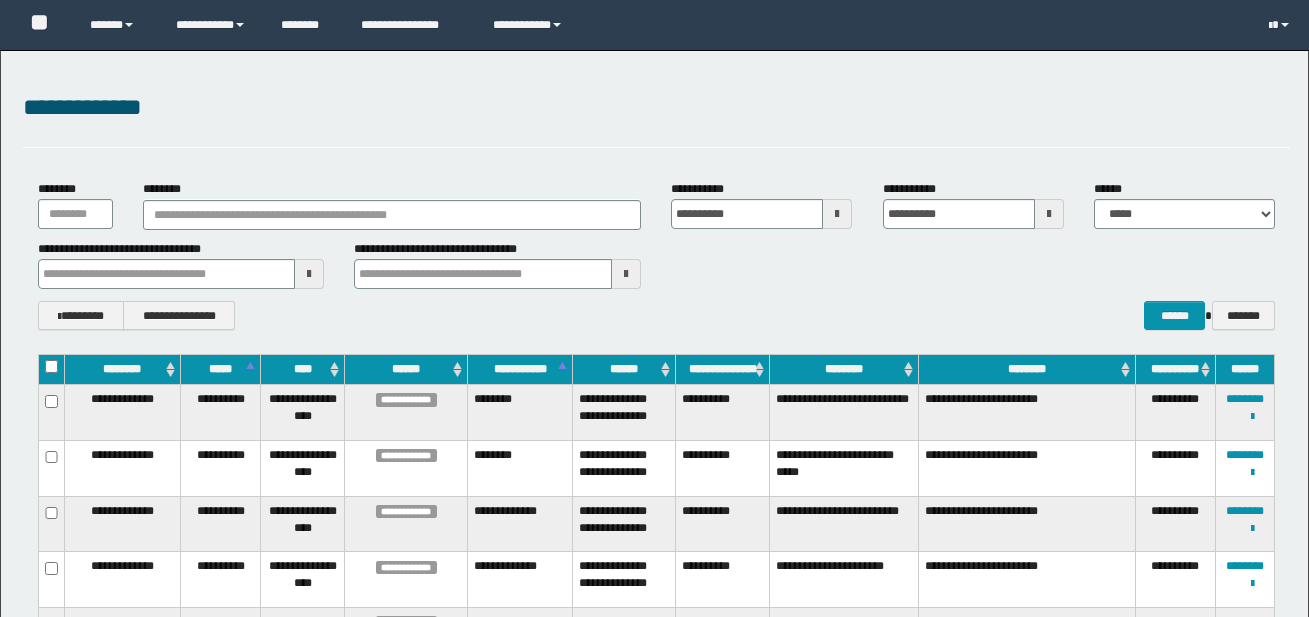 scroll, scrollTop: 1372, scrollLeft: 0, axis: vertical 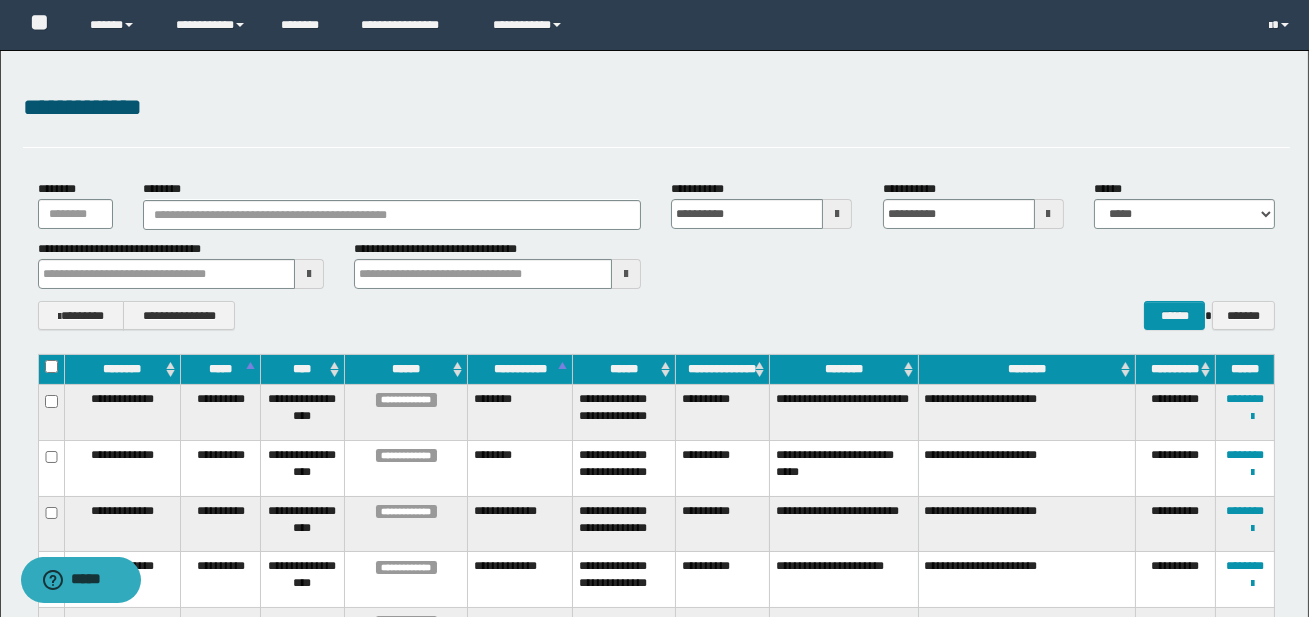 click at bounding box center [837, 214] 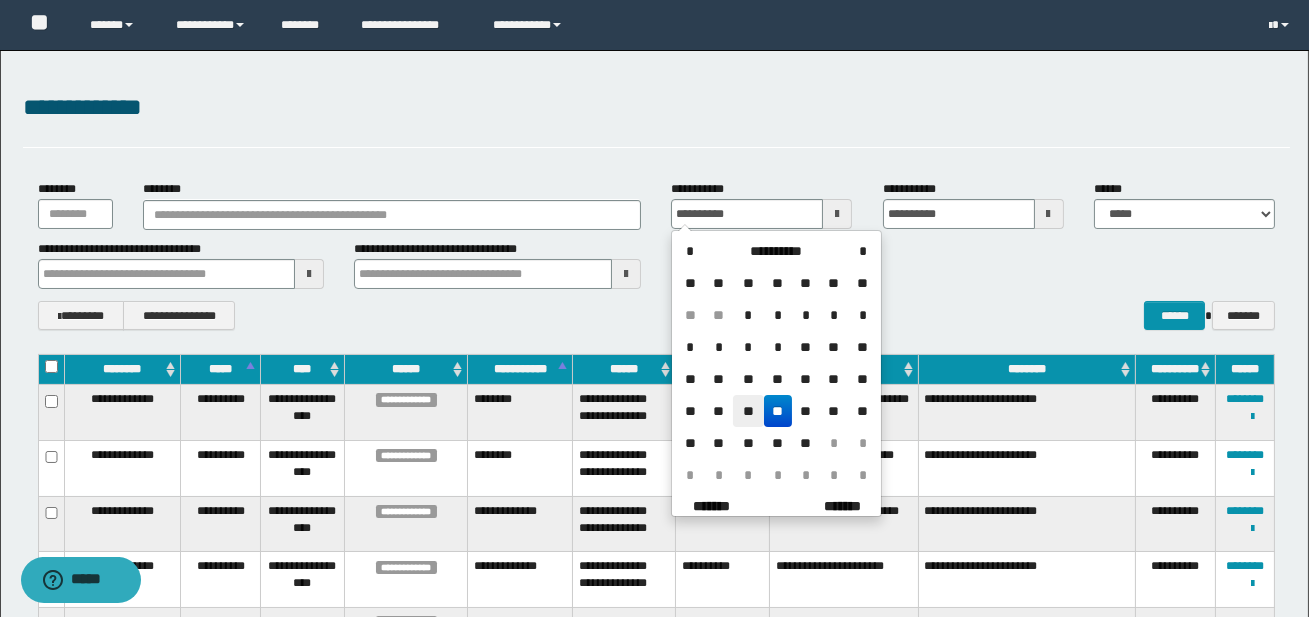 click on "**" at bounding box center (748, 411) 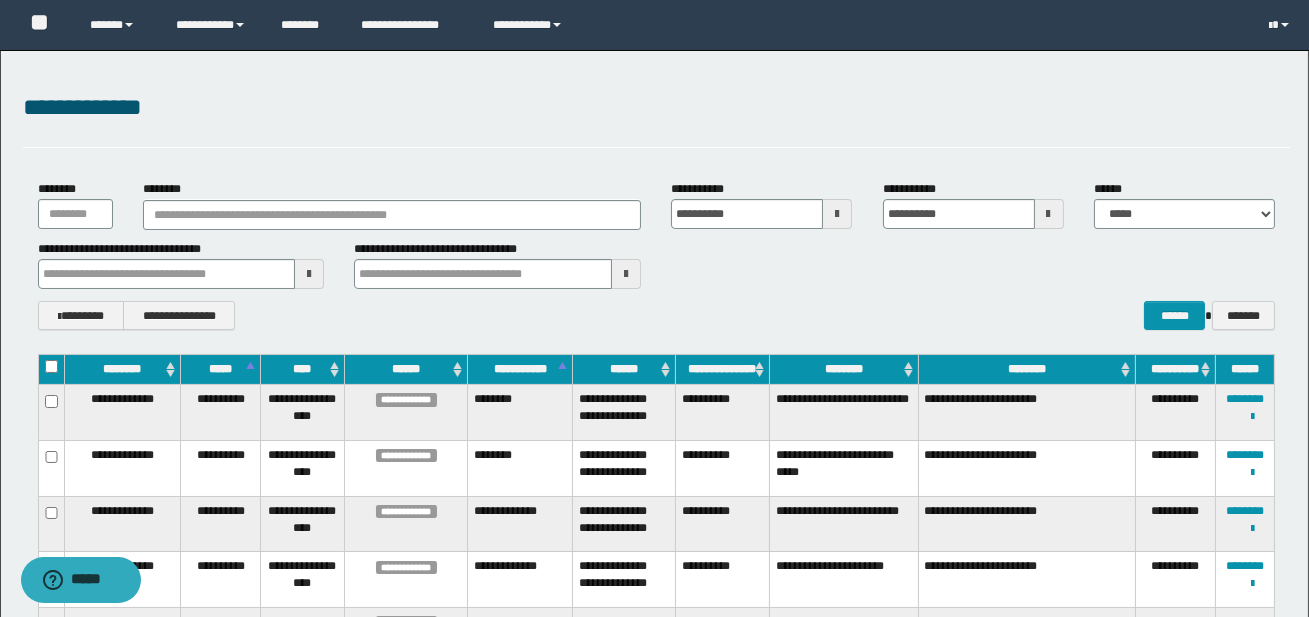 click at bounding box center (1049, 214) 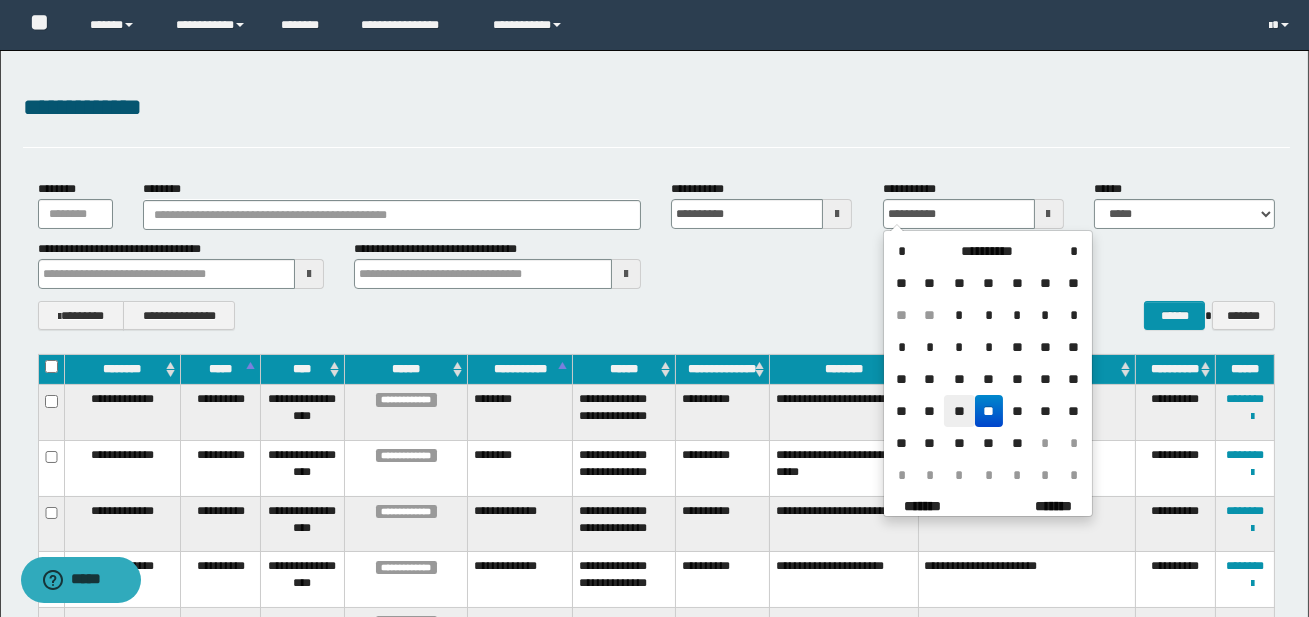 click on "**" at bounding box center (959, 411) 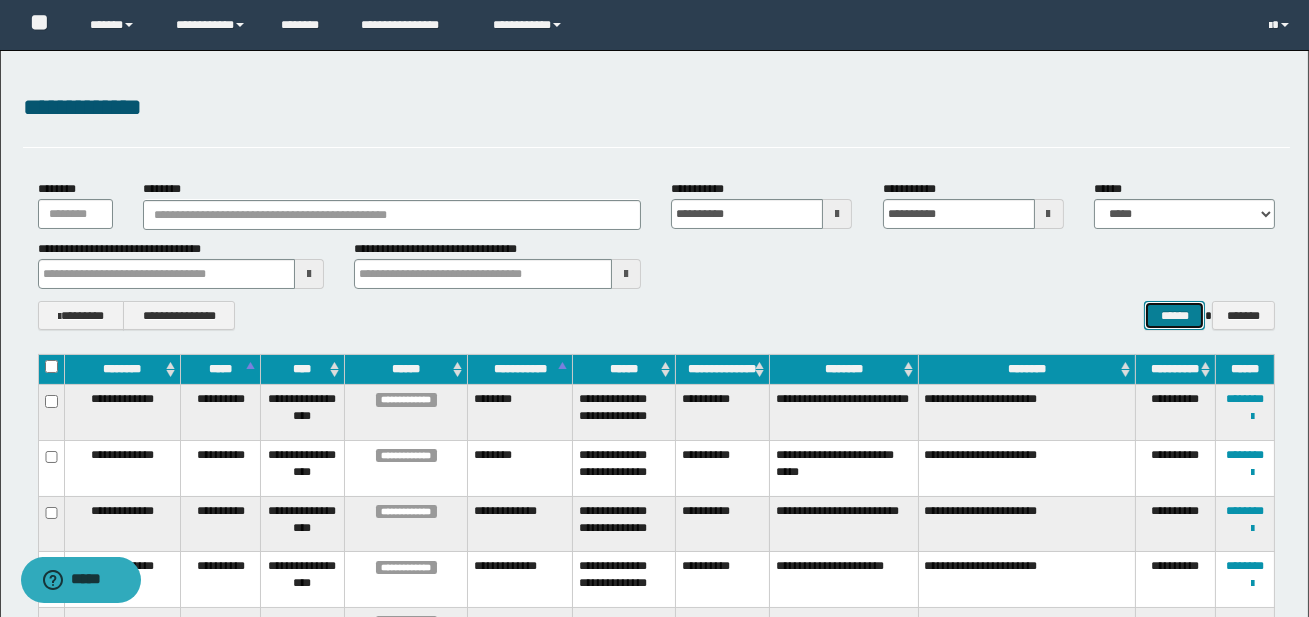 click on "******" at bounding box center [1174, 315] 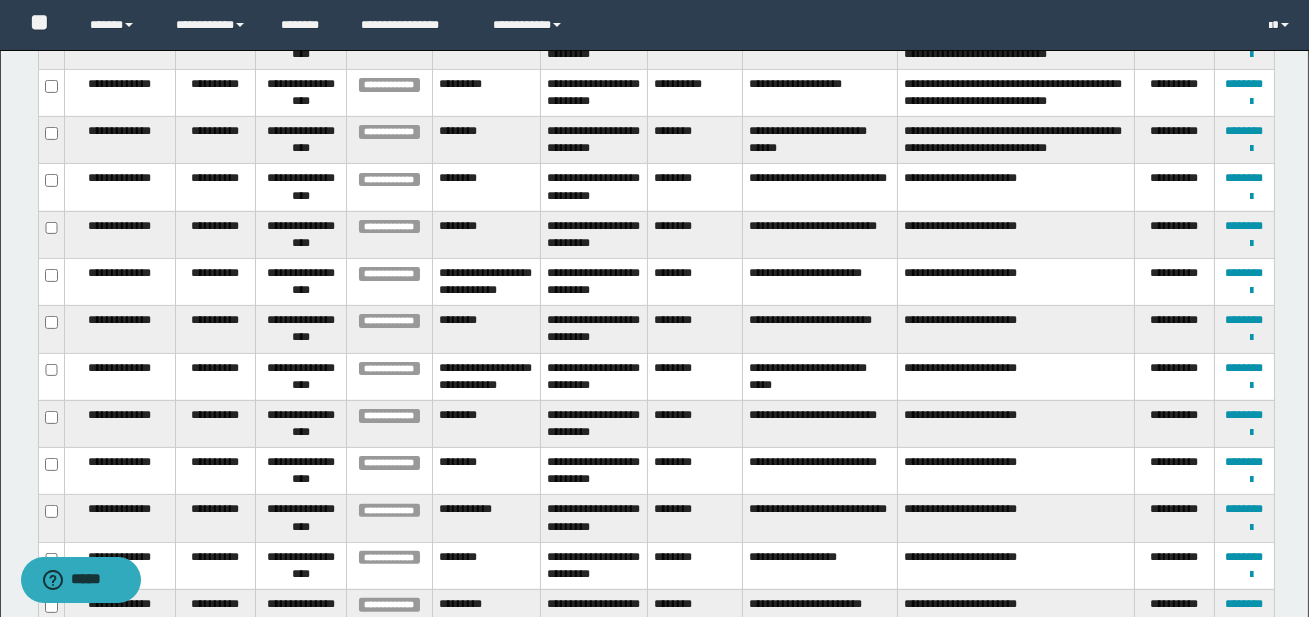 scroll, scrollTop: 1301, scrollLeft: 0, axis: vertical 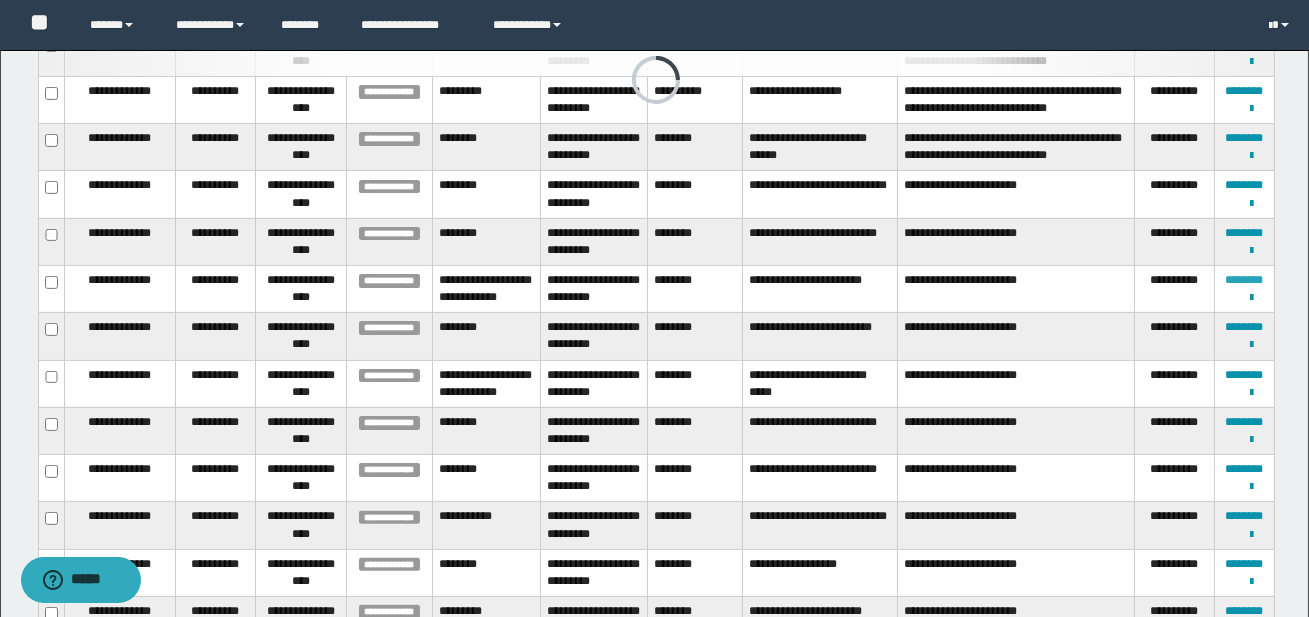 click on "********" at bounding box center (1244, 280) 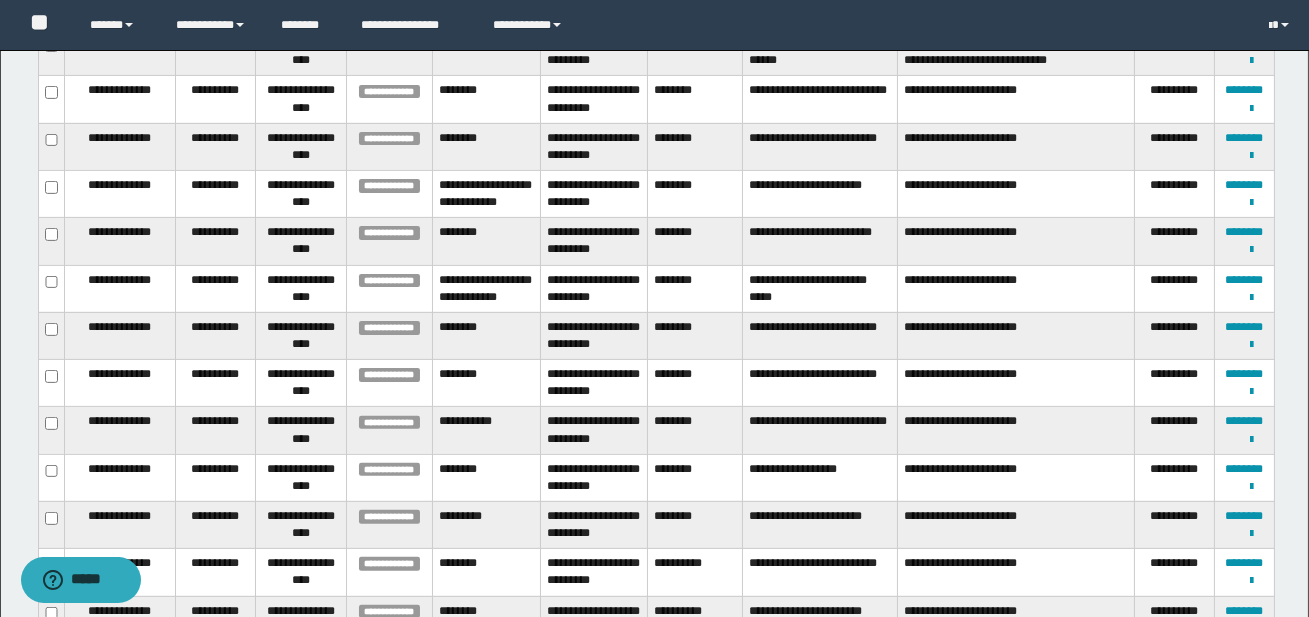 scroll, scrollTop: 1401, scrollLeft: 0, axis: vertical 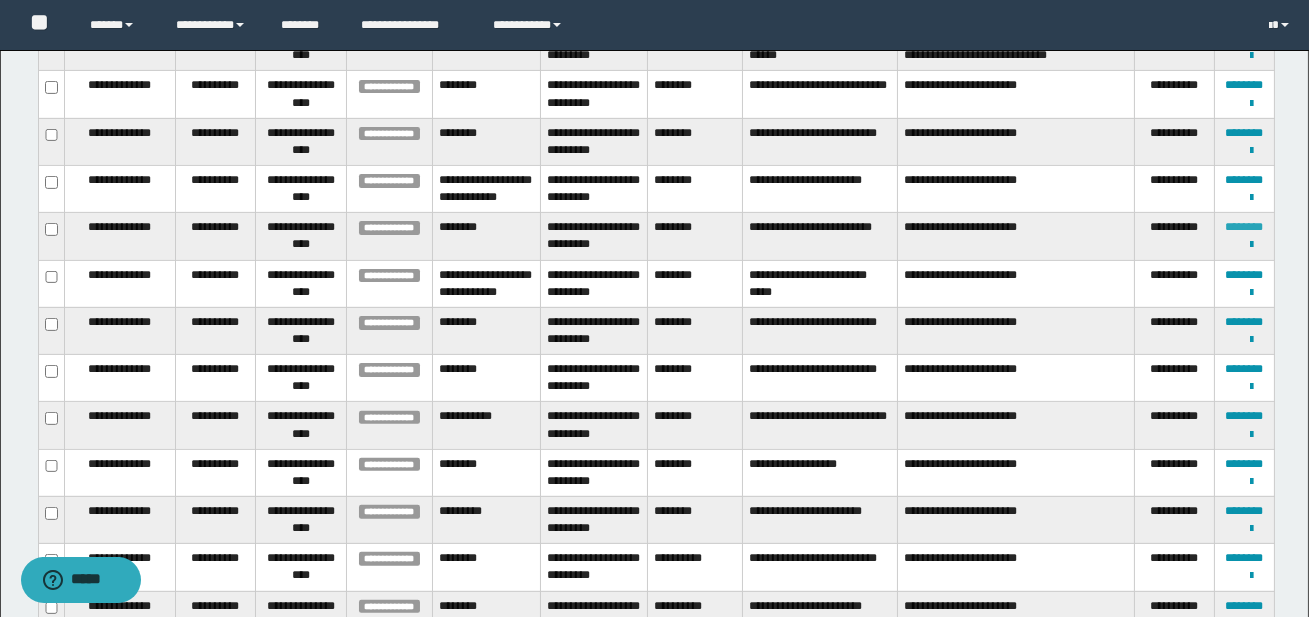 click on "********" at bounding box center [1244, 227] 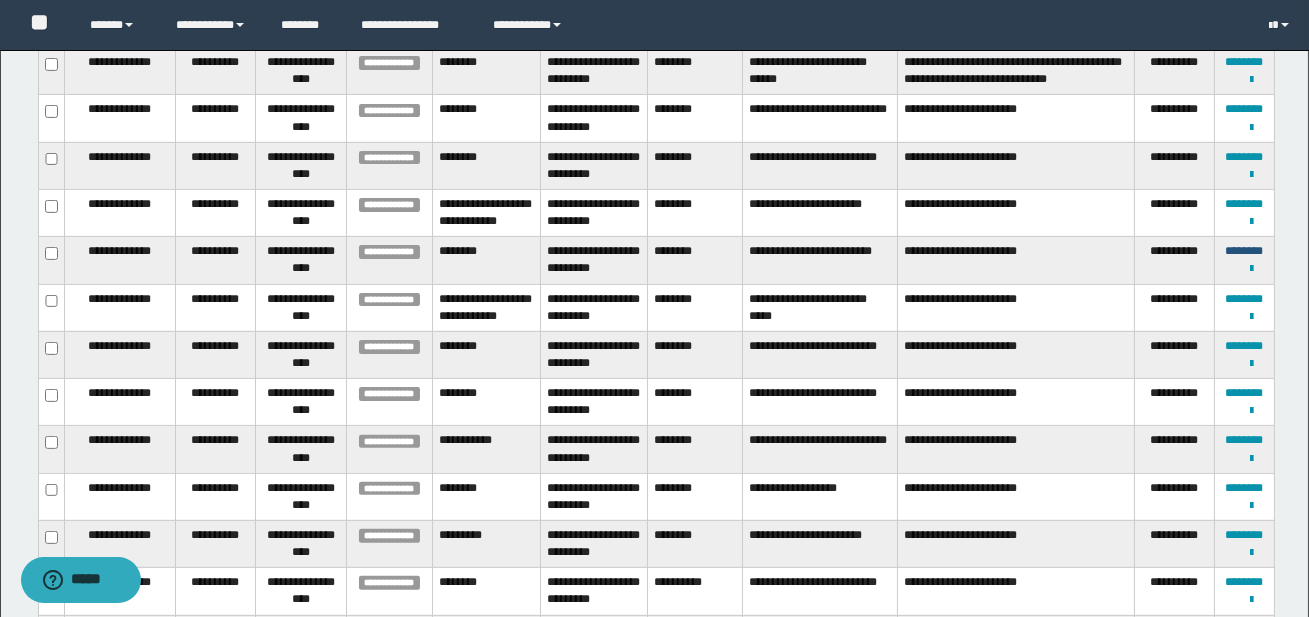 scroll, scrollTop: 1369, scrollLeft: 0, axis: vertical 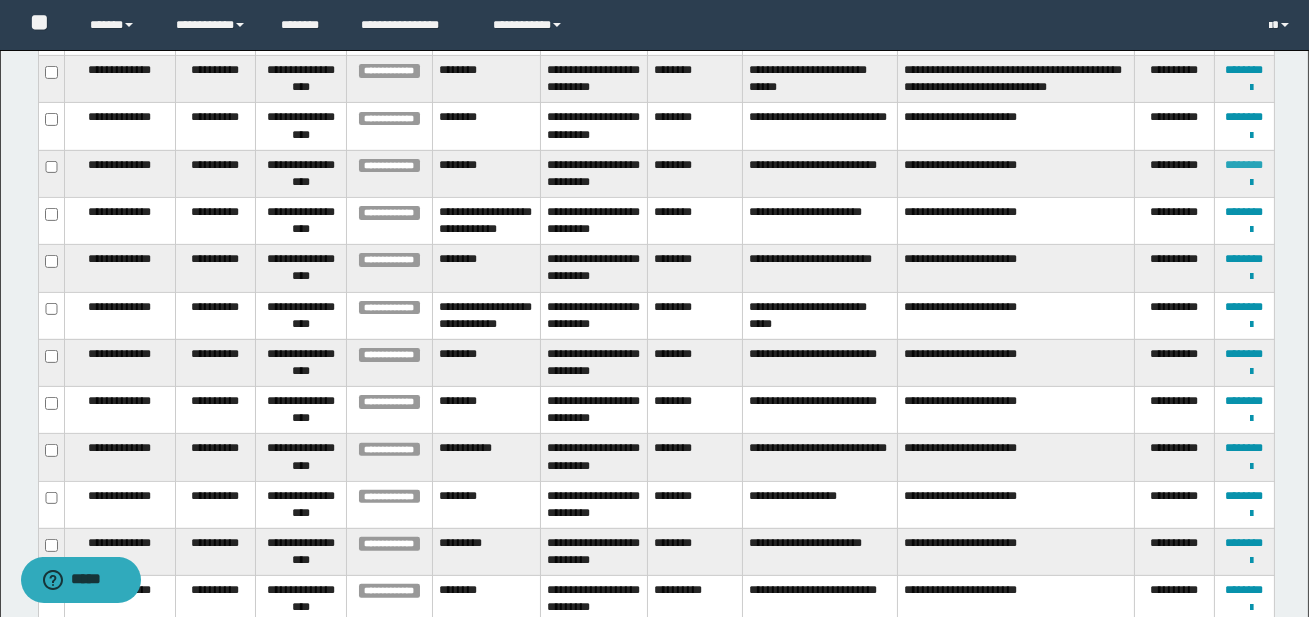 click on "********" at bounding box center [1244, 165] 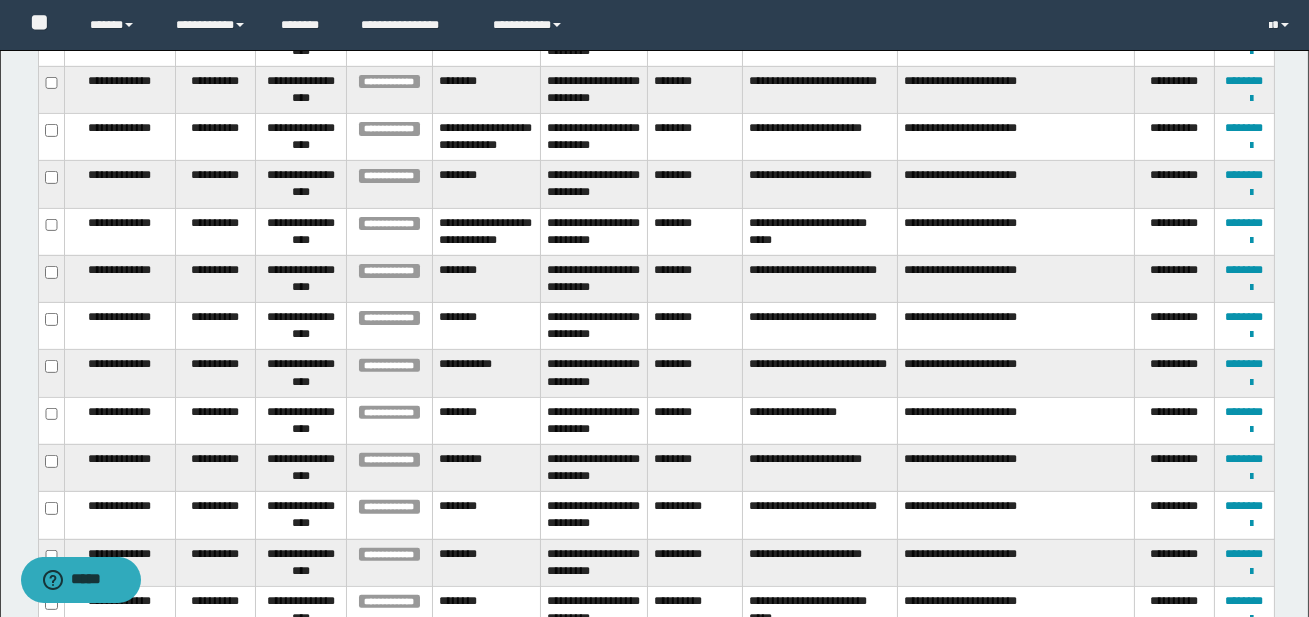 scroll, scrollTop: 1455, scrollLeft: 0, axis: vertical 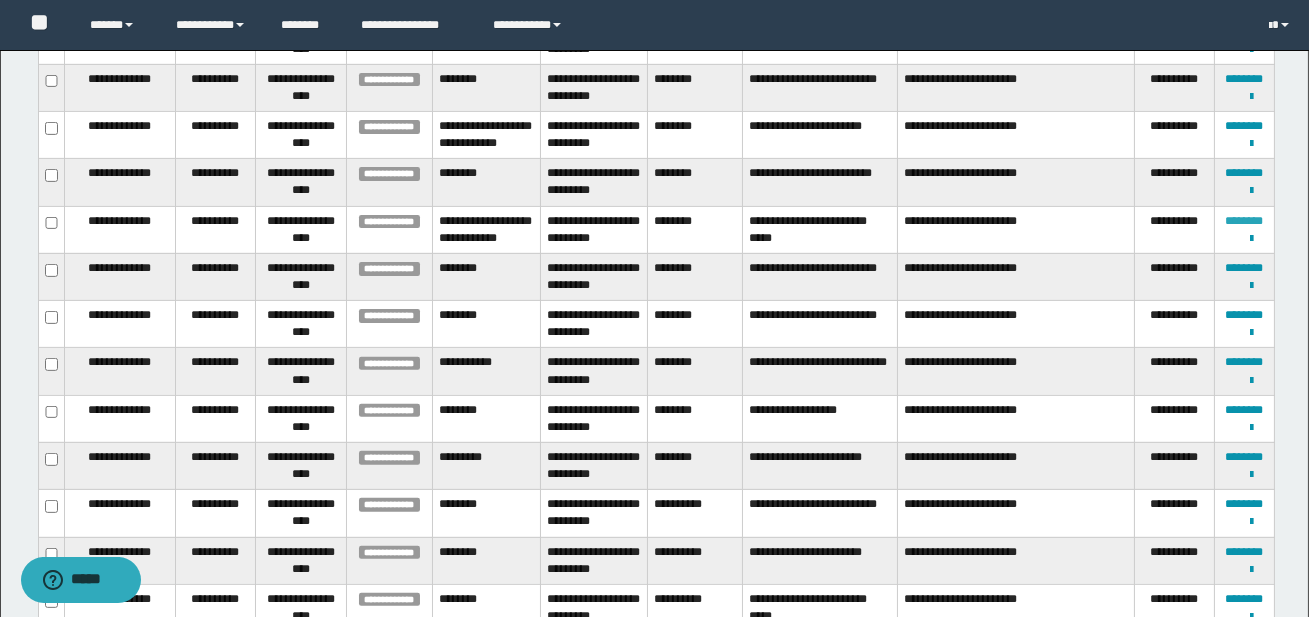 click on "********" at bounding box center (1244, 221) 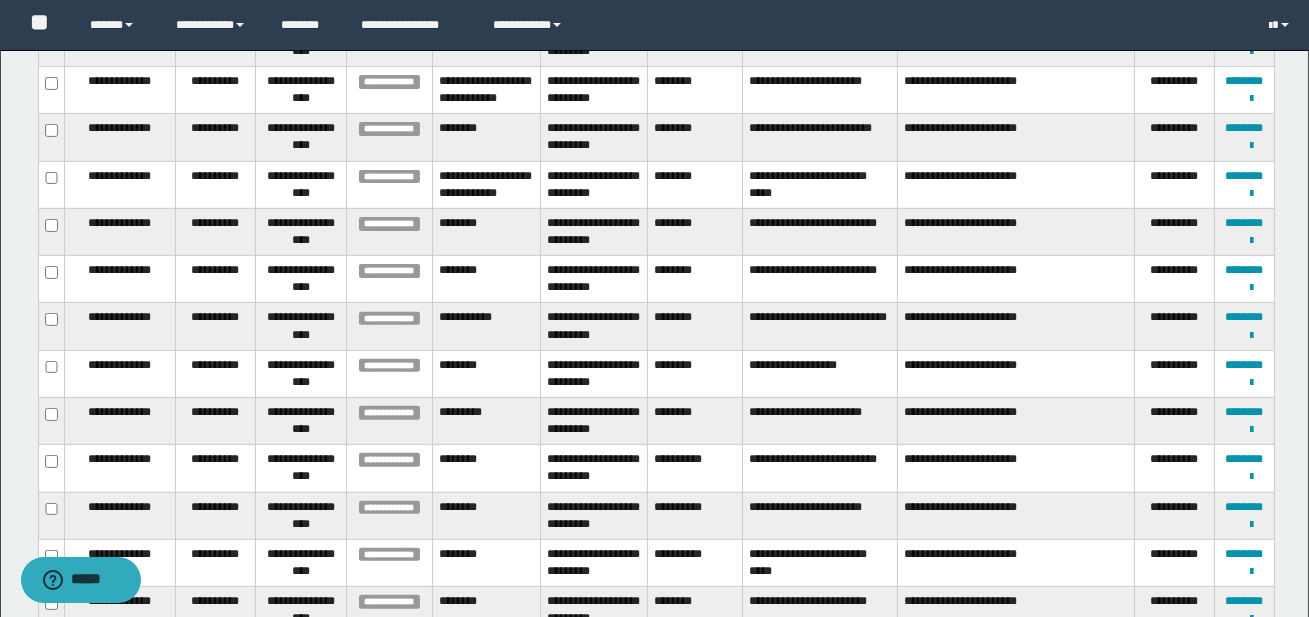 scroll, scrollTop: 1501, scrollLeft: 0, axis: vertical 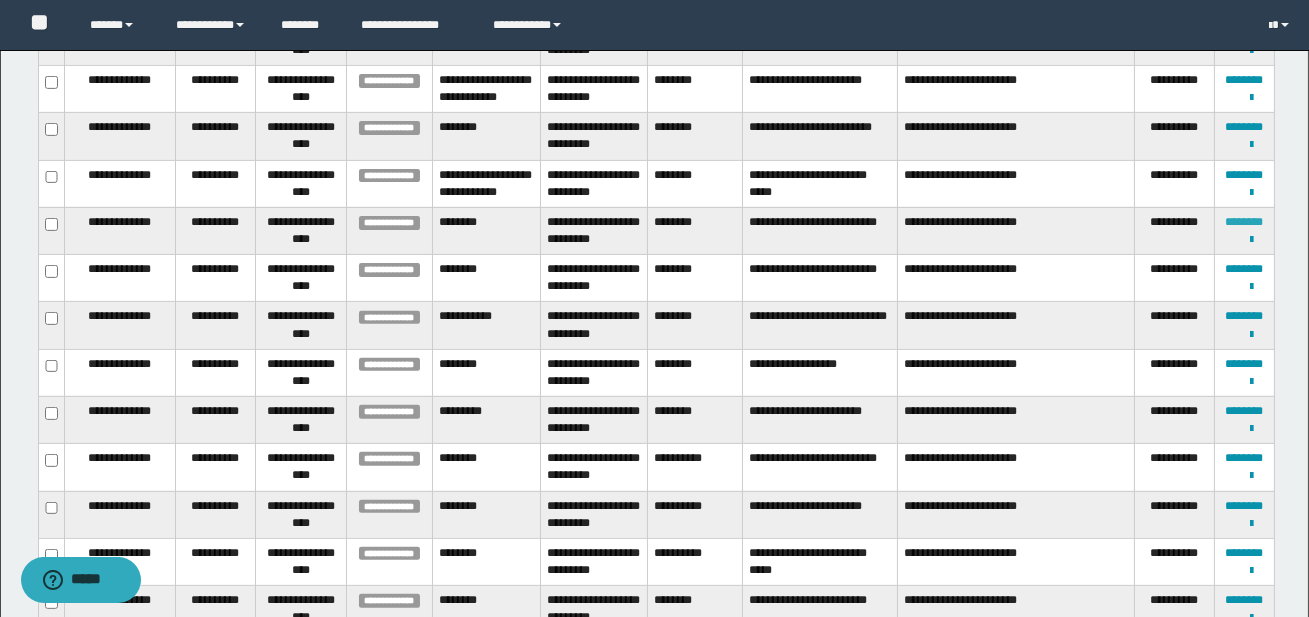 click on "********" at bounding box center (1244, 222) 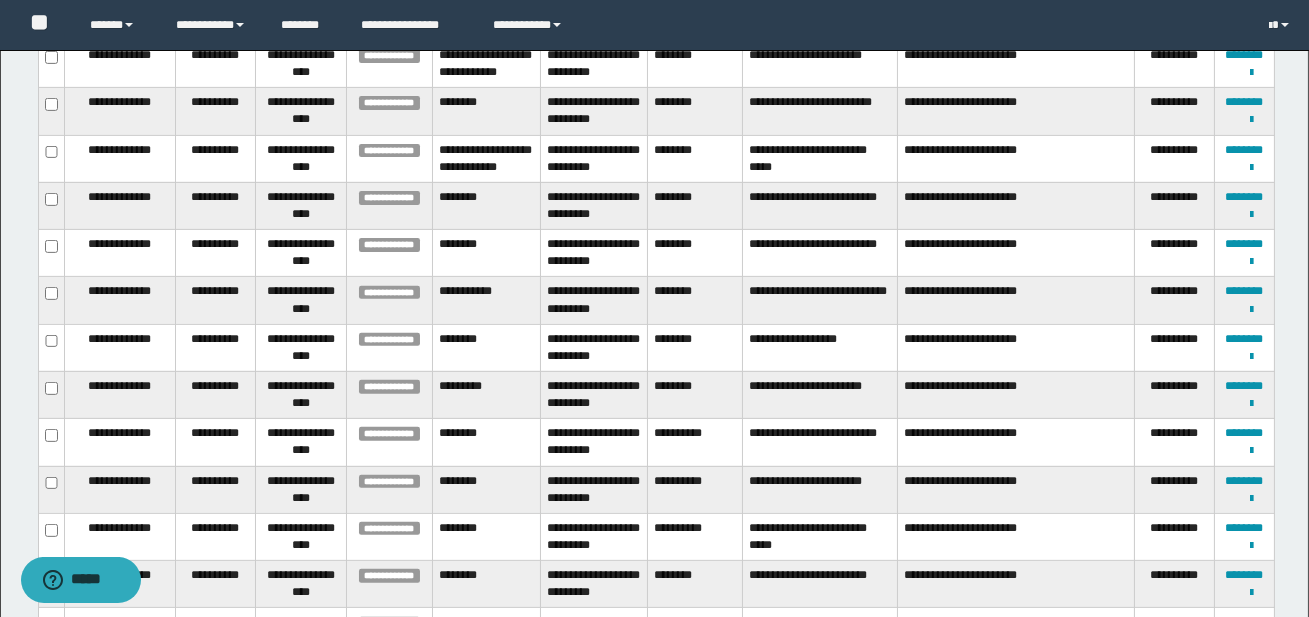 scroll, scrollTop: 1531, scrollLeft: 0, axis: vertical 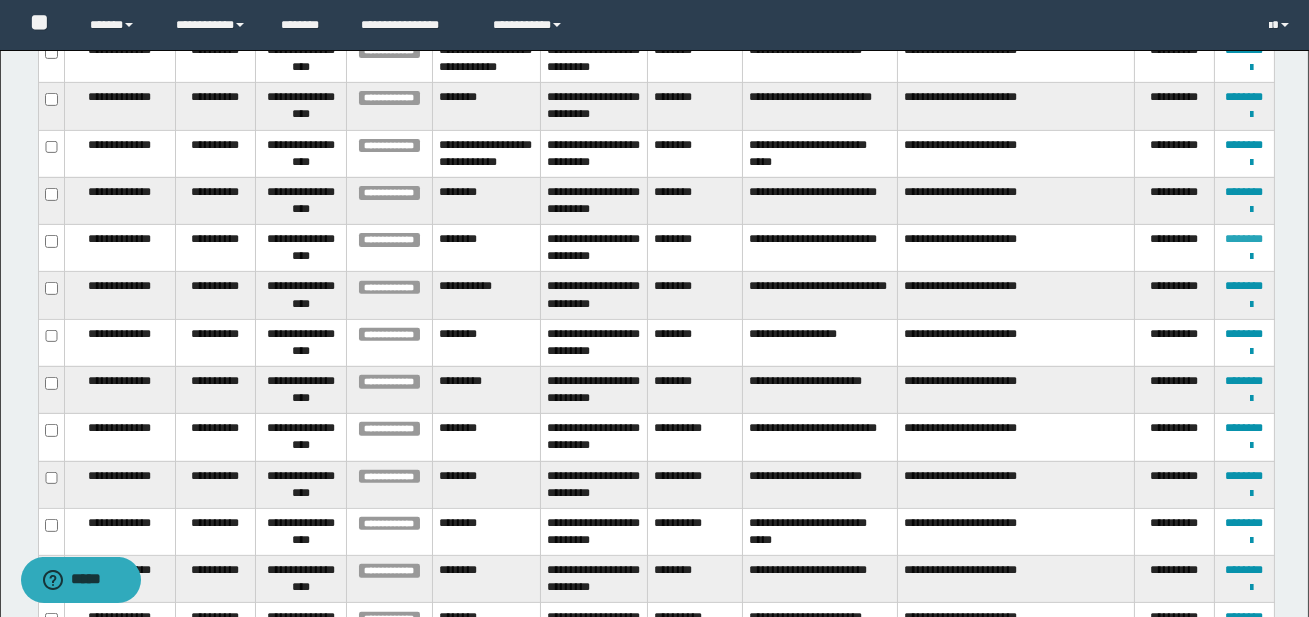 click on "********" at bounding box center [1244, 239] 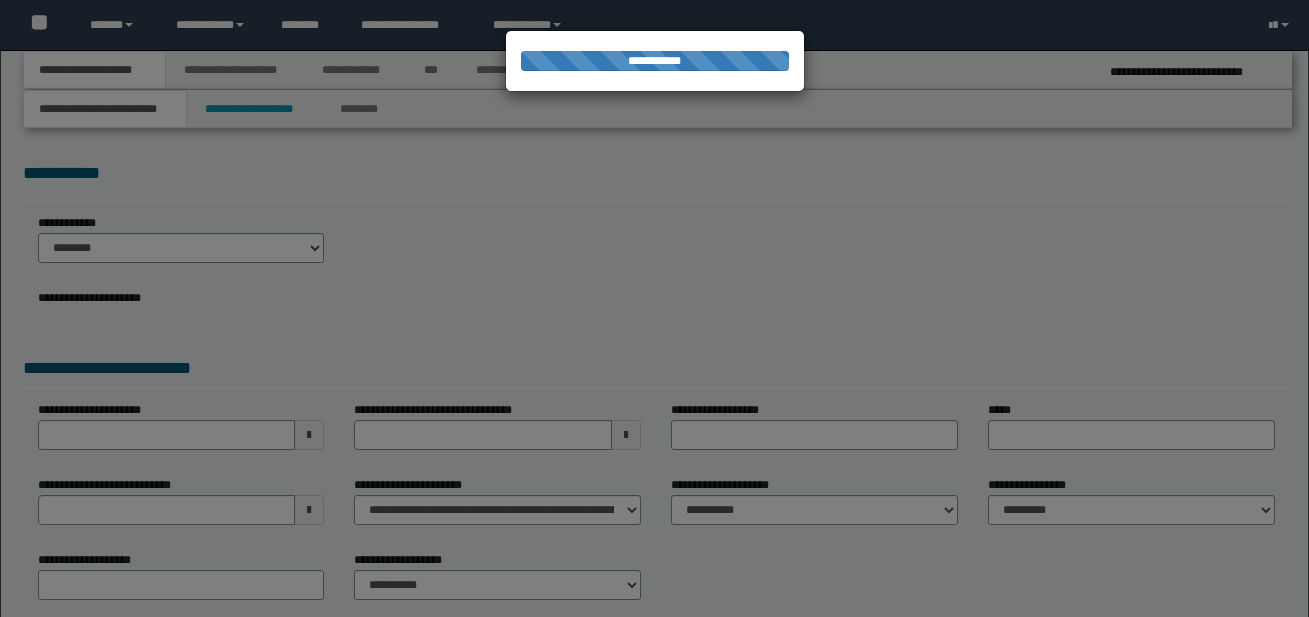 scroll, scrollTop: 0, scrollLeft: 0, axis: both 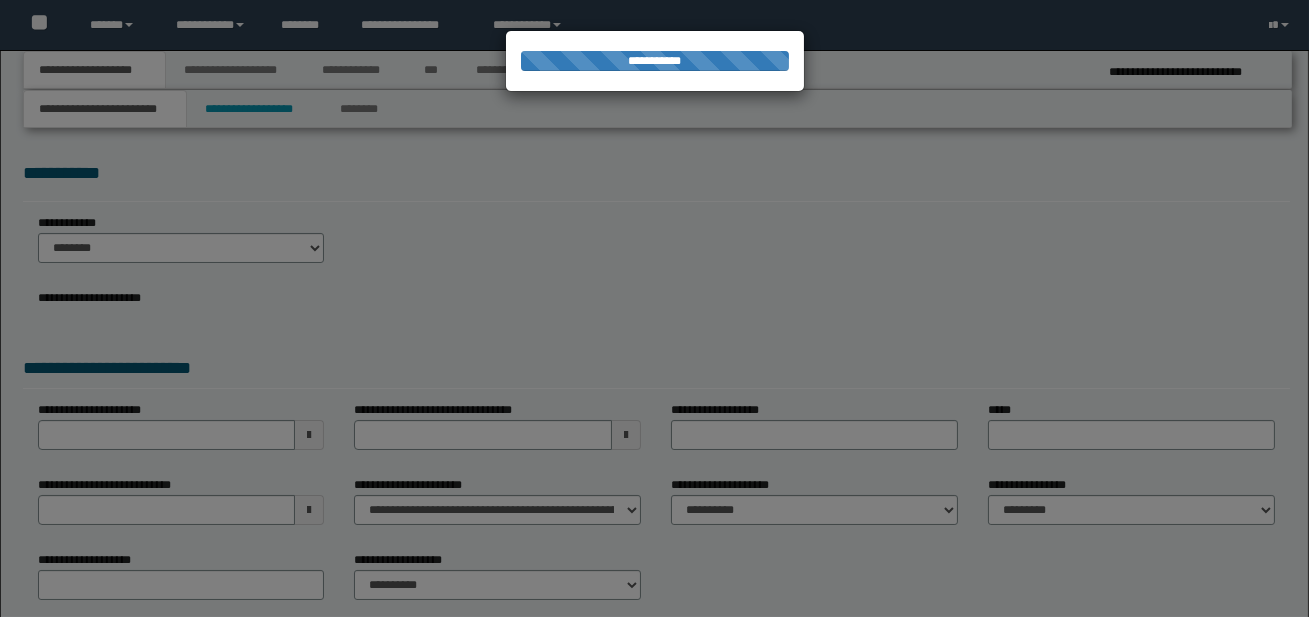 select on "*" 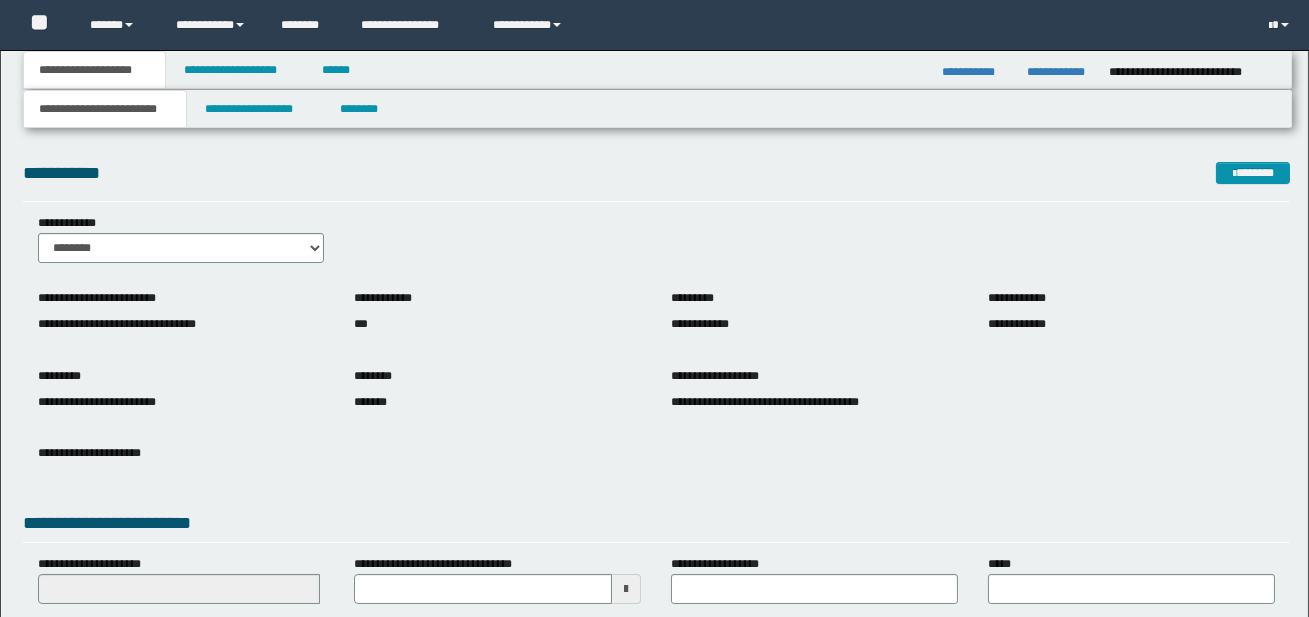 scroll, scrollTop: 0, scrollLeft: 0, axis: both 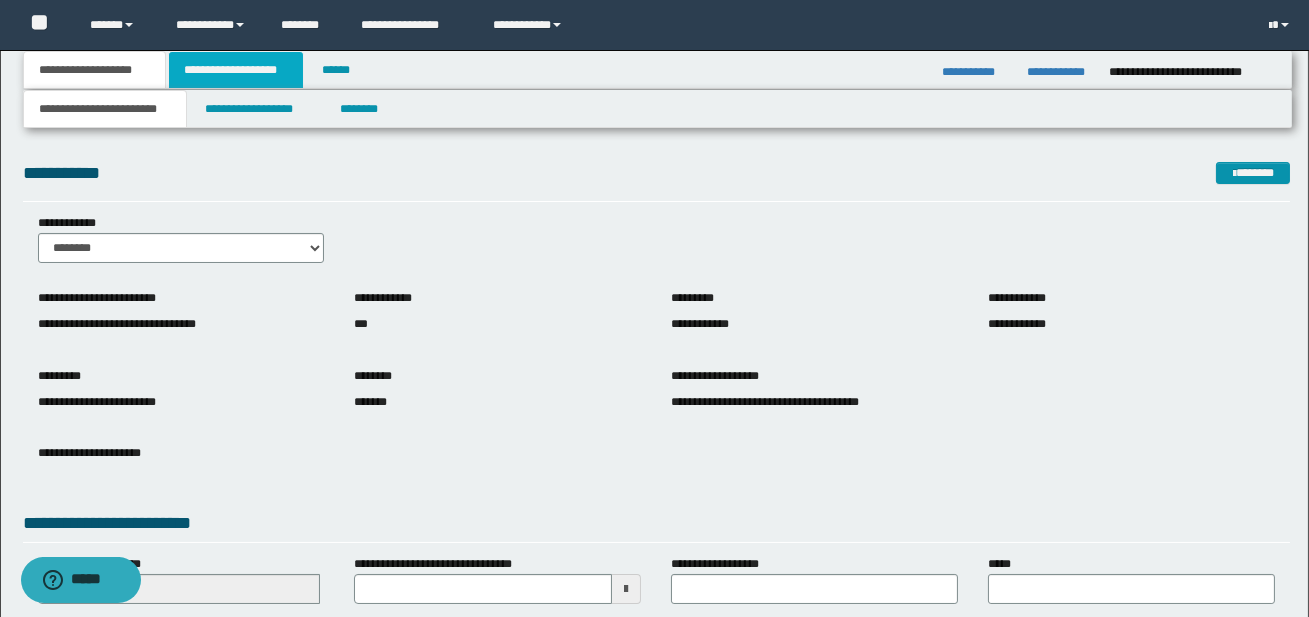click on "**********" at bounding box center [236, 70] 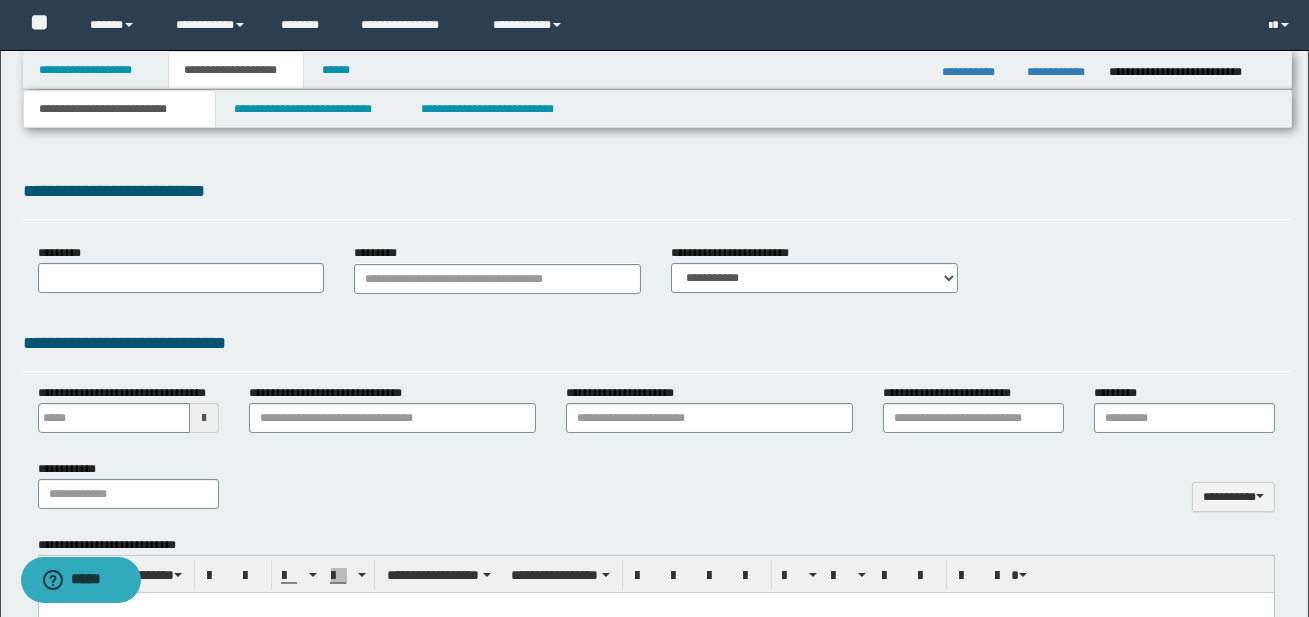type 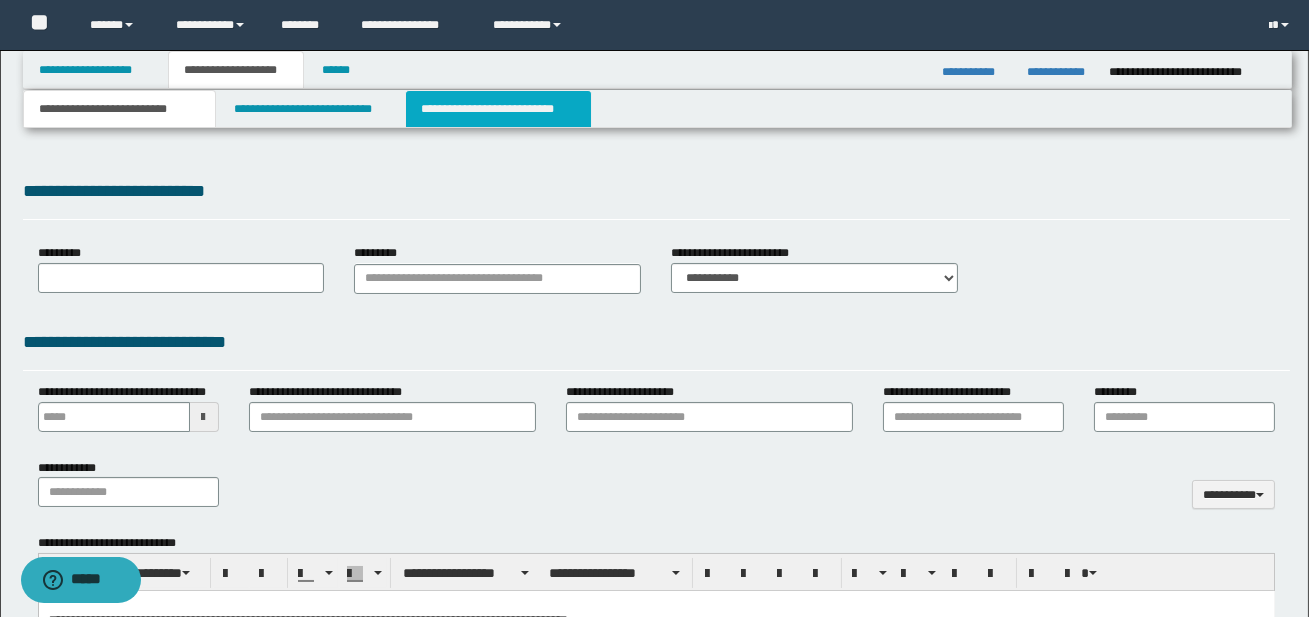 scroll, scrollTop: 0, scrollLeft: 0, axis: both 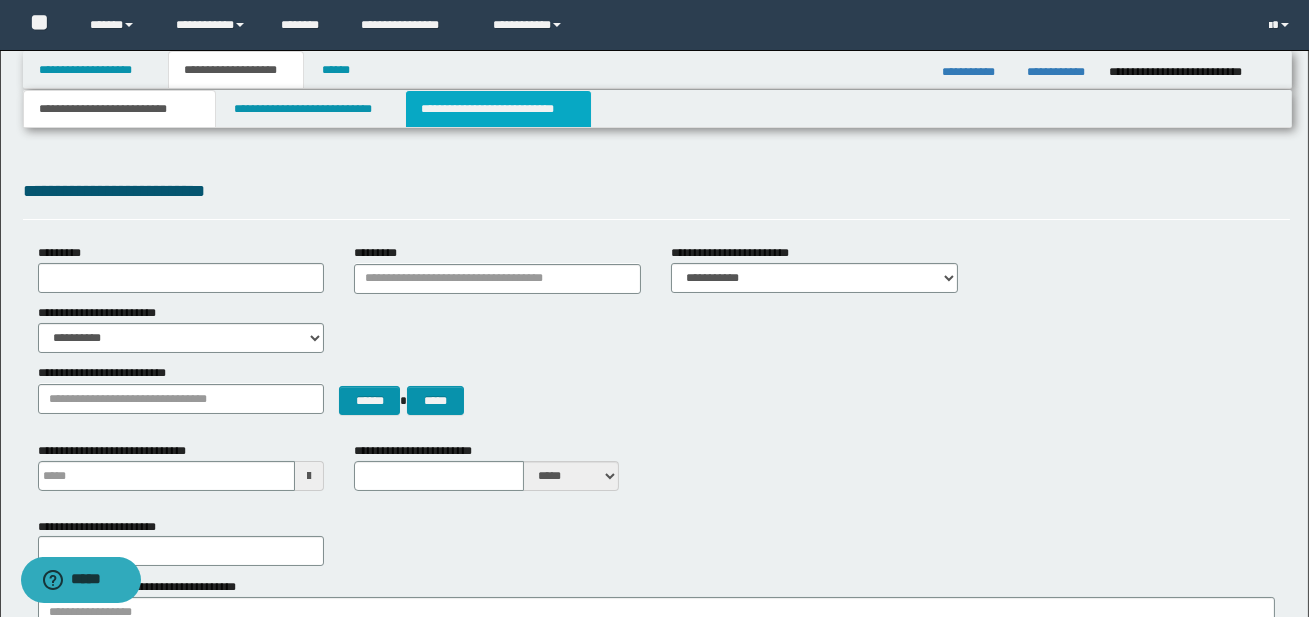 click on "**********" at bounding box center (498, 109) 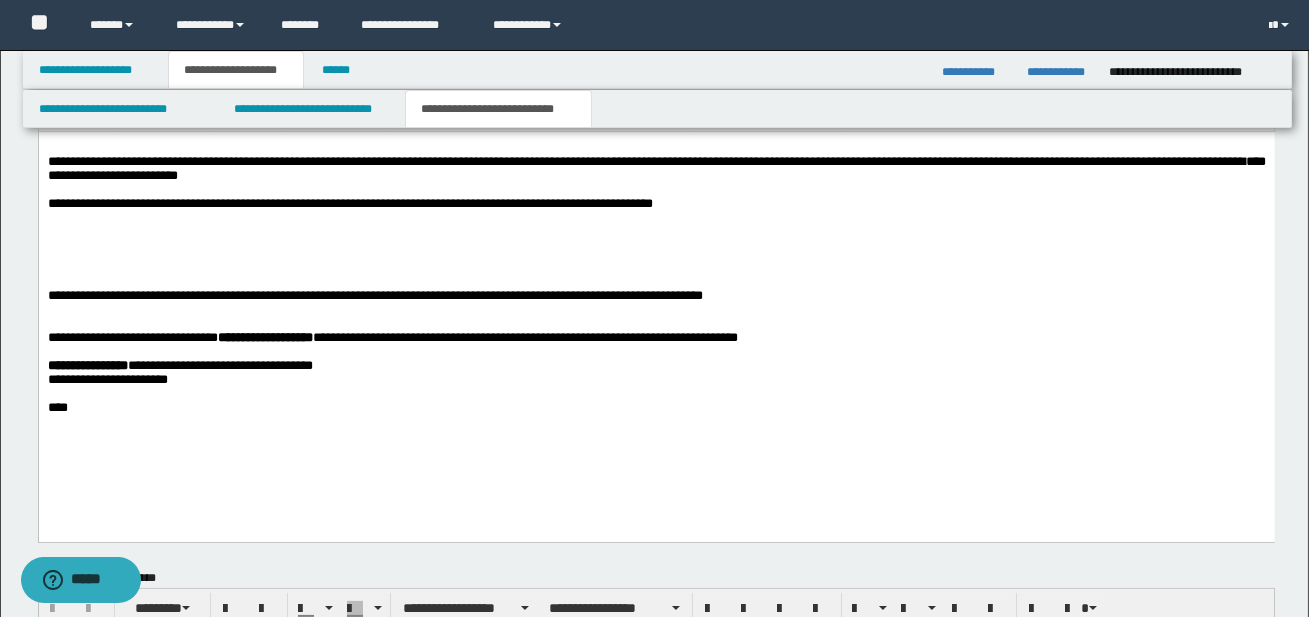 scroll, scrollTop: 1022, scrollLeft: 0, axis: vertical 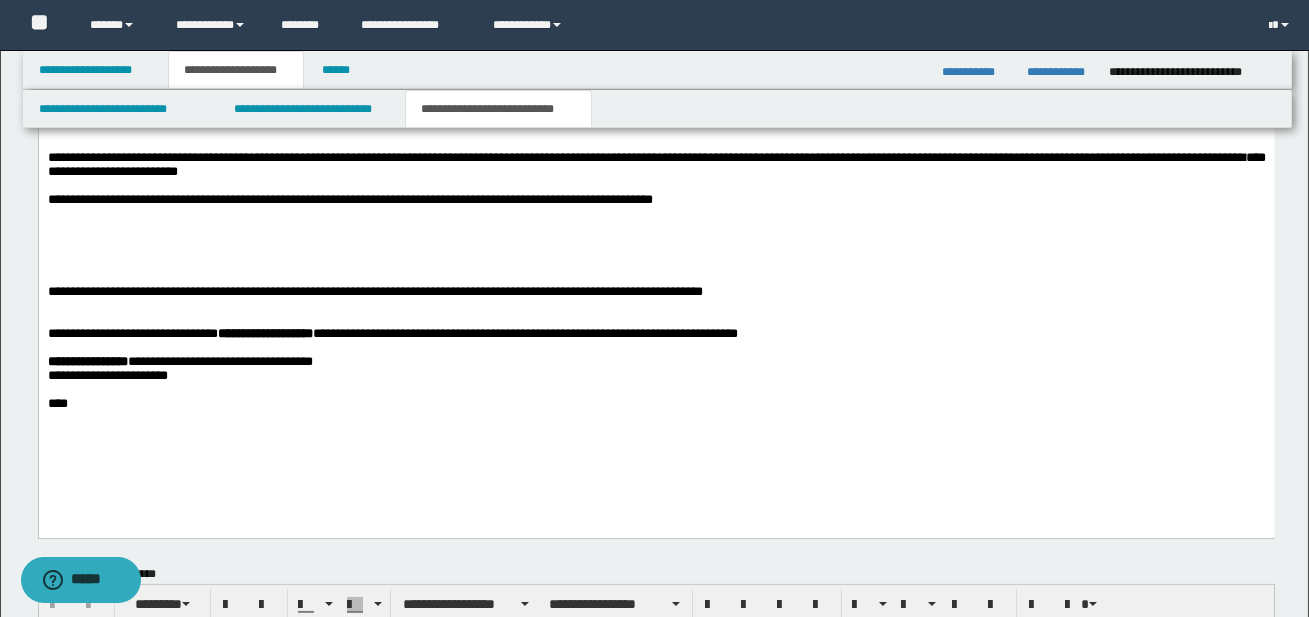 click on "**********" at bounding box center (656, 291) 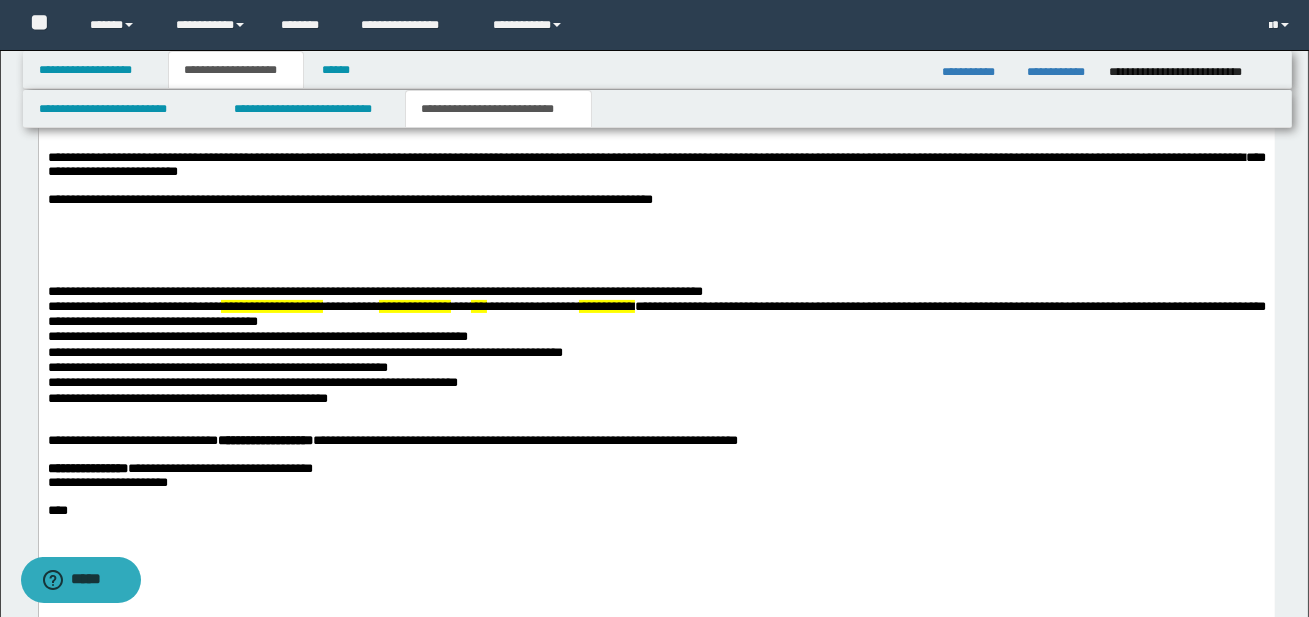 click on "**********" at bounding box center (656, 351) 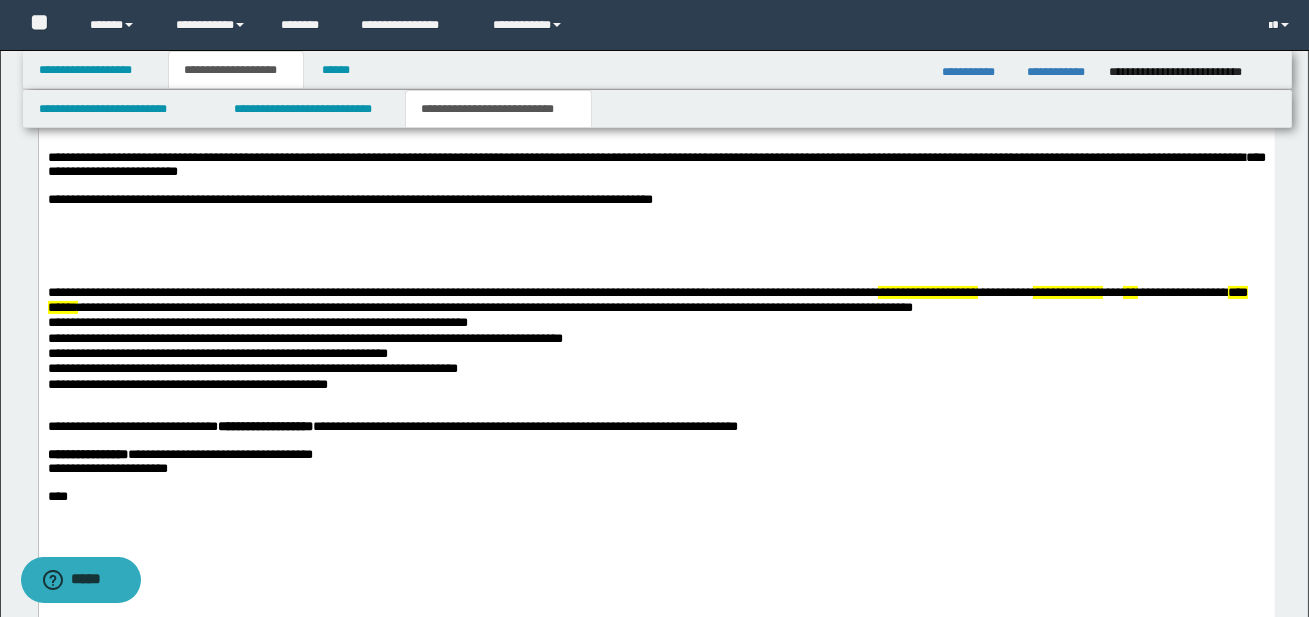 click on "**********" at bounding box center (792, 291) 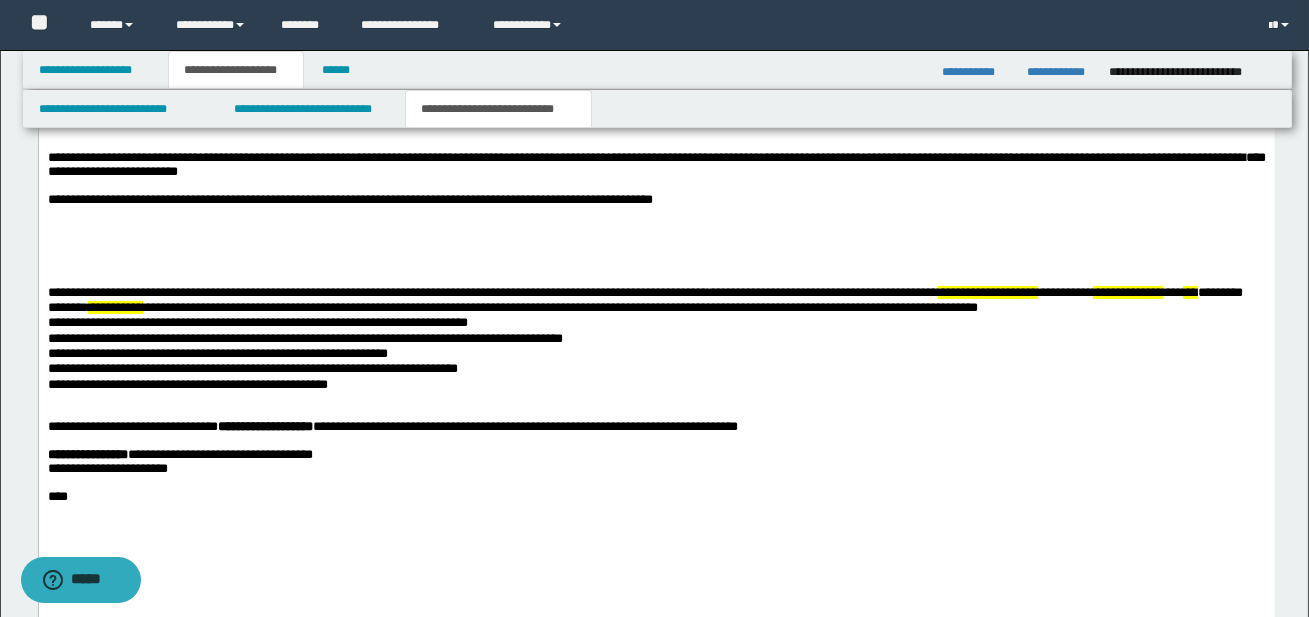 click on "**********" at bounding box center (987, 291) 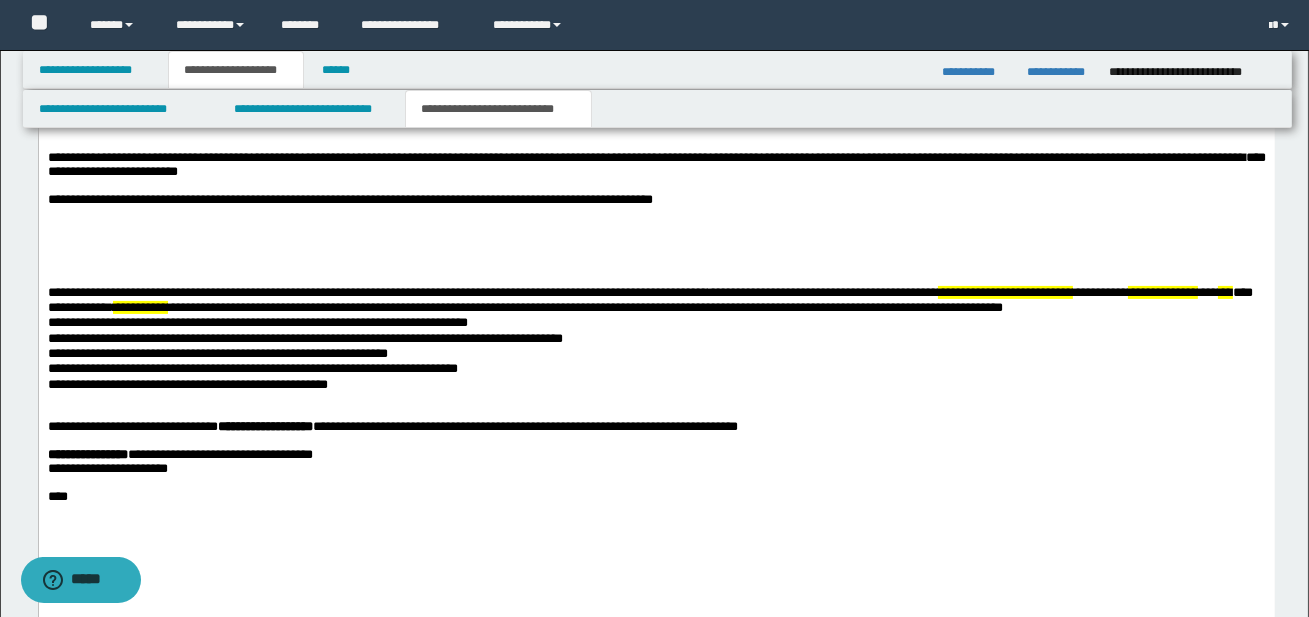 click on "**********" at bounding box center (1099, 291) 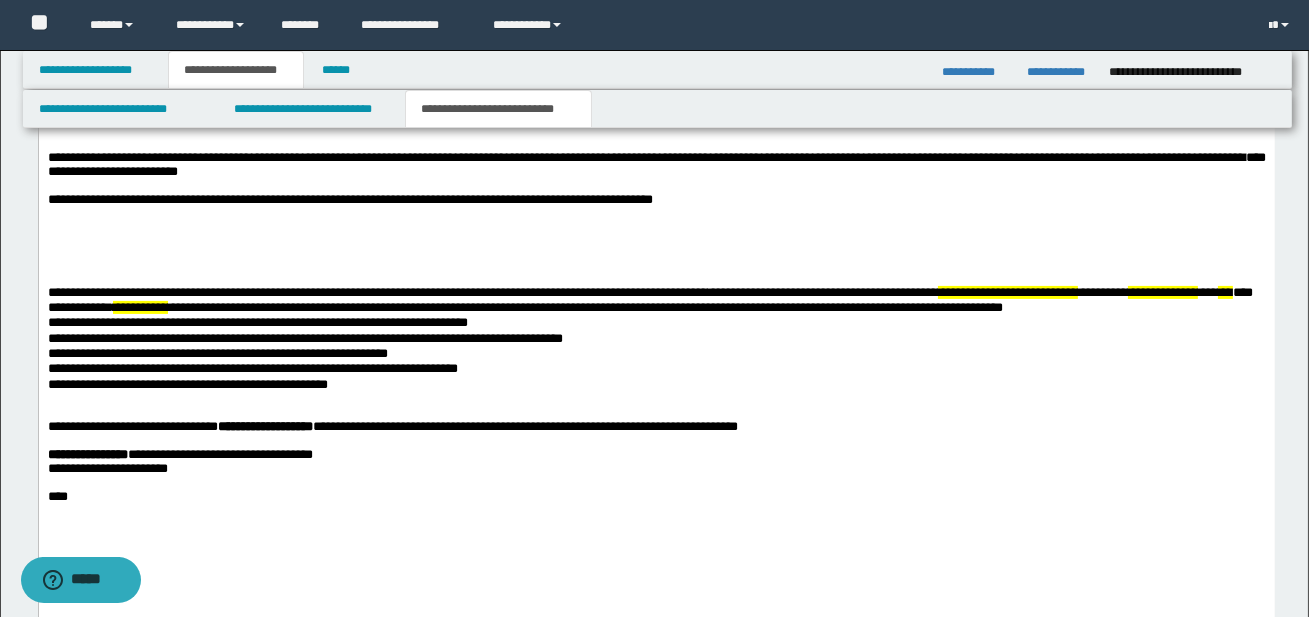 click on "*********" at bounding box center (1102, 291) 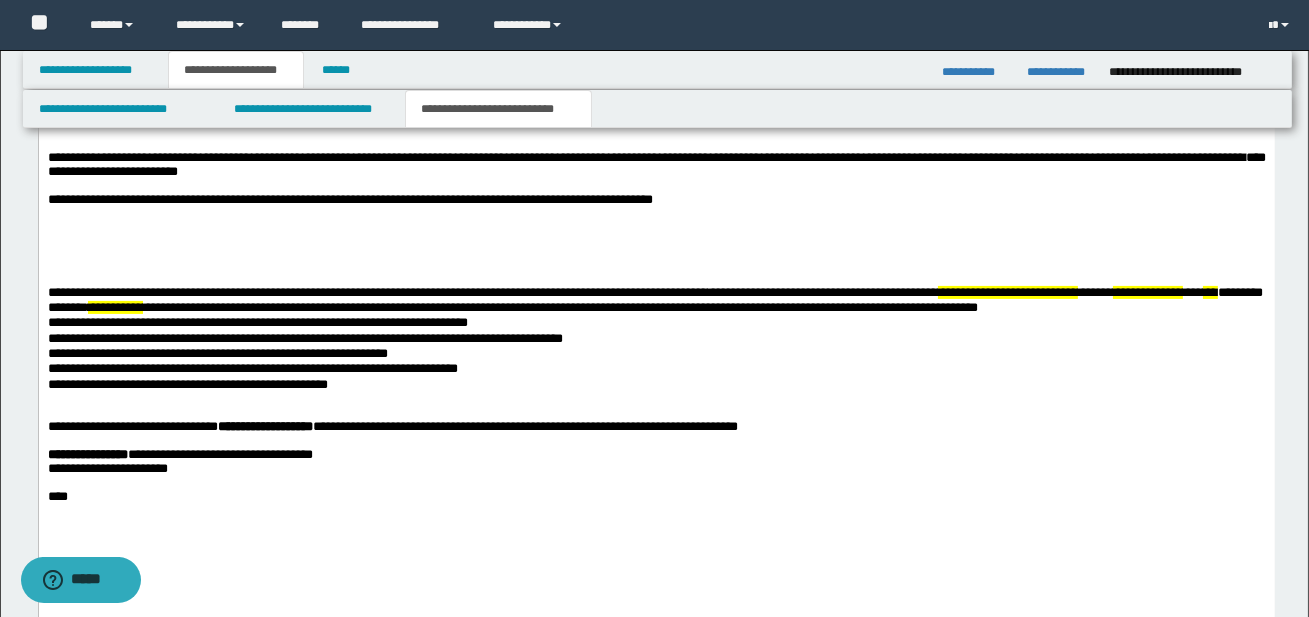 click on "**********" at bounding box center [1147, 291] 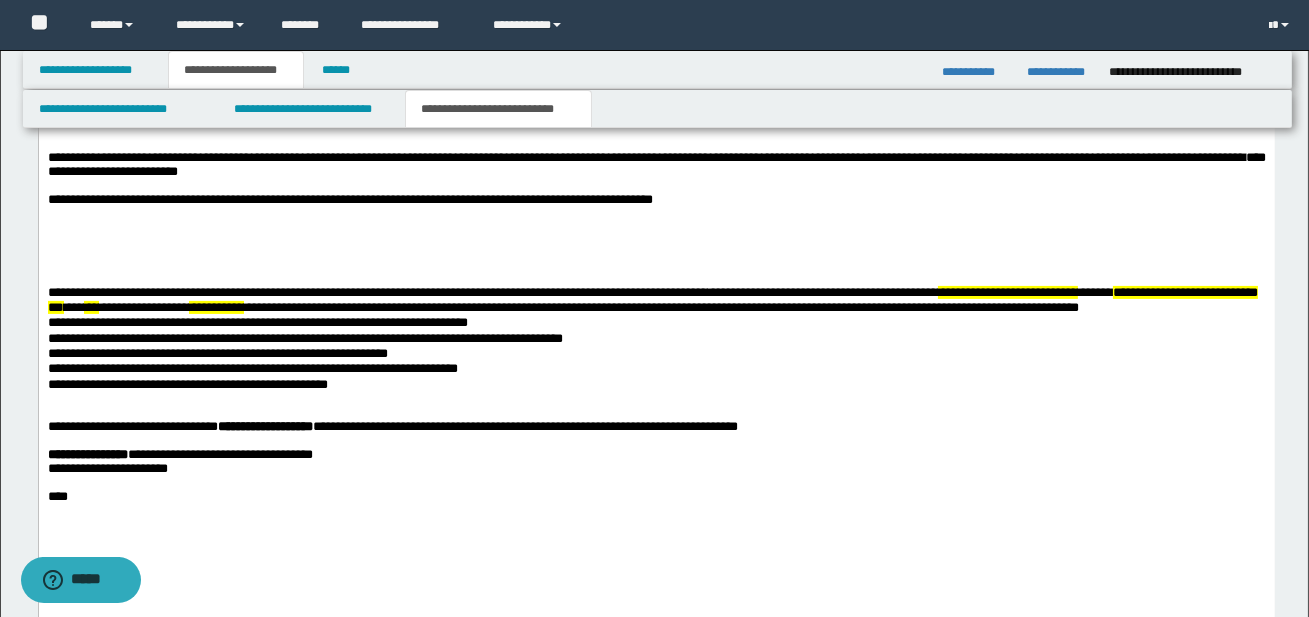 click on "**********" at bounding box center (215, 306) 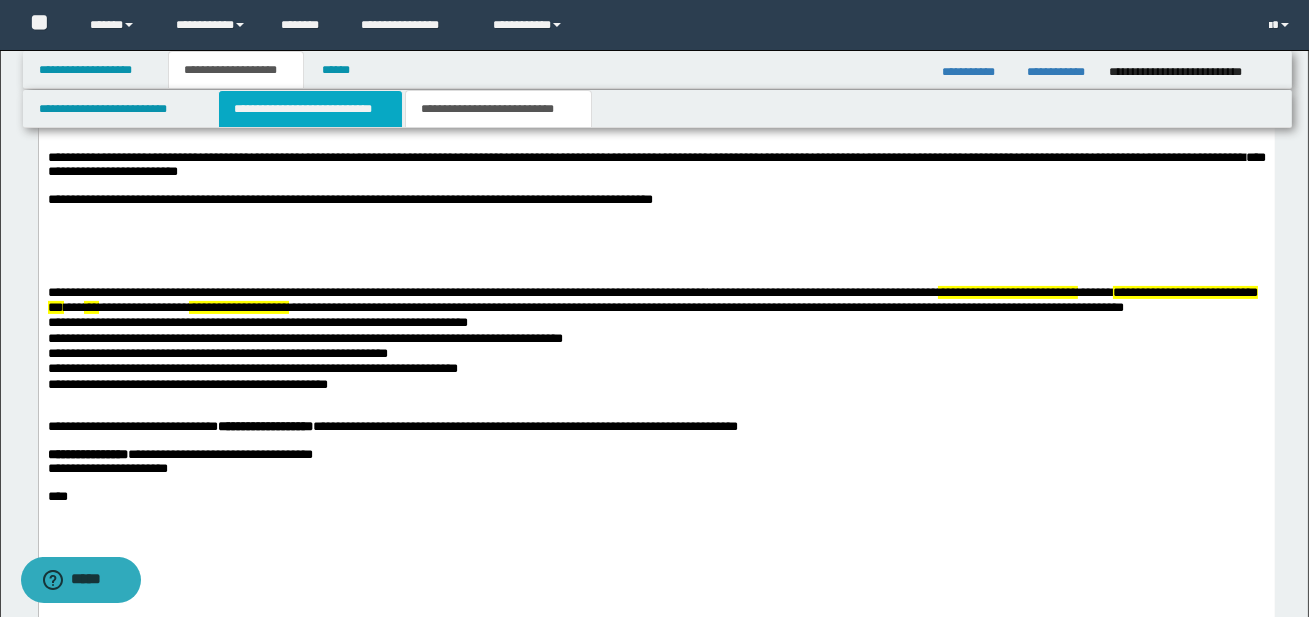 click on "**********" at bounding box center (310, 109) 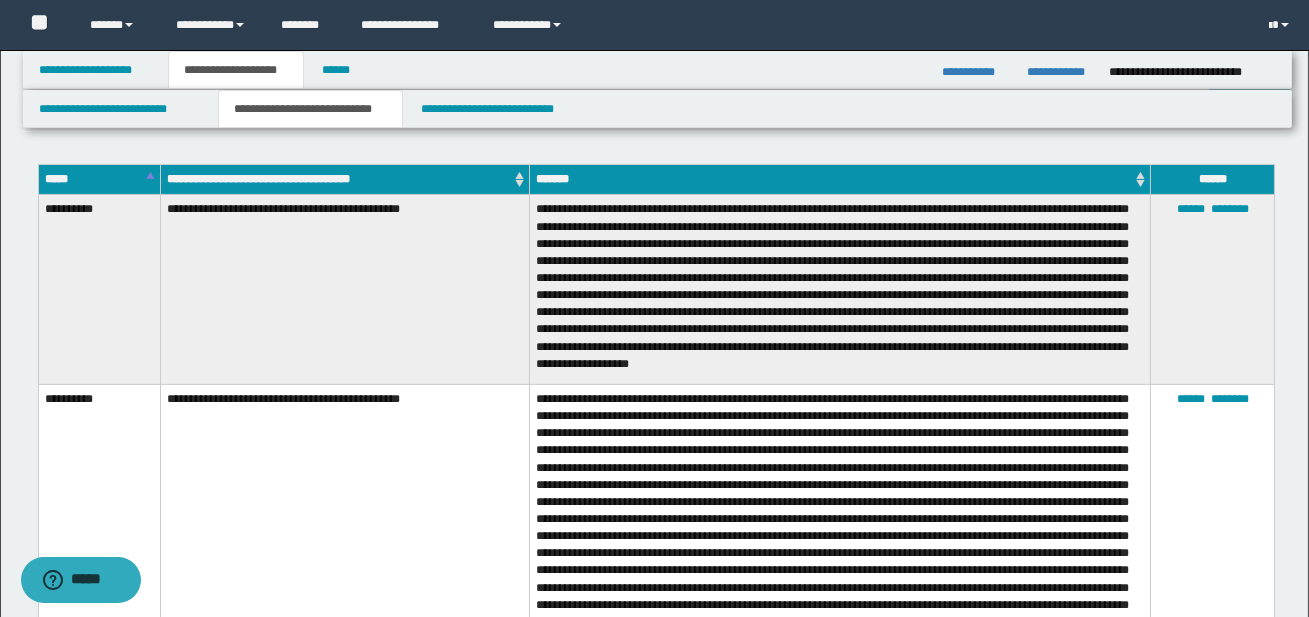 scroll, scrollTop: 1253, scrollLeft: 0, axis: vertical 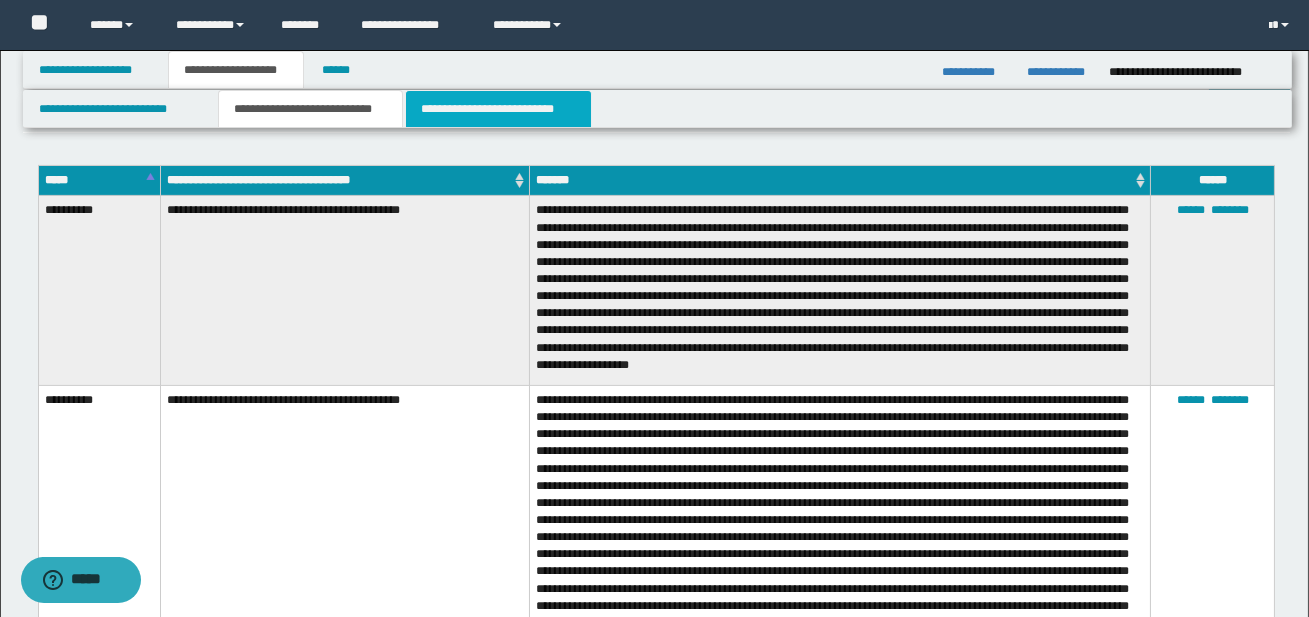 click on "**********" at bounding box center [498, 109] 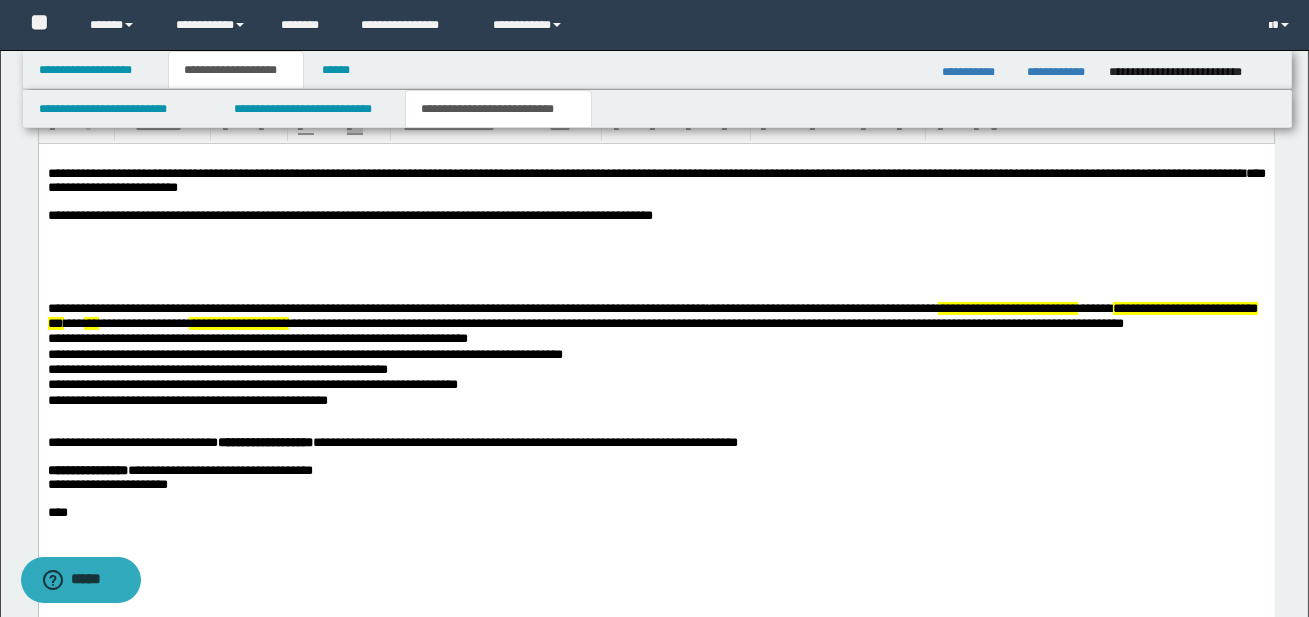 scroll, scrollTop: 1009, scrollLeft: 0, axis: vertical 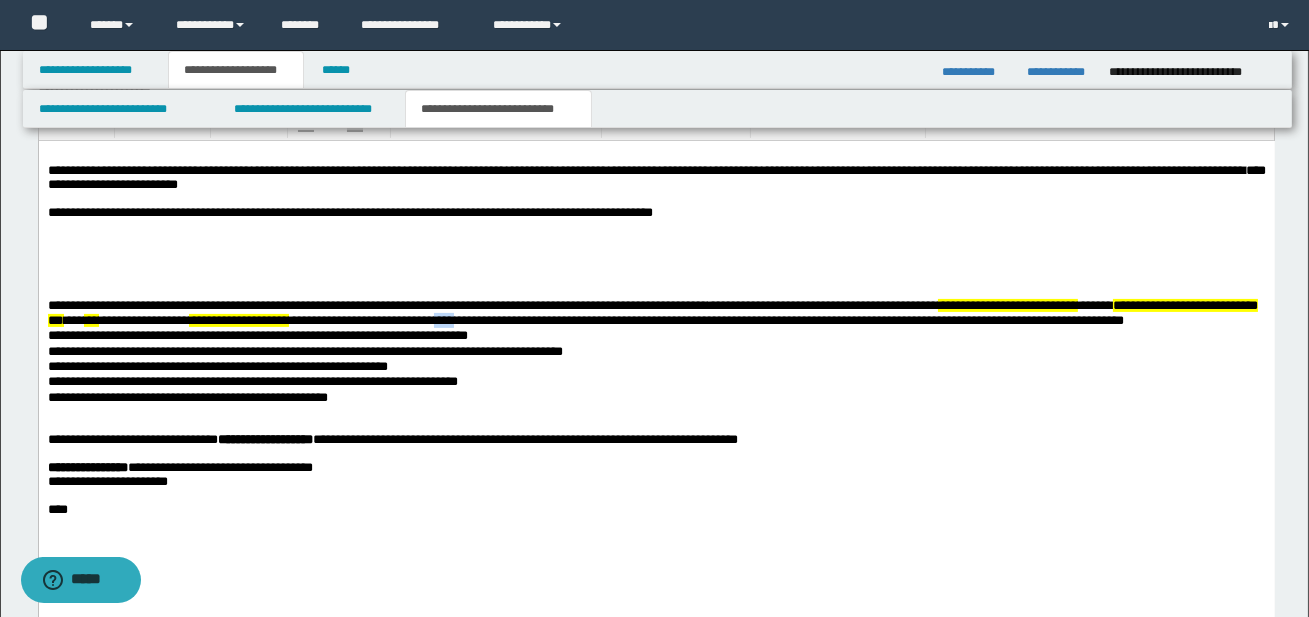 drag, startPoint x: 586, startPoint y: 324, endPoint x: 622, endPoint y: 324, distance: 36 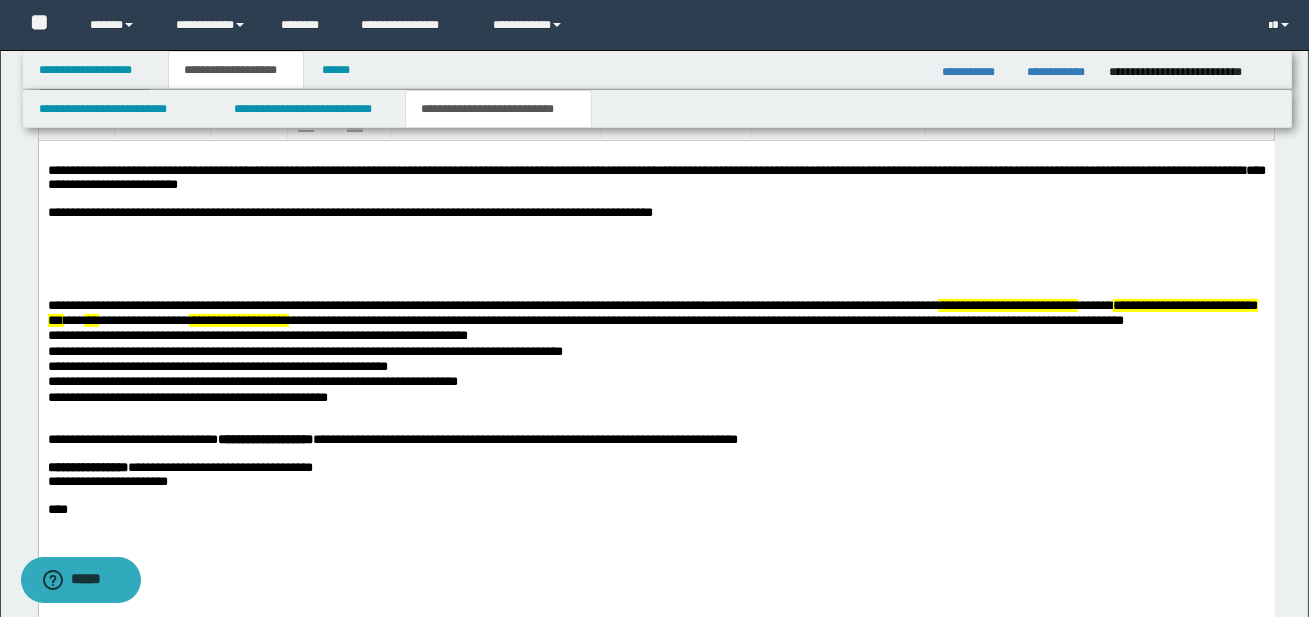 click on "**********" at bounding box center [656, 357] 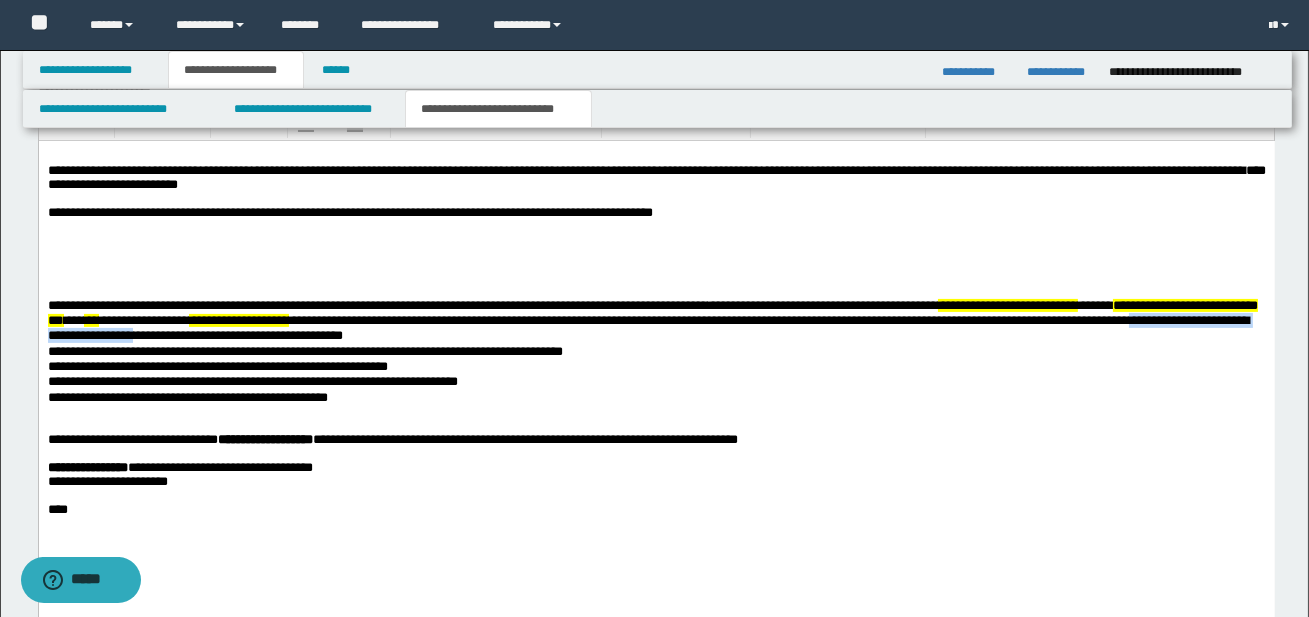 drag, startPoint x: 157, startPoint y: 341, endPoint x: 391, endPoint y: 342, distance: 234.00214 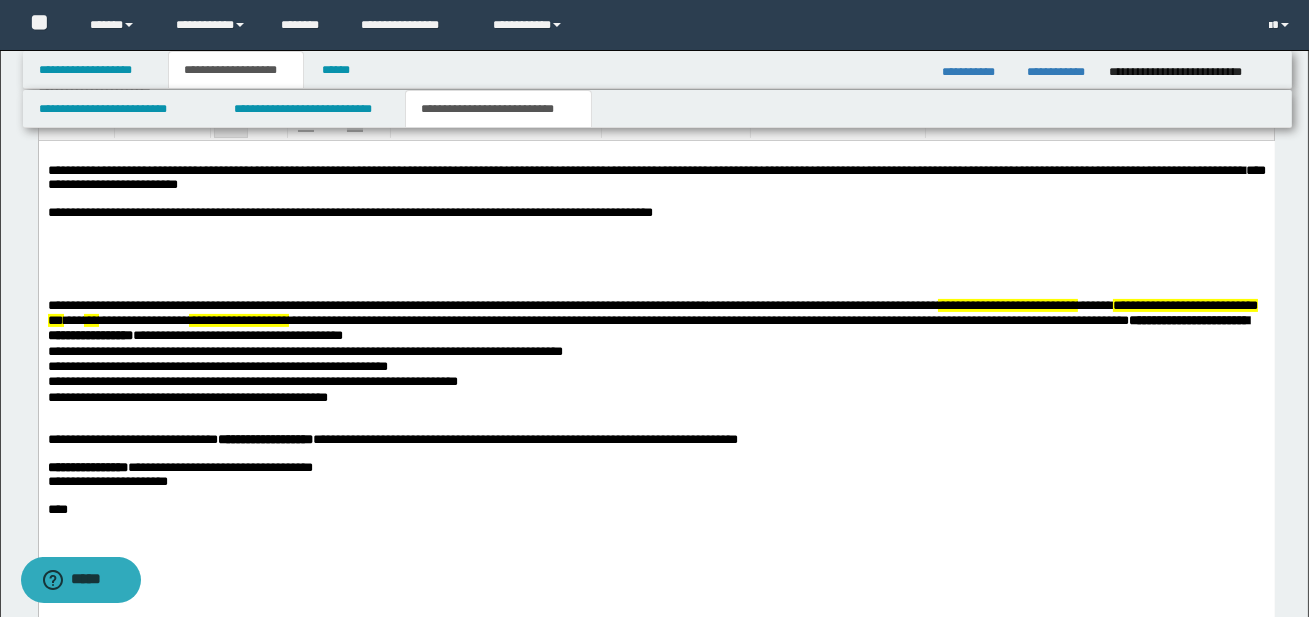 click on "**********" at bounding box center [304, 350] 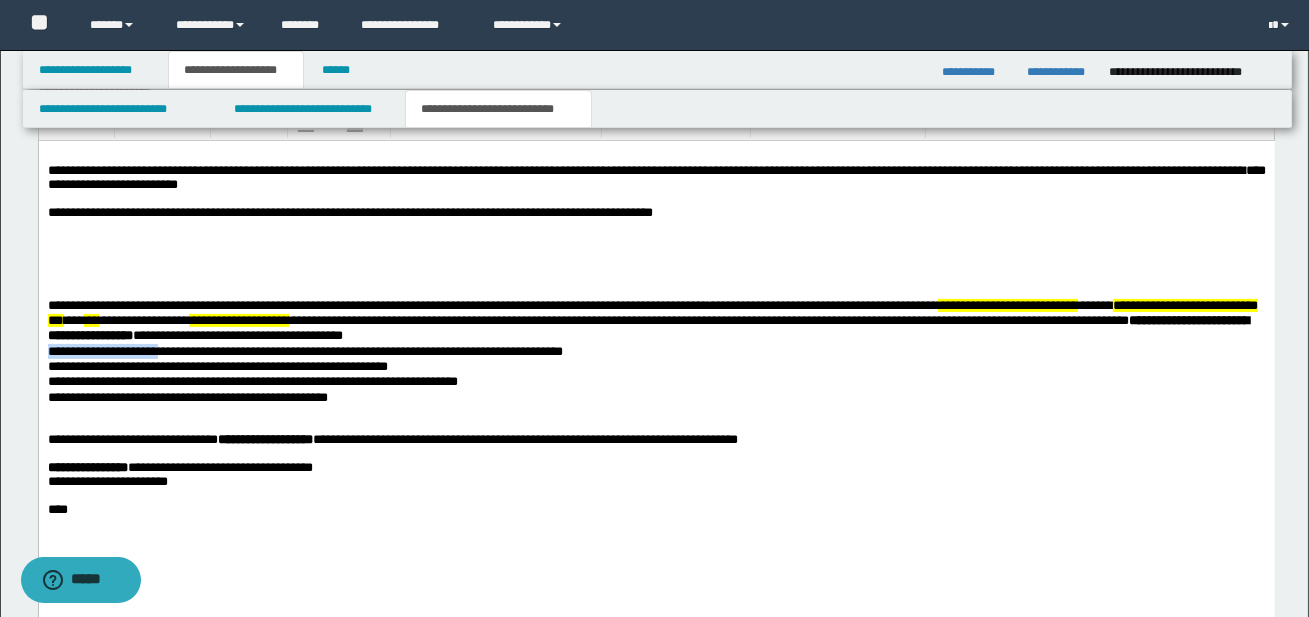 drag, startPoint x: 46, startPoint y: 354, endPoint x: 166, endPoint y: 359, distance: 120.10412 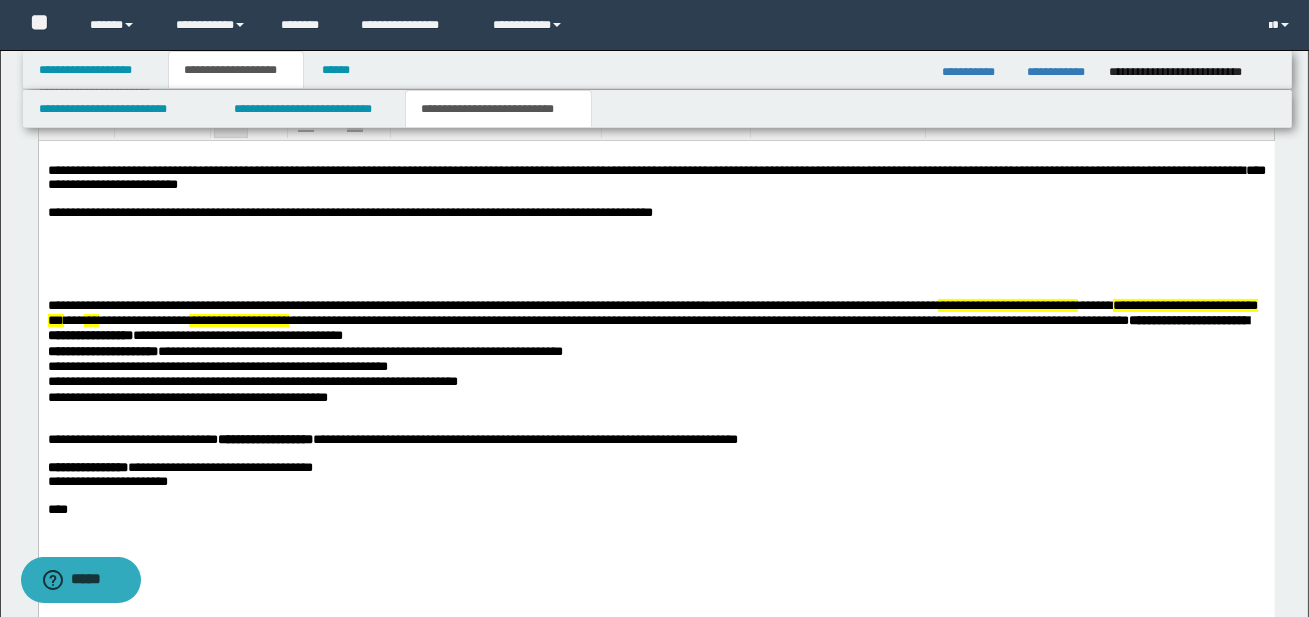 click on "**********" at bounding box center [656, 357] 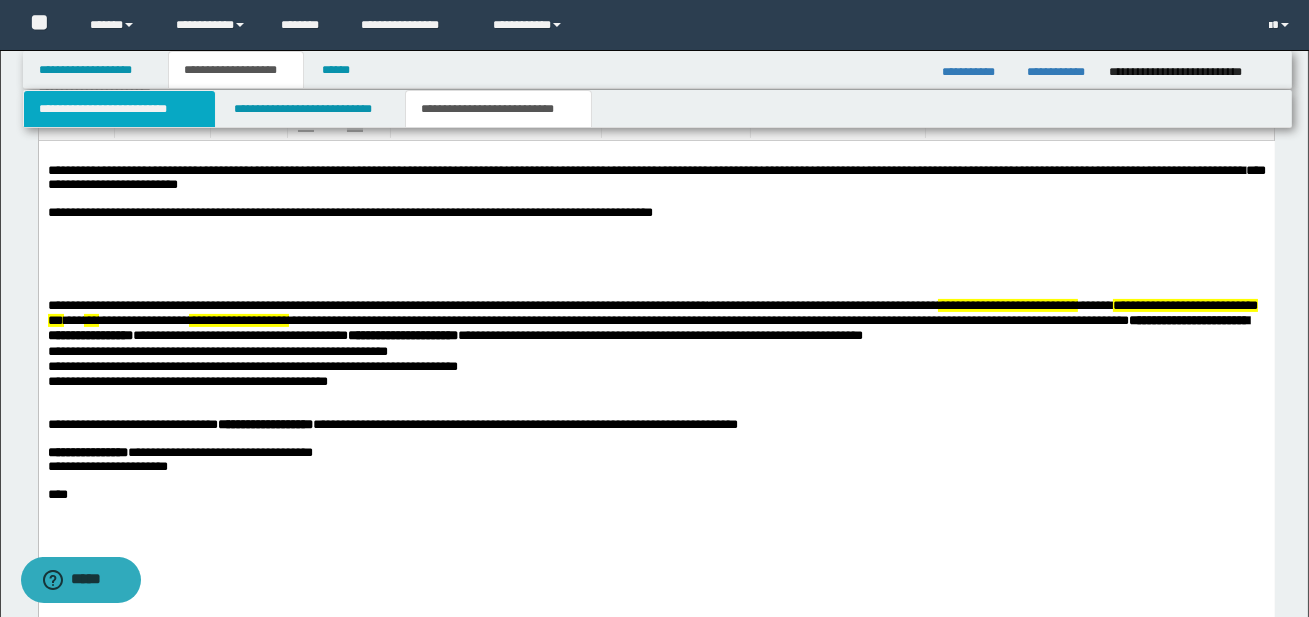 click on "**********" at bounding box center (119, 109) 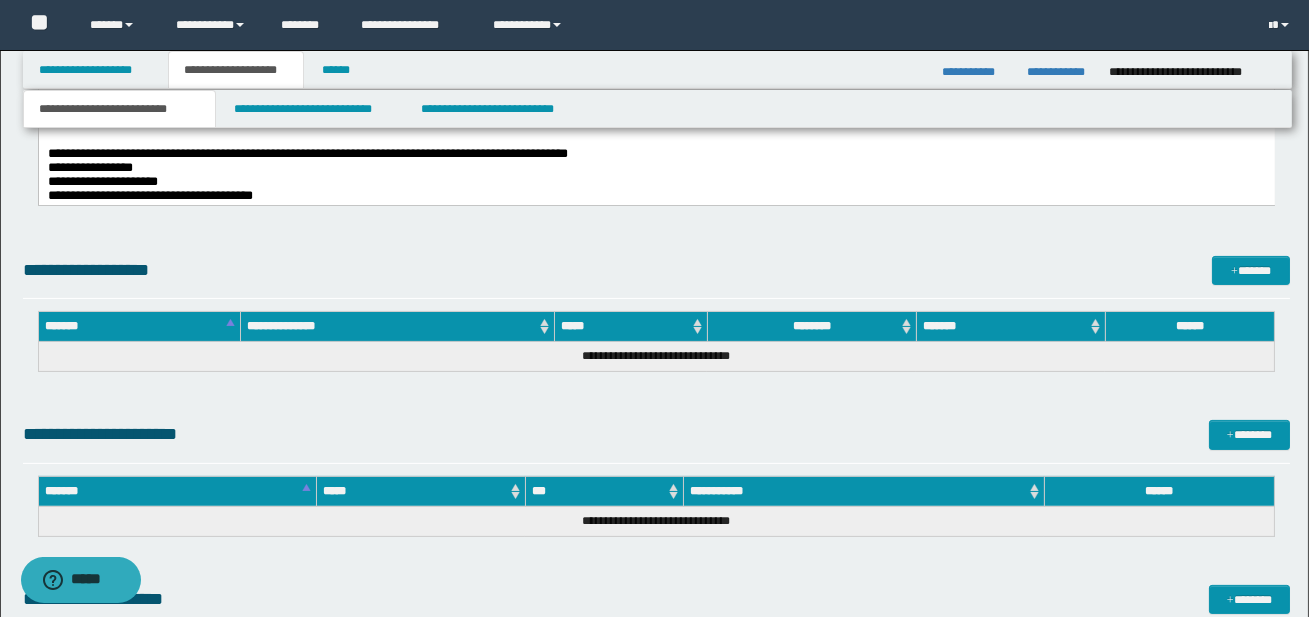 click on "**********" at bounding box center [656, 167] 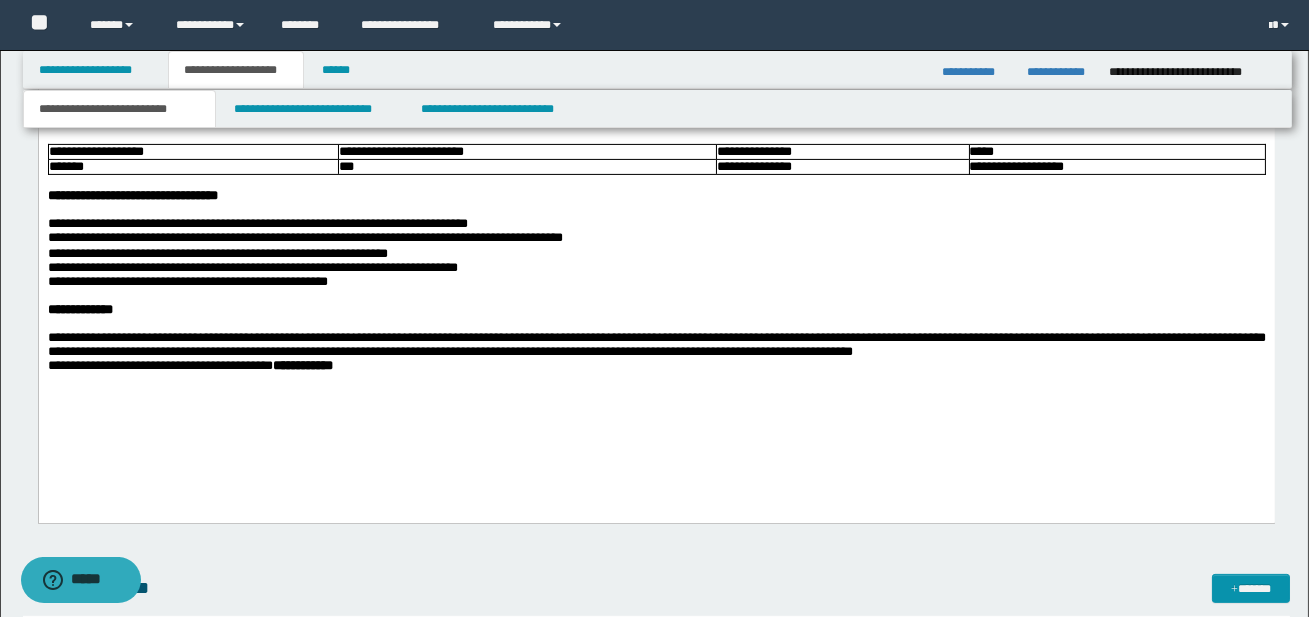 scroll, scrollTop: 1205, scrollLeft: 0, axis: vertical 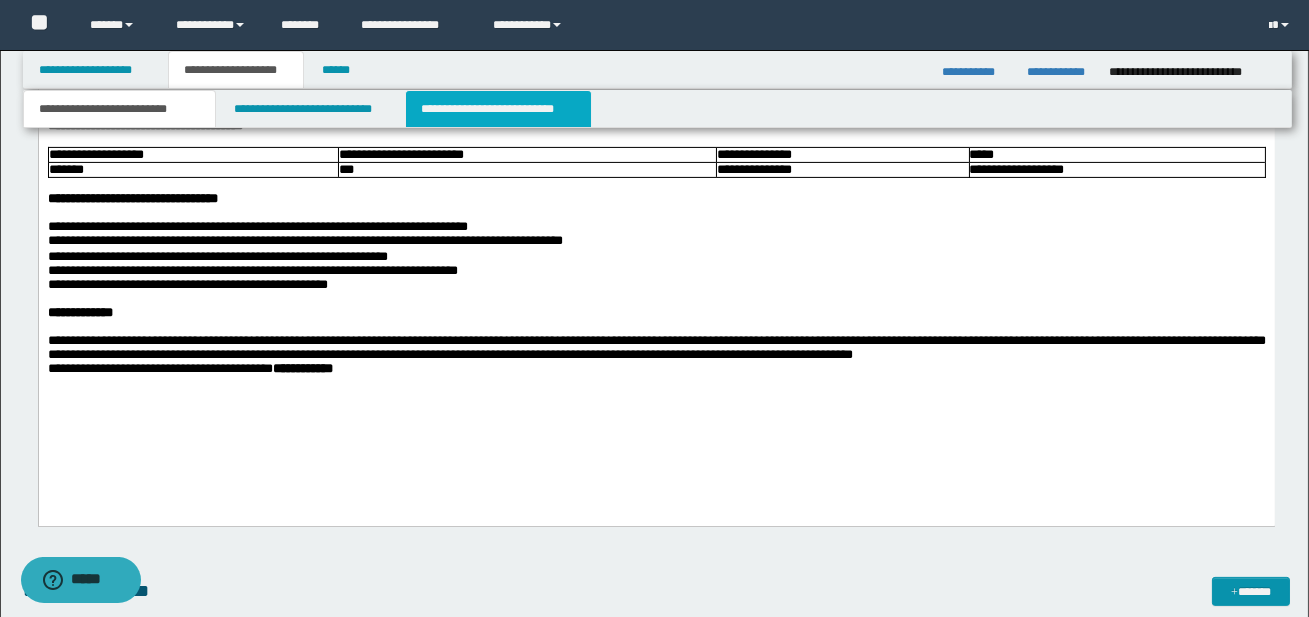 click on "**********" at bounding box center (498, 109) 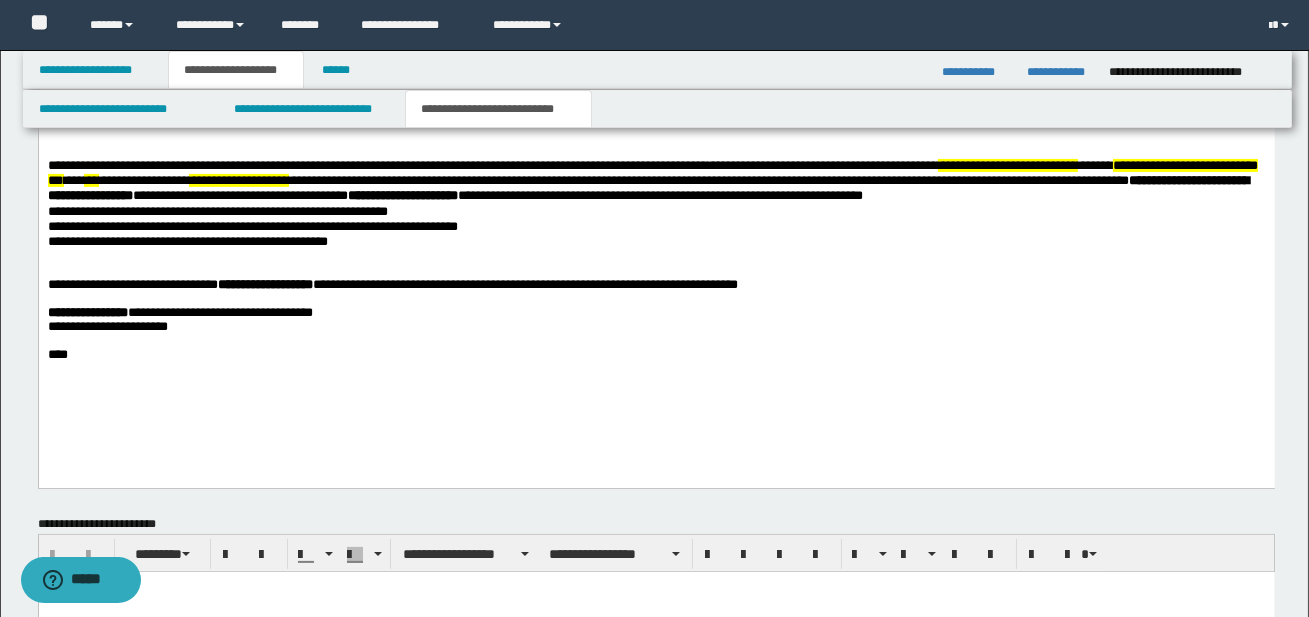 scroll, scrollTop: 1144, scrollLeft: 0, axis: vertical 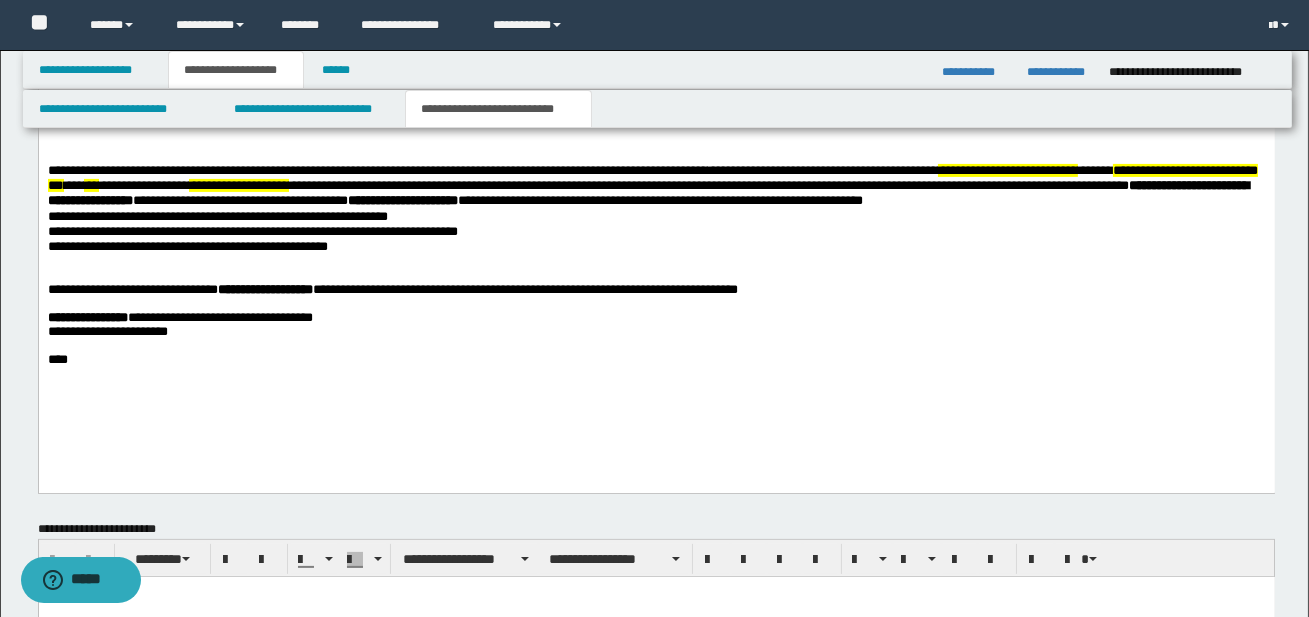 drag, startPoint x: 44, startPoint y: 219, endPoint x: 111, endPoint y: 219, distance: 67 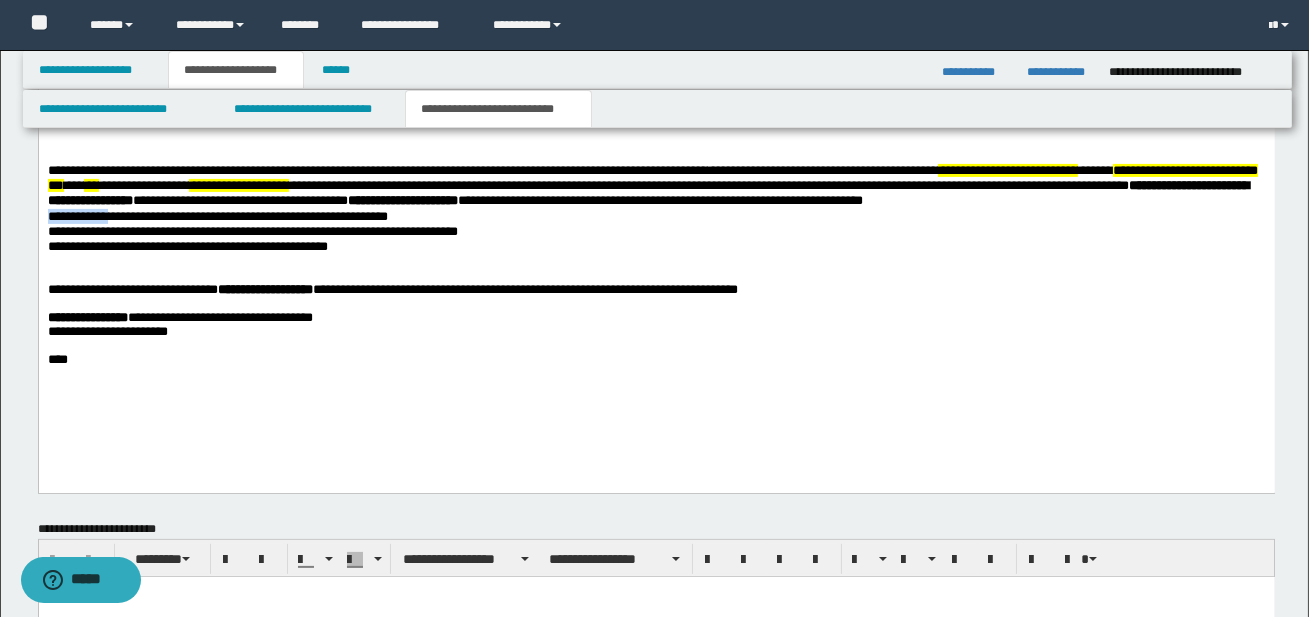 drag, startPoint x: 111, startPoint y: 219, endPoint x: 48, endPoint y: 217, distance: 63.03174 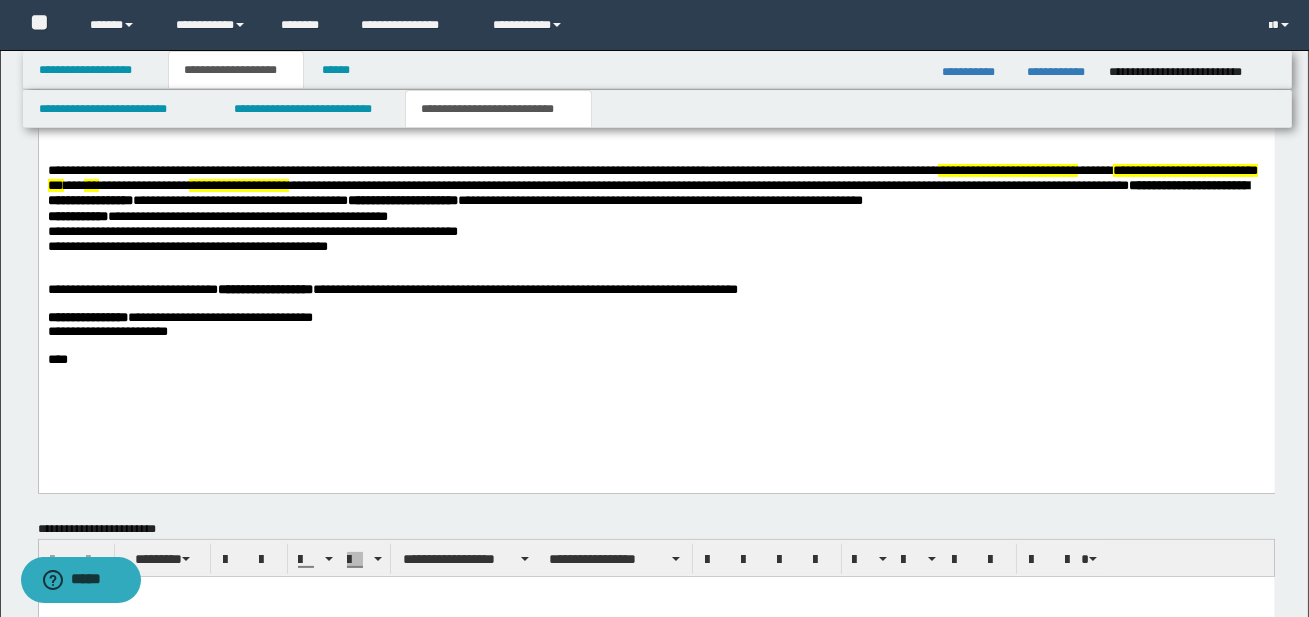 click on "**********" at bounding box center (656, 214) 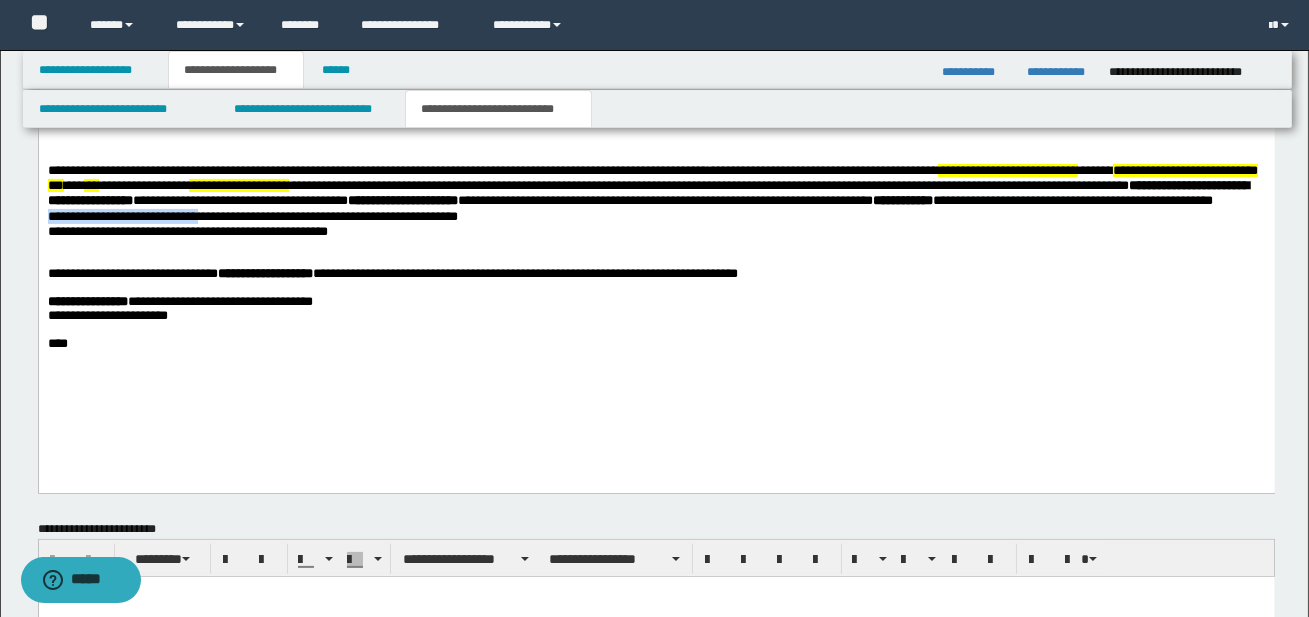 drag, startPoint x: 48, startPoint y: 232, endPoint x: 213, endPoint y: 234, distance: 165.01212 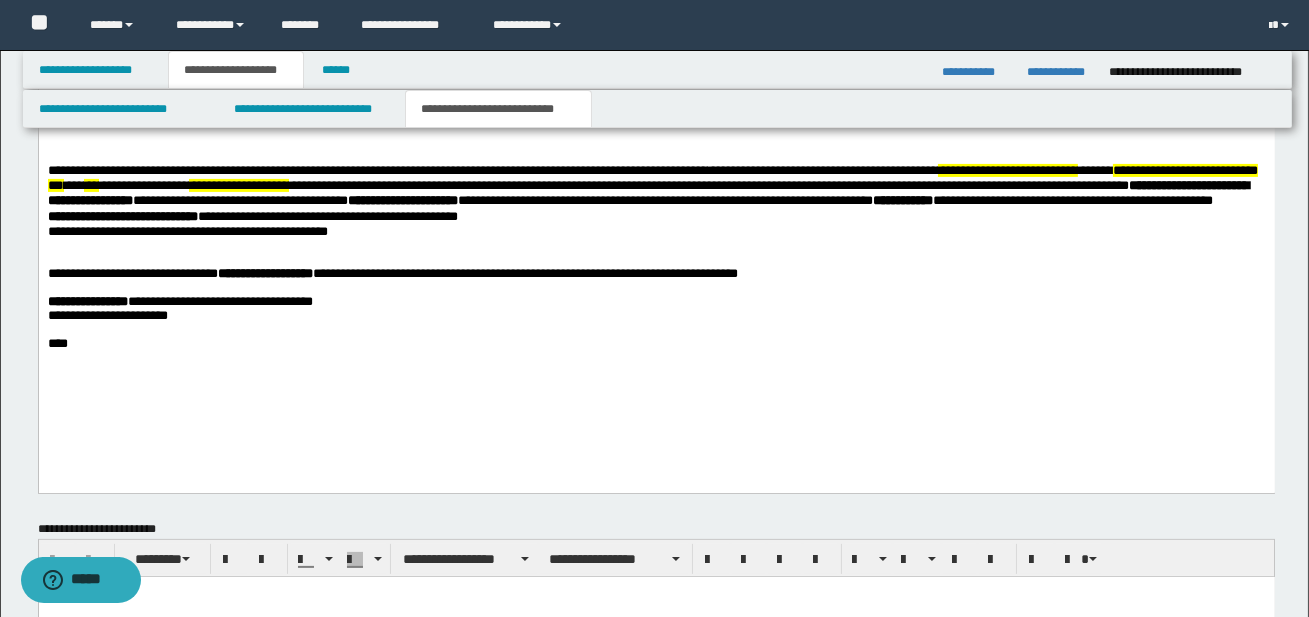 click on "**********" at bounding box center (656, 206) 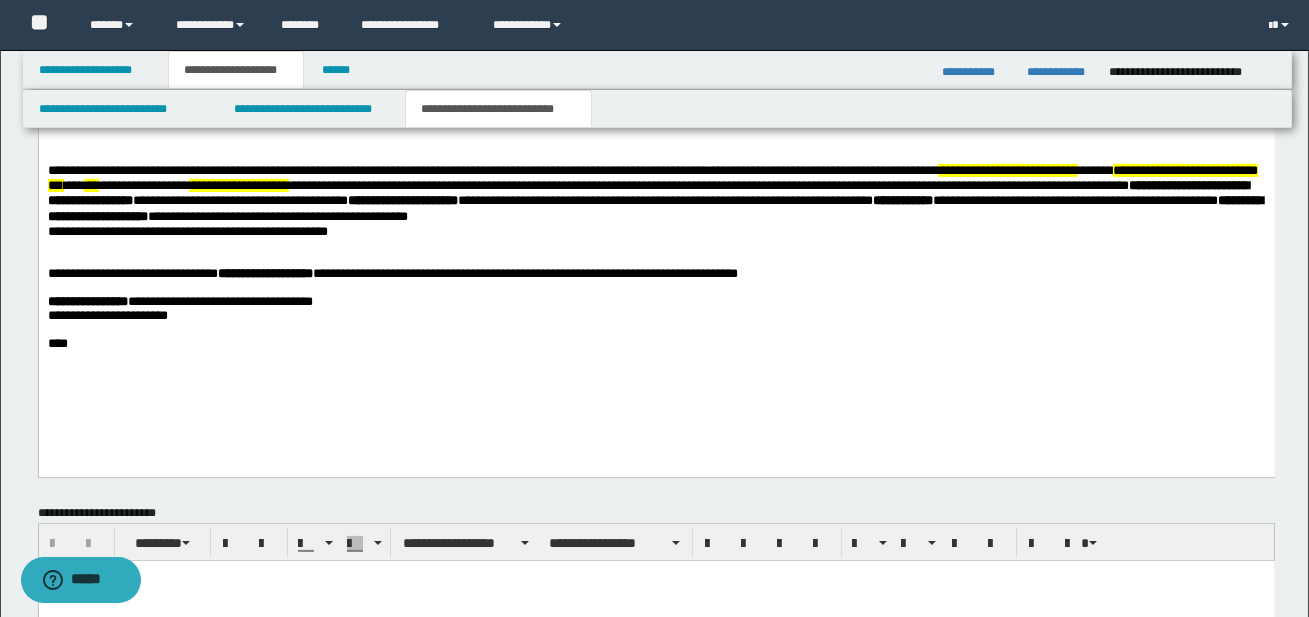 drag, startPoint x: 42, startPoint y: 235, endPoint x: 121, endPoint y: 238, distance: 79.05694 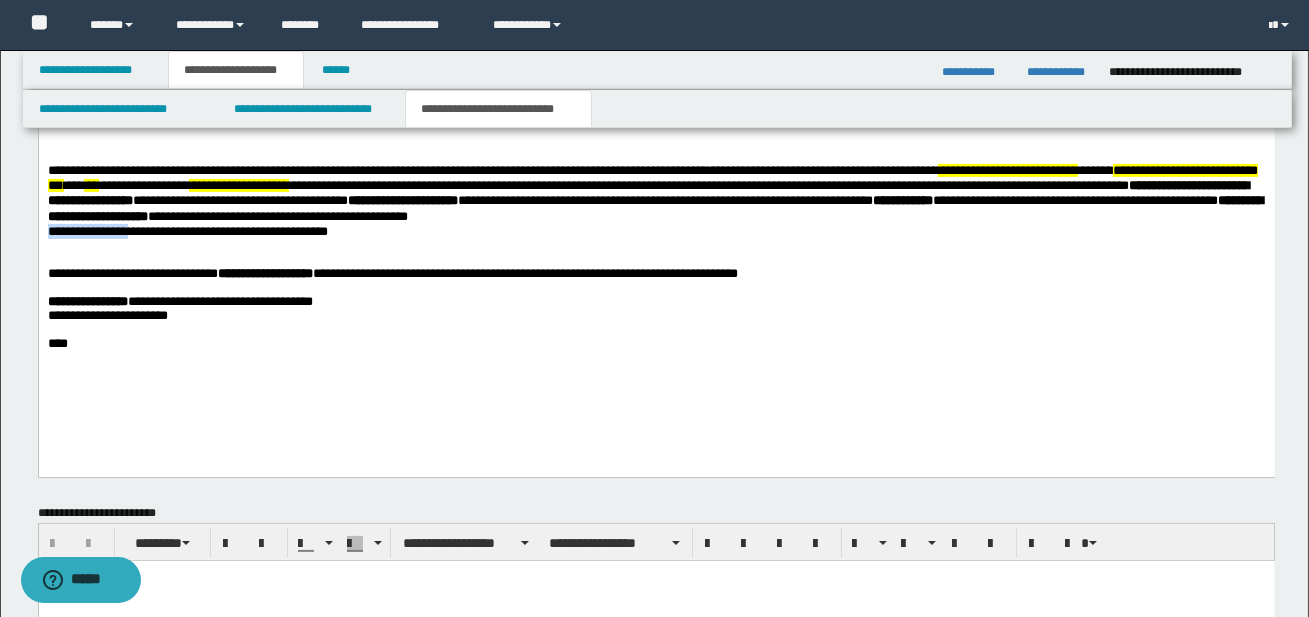 drag, startPoint x: 47, startPoint y: 236, endPoint x: 143, endPoint y: 239, distance: 96.04687 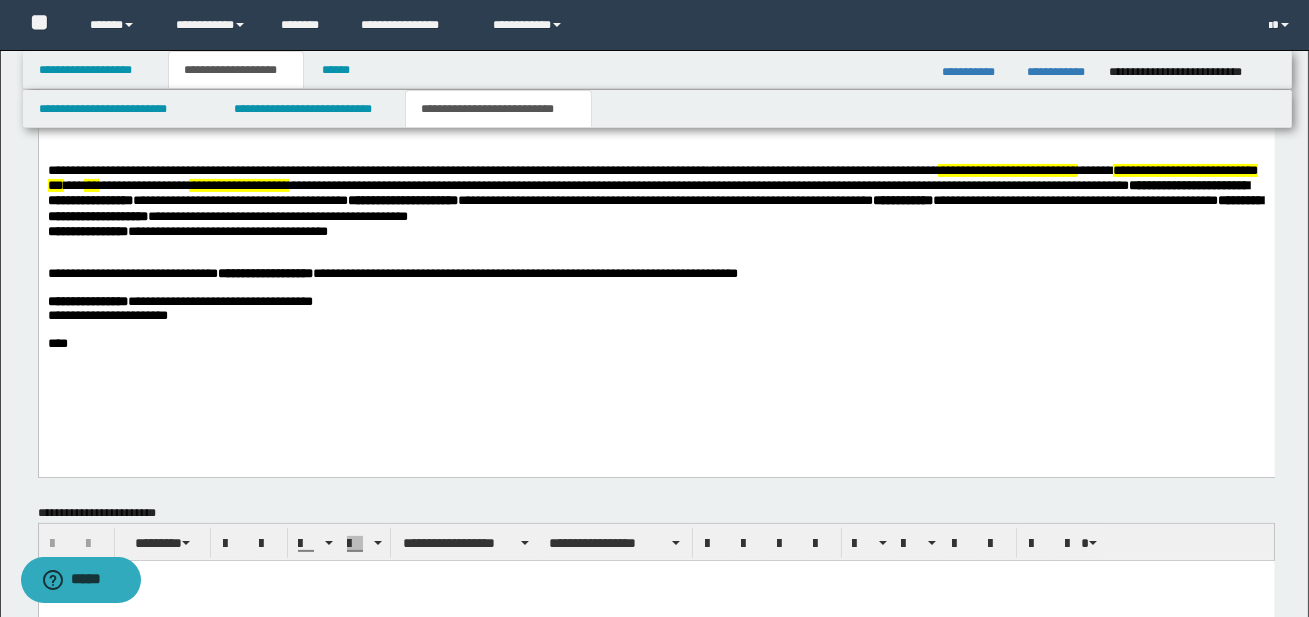 click on "**********" at bounding box center [656, 206] 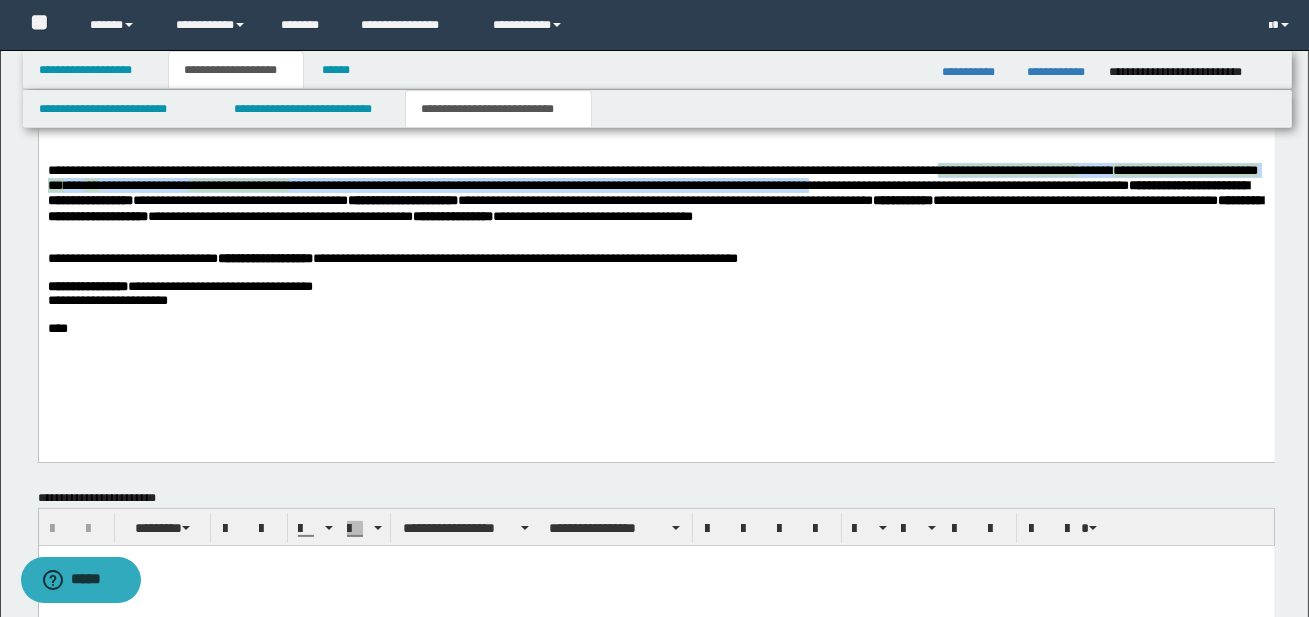 drag, startPoint x: 996, startPoint y: 173, endPoint x: 994, endPoint y: 197, distance: 24.083189 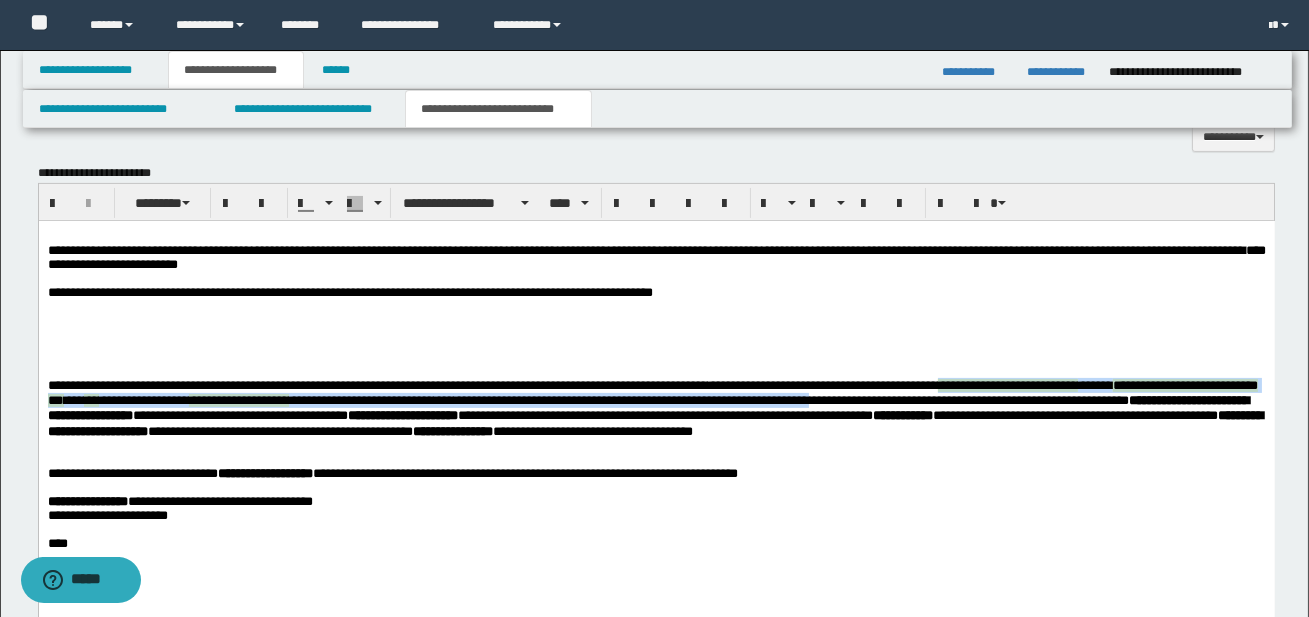 scroll, scrollTop: 923, scrollLeft: 0, axis: vertical 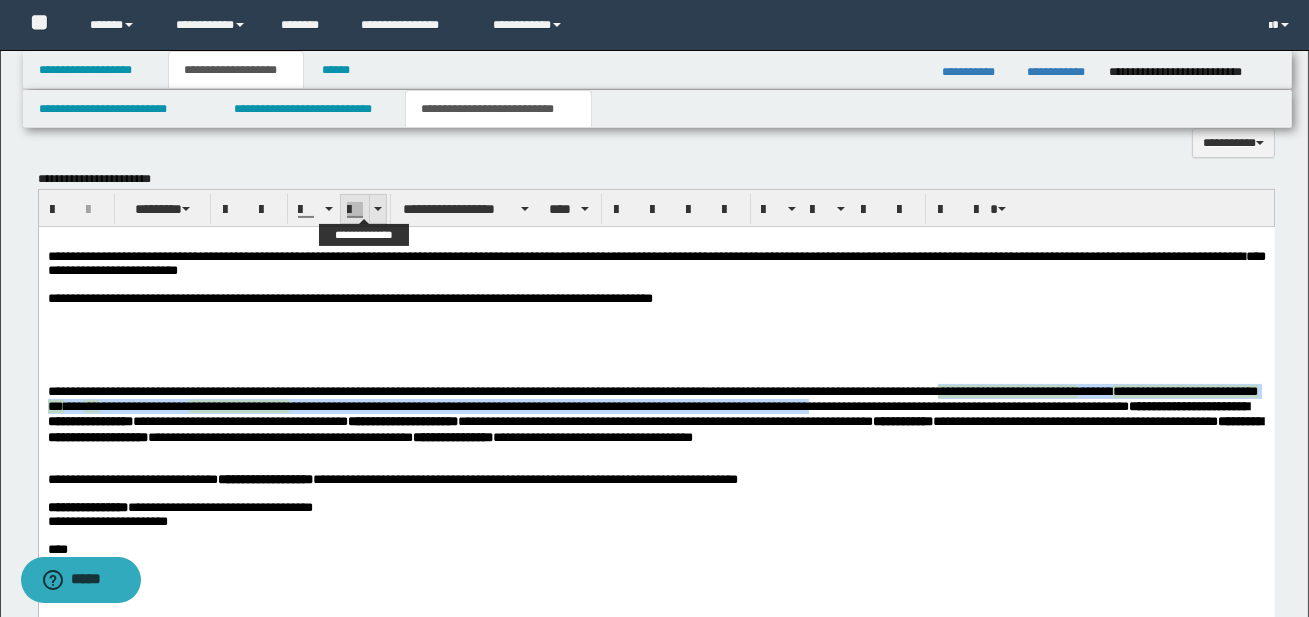 click at bounding box center (377, 209) 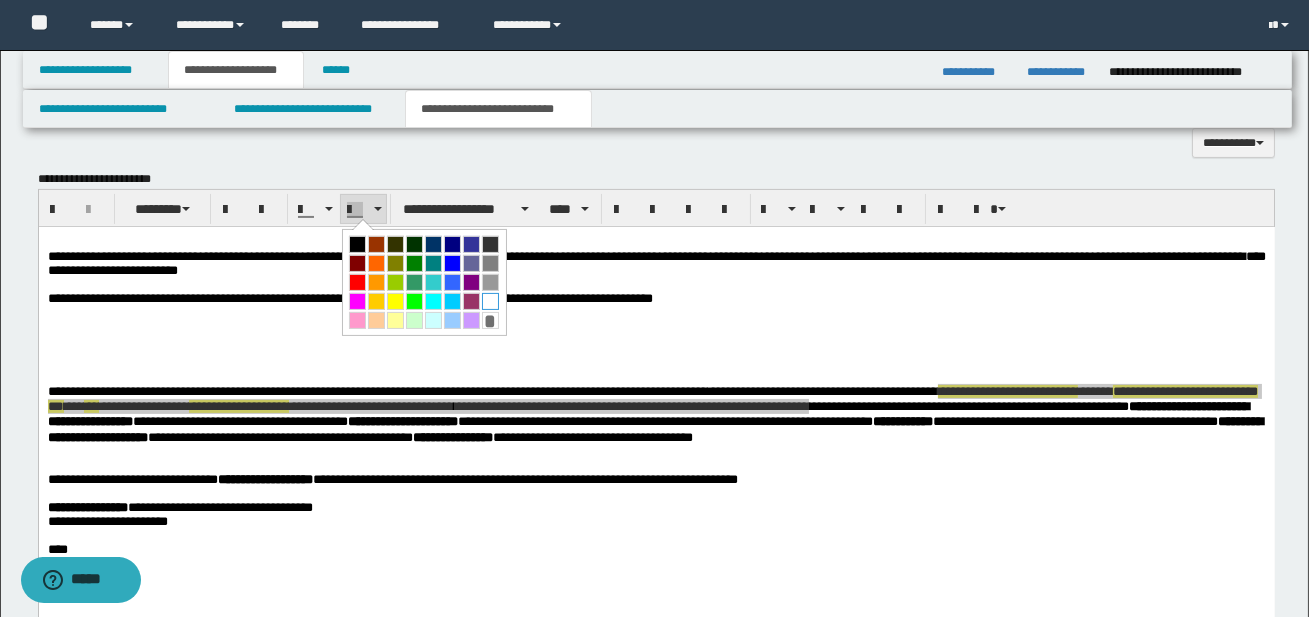 drag, startPoint x: 491, startPoint y: 296, endPoint x: 452, endPoint y: 75, distance: 224.4148 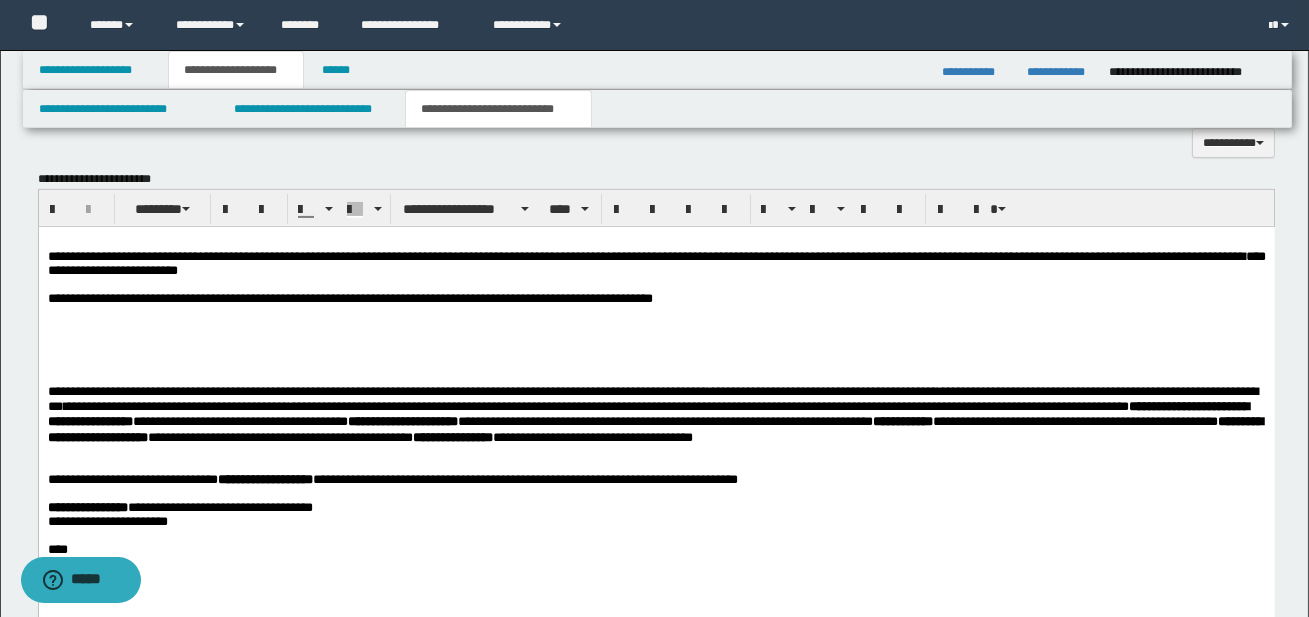 click at bounding box center [656, 451] 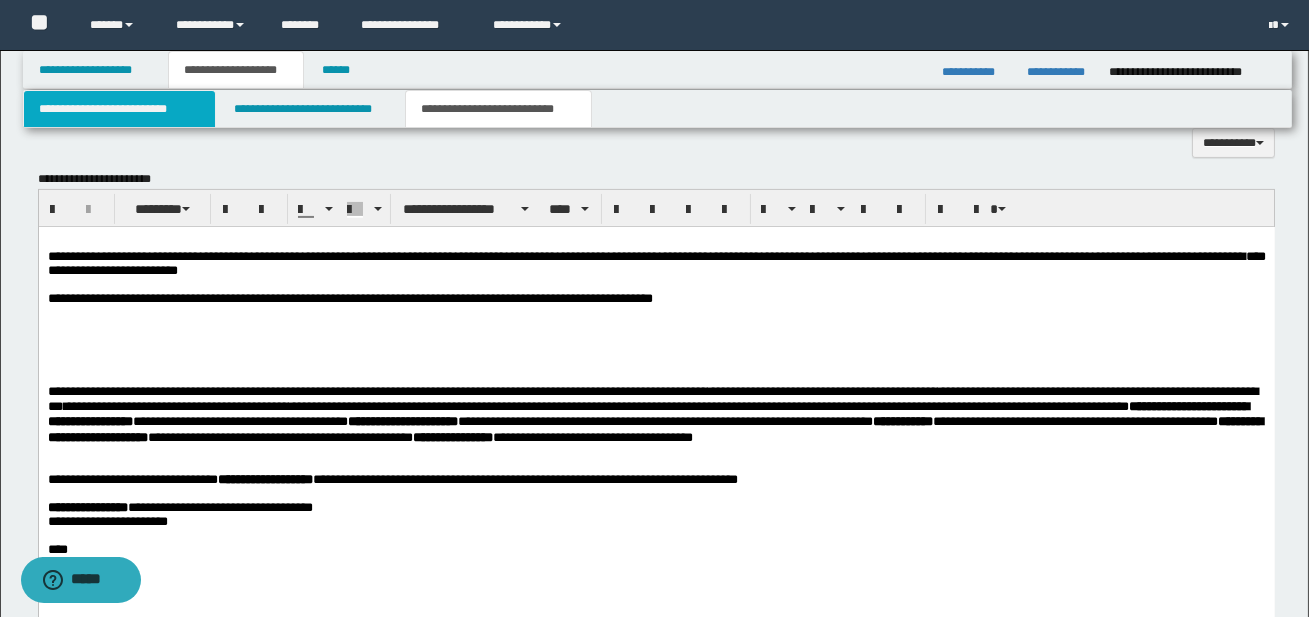 click on "**********" at bounding box center [119, 109] 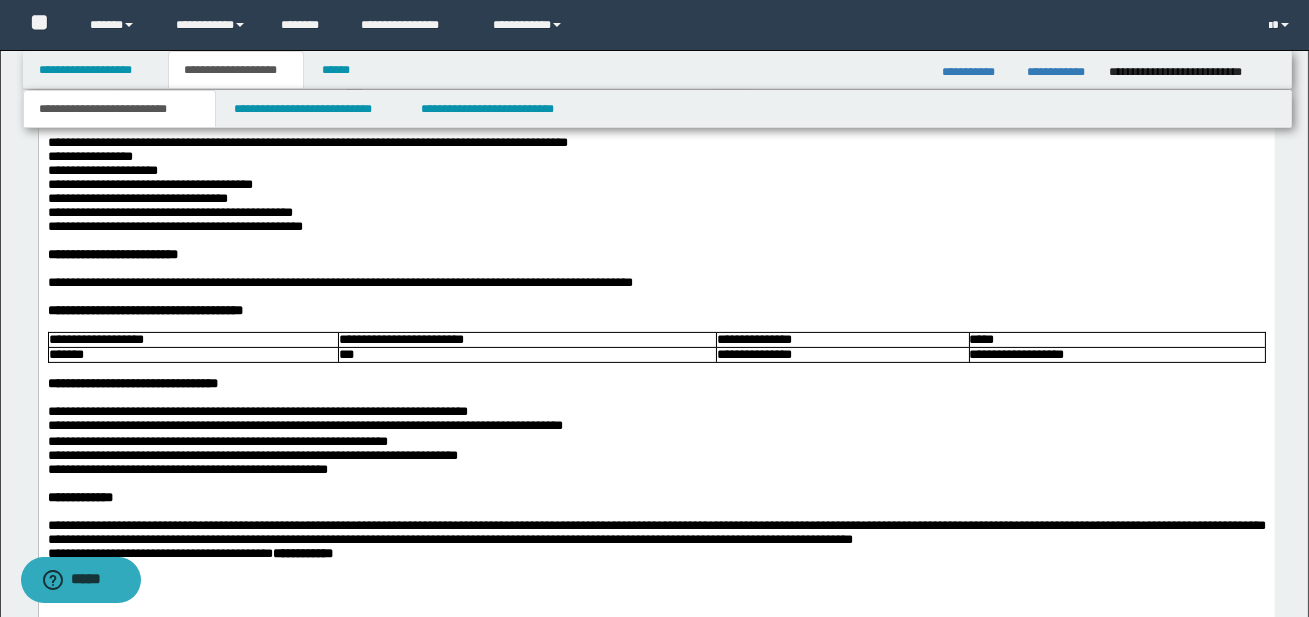 scroll, scrollTop: 1032, scrollLeft: 0, axis: vertical 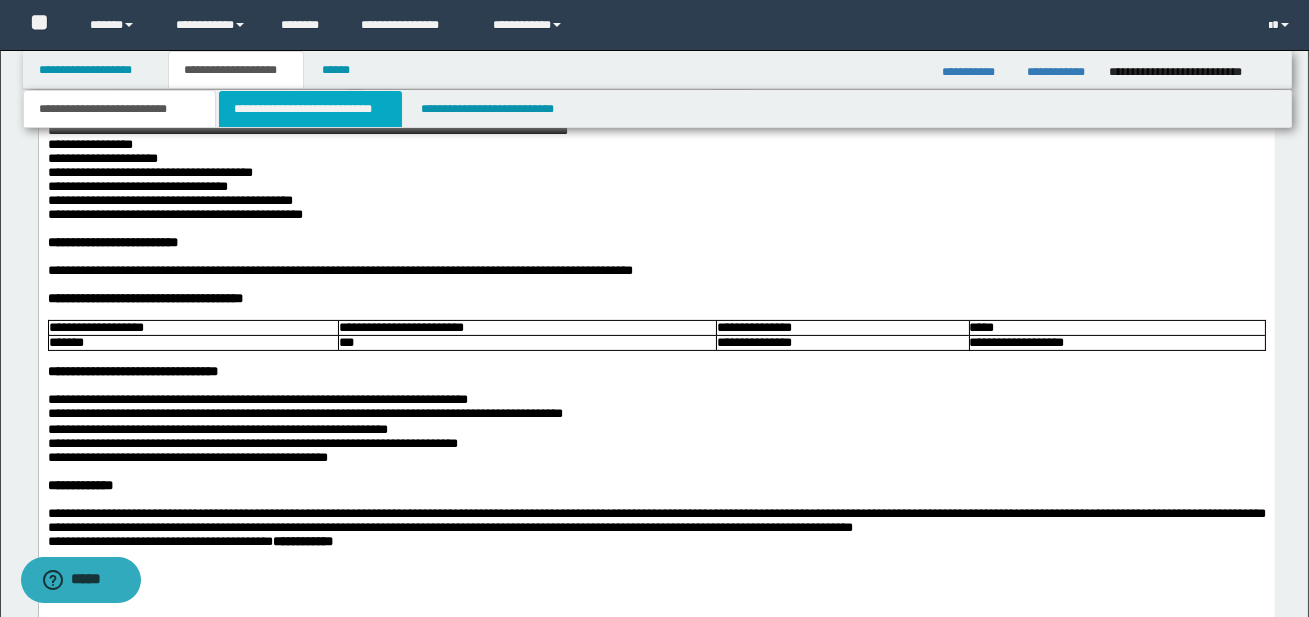 click on "**********" at bounding box center (310, 109) 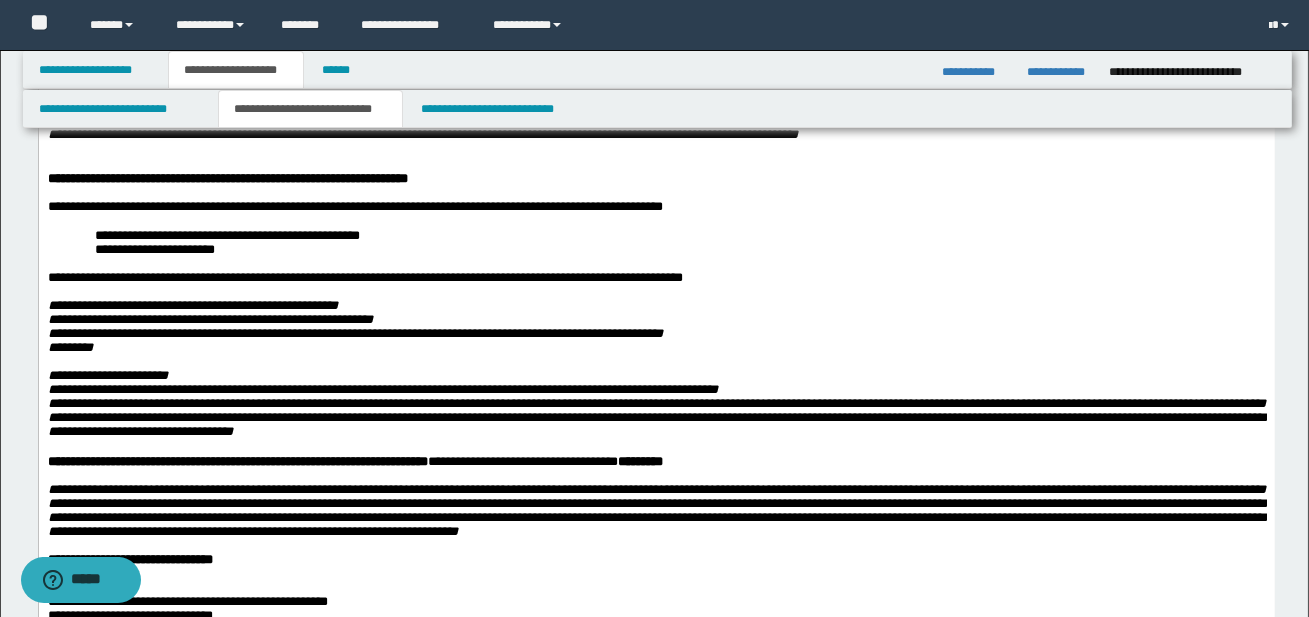 scroll, scrollTop: 266, scrollLeft: 0, axis: vertical 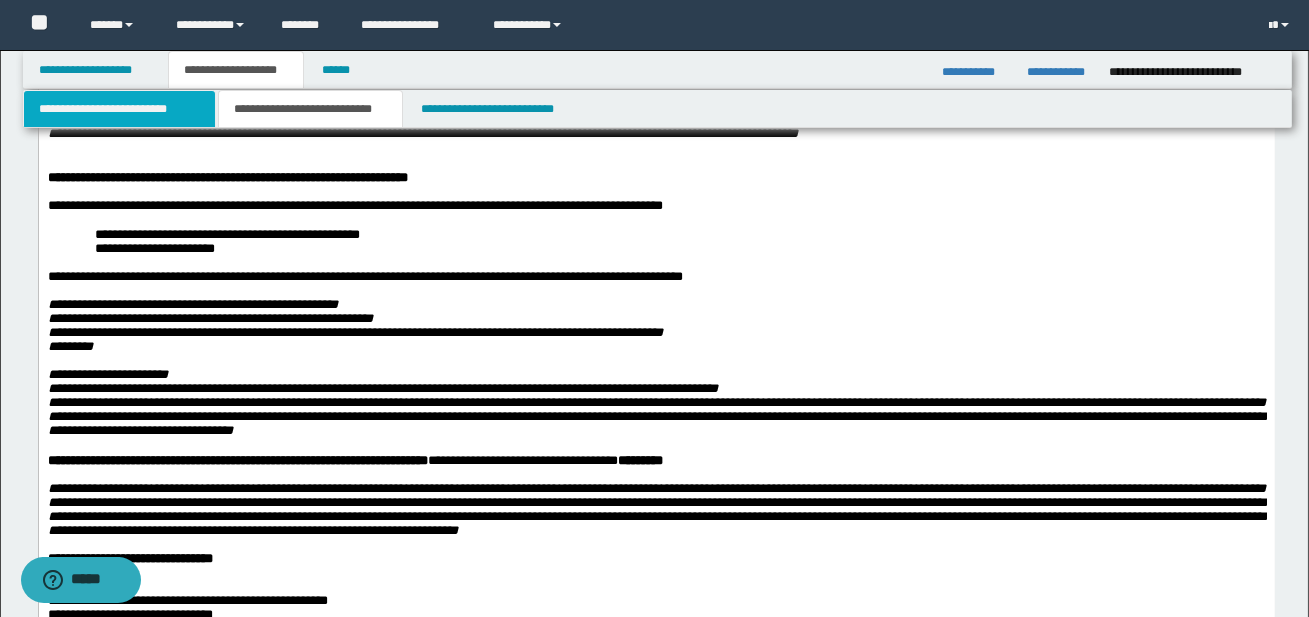 click on "**********" at bounding box center (119, 109) 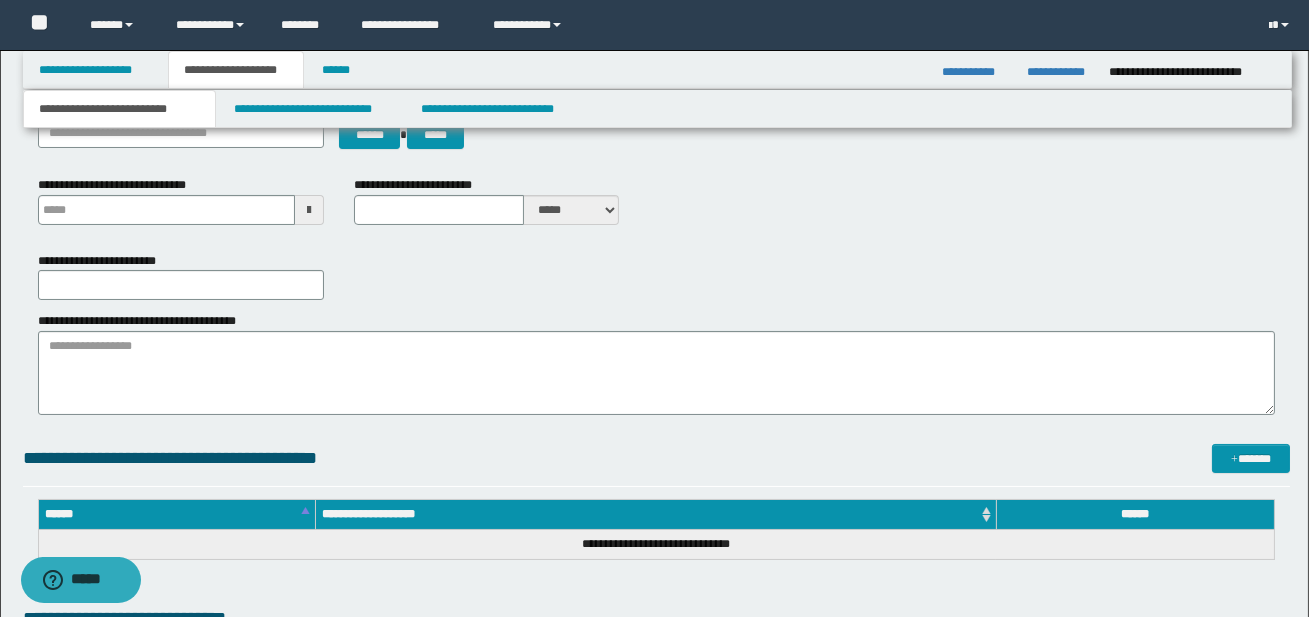 type 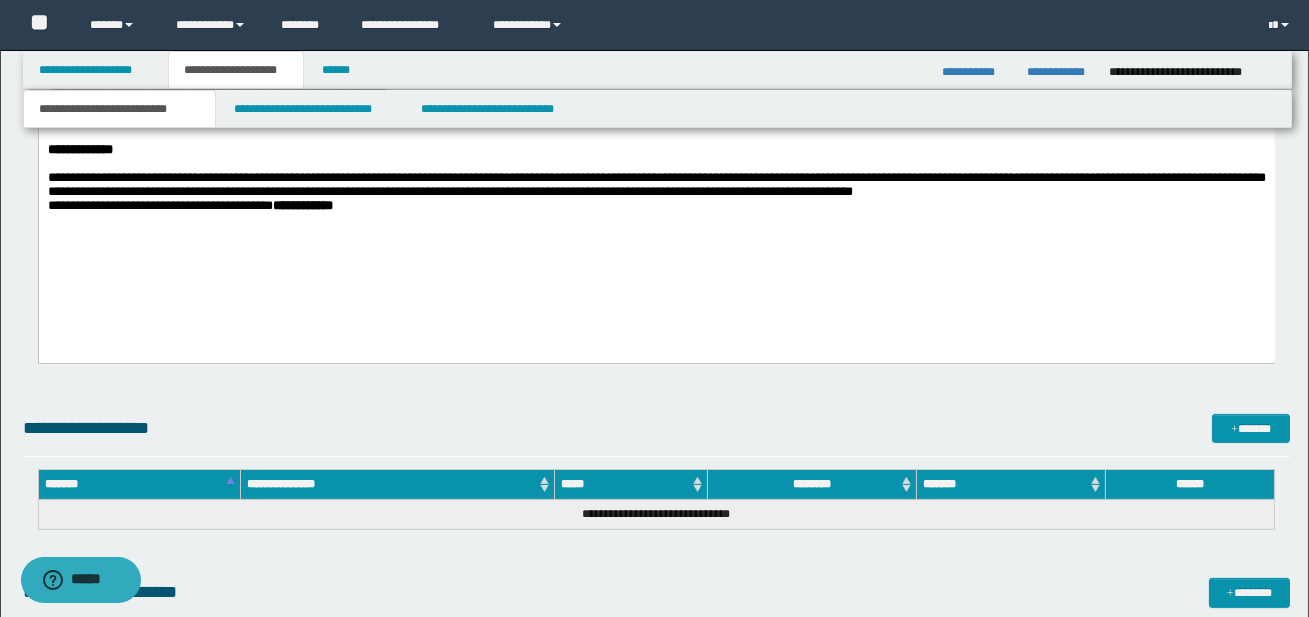 scroll, scrollTop: 1366, scrollLeft: 0, axis: vertical 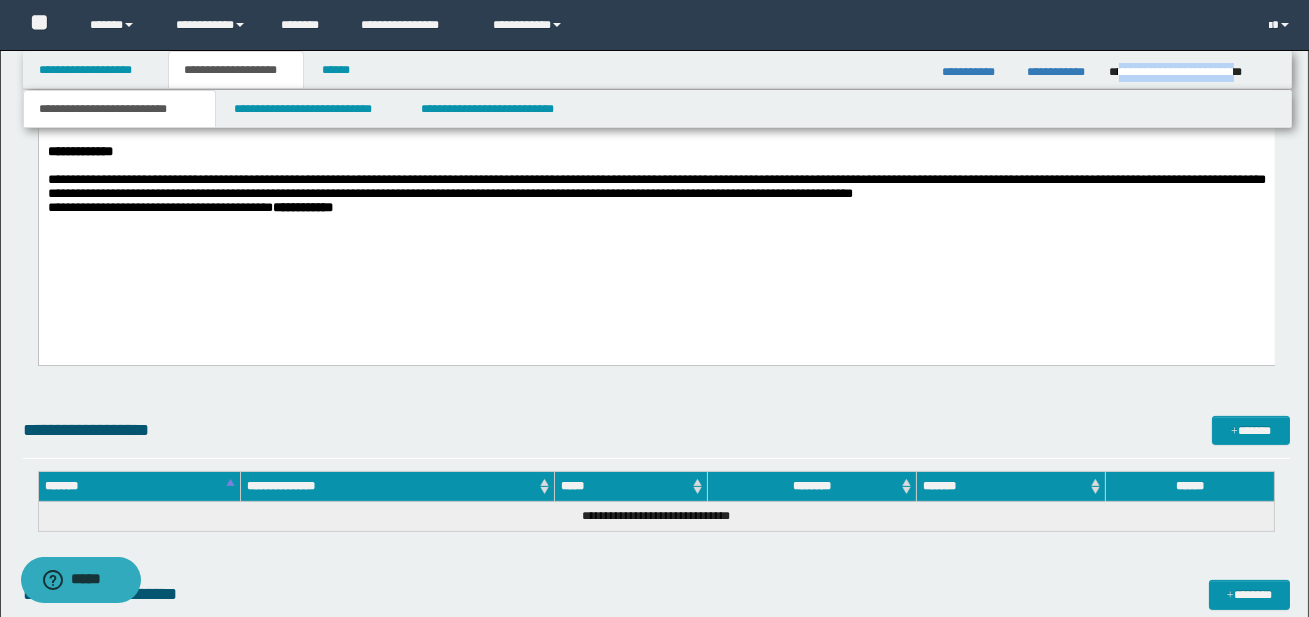 drag, startPoint x: 1119, startPoint y: 70, endPoint x: 1272, endPoint y: 75, distance: 153.08168 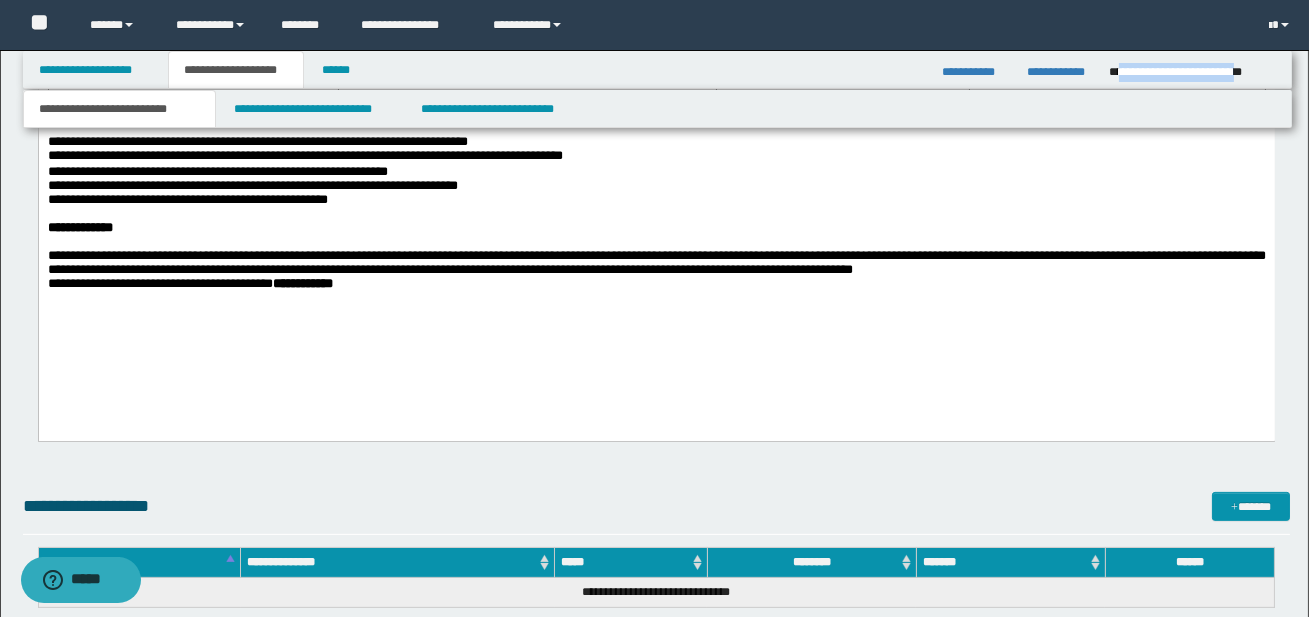 scroll, scrollTop: 1187, scrollLeft: 0, axis: vertical 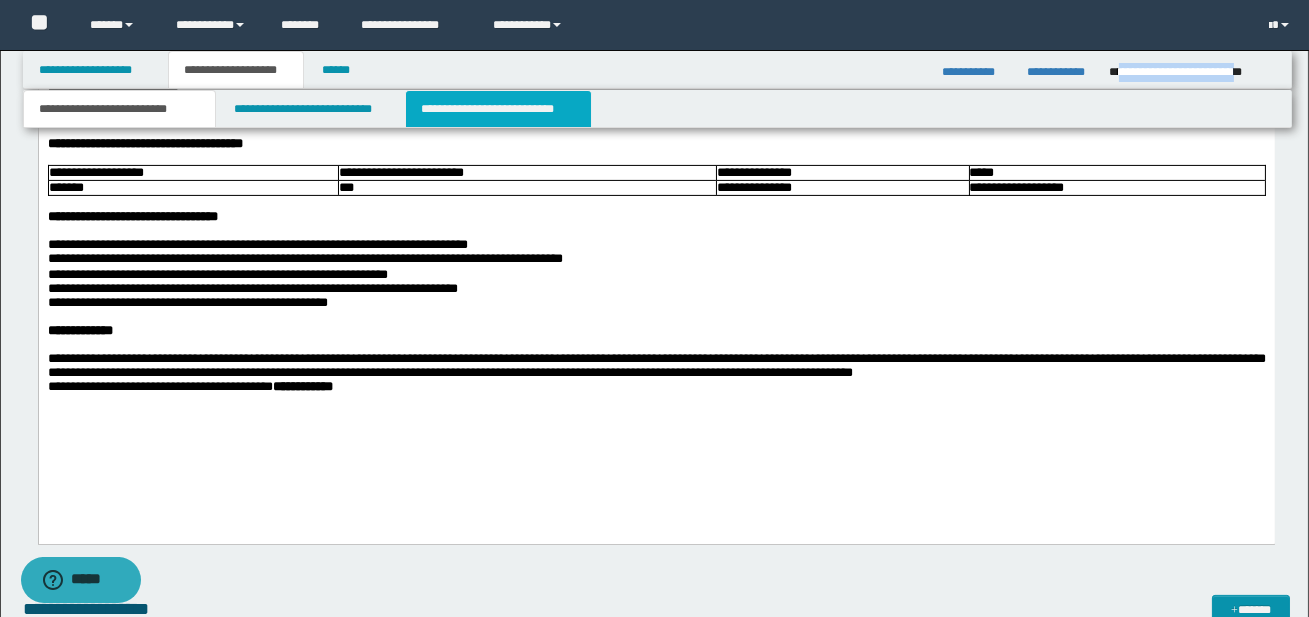 click on "**********" at bounding box center (498, 109) 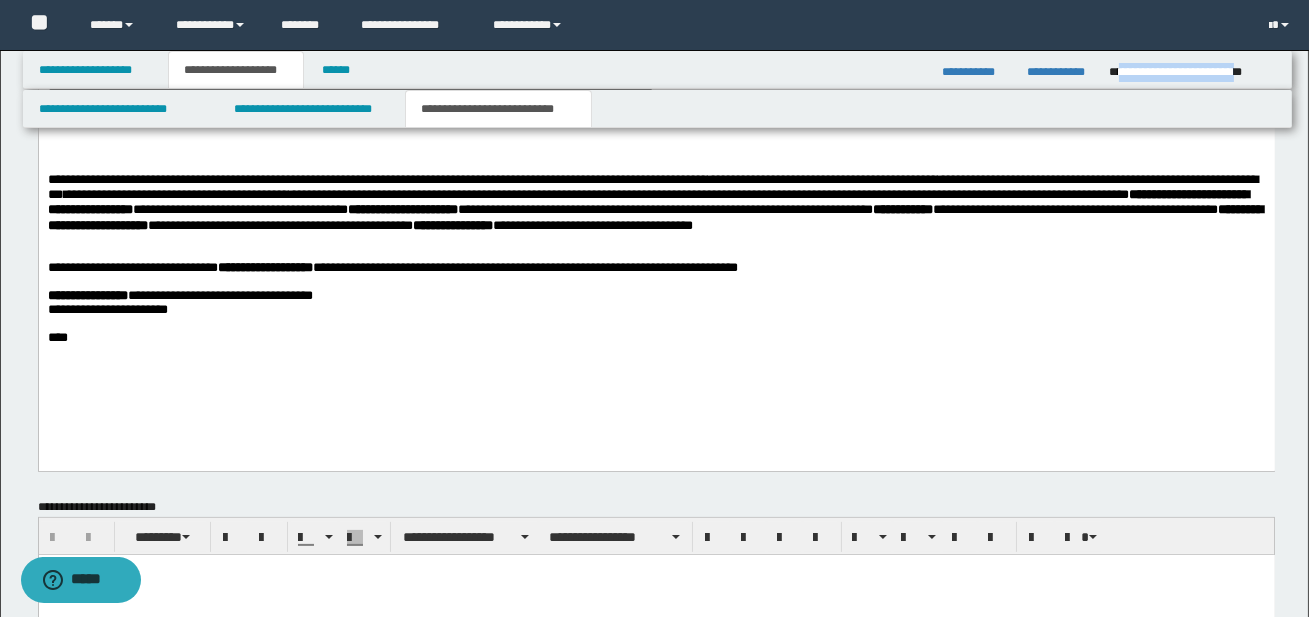scroll, scrollTop: 1133, scrollLeft: 0, axis: vertical 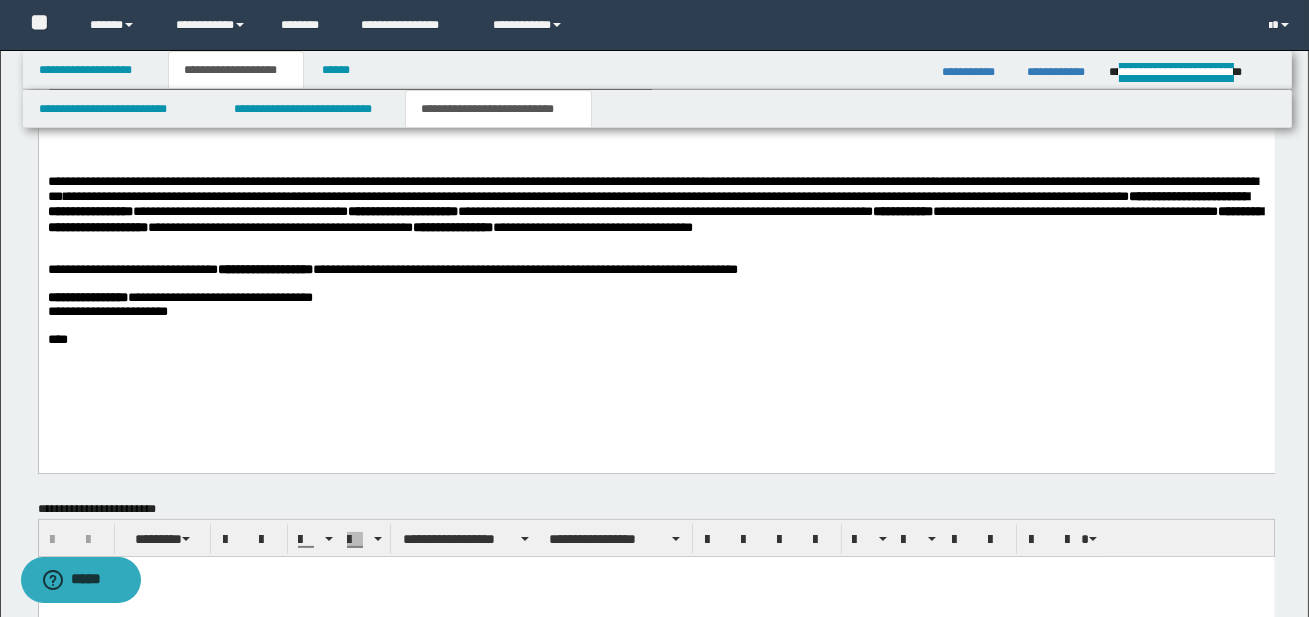click on "**********" at bounding box center (656, 203) 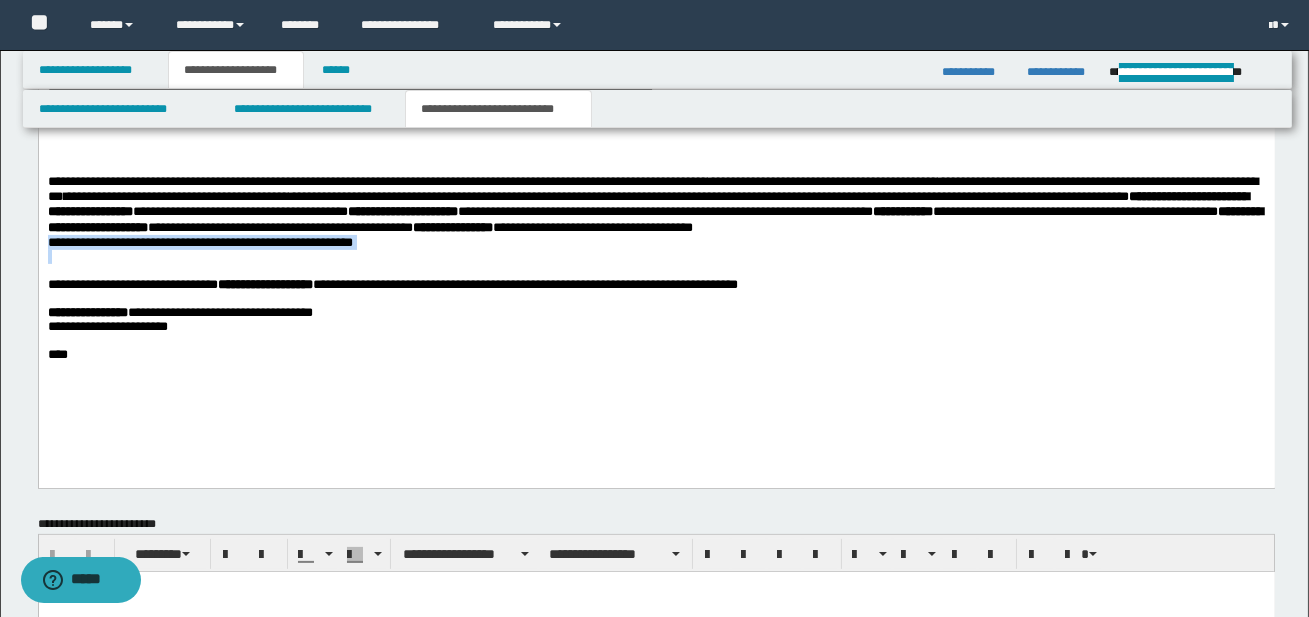 drag, startPoint x: 46, startPoint y: 244, endPoint x: 521, endPoint y: 265, distance: 475.464 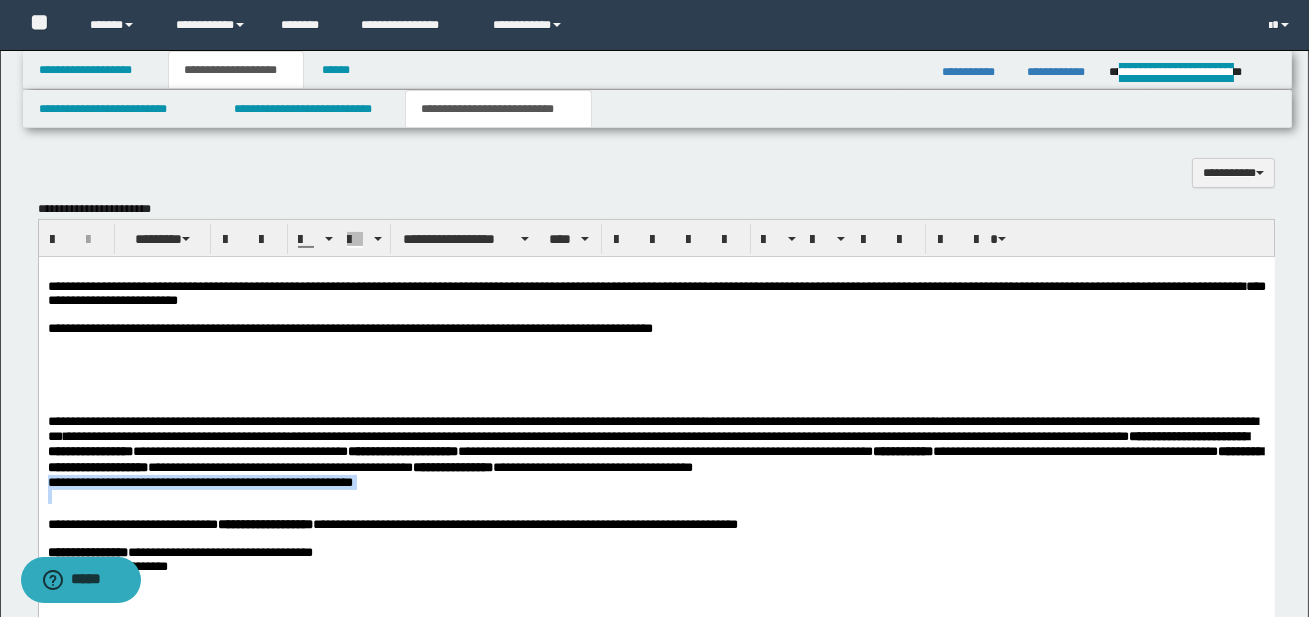 scroll, scrollTop: 911, scrollLeft: 0, axis: vertical 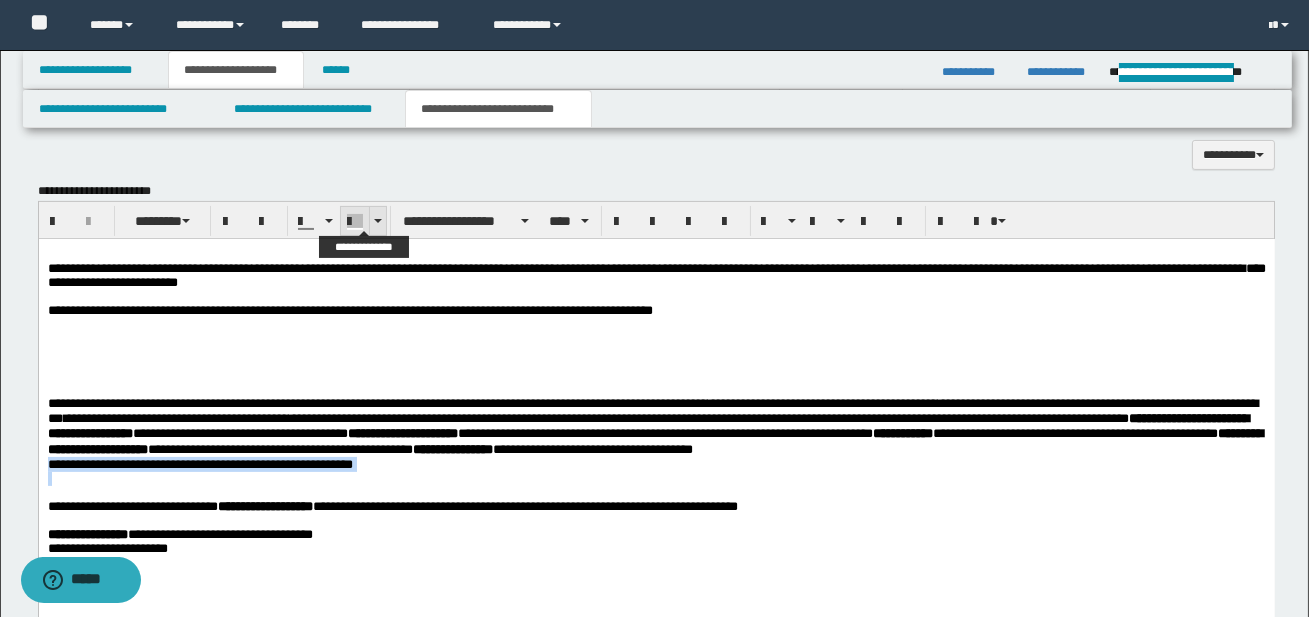 click at bounding box center (378, 221) 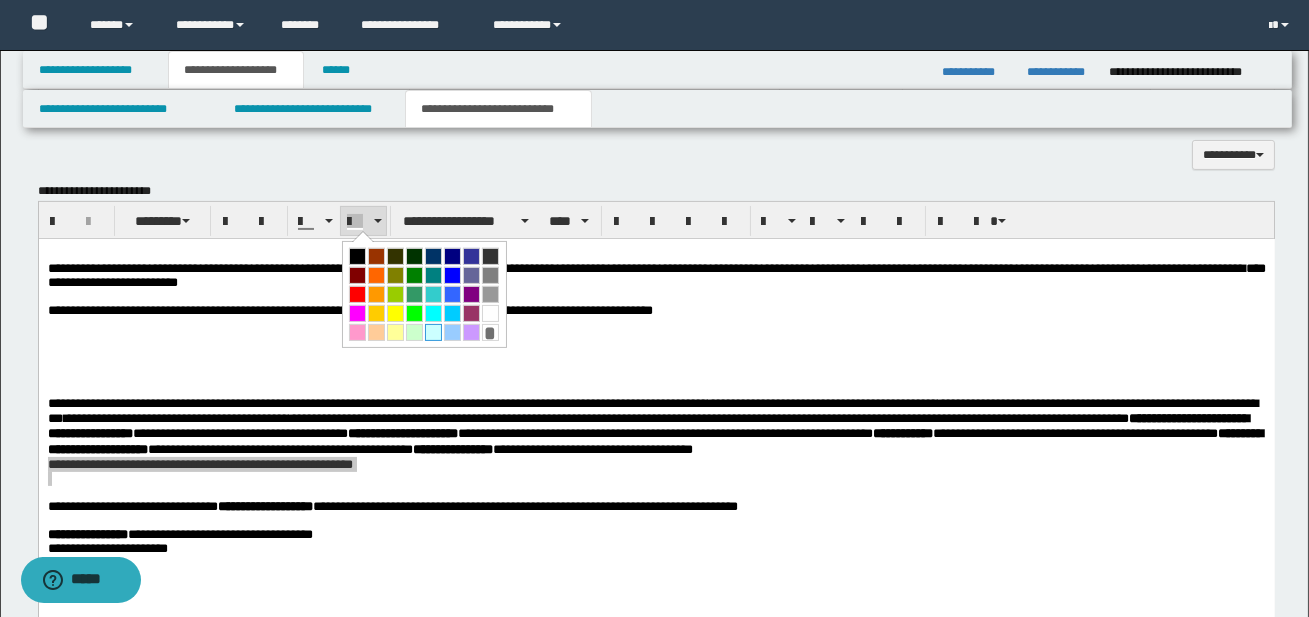 click at bounding box center (433, 332) 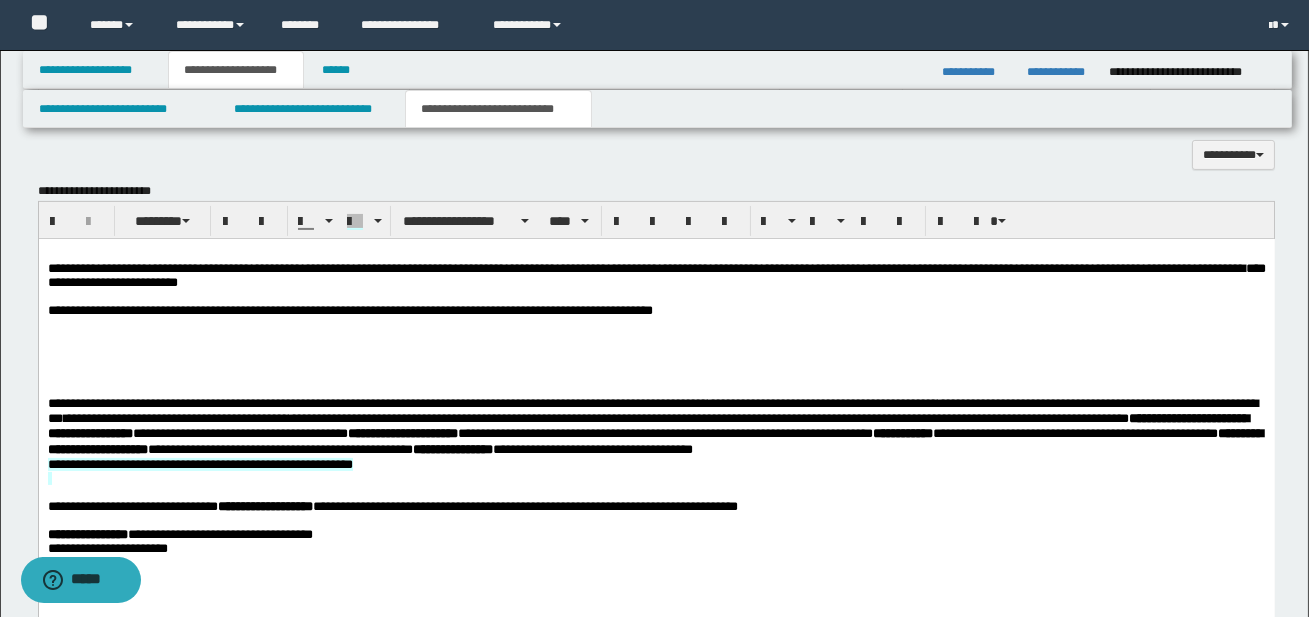 click on "**********" at bounding box center [199, 463] 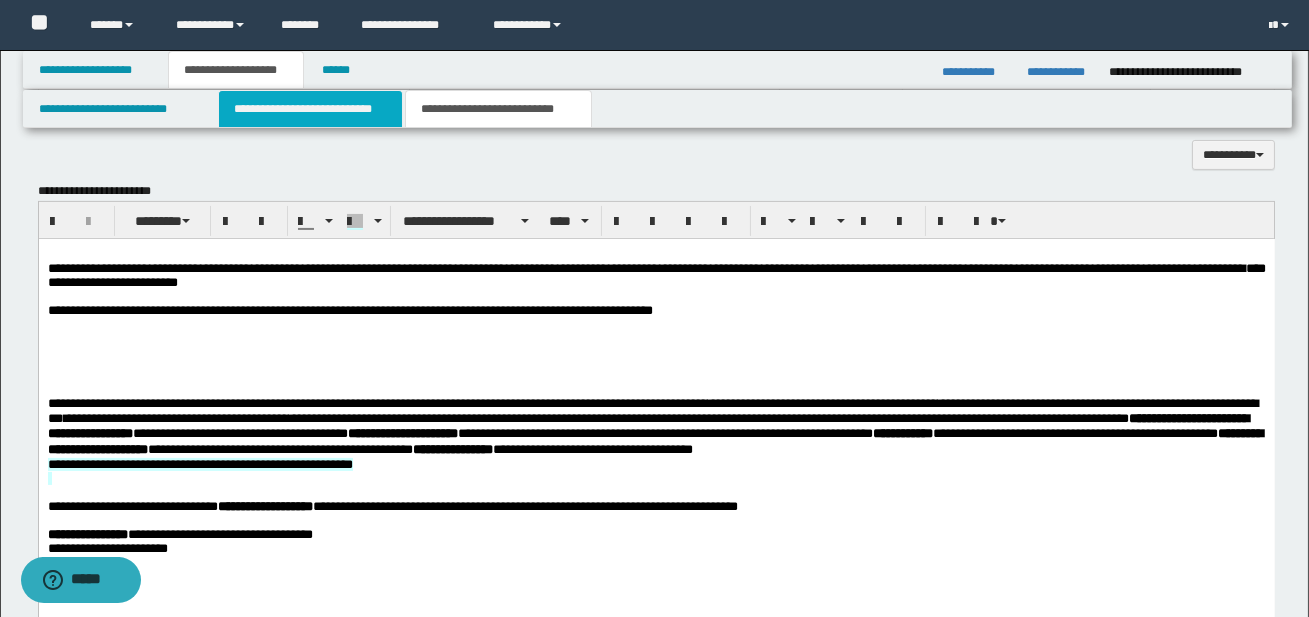 click on "**********" at bounding box center (310, 109) 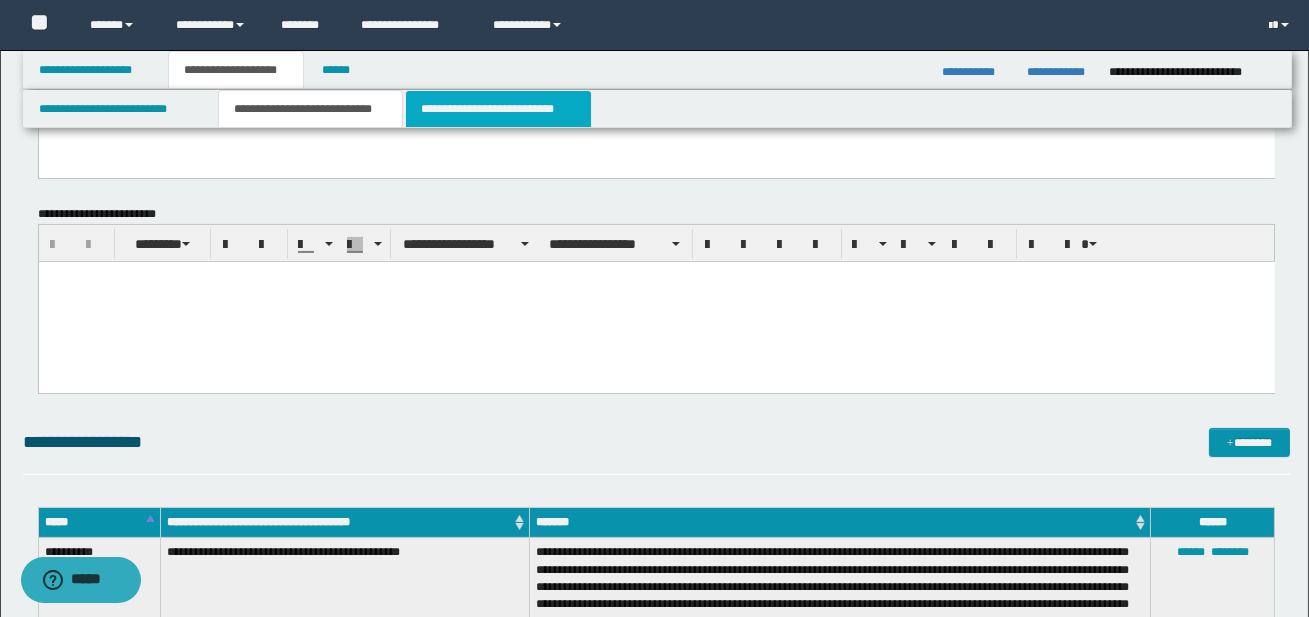 click on "**********" at bounding box center (498, 109) 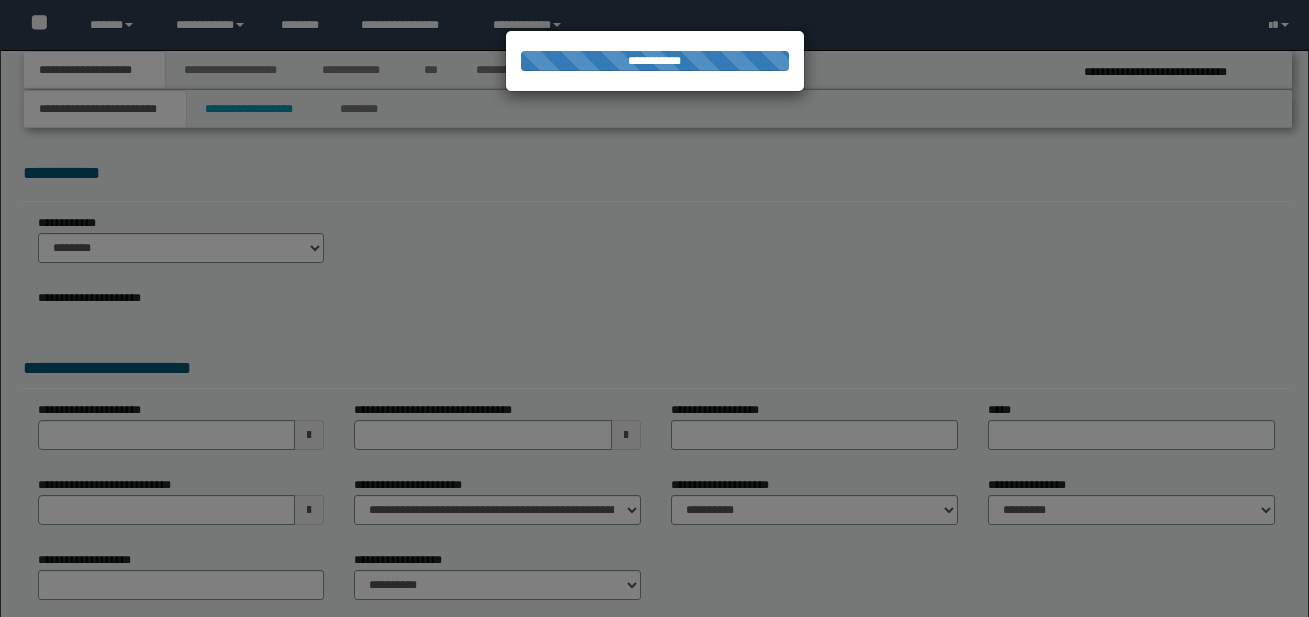 scroll, scrollTop: 0, scrollLeft: 0, axis: both 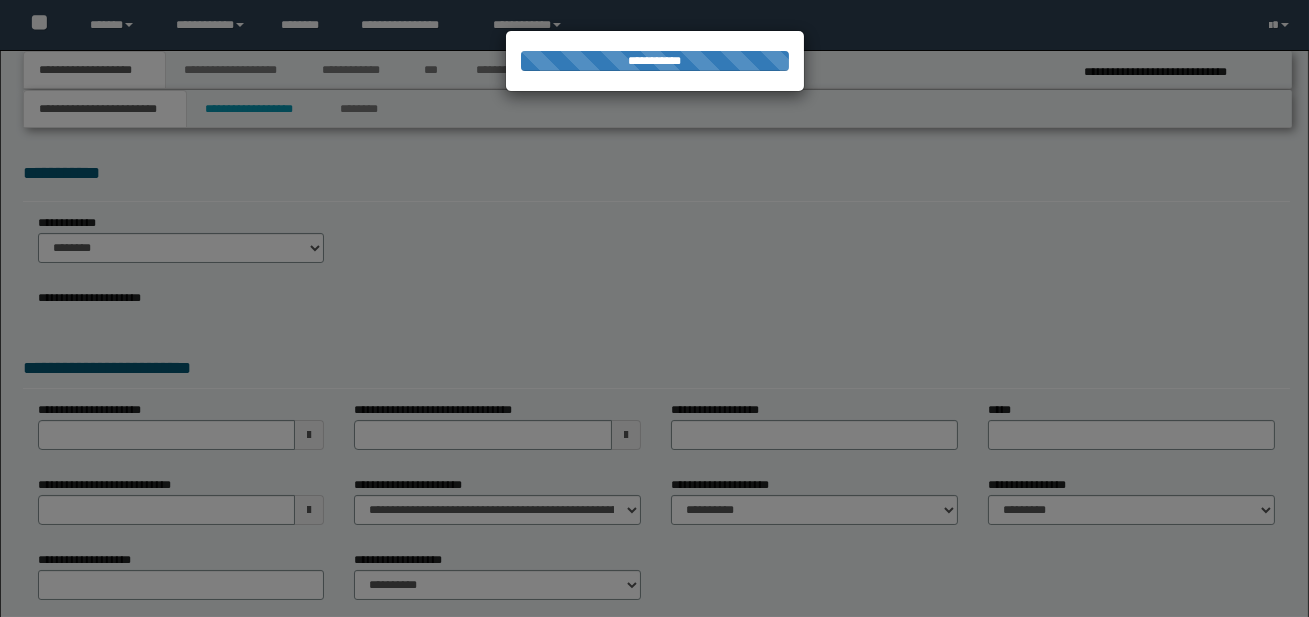 select on "*" 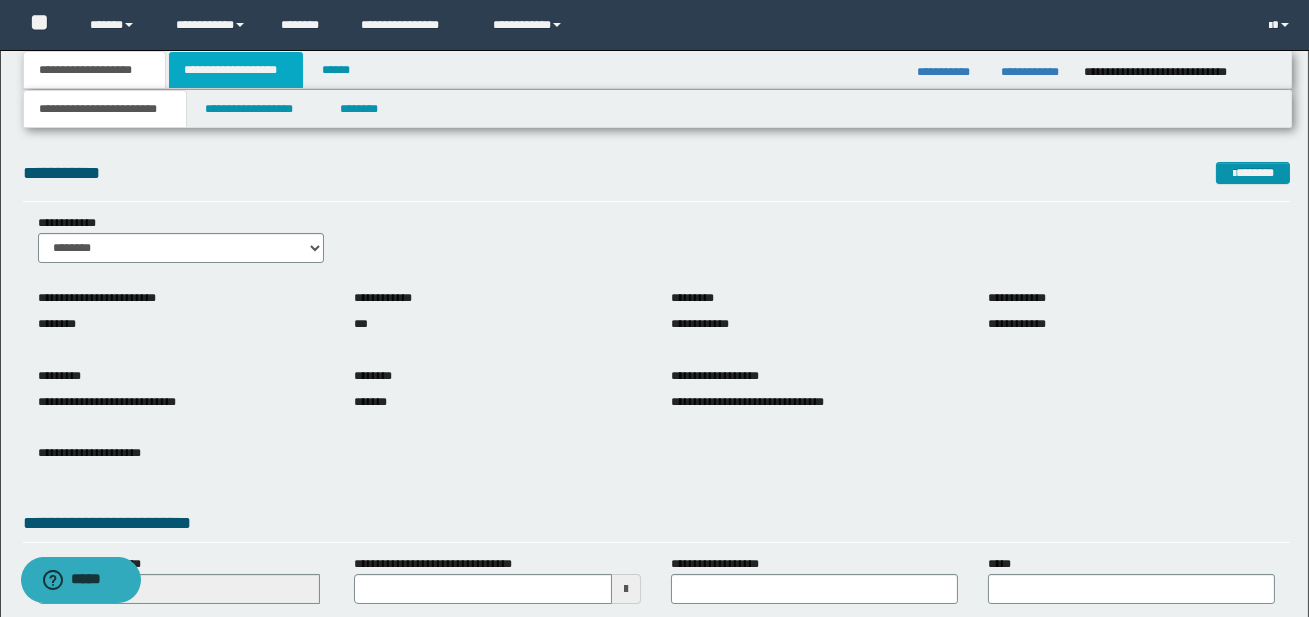 click on "**********" at bounding box center [236, 70] 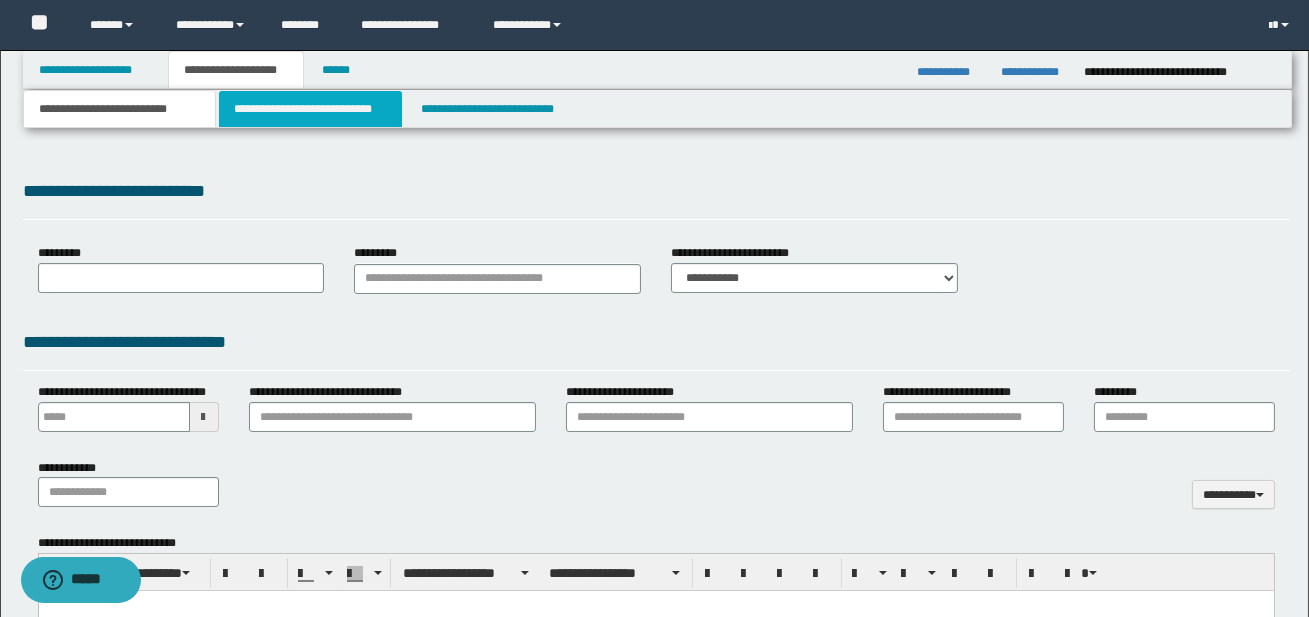 type on "**********" 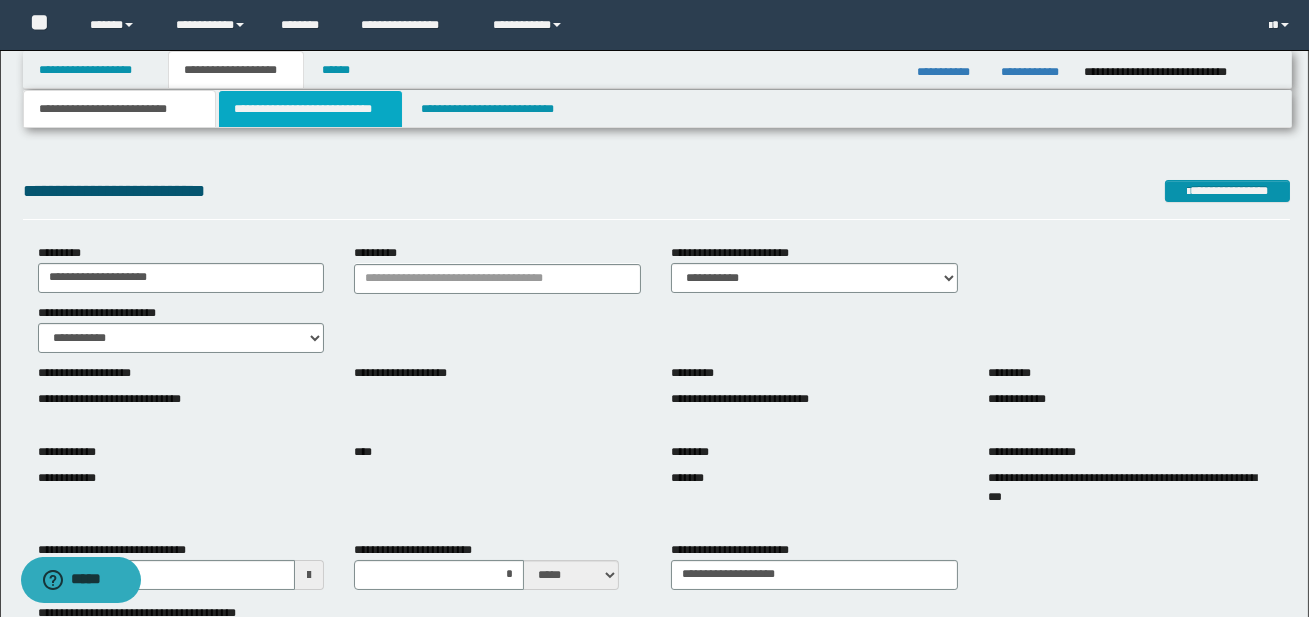 scroll, scrollTop: 0, scrollLeft: 0, axis: both 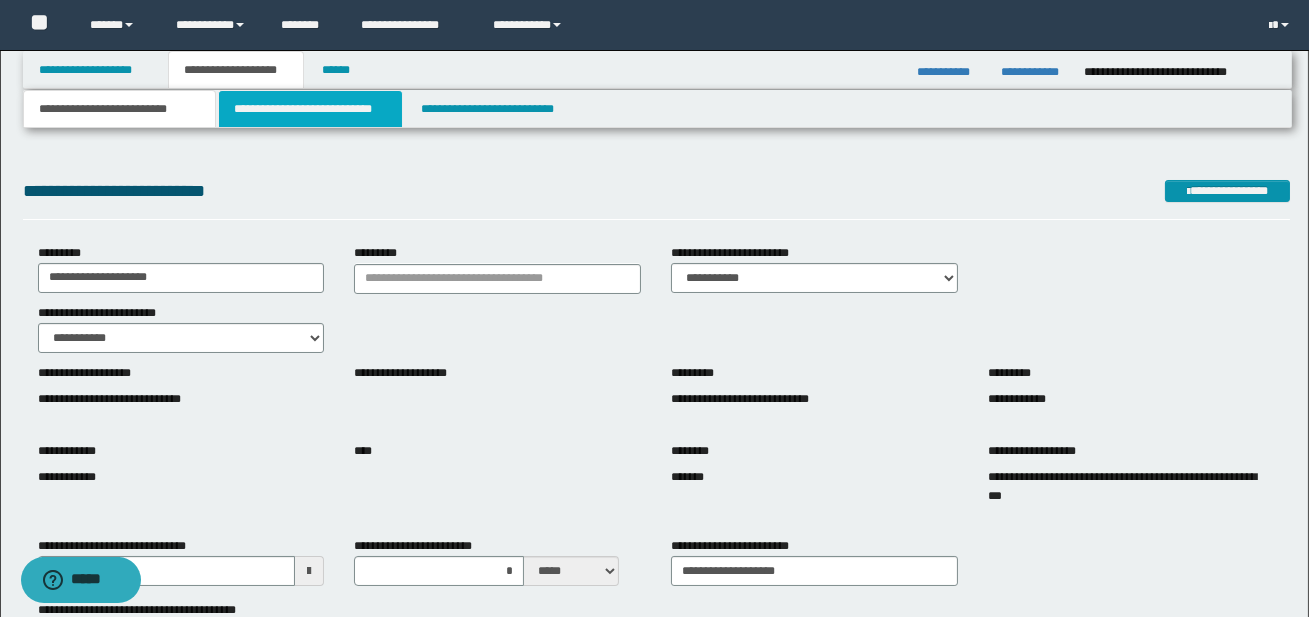 click on "**********" at bounding box center [310, 109] 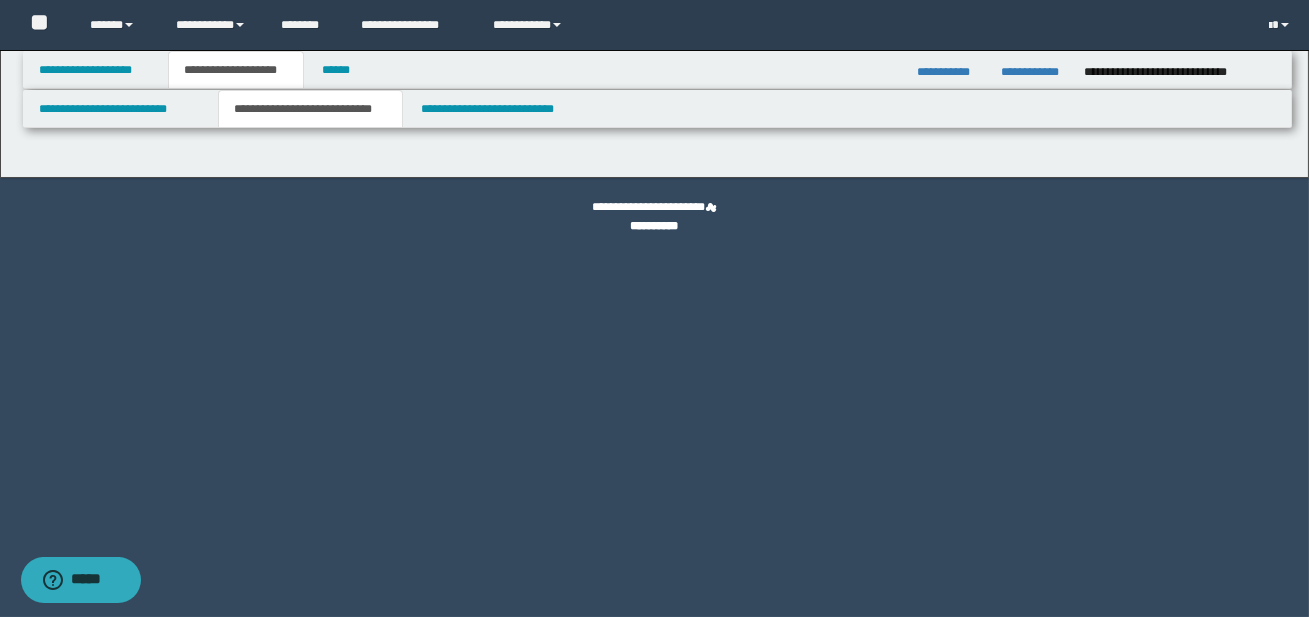 select on "*" 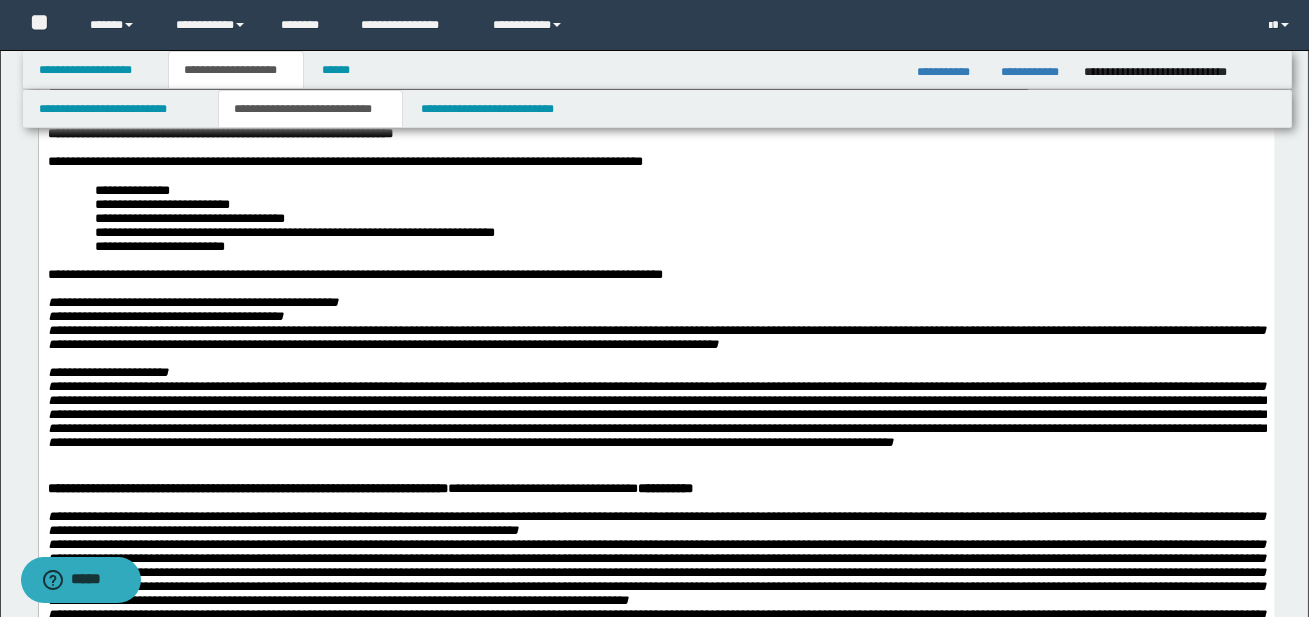 scroll, scrollTop: 409, scrollLeft: 0, axis: vertical 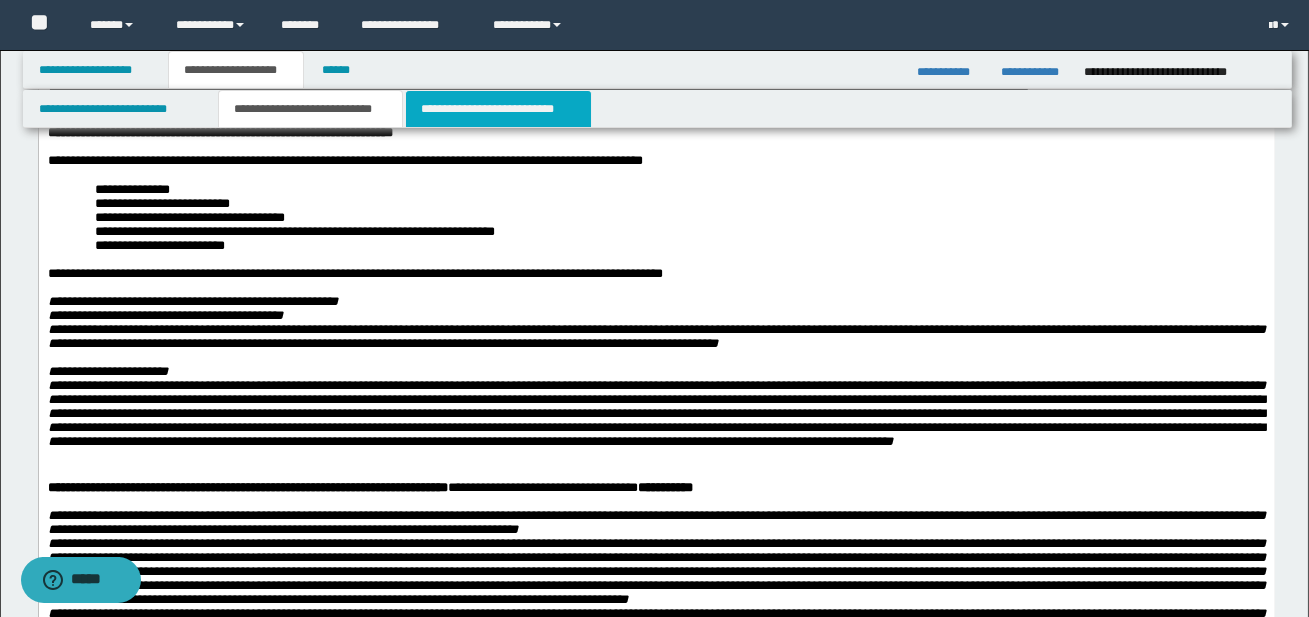 click on "**********" at bounding box center (498, 109) 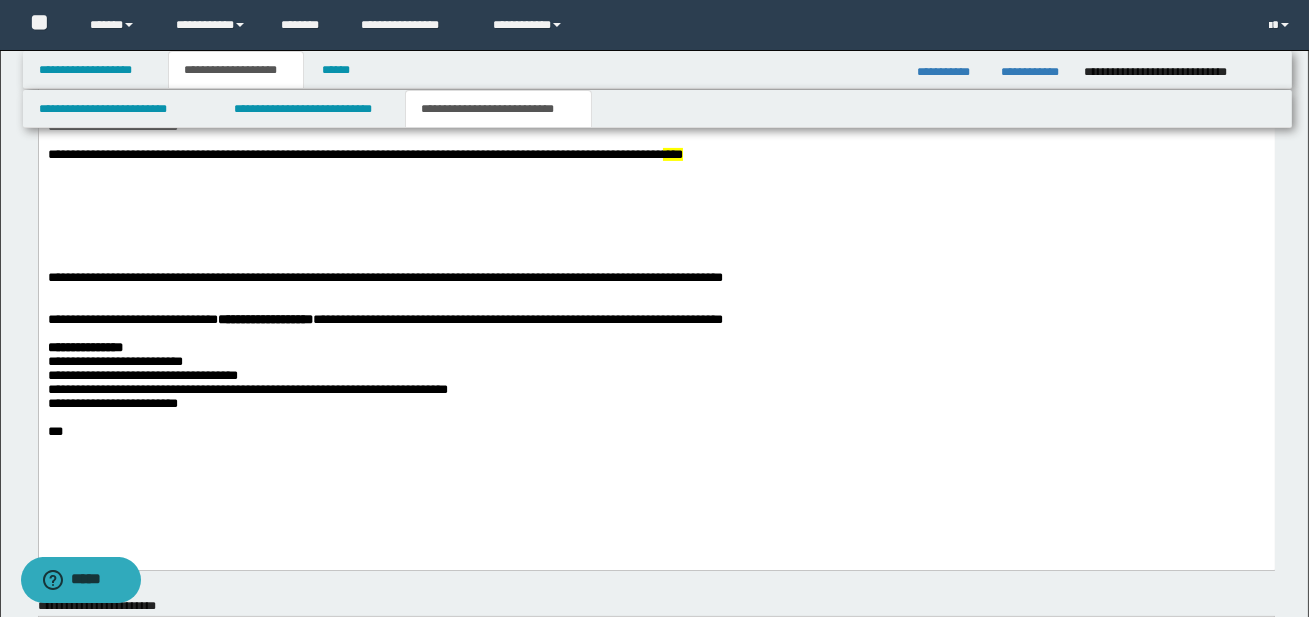 scroll, scrollTop: 1145, scrollLeft: 0, axis: vertical 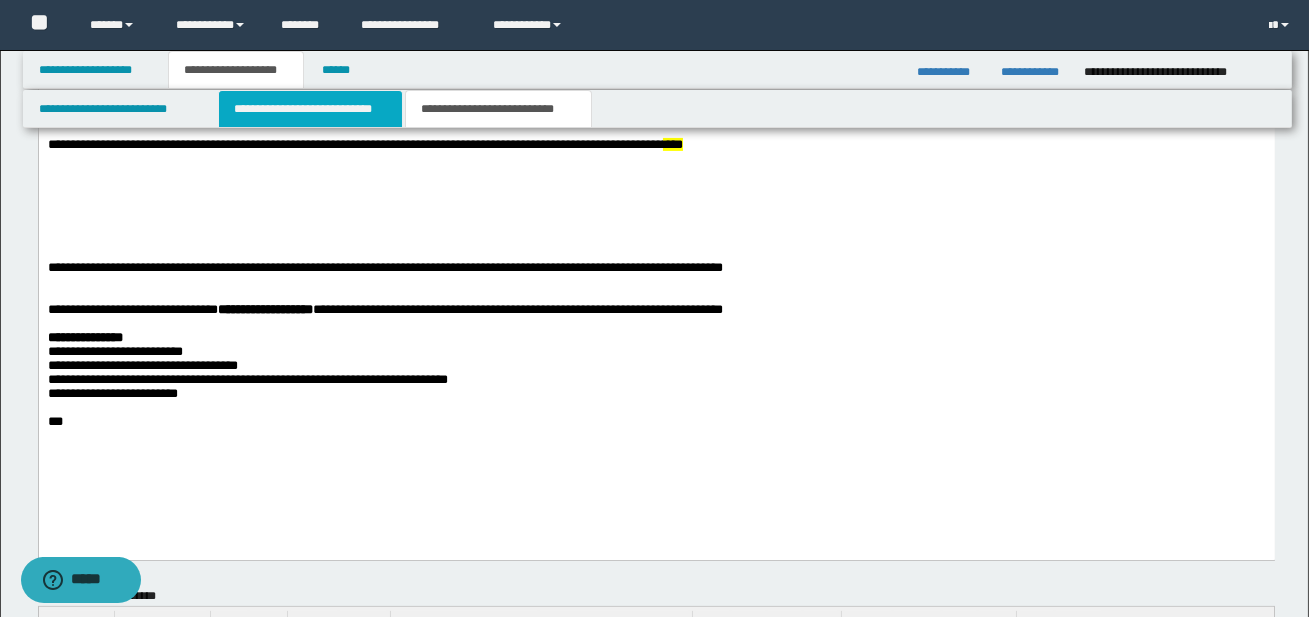 click on "**********" at bounding box center [310, 109] 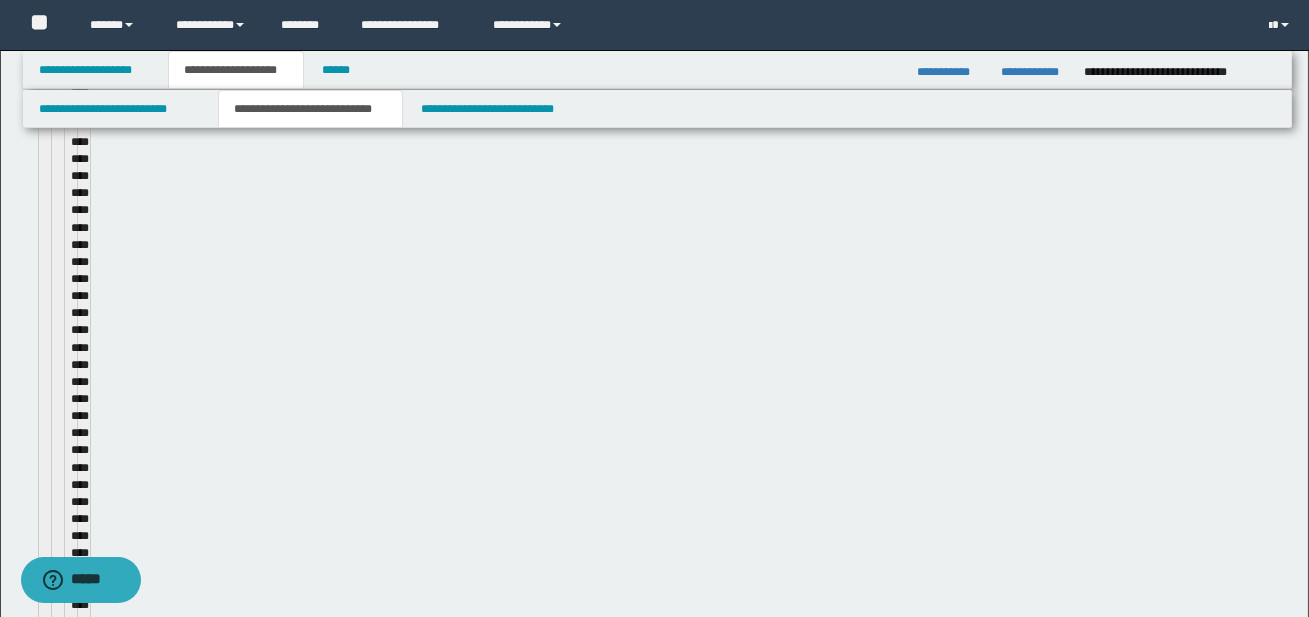type 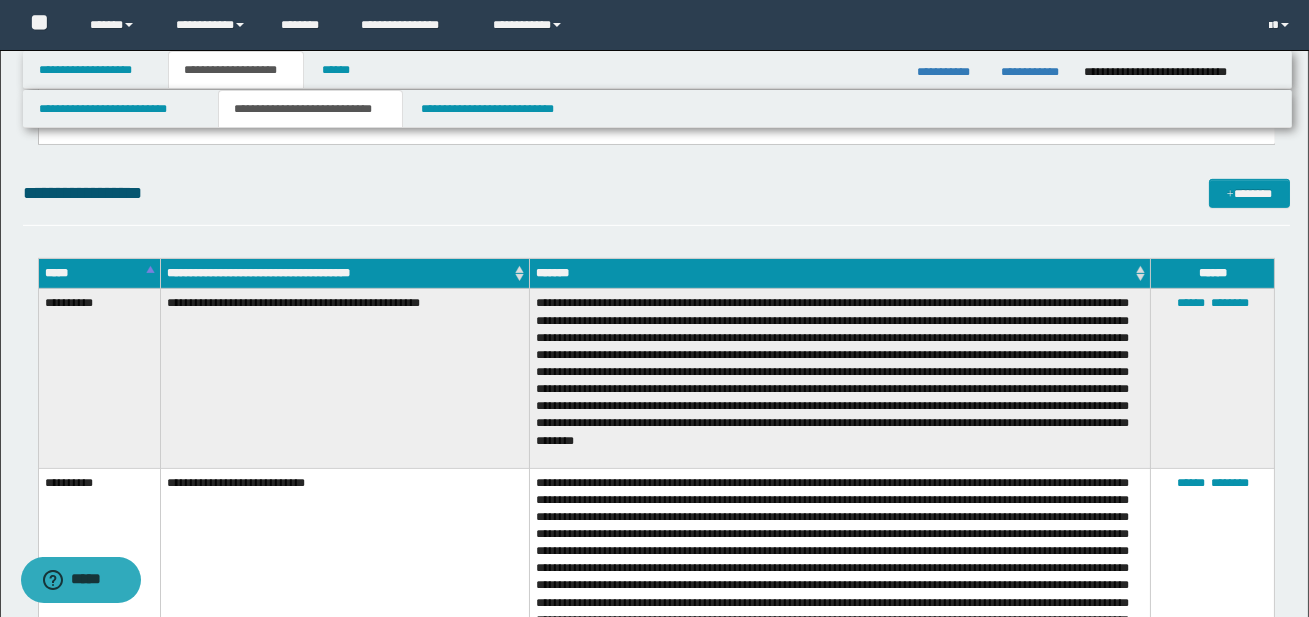 scroll, scrollTop: 1949, scrollLeft: 0, axis: vertical 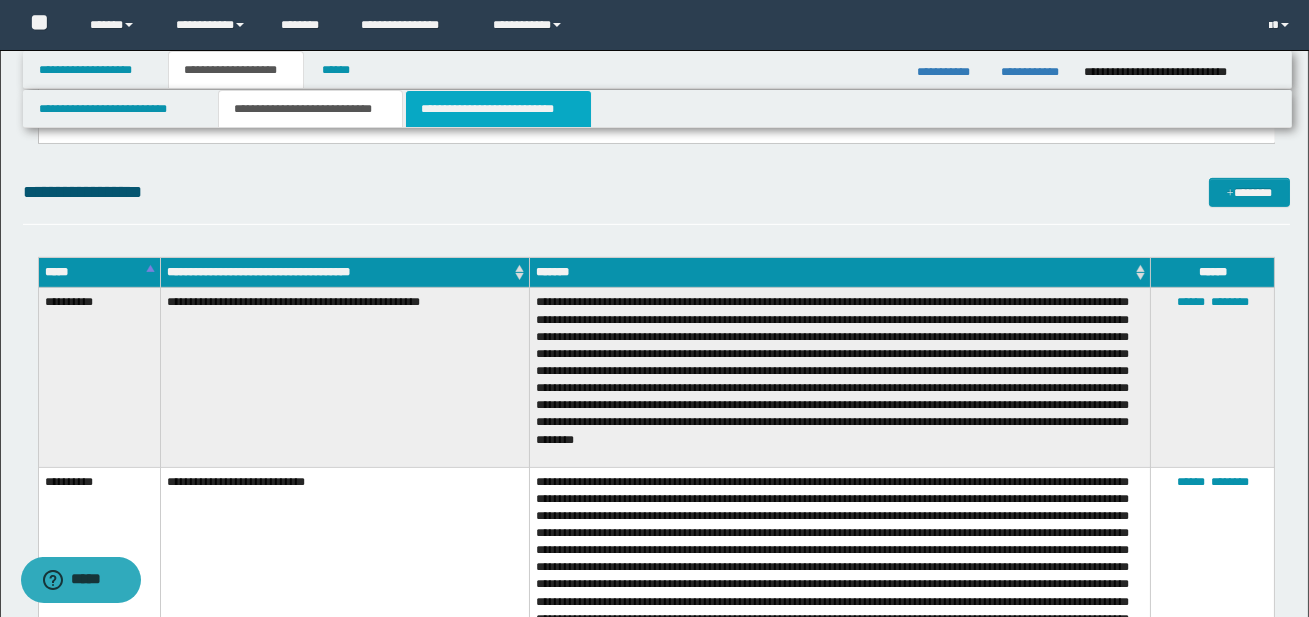 click on "**********" at bounding box center [498, 109] 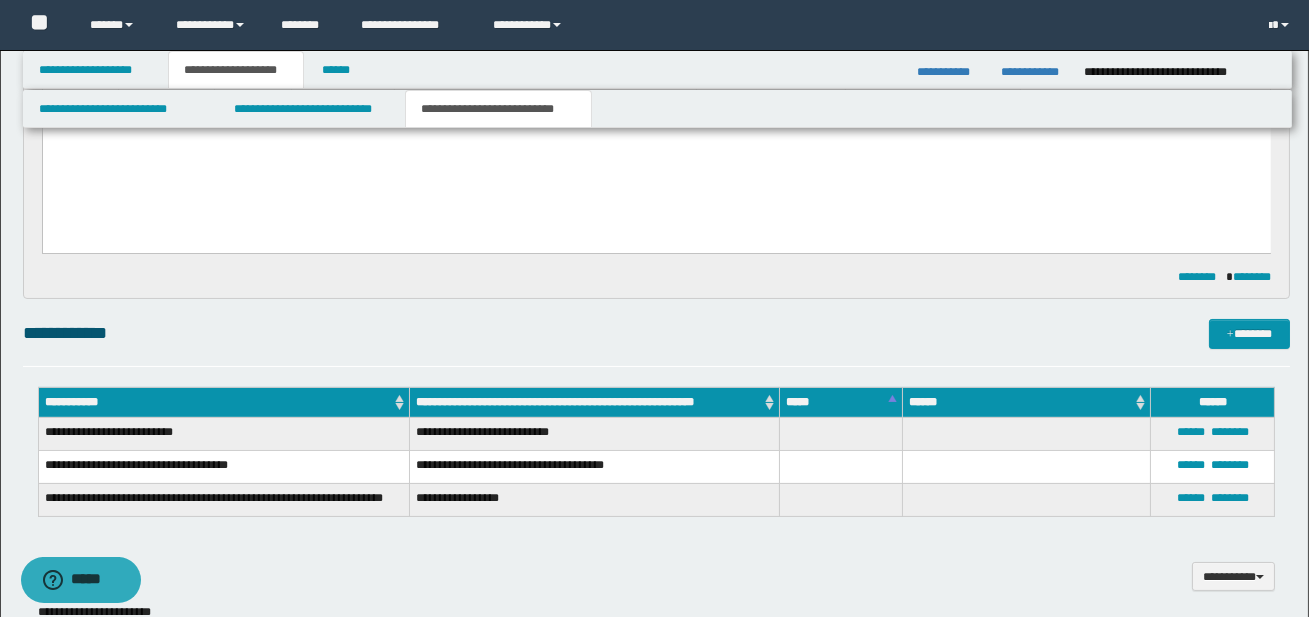 scroll, scrollTop: 573, scrollLeft: 0, axis: vertical 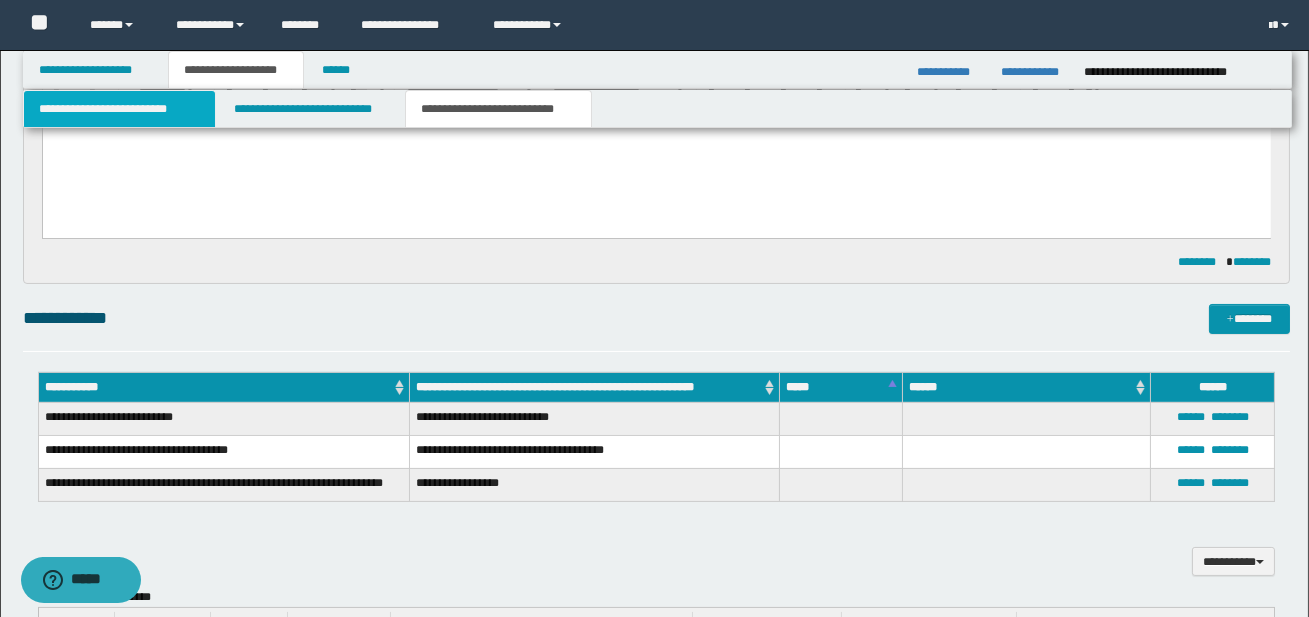 click on "**********" at bounding box center [119, 109] 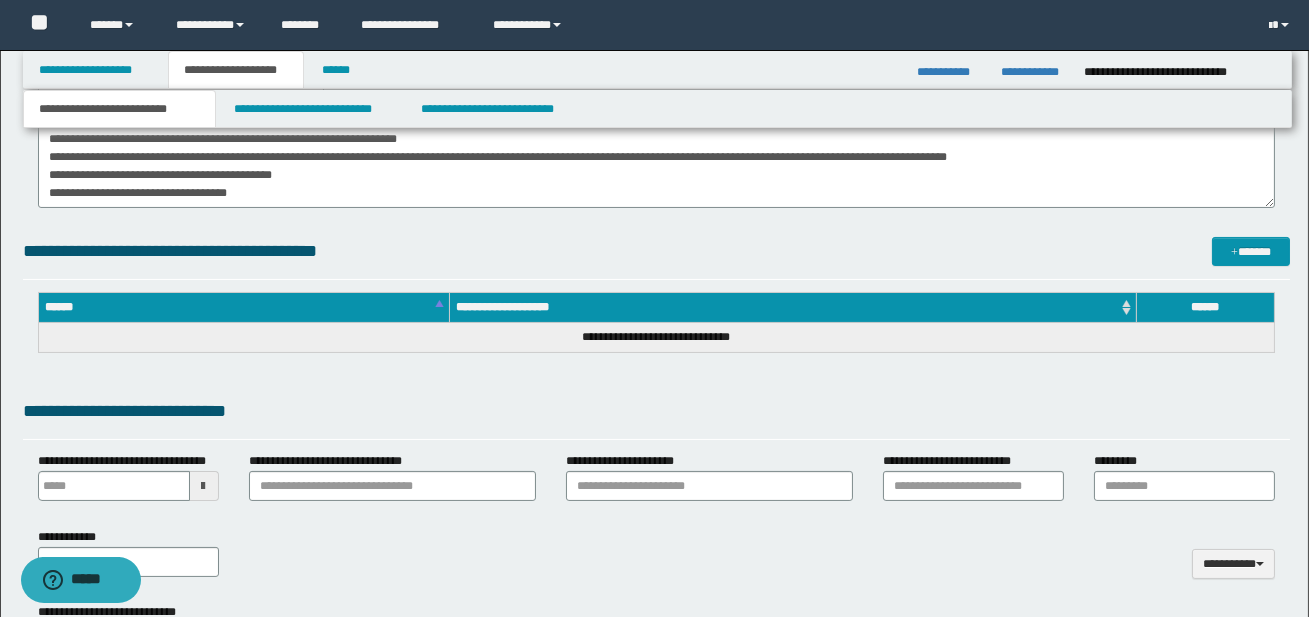 scroll, scrollTop: 470, scrollLeft: 0, axis: vertical 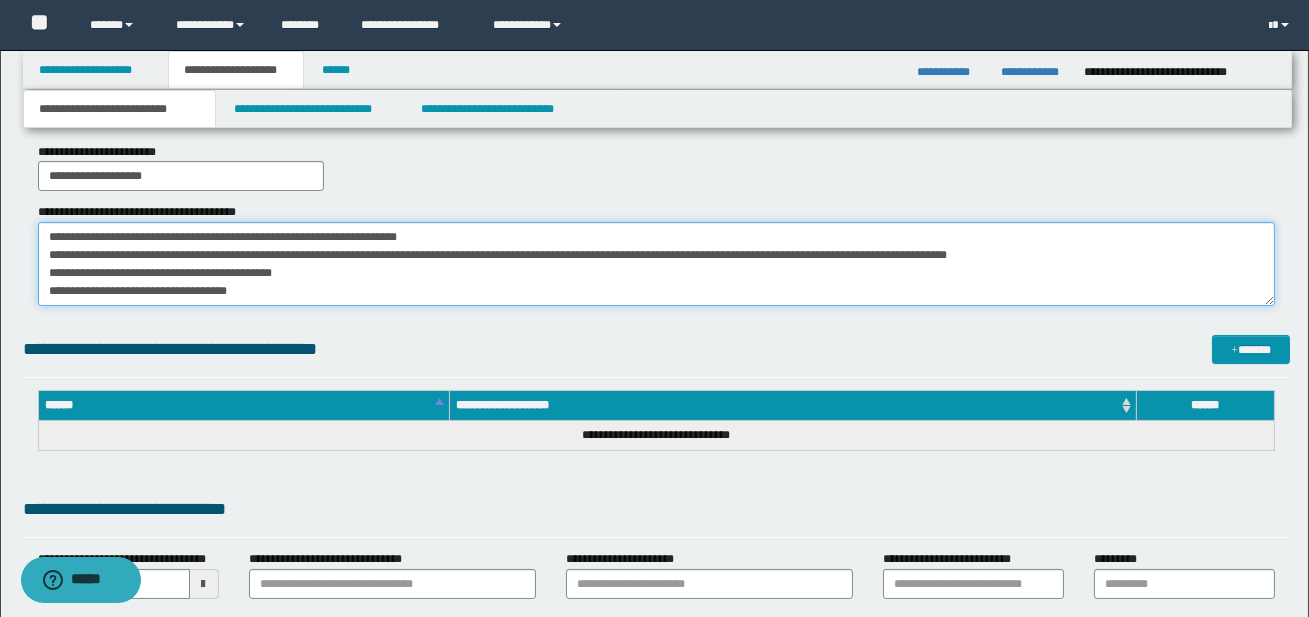 click on "**********" at bounding box center [657, 264] 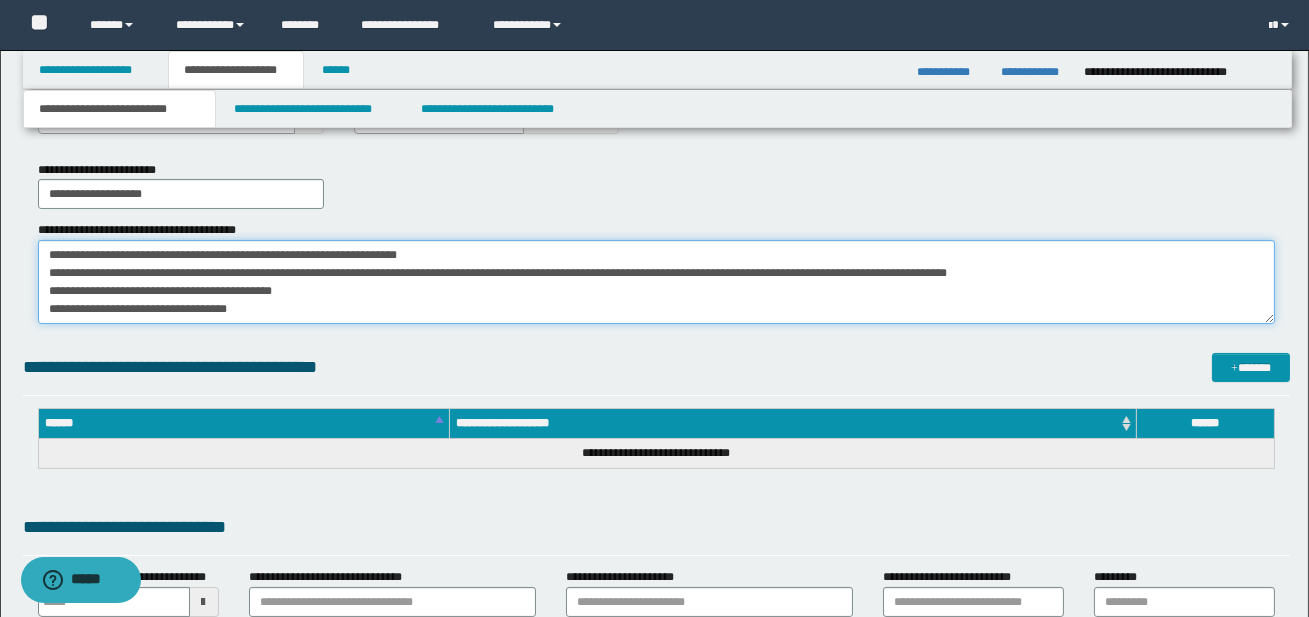 scroll, scrollTop: 453, scrollLeft: 0, axis: vertical 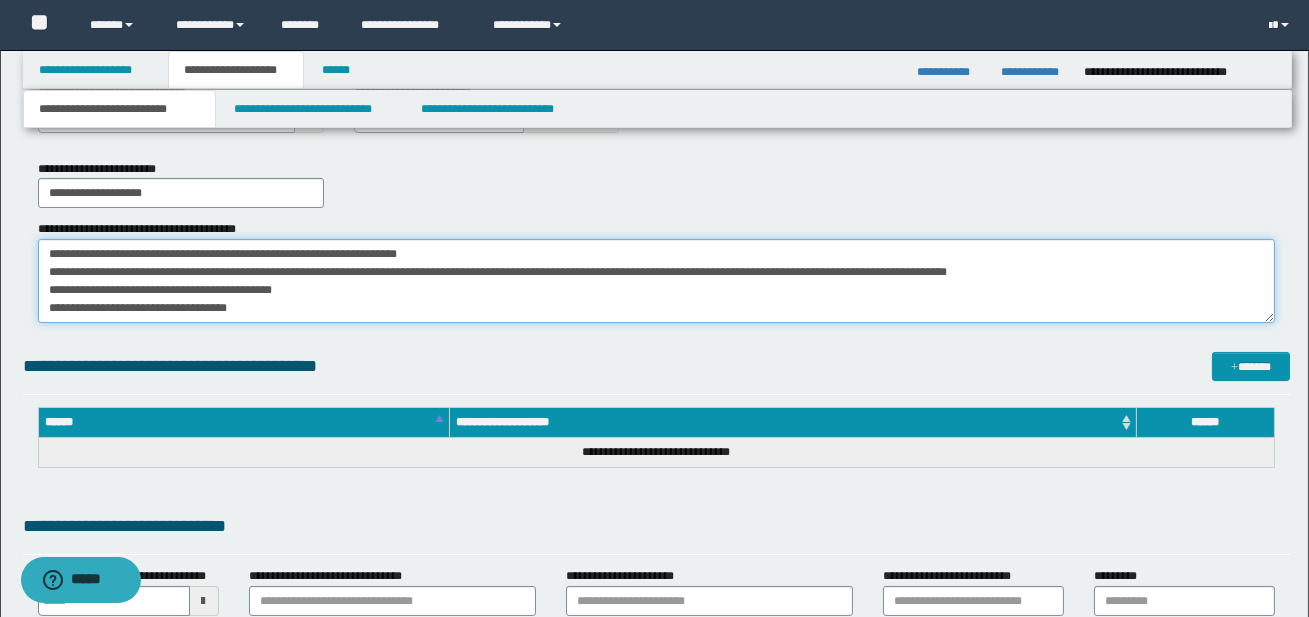 click on "**********" at bounding box center [657, 281] 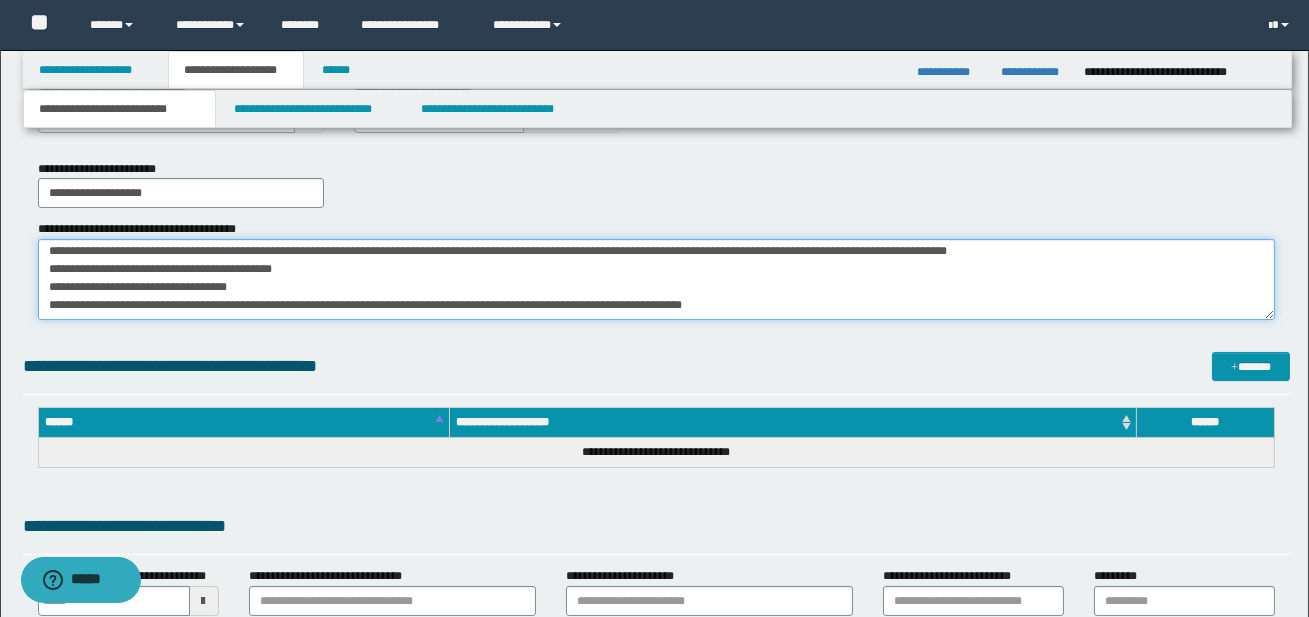 scroll, scrollTop: 69, scrollLeft: 0, axis: vertical 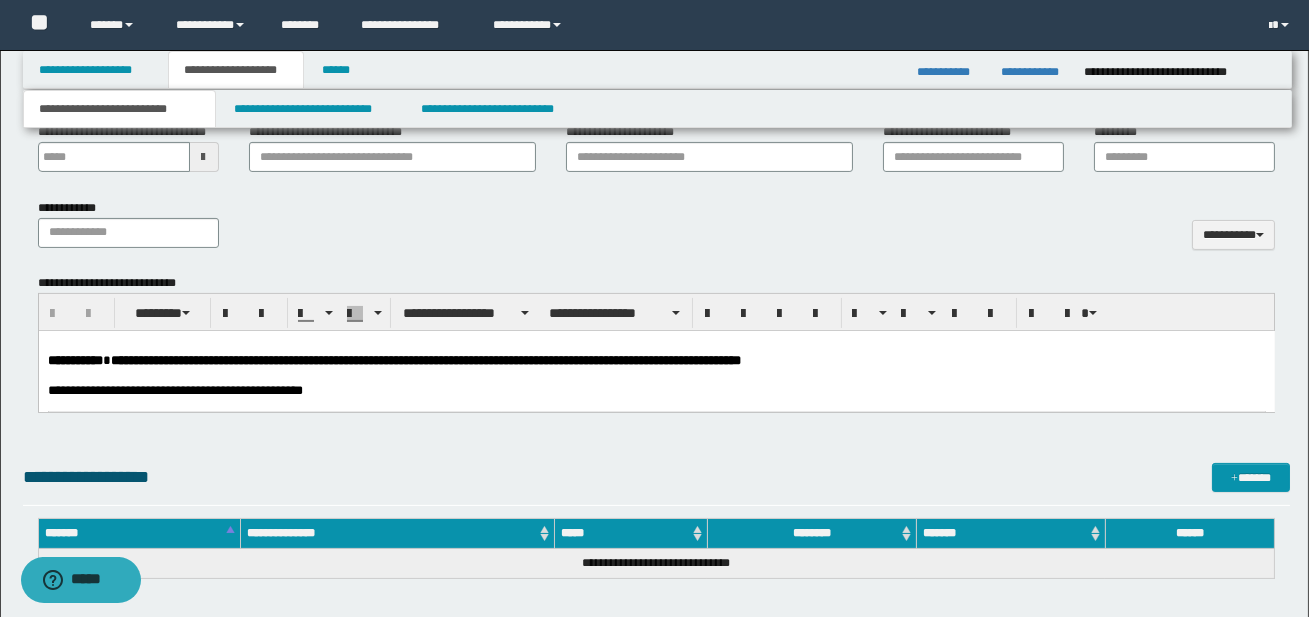 click at bounding box center [656, 376] 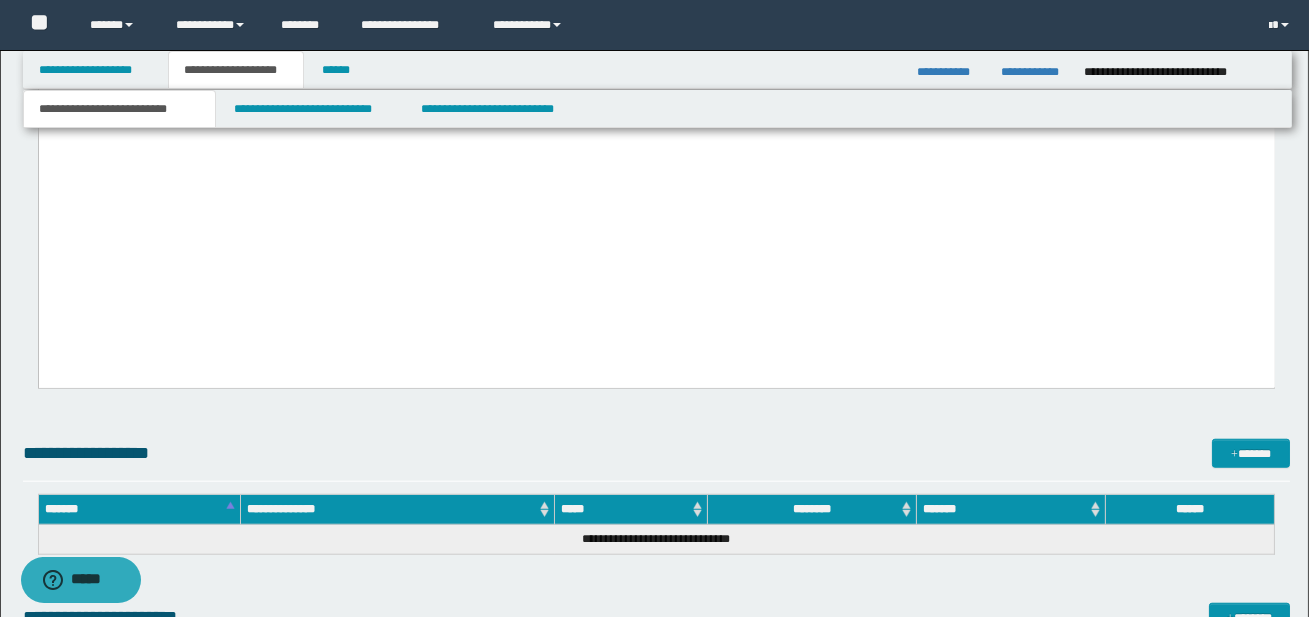 scroll, scrollTop: 3680, scrollLeft: 0, axis: vertical 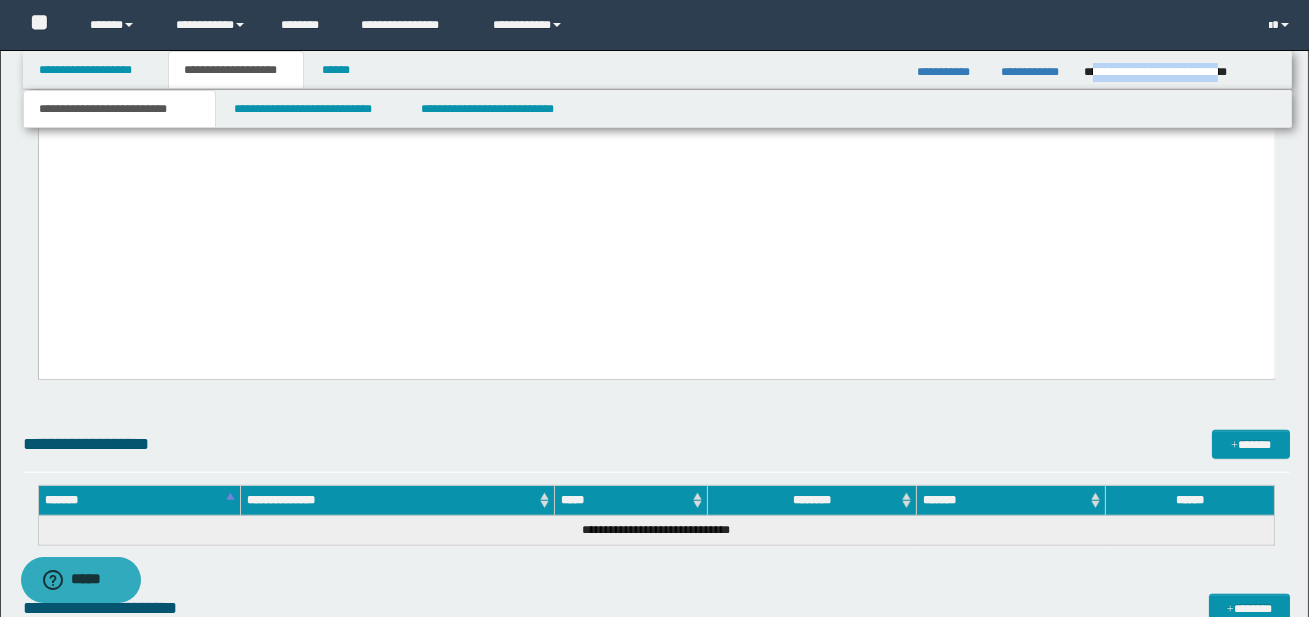 drag, startPoint x: 1093, startPoint y: 73, endPoint x: 1274, endPoint y: 71, distance: 181.01105 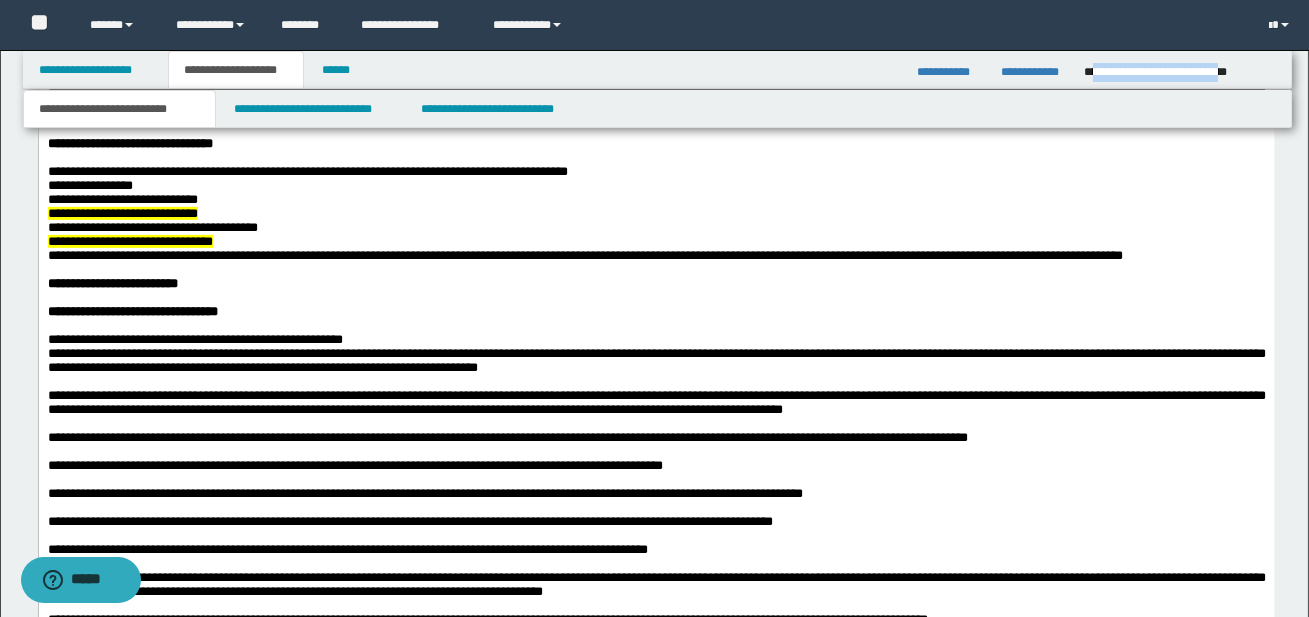 scroll, scrollTop: 1936, scrollLeft: 0, axis: vertical 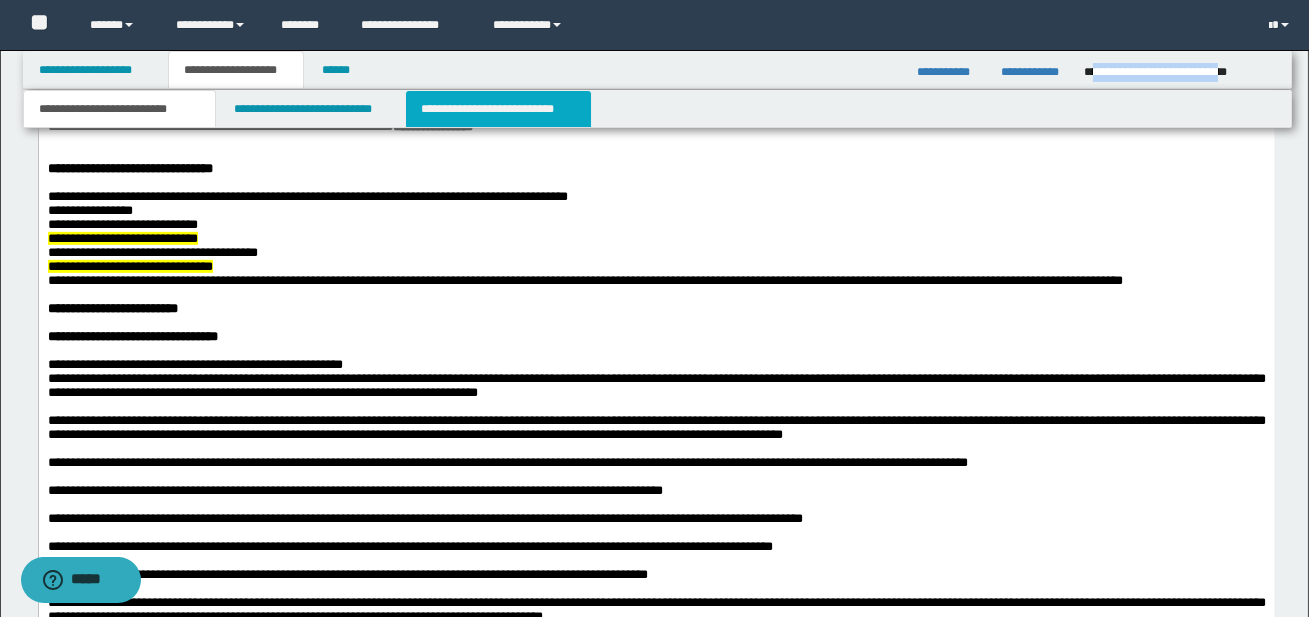 click on "**********" at bounding box center [498, 109] 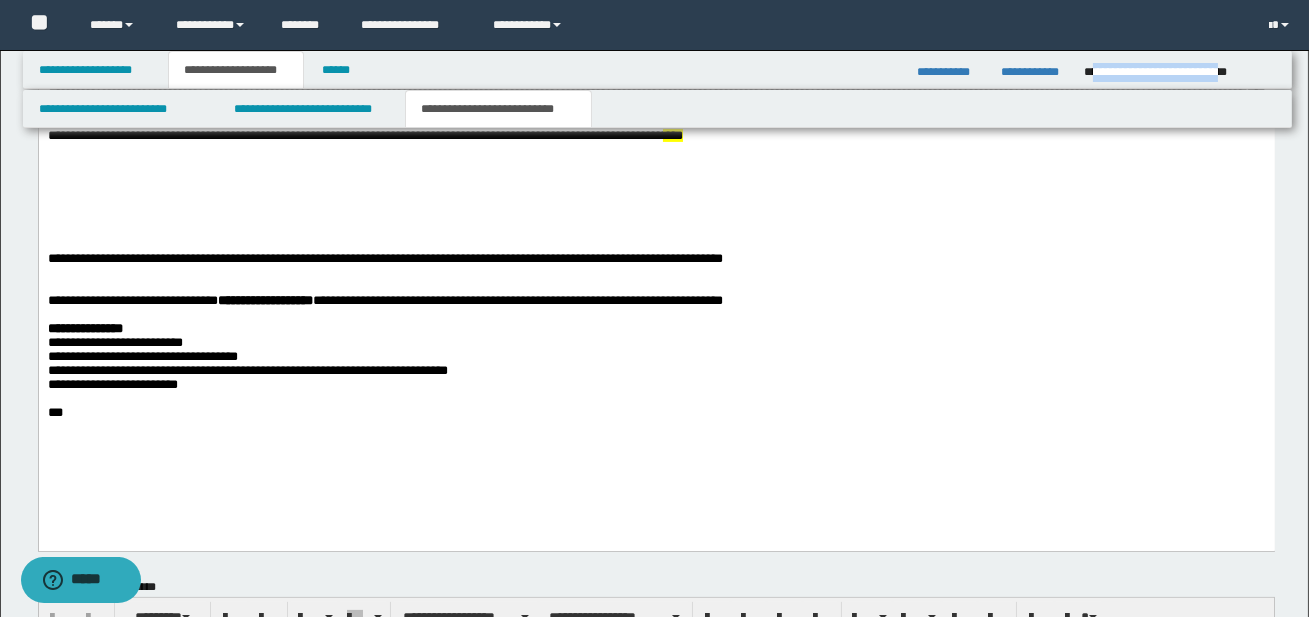 scroll, scrollTop: 1227, scrollLeft: 0, axis: vertical 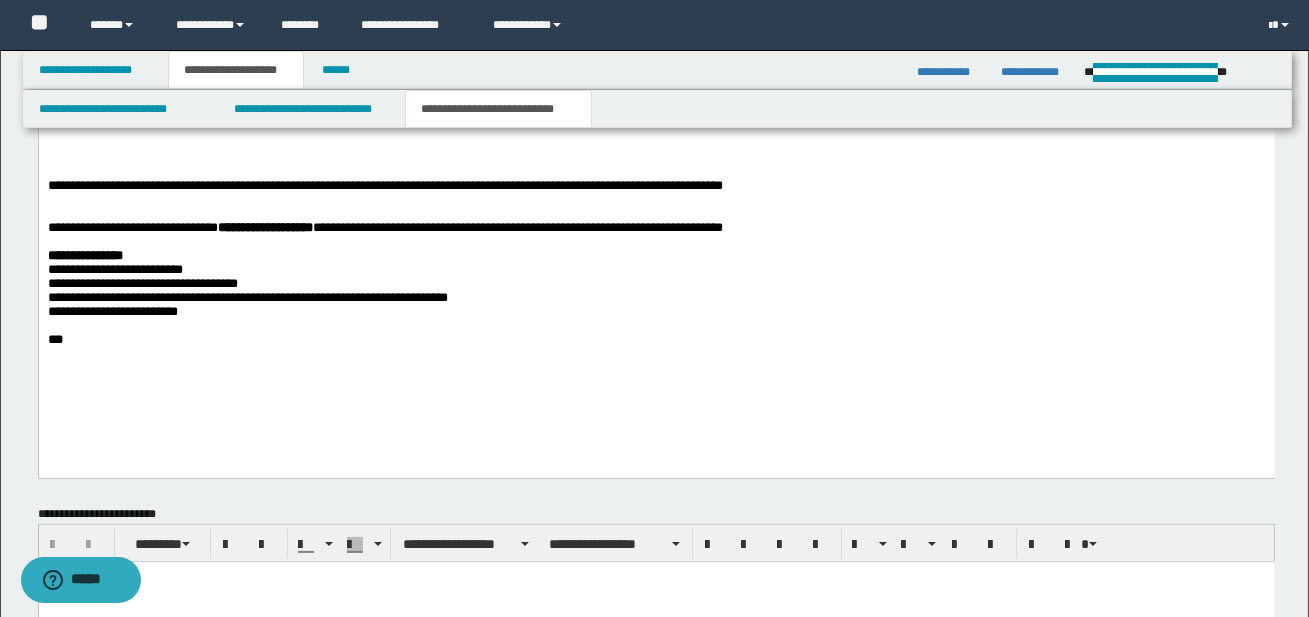 click on "**********" at bounding box center (656, 187) 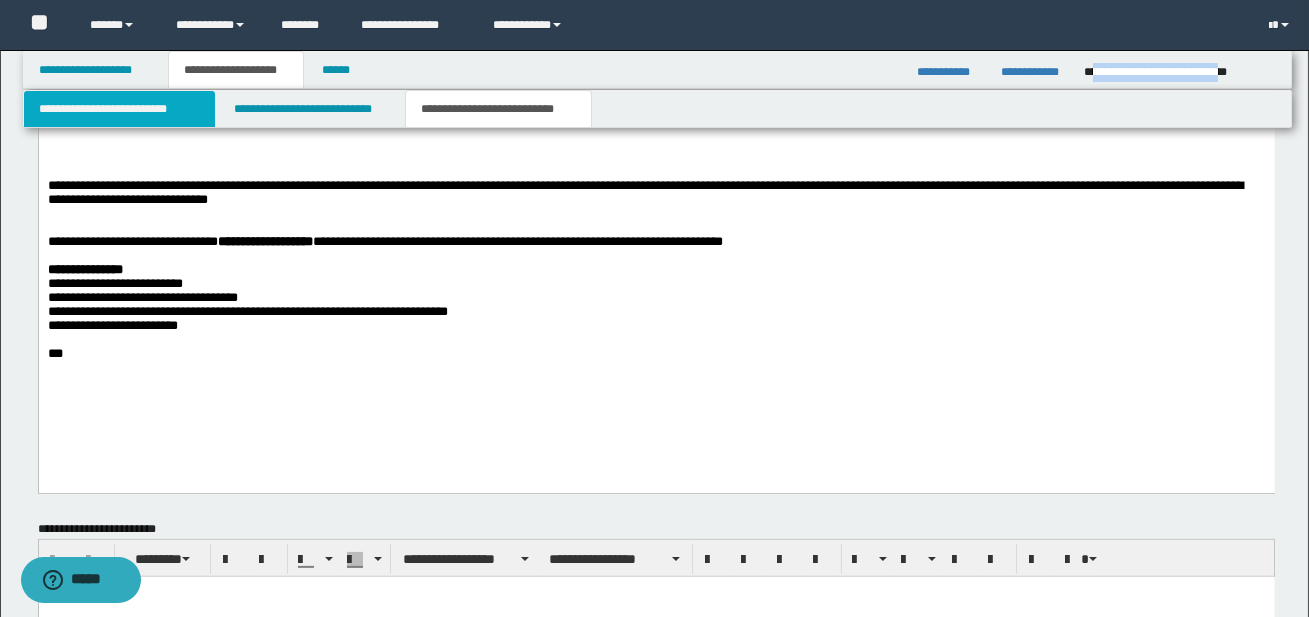 click on "**********" at bounding box center [119, 109] 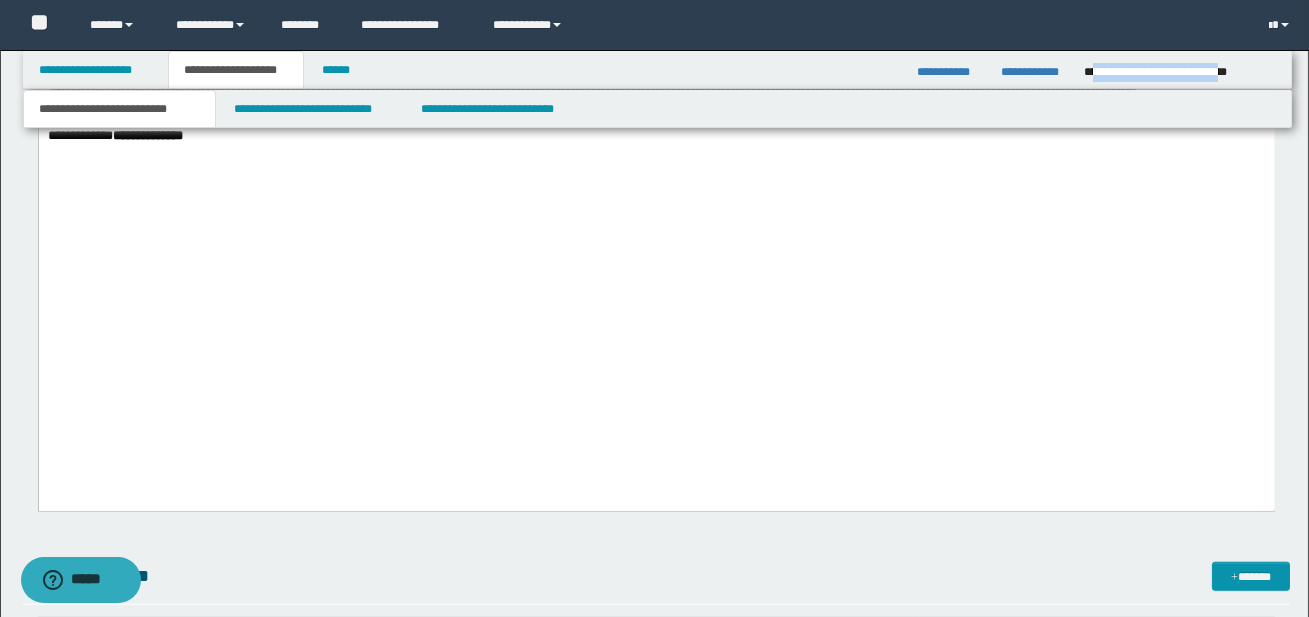 scroll, scrollTop: 3543, scrollLeft: 0, axis: vertical 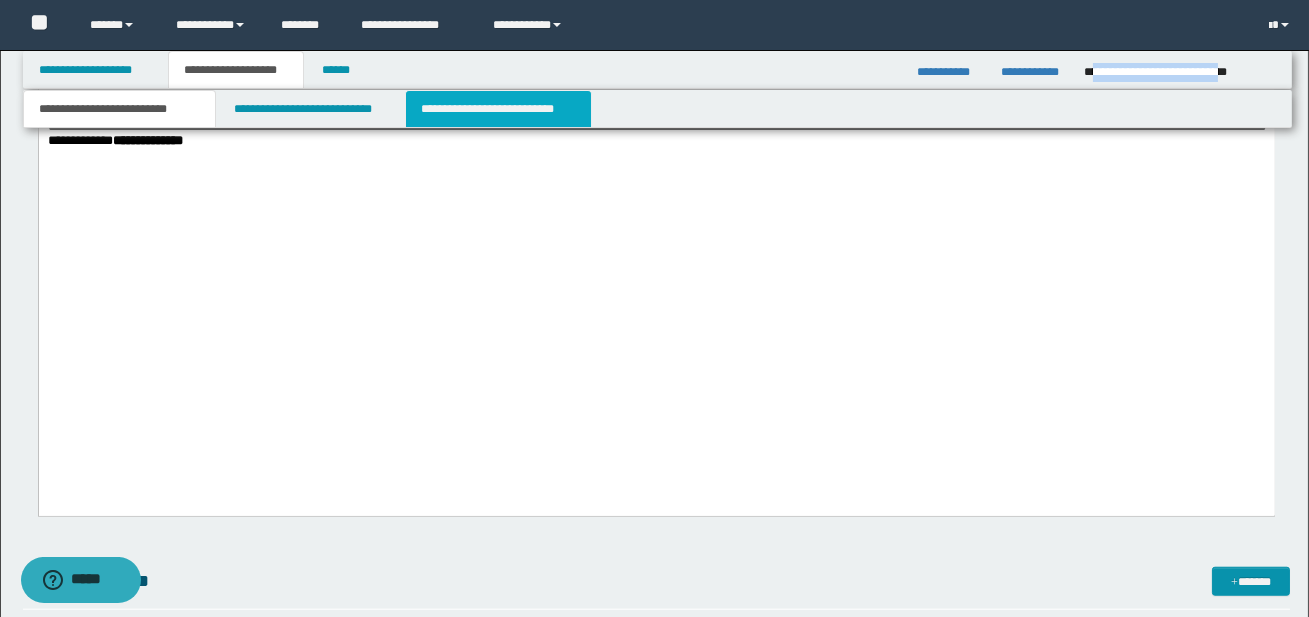 click on "**********" at bounding box center [498, 109] 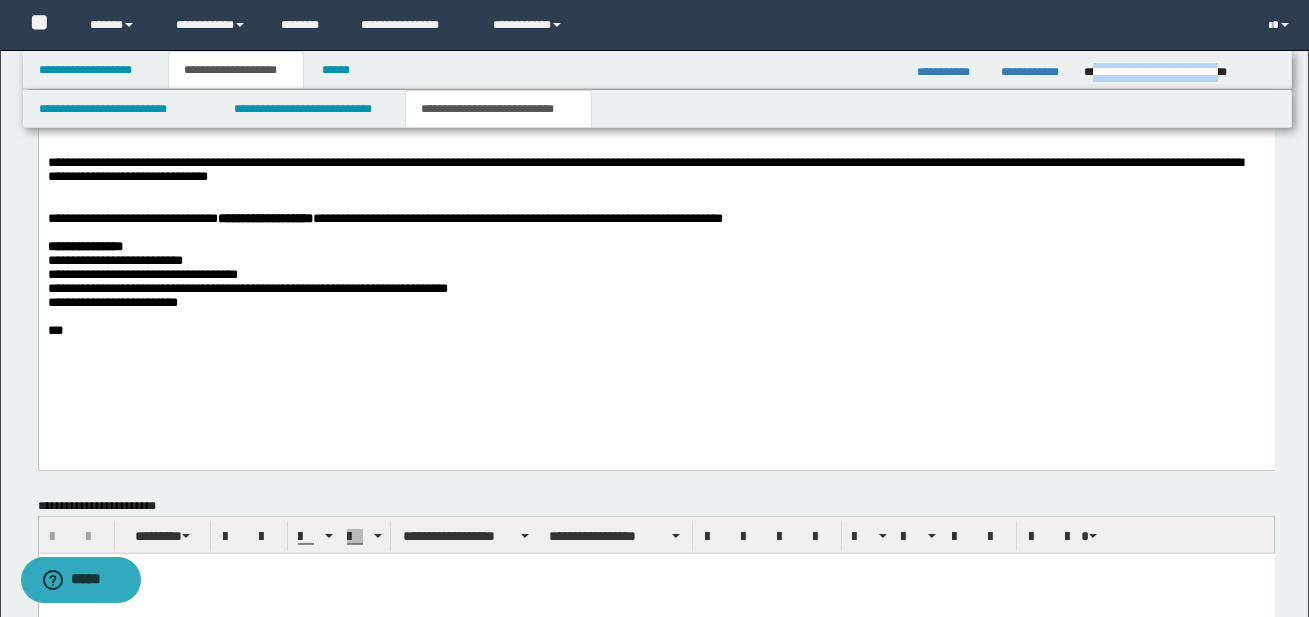 scroll, scrollTop: 1248, scrollLeft: 0, axis: vertical 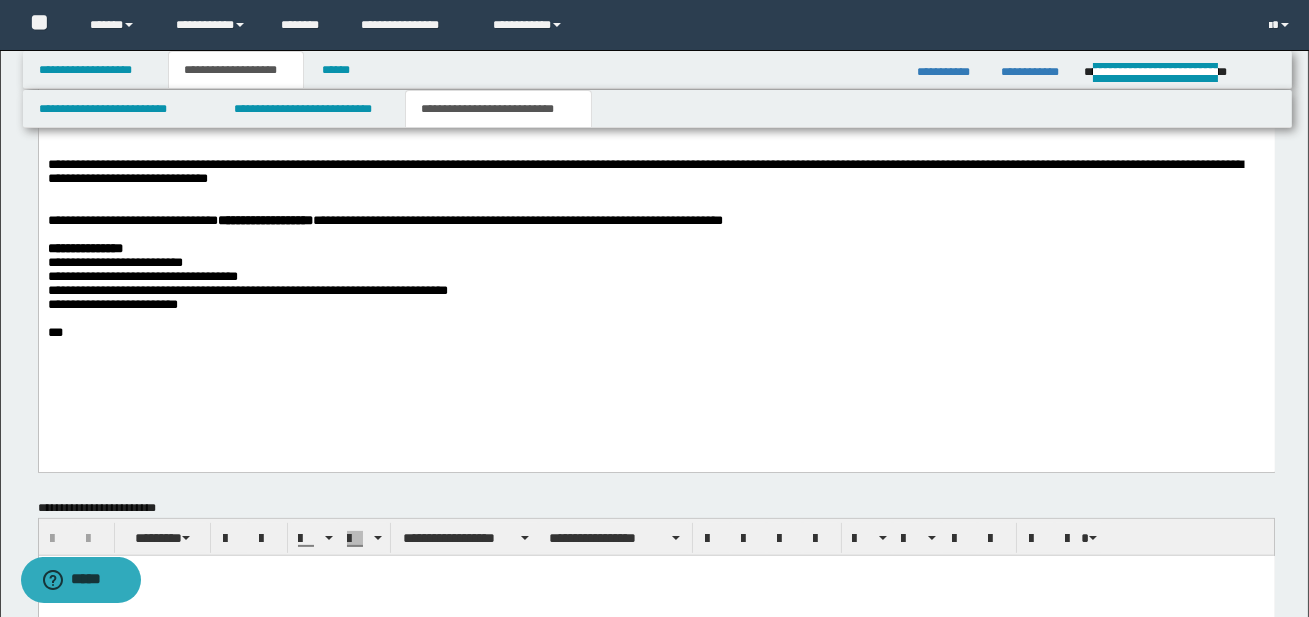 click on "**********" at bounding box center [656, 173] 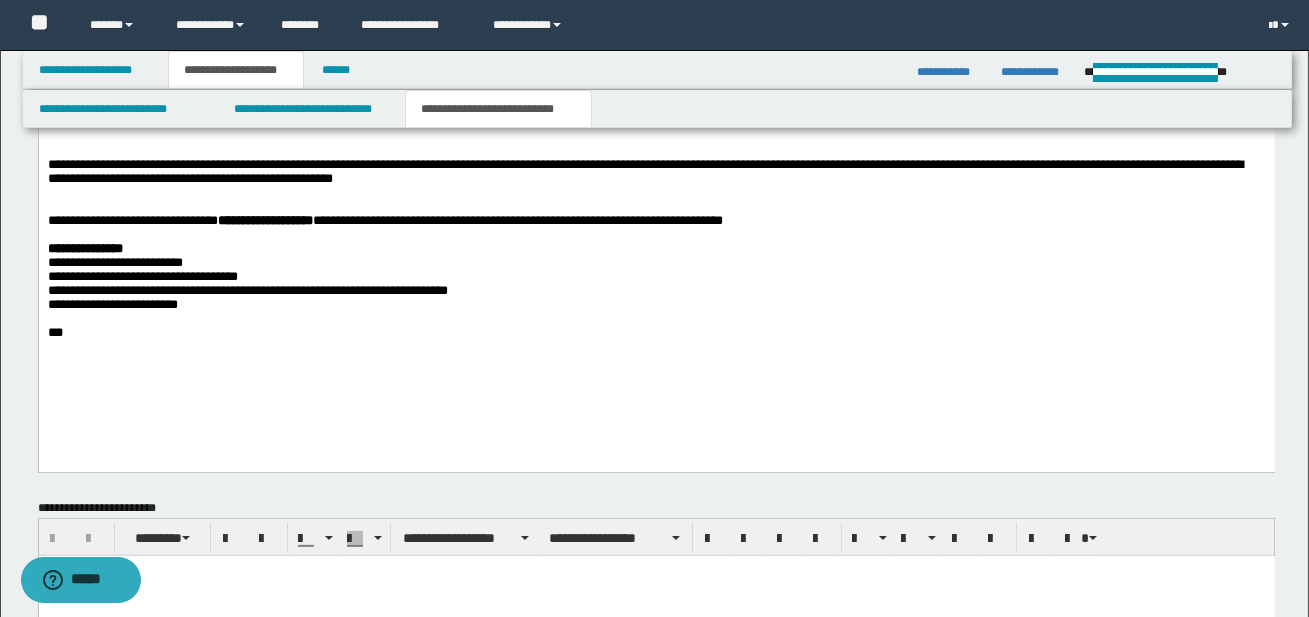click on "**********" at bounding box center [644, 172] 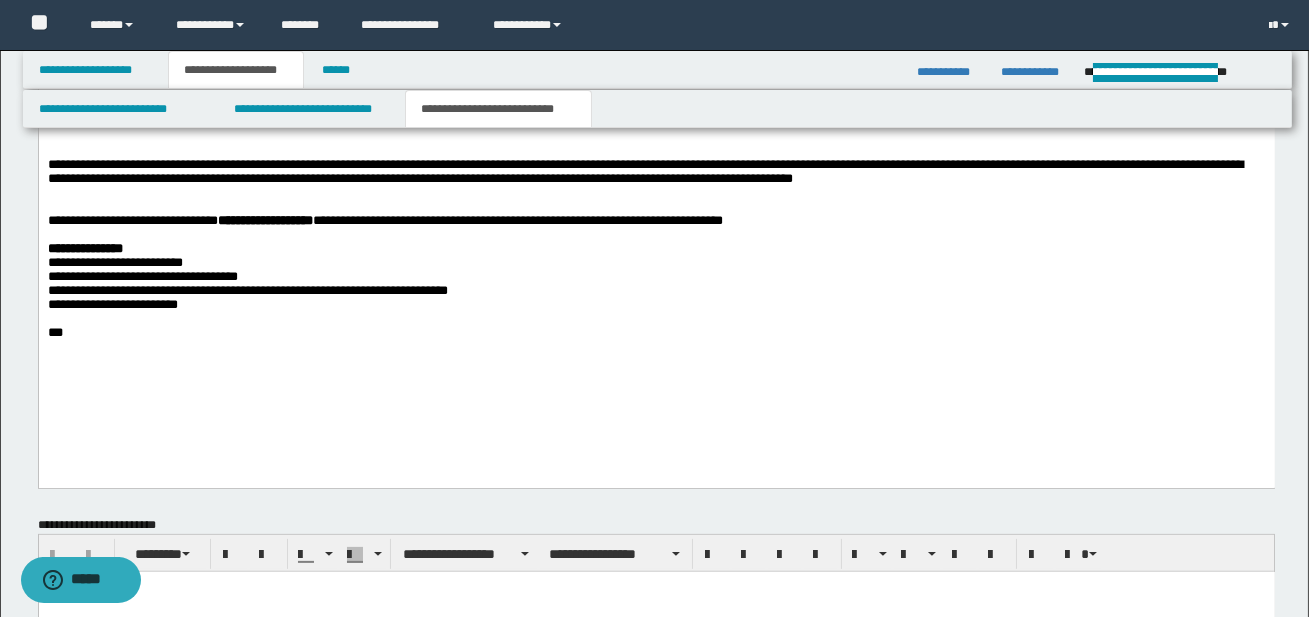 click on "**********" at bounding box center [644, 172] 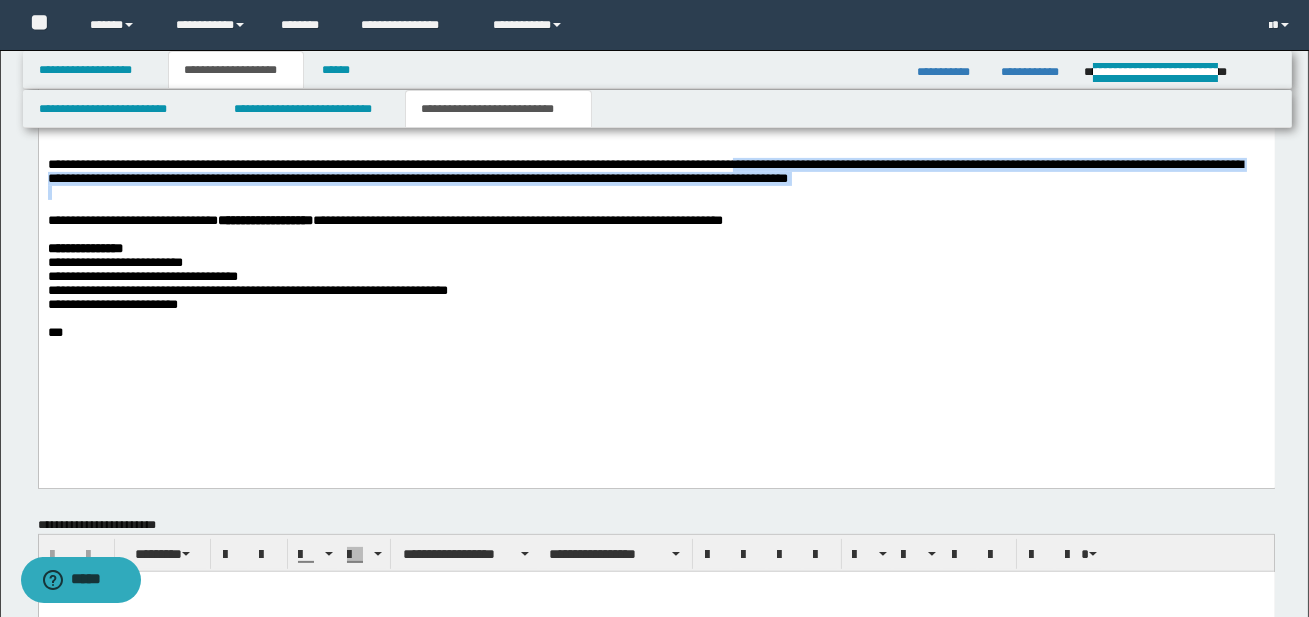 drag, startPoint x: 784, startPoint y: 170, endPoint x: 784, endPoint y: 213, distance: 43 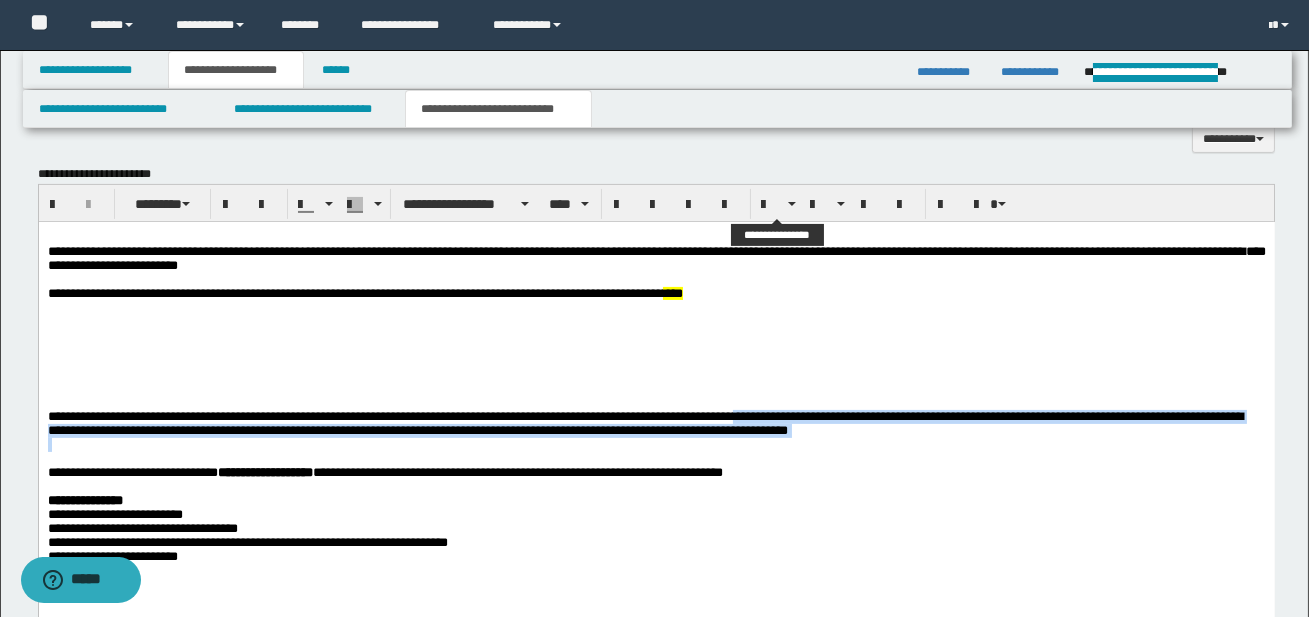 scroll, scrollTop: 1001, scrollLeft: 0, axis: vertical 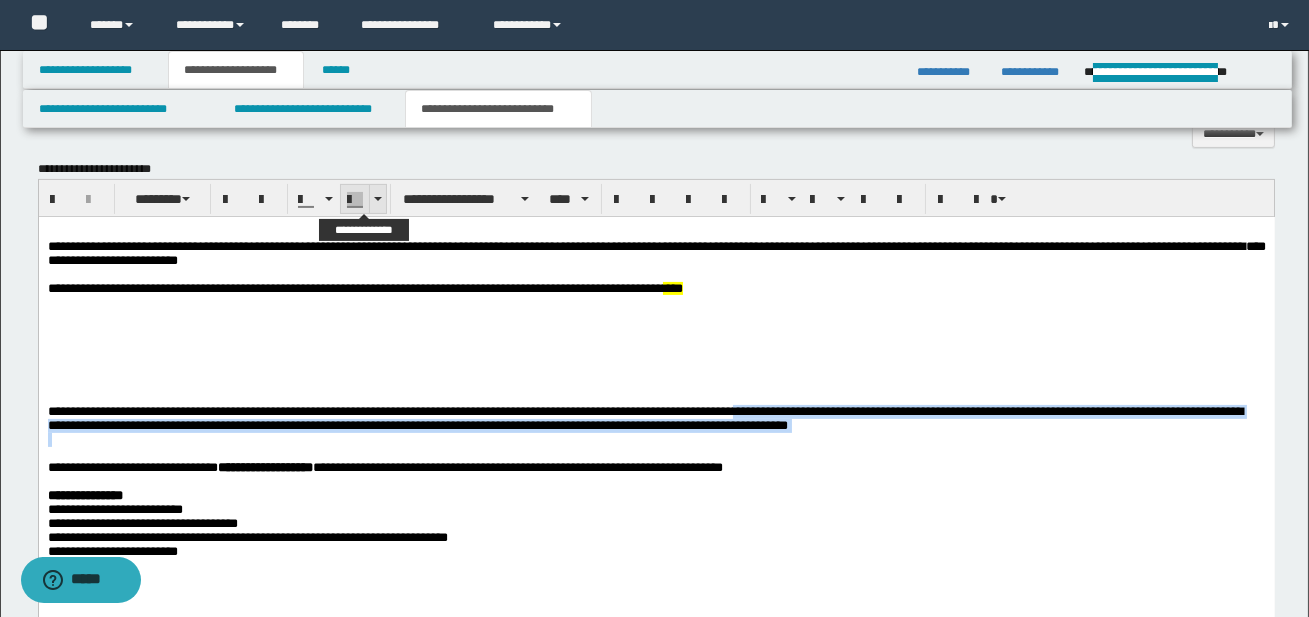 click at bounding box center (377, 199) 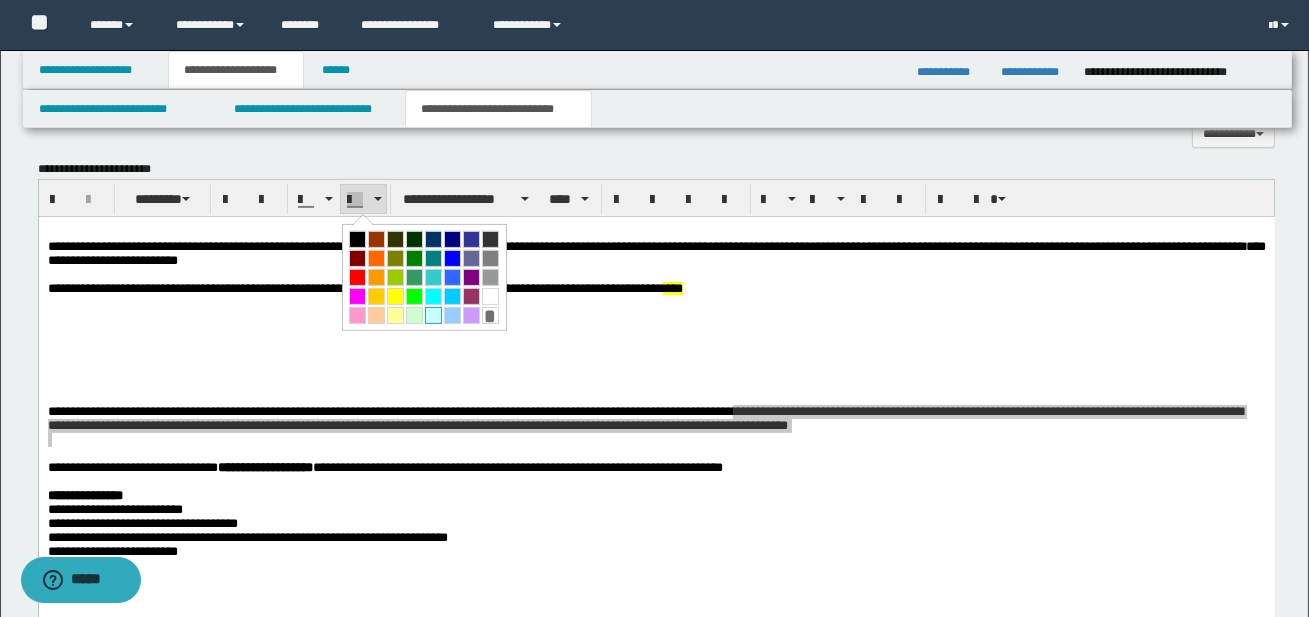 click at bounding box center [433, 315] 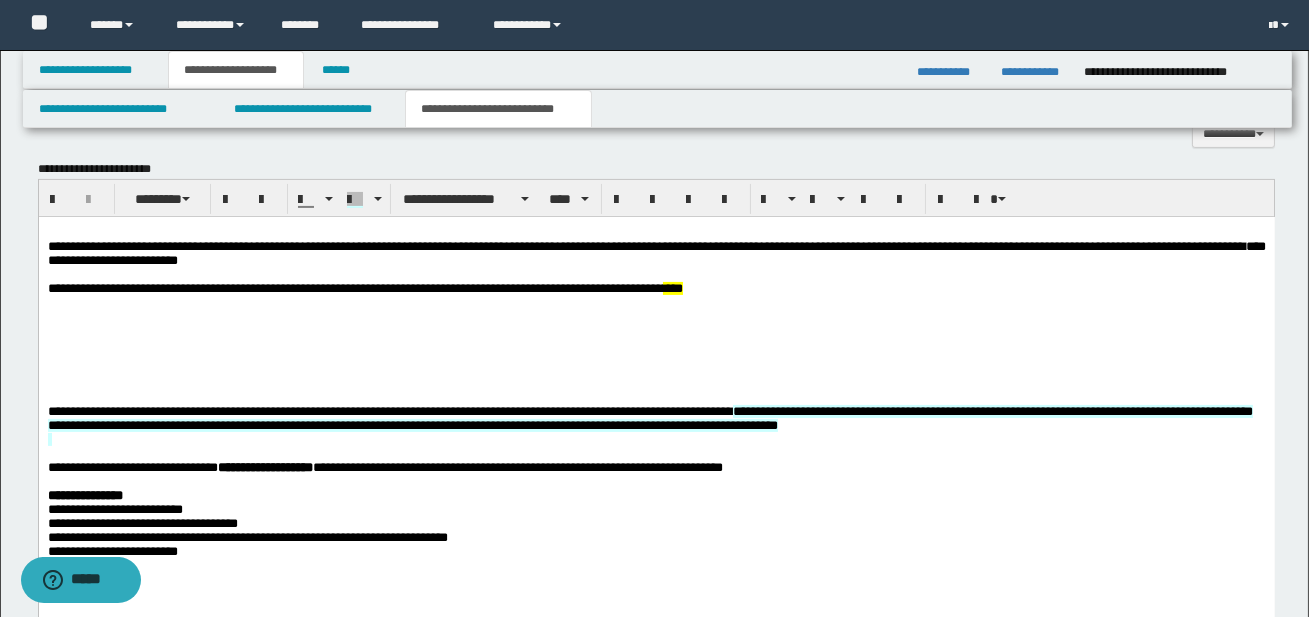 click at bounding box center (656, 454) 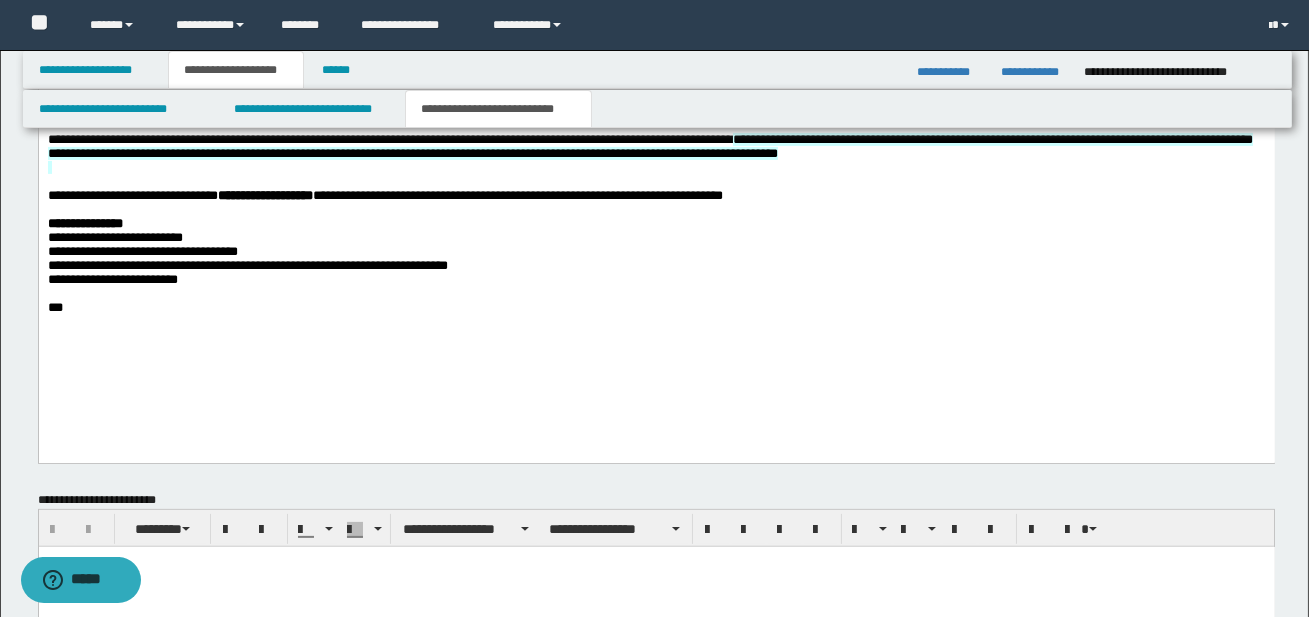 scroll, scrollTop: 1275, scrollLeft: 0, axis: vertical 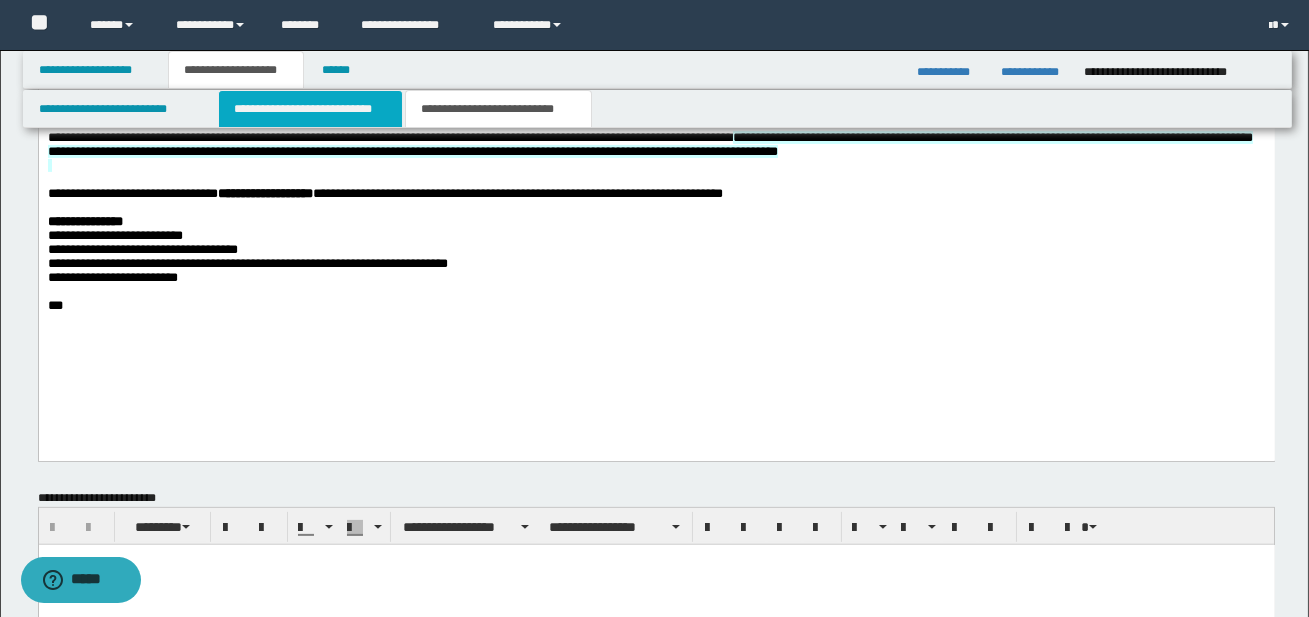click on "**********" at bounding box center [310, 109] 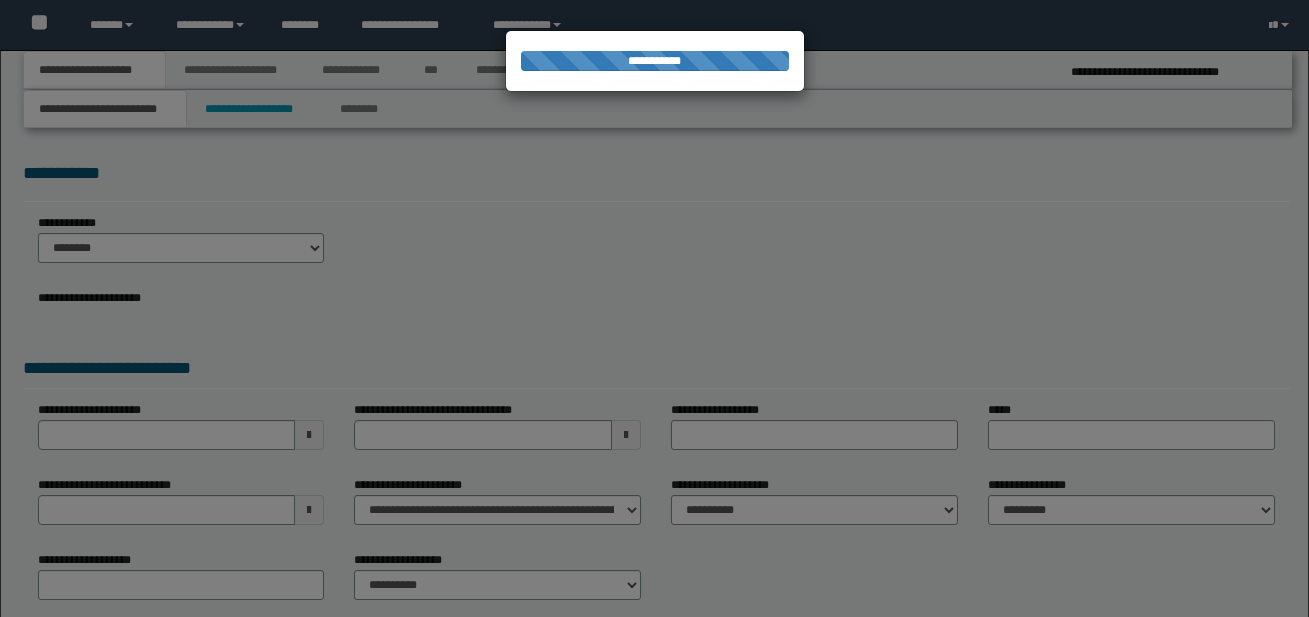 scroll, scrollTop: 0, scrollLeft: 0, axis: both 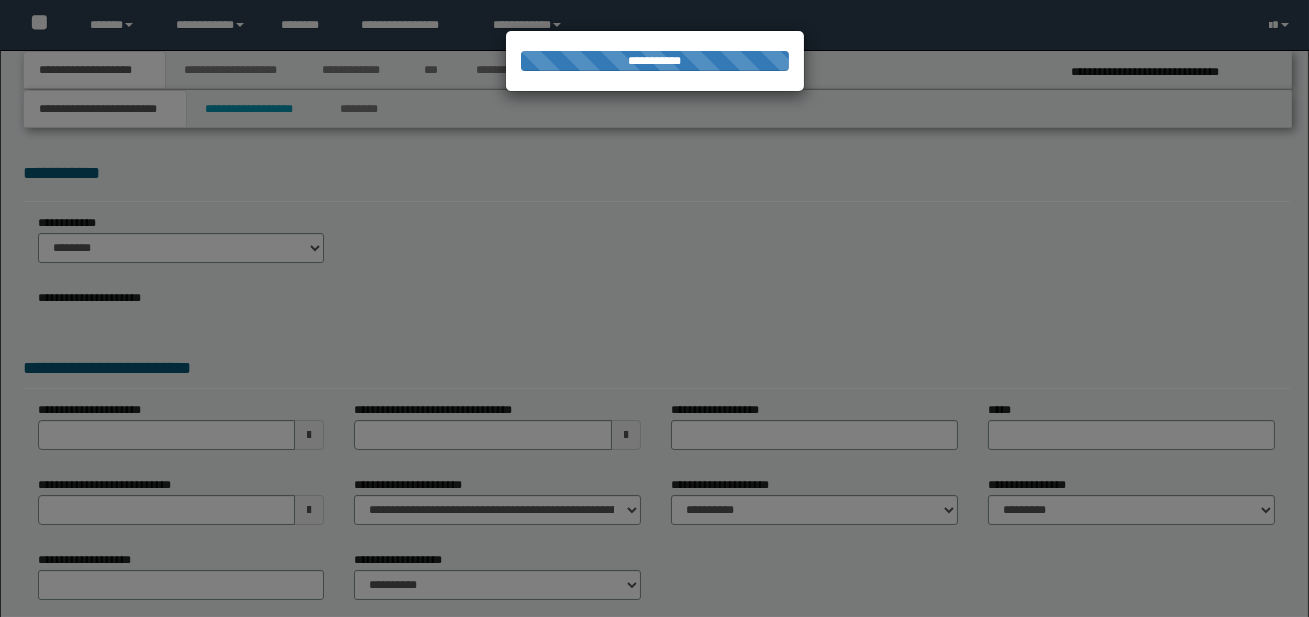 select on "*" 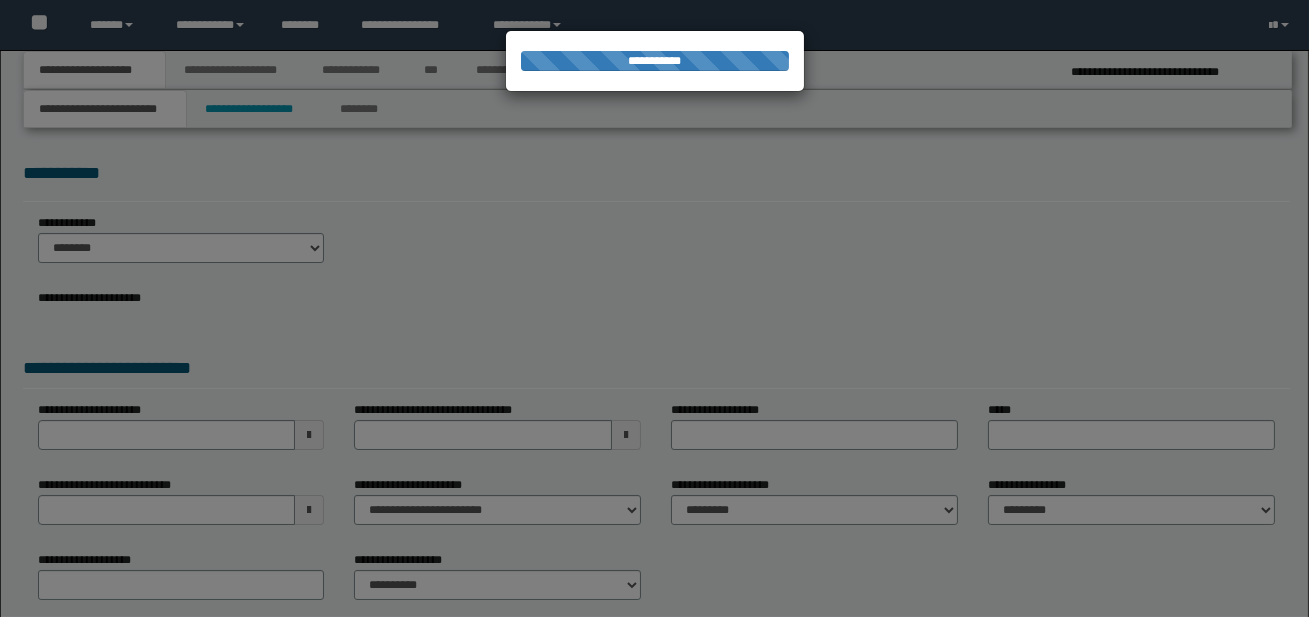 scroll, scrollTop: 0, scrollLeft: 0, axis: both 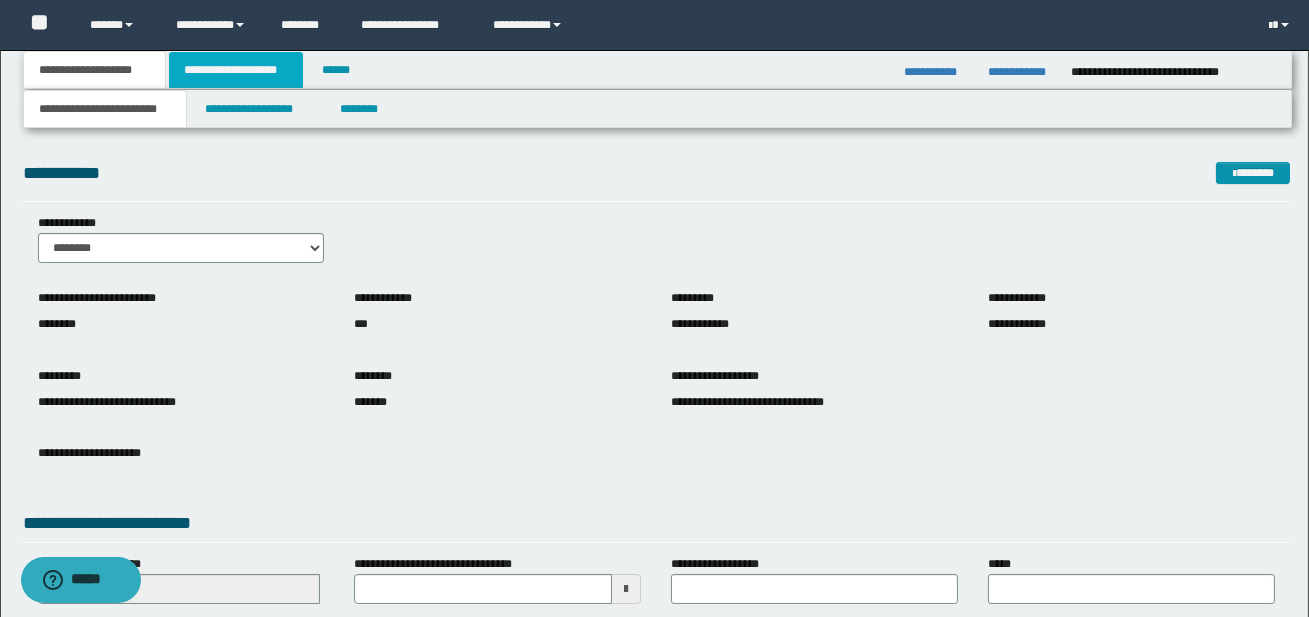 click on "**********" at bounding box center [236, 70] 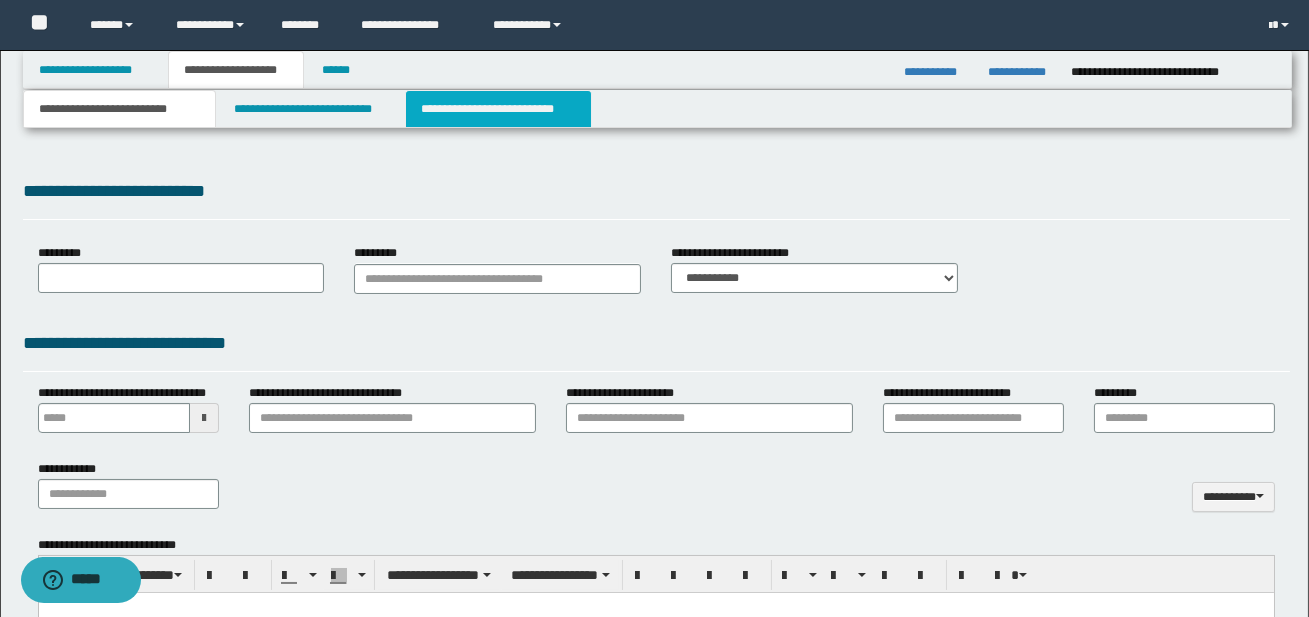 type 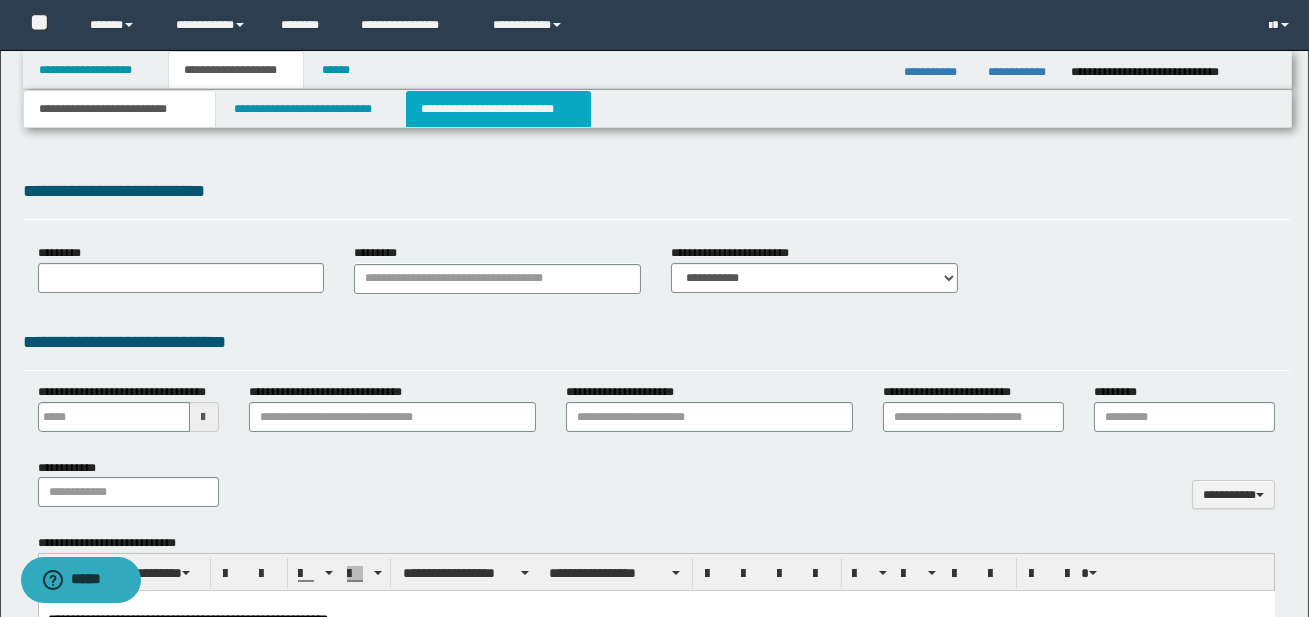 scroll, scrollTop: 0, scrollLeft: 0, axis: both 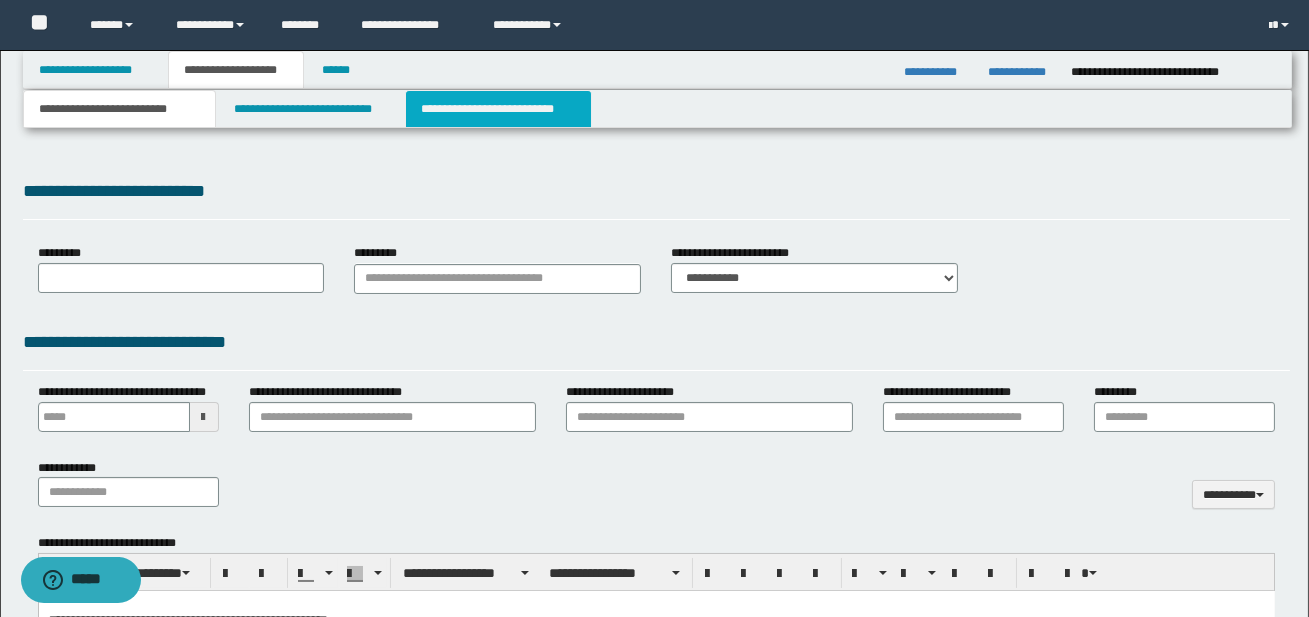 type on "**********" 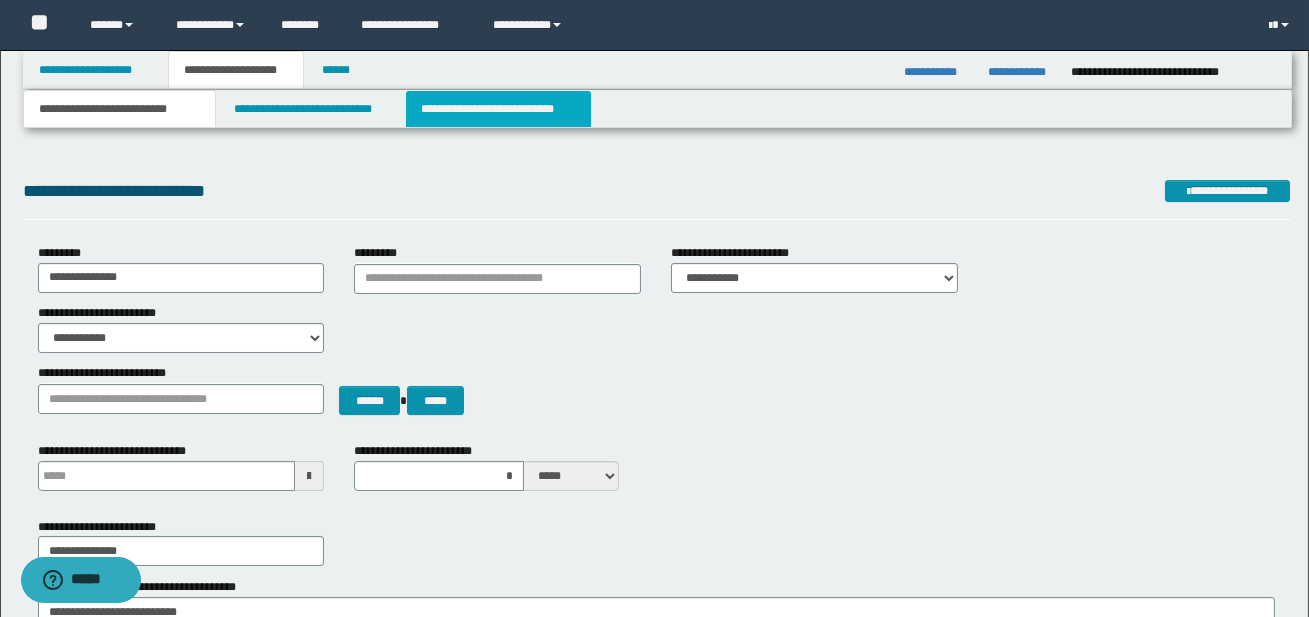 click on "**********" at bounding box center (498, 109) 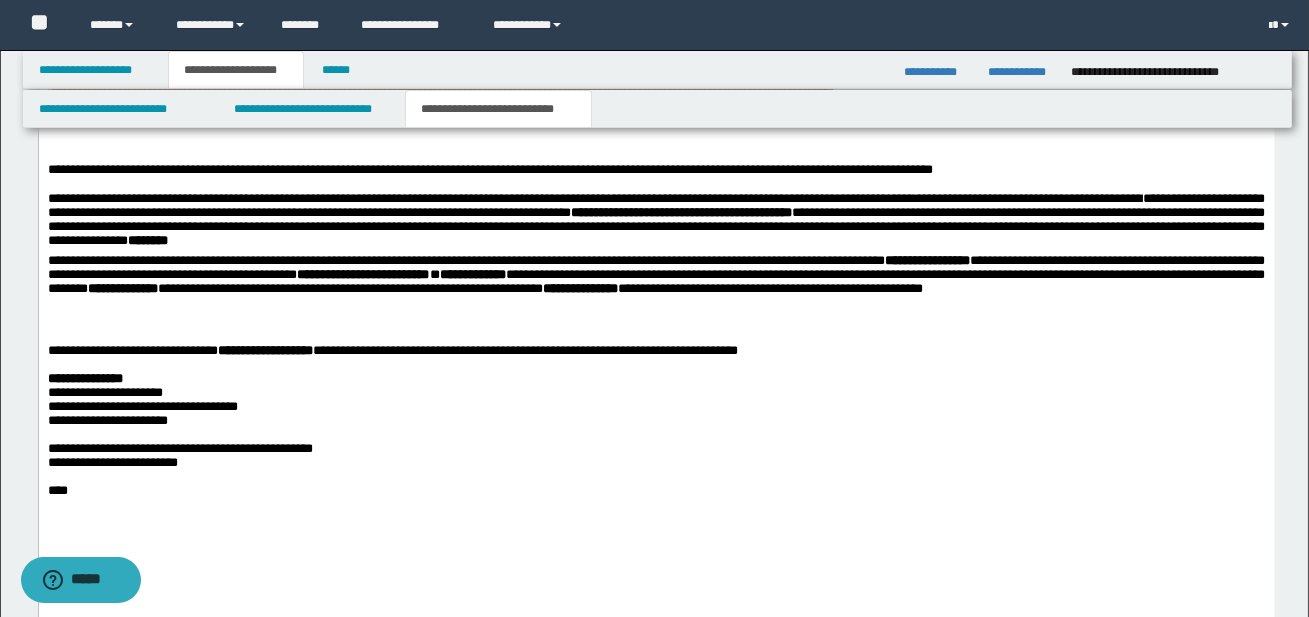 scroll, scrollTop: 1304, scrollLeft: 0, axis: vertical 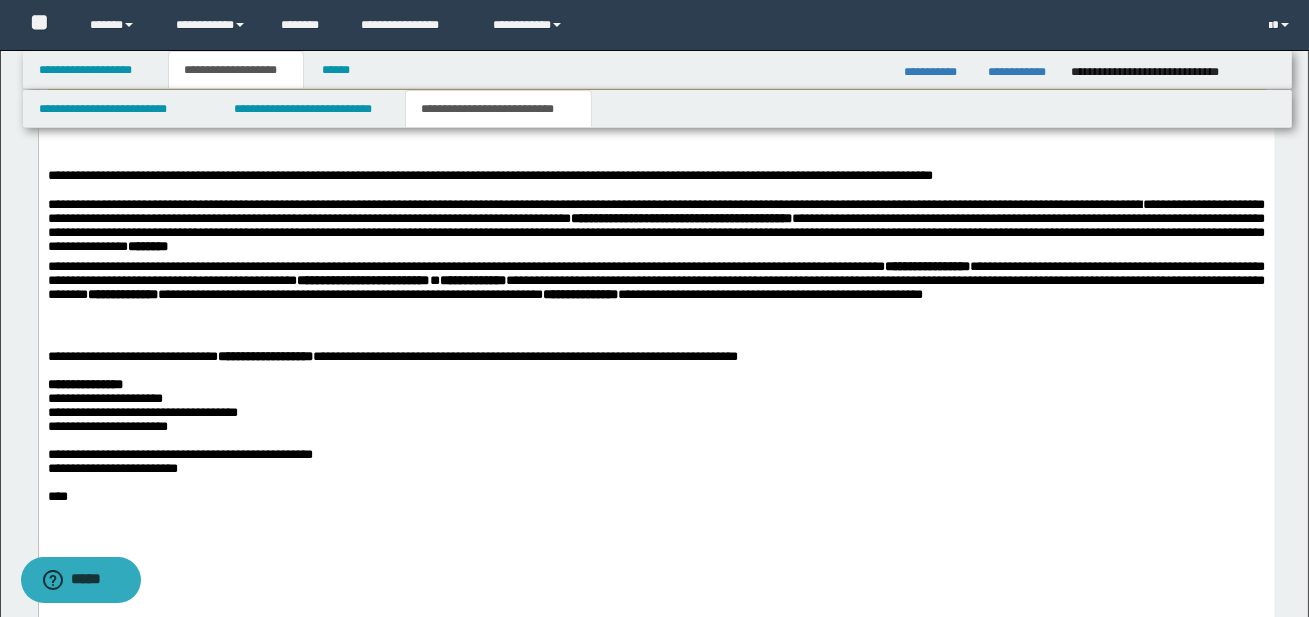 click on "**********" at bounding box center (465, 266) 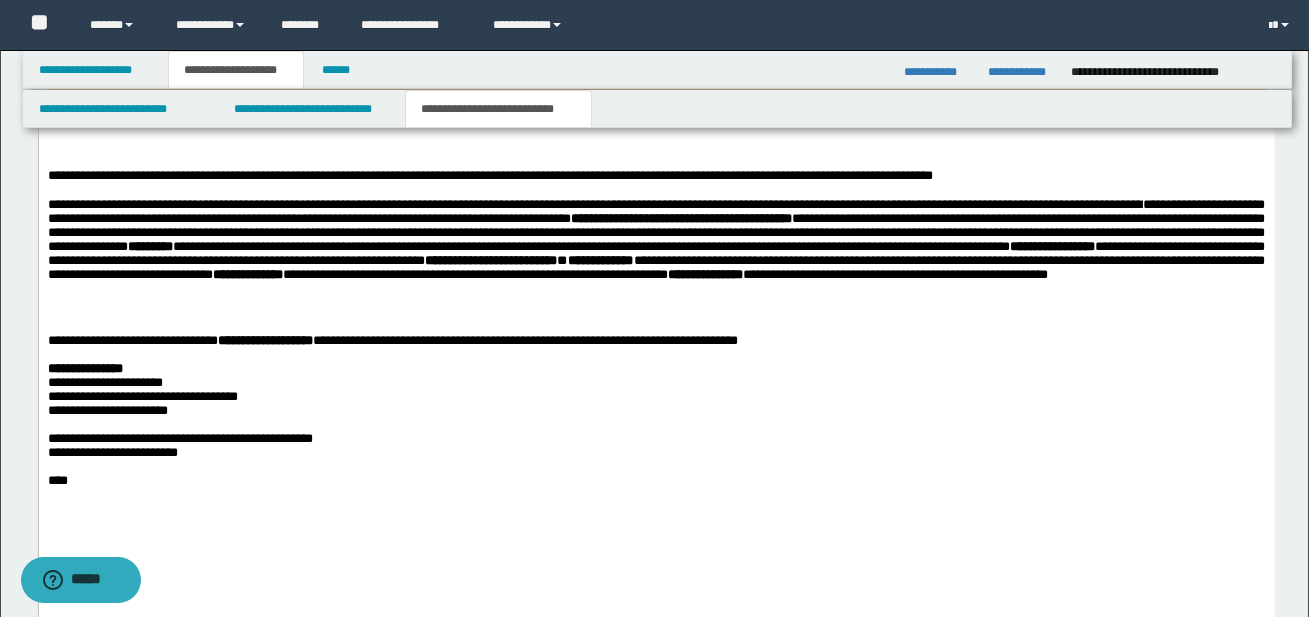 click on "**********" at bounding box center [655, 252] 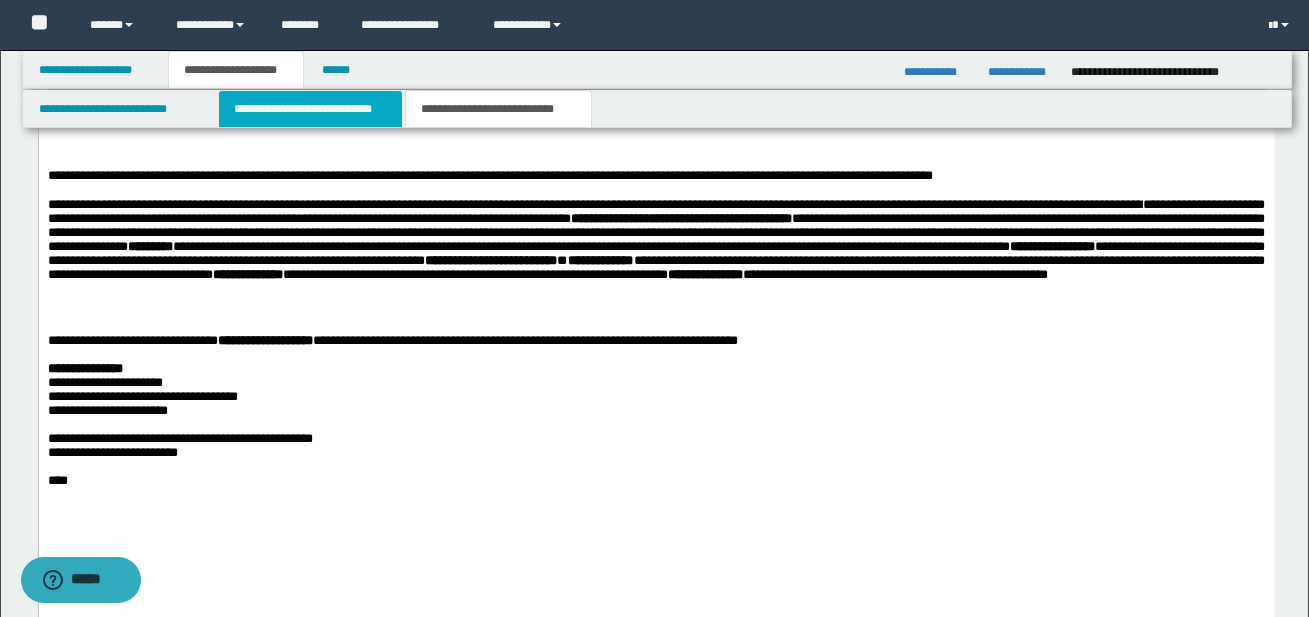 click on "**********" at bounding box center (310, 109) 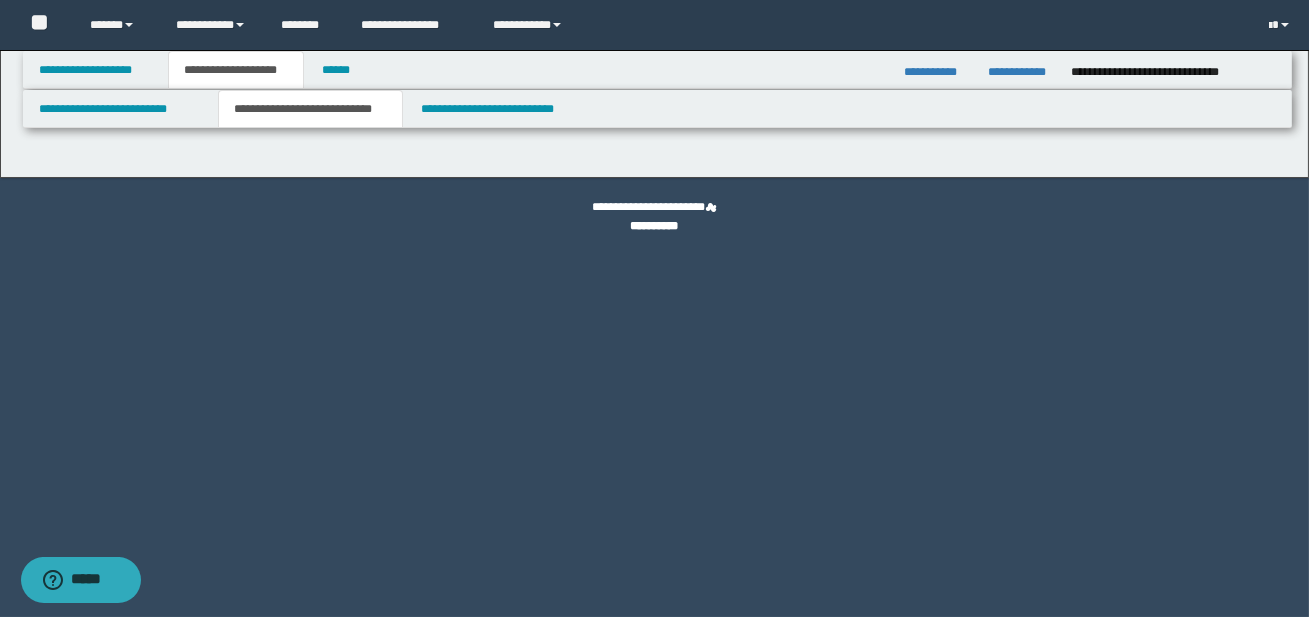 select on "*" 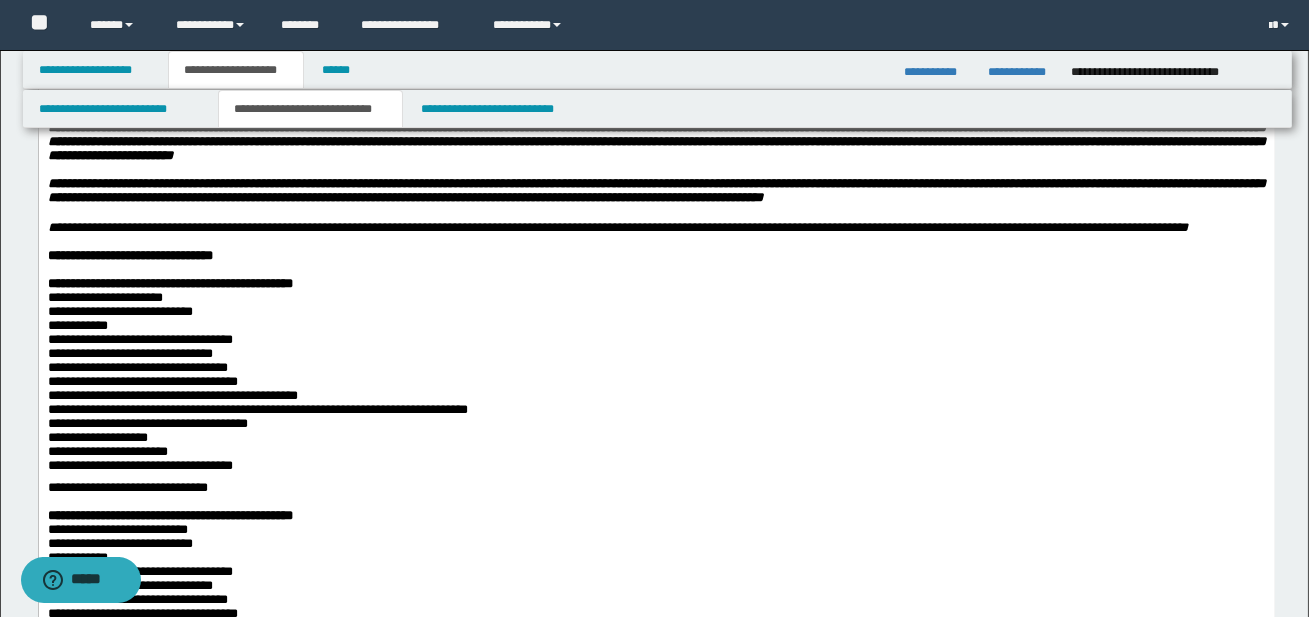 scroll, scrollTop: 1663, scrollLeft: 0, axis: vertical 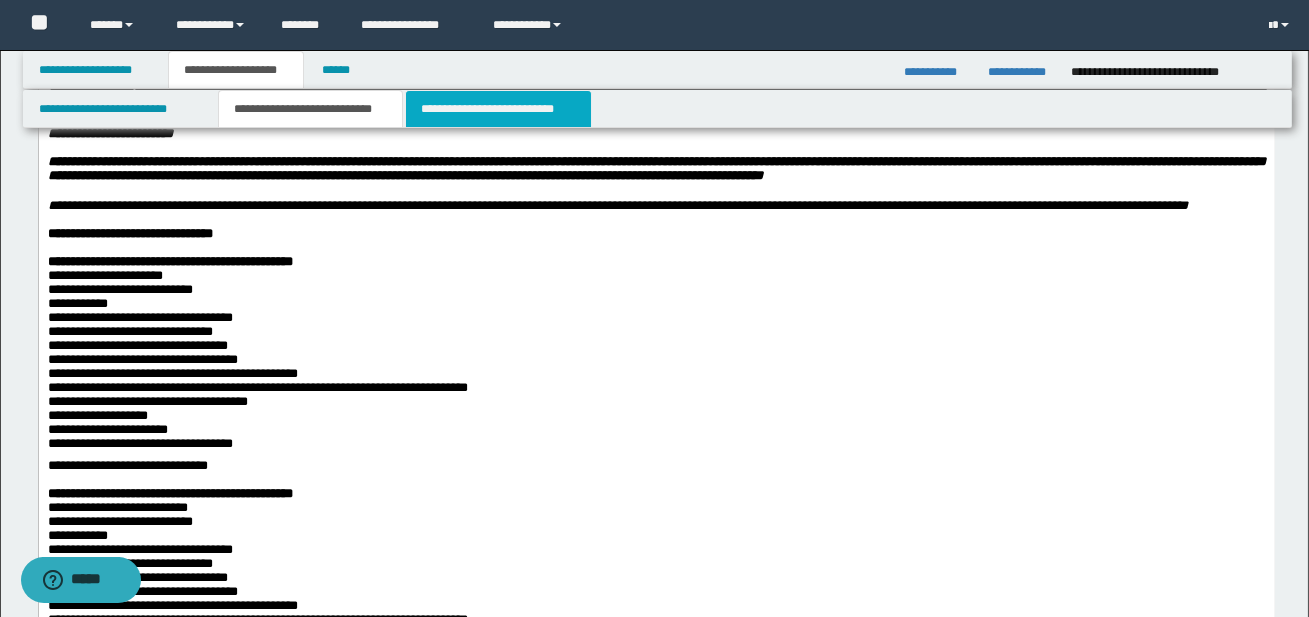 click on "**********" at bounding box center (498, 109) 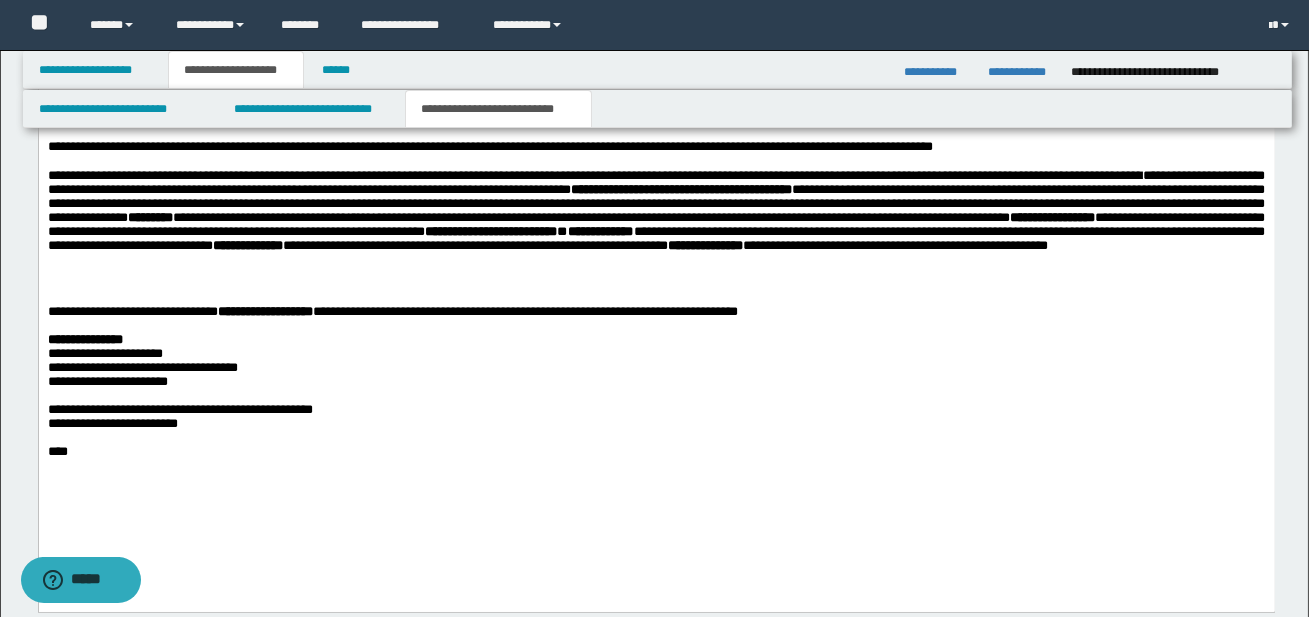 scroll, scrollTop: 1332, scrollLeft: 0, axis: vertical 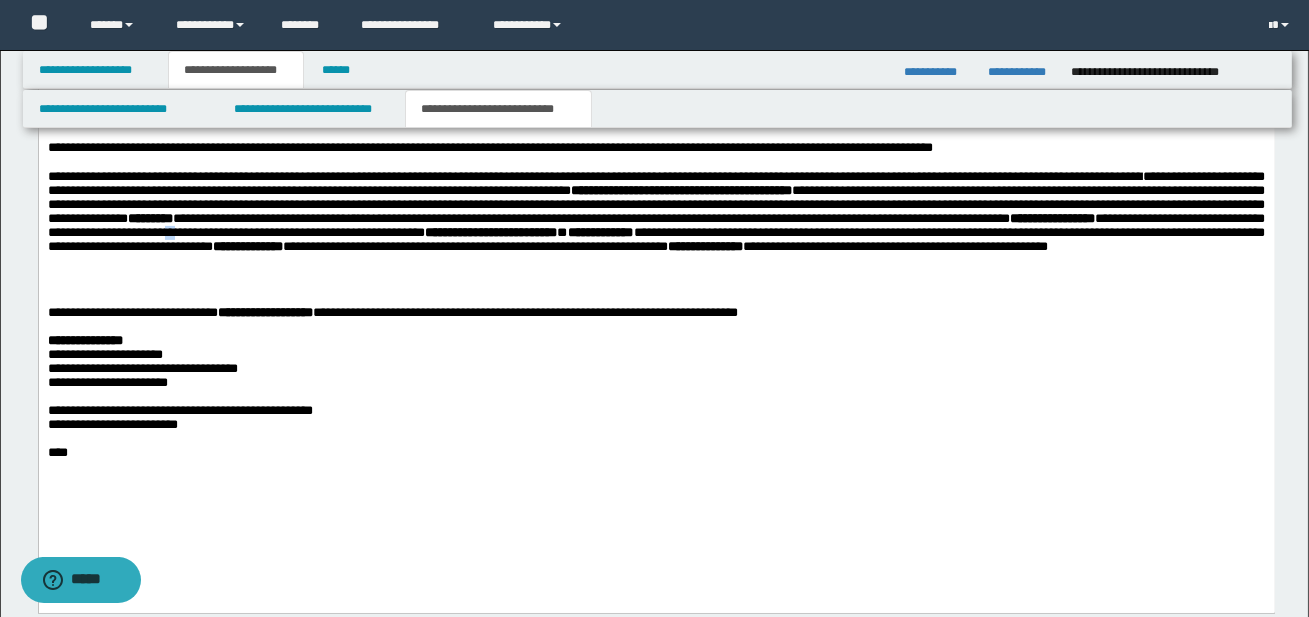drag, startPoint x: 813, startPoint y: 262, endPoint x: 827, endPoint y: 264, distance: 14.142136 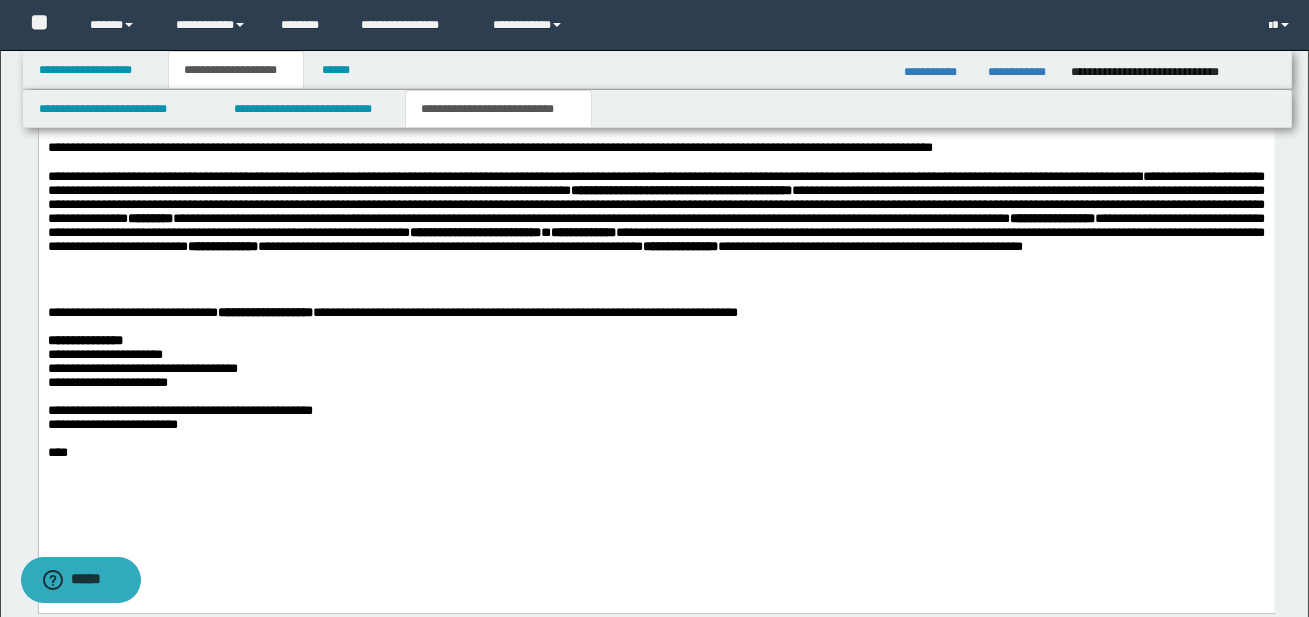 click at bounding box center [656, 285] 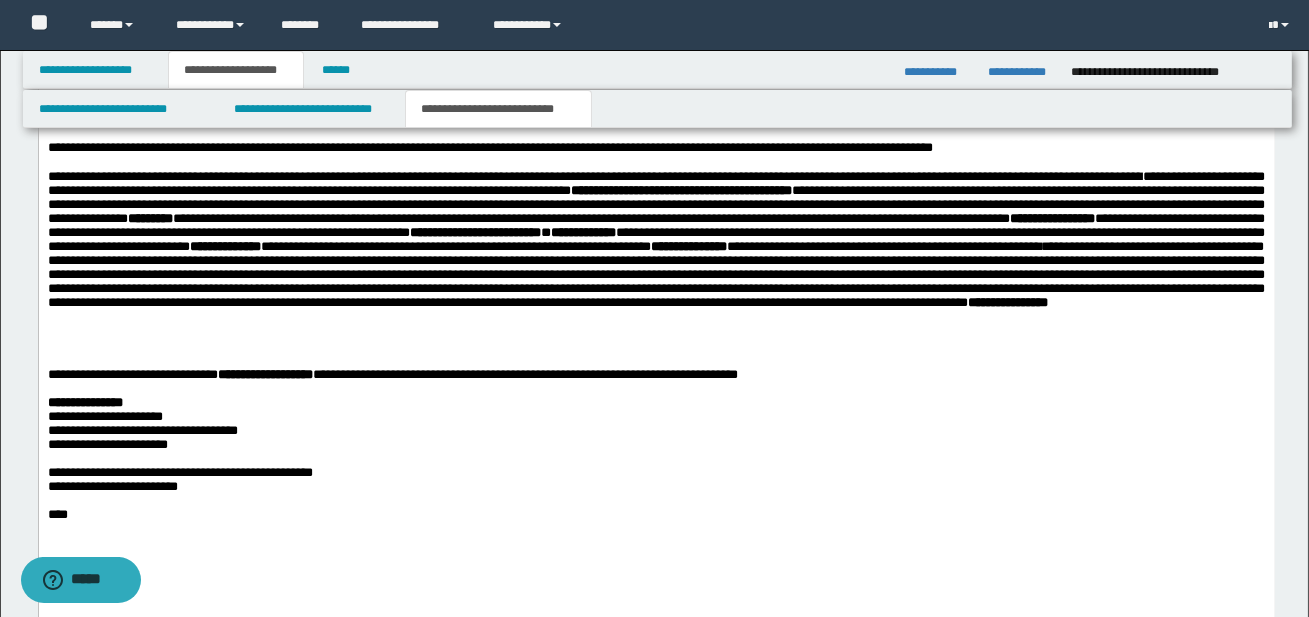 click on "**********" at bounding box center [655, 274] 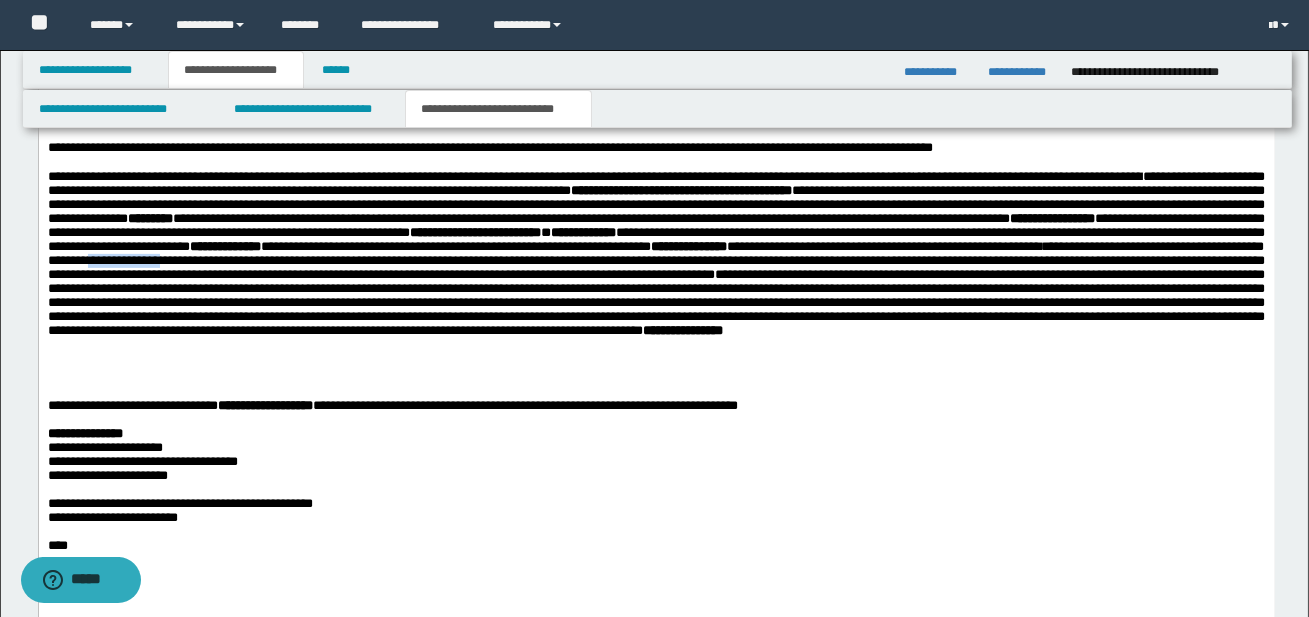 drag, startPoint x: 1090, startPoint y: 296, endPoint x: 1168, endPoint y: 296, distance: 78 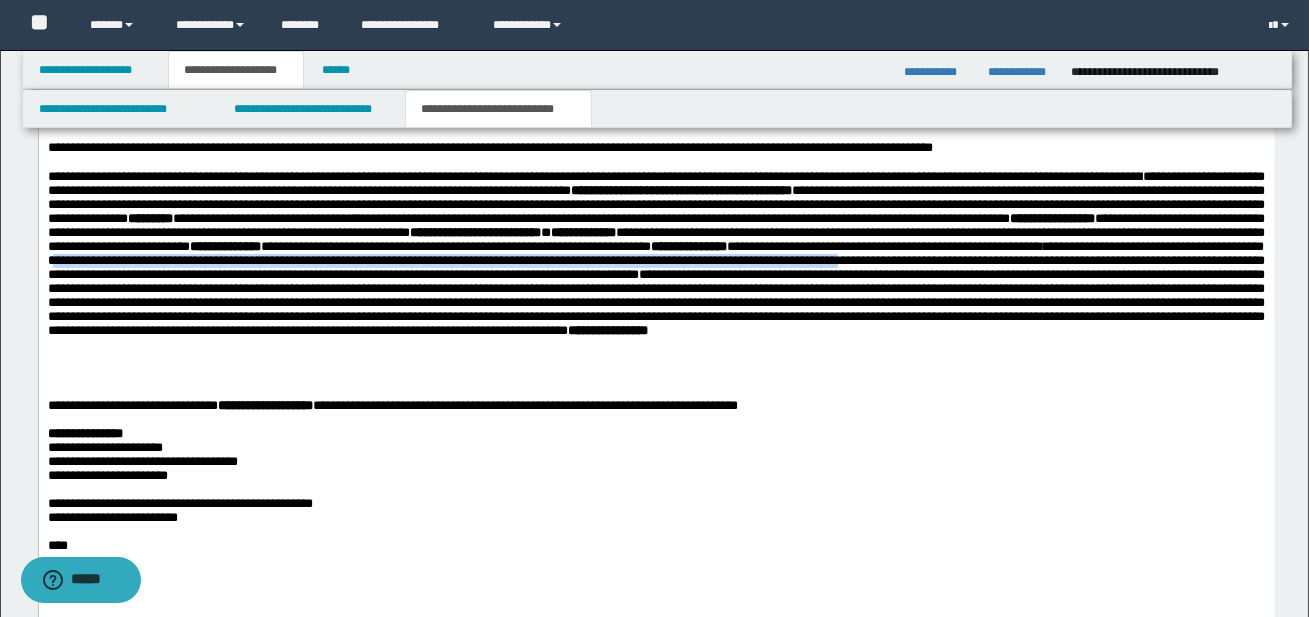 drag, startPoint x: 1003, startPoint y: 297, endPoint x: 619, endPoint y: 315, distance: 384.42163 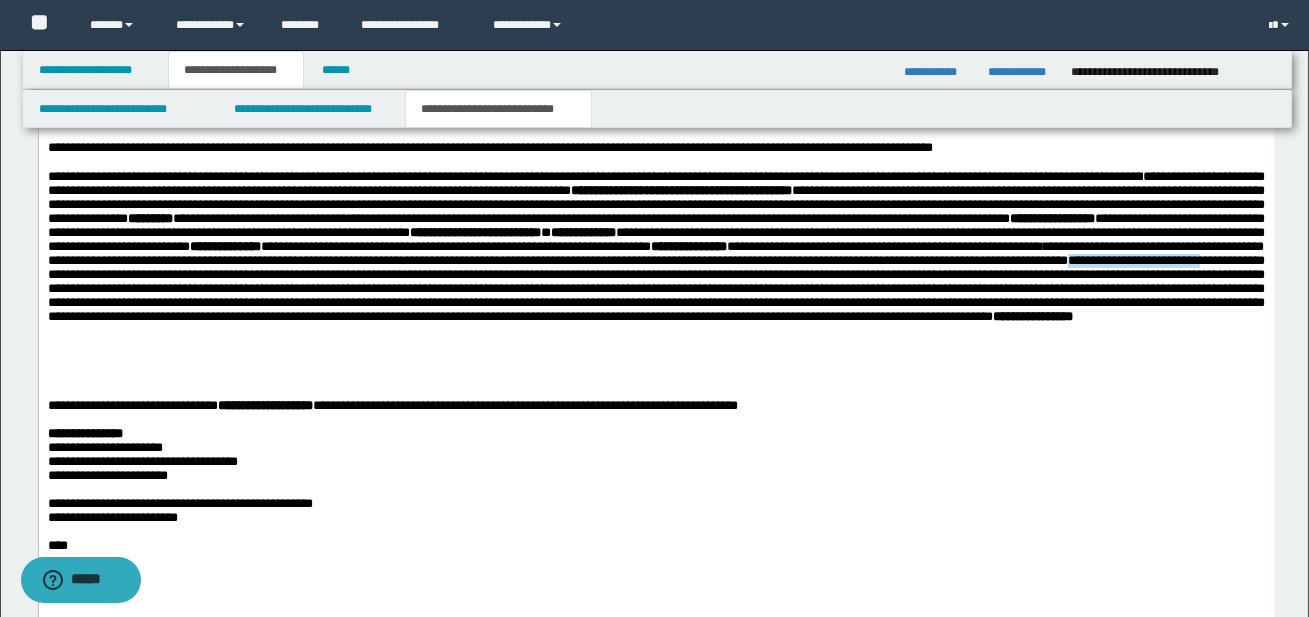 drag, startPoint x: 910, startPoint y: 313, endPoint x: 1048, endPoint y: 307, distance: 138.13037 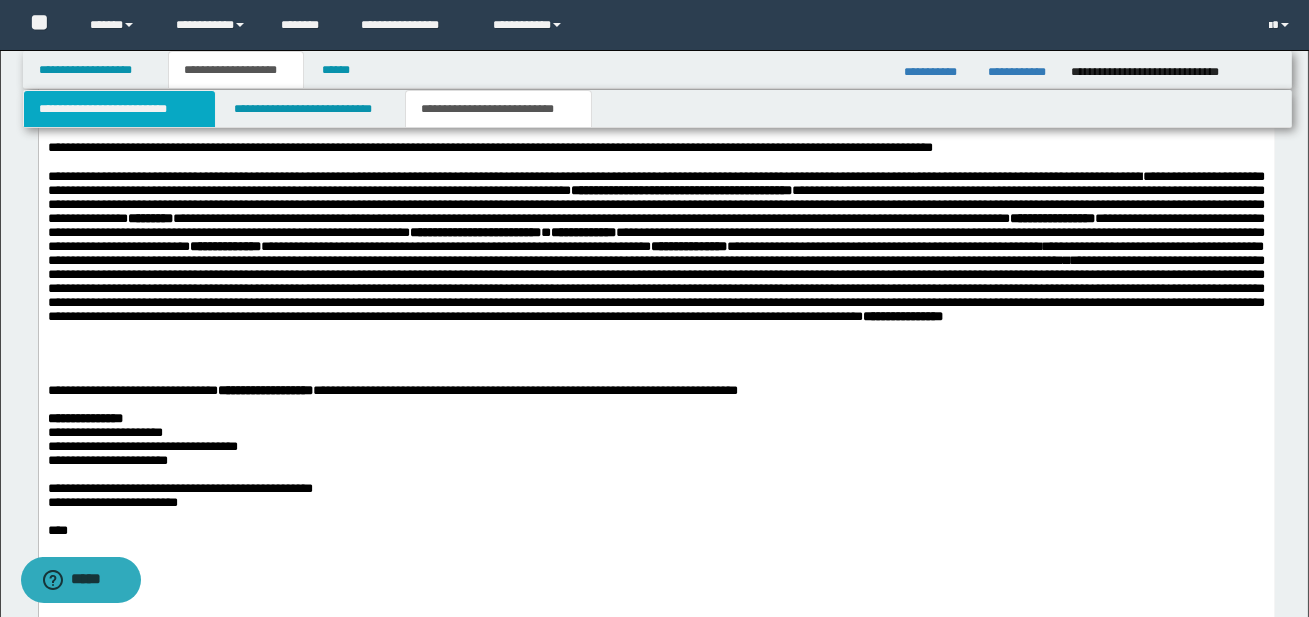 click on "**********" at bounding box center (119, 109) 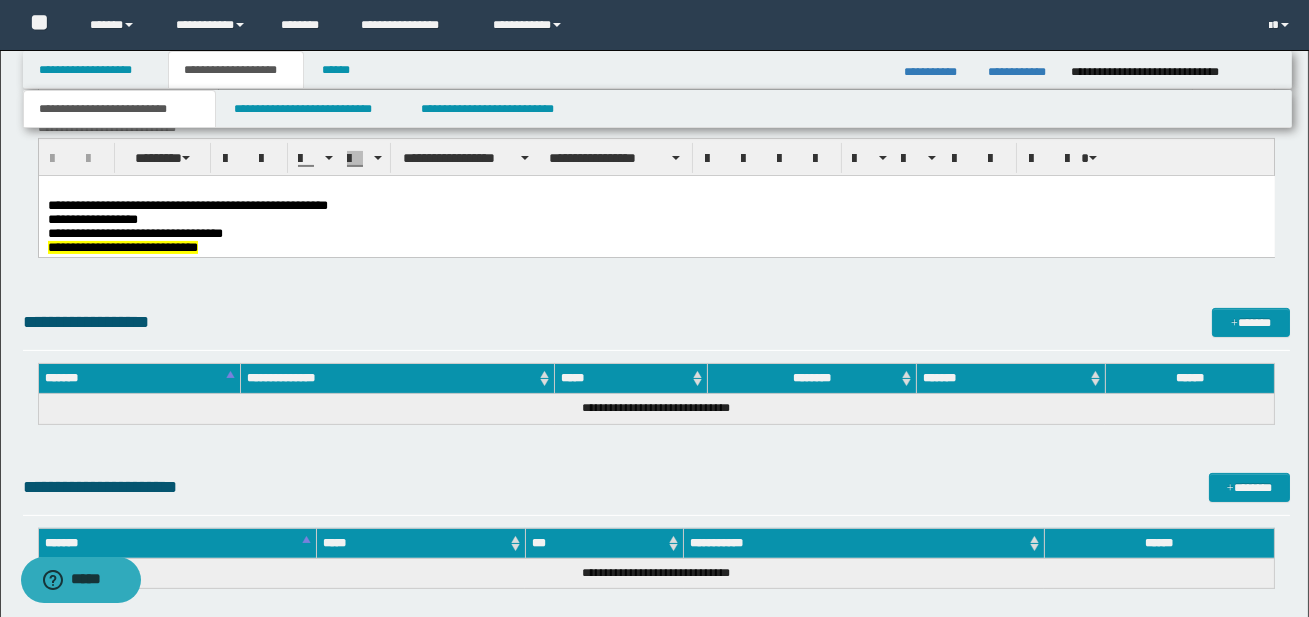 scroll, scrollTop: 1067, scrollLeft: 0, axis: vertical 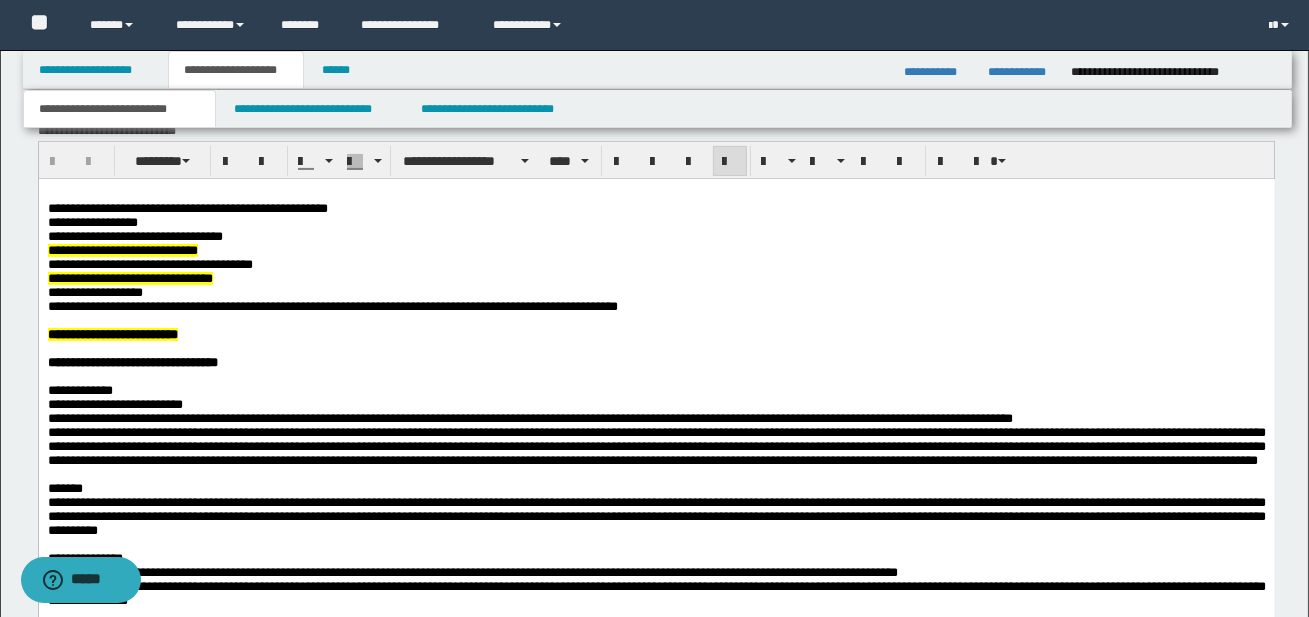 click on "**********" at bounding box center (134, 235) 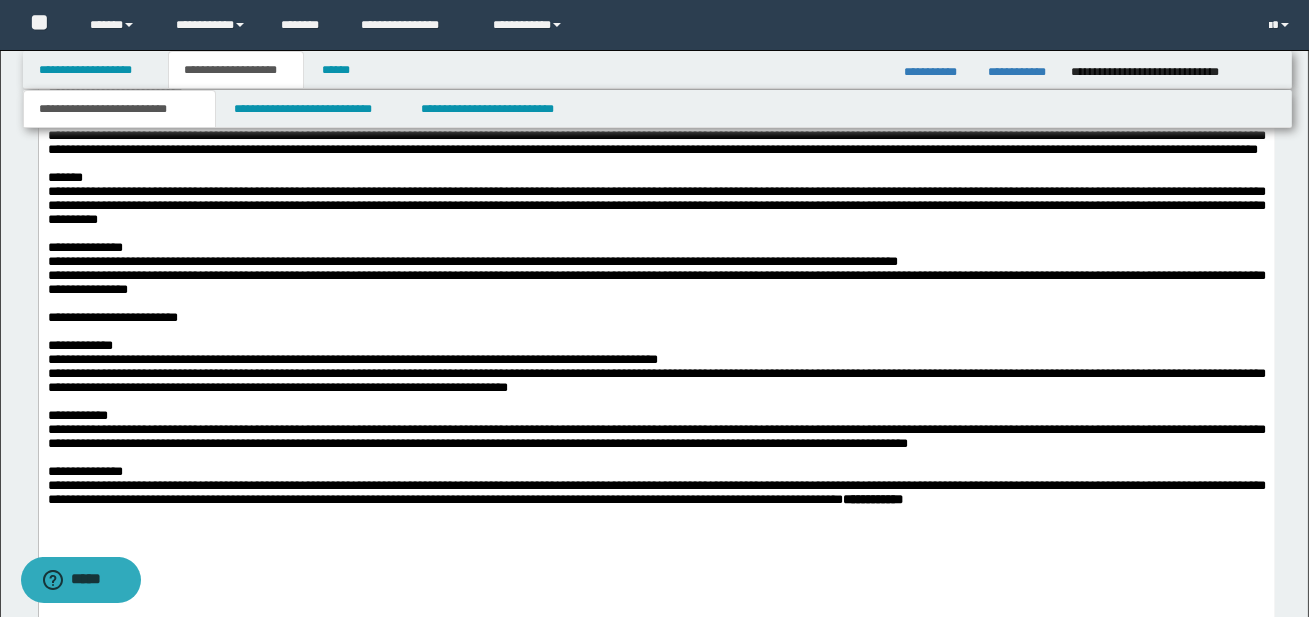 scroll, scrollTop: 1387, scrollLeft: 0, axis: vertical 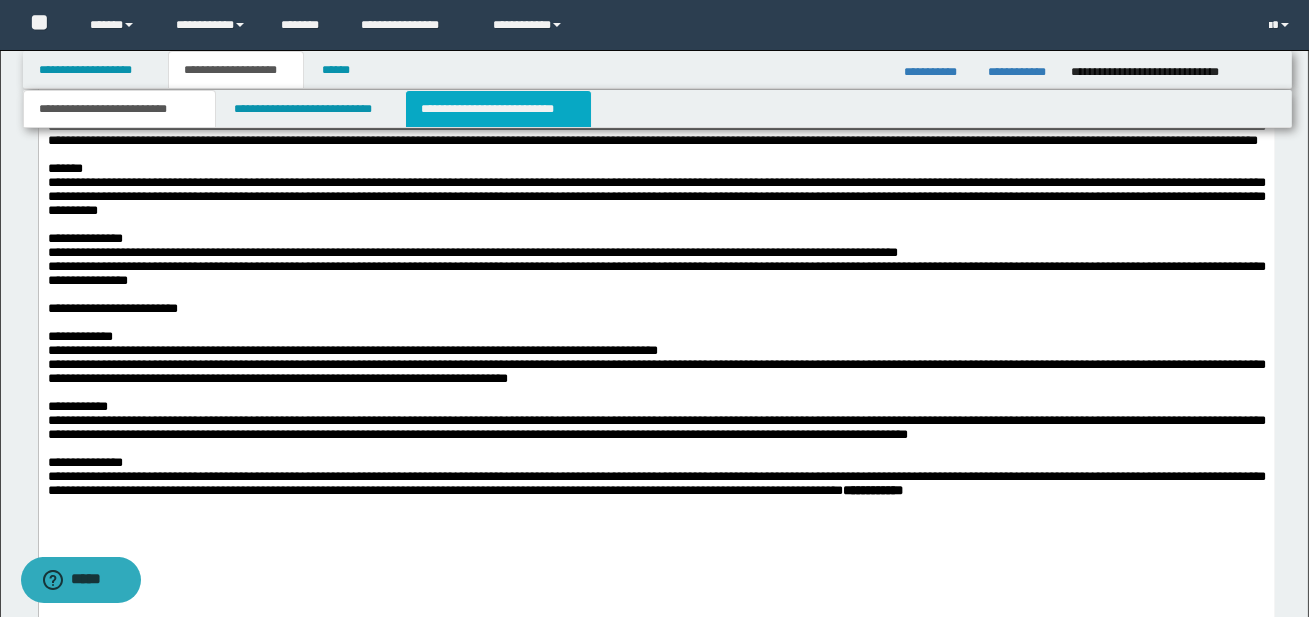 click on "**********" at bounding box center [498, 109] 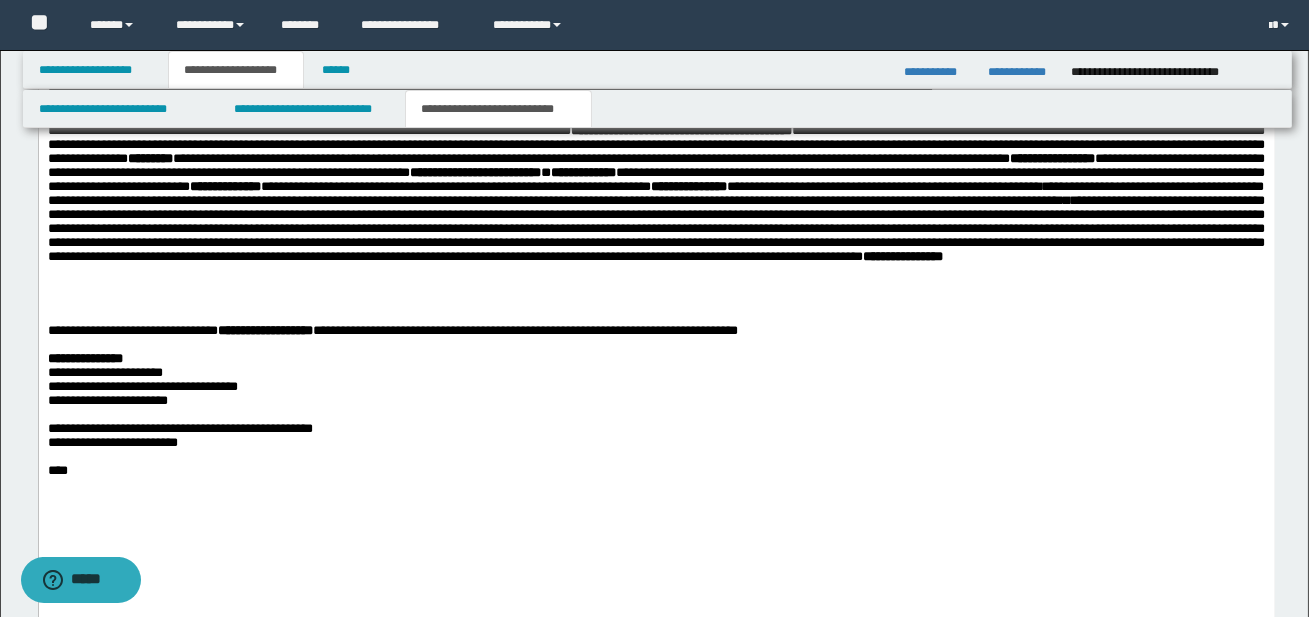 scroll, scrollTop: 1394, scrollLeft: 0, axis: vertical 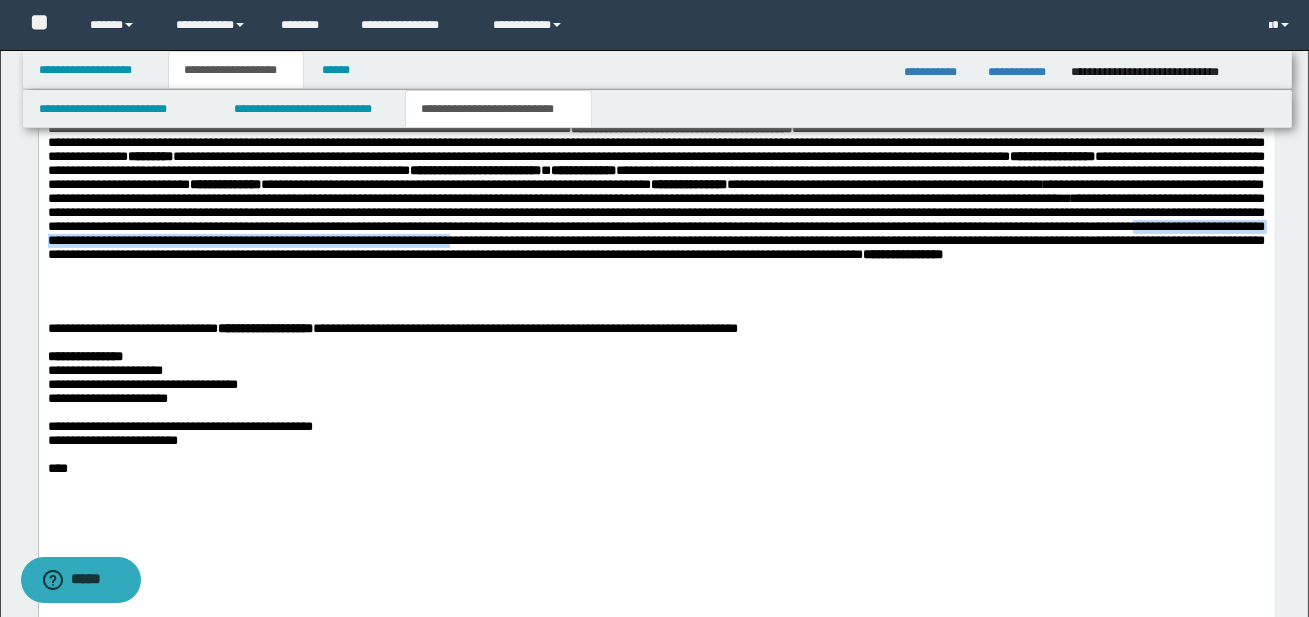 drag, startPoint x: 1180, startPoint y: 277, endPoint x: 548, endPoint y: 295, distance: 632.2563 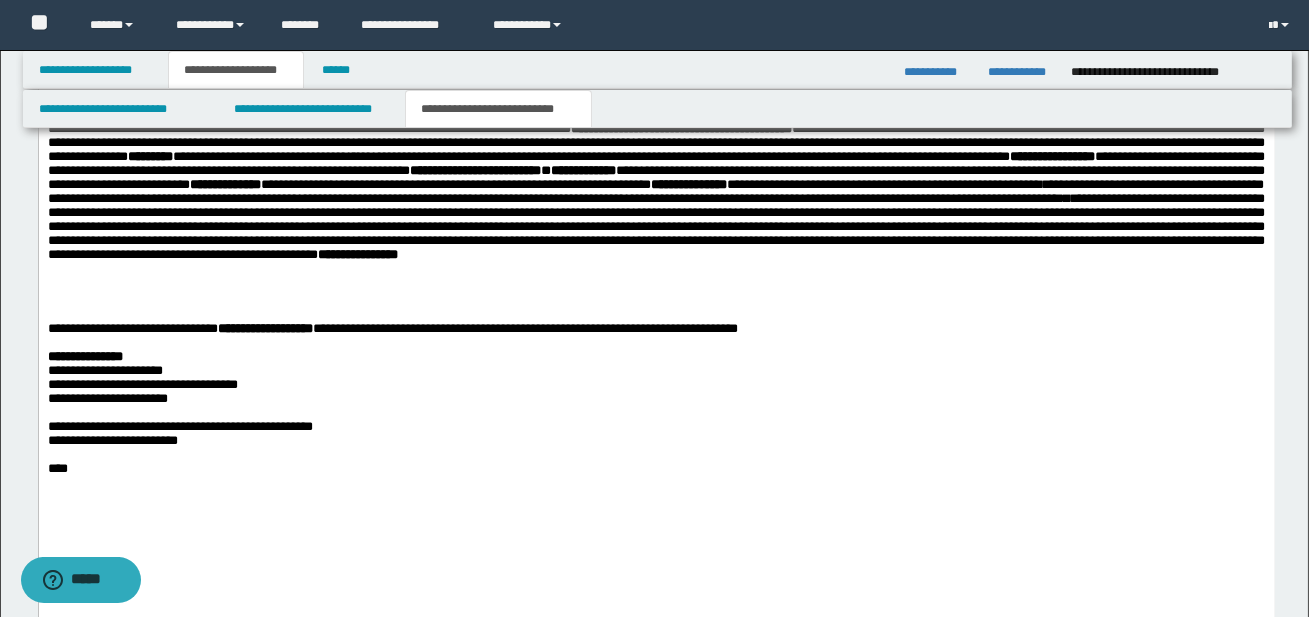 click on "**********" at bounding box center [655, 226] 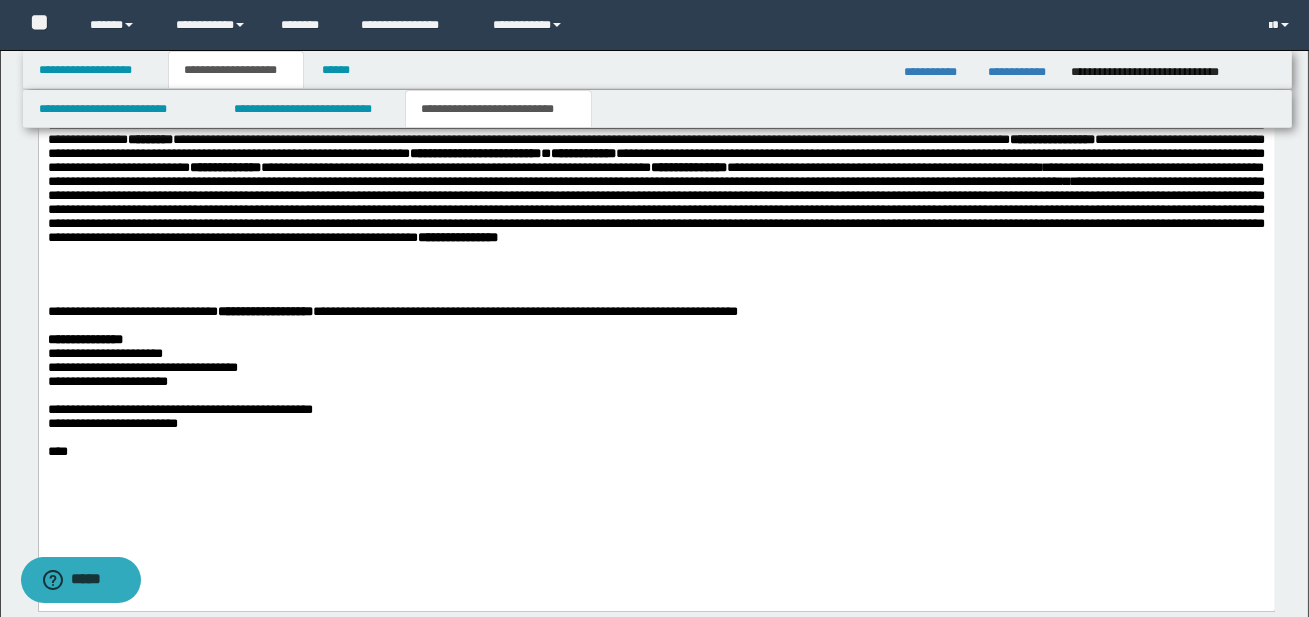 scroll, scrollTop: 1419, scrollLeft: 0, axis: vertical 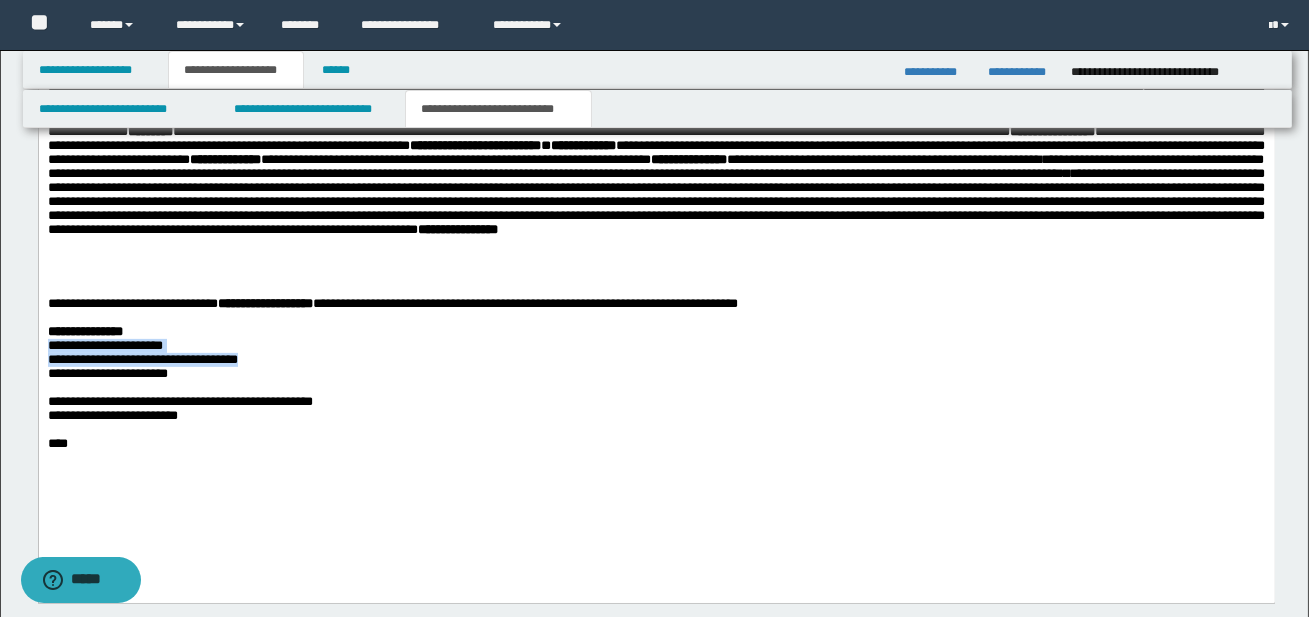 drag, startPoint x: 53, startPoint y: 377, endPoint x: 280, endPoint y: 391, distance: 227.4313 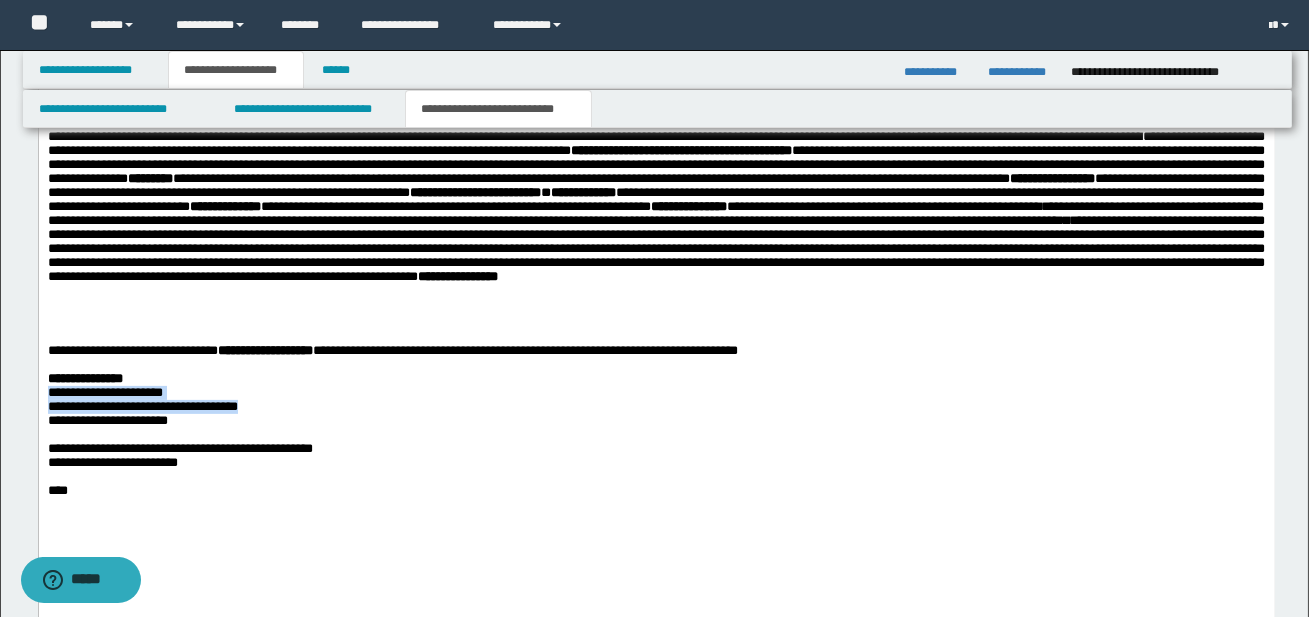 scroll, scrollTop: 1374, scrollLeft: 0, axis: vertical 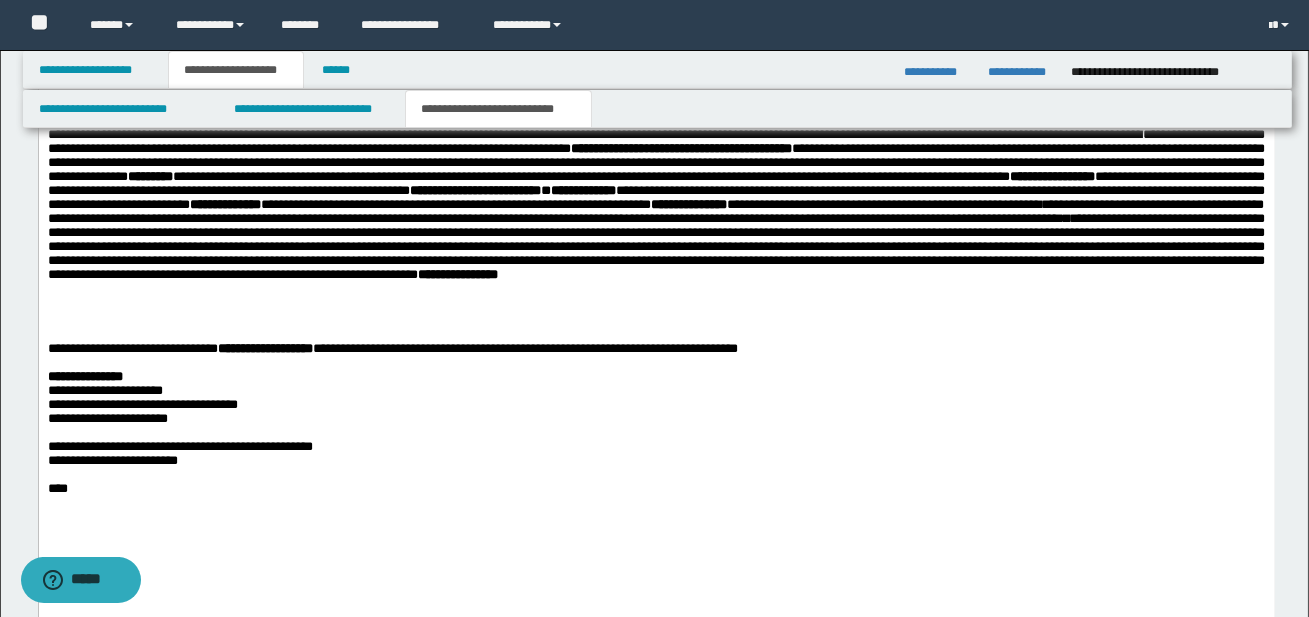 click at bounding box center (656, 363) 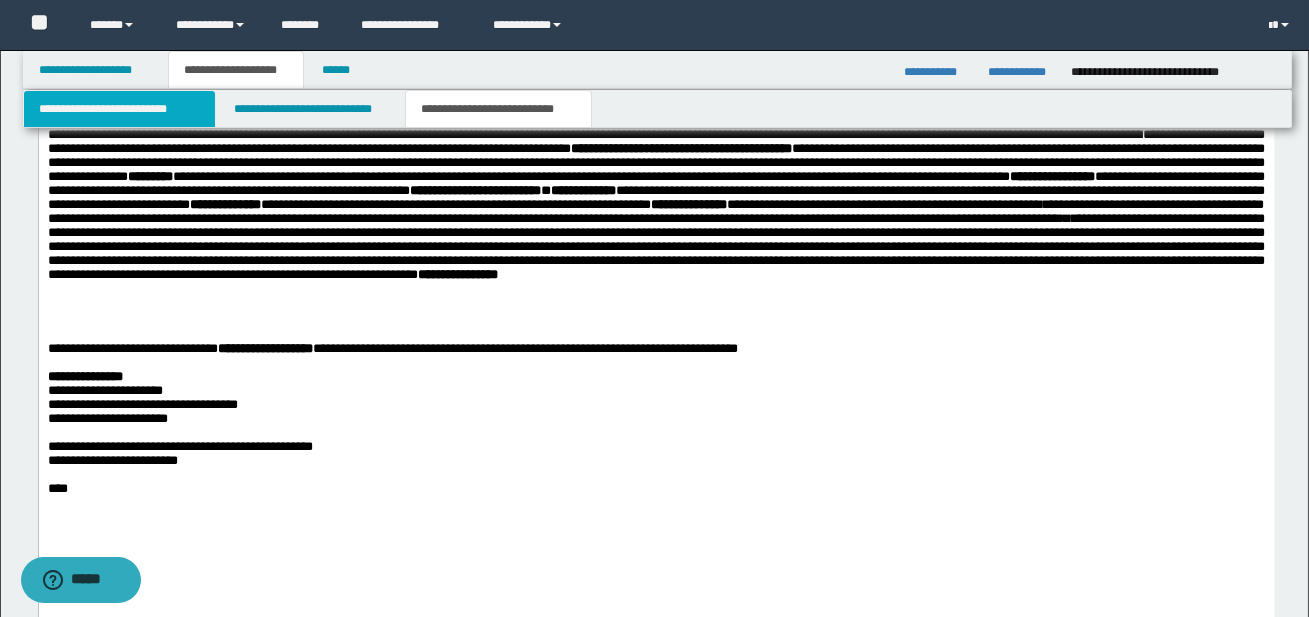 click on "**********" at bounding box center [119, 109] 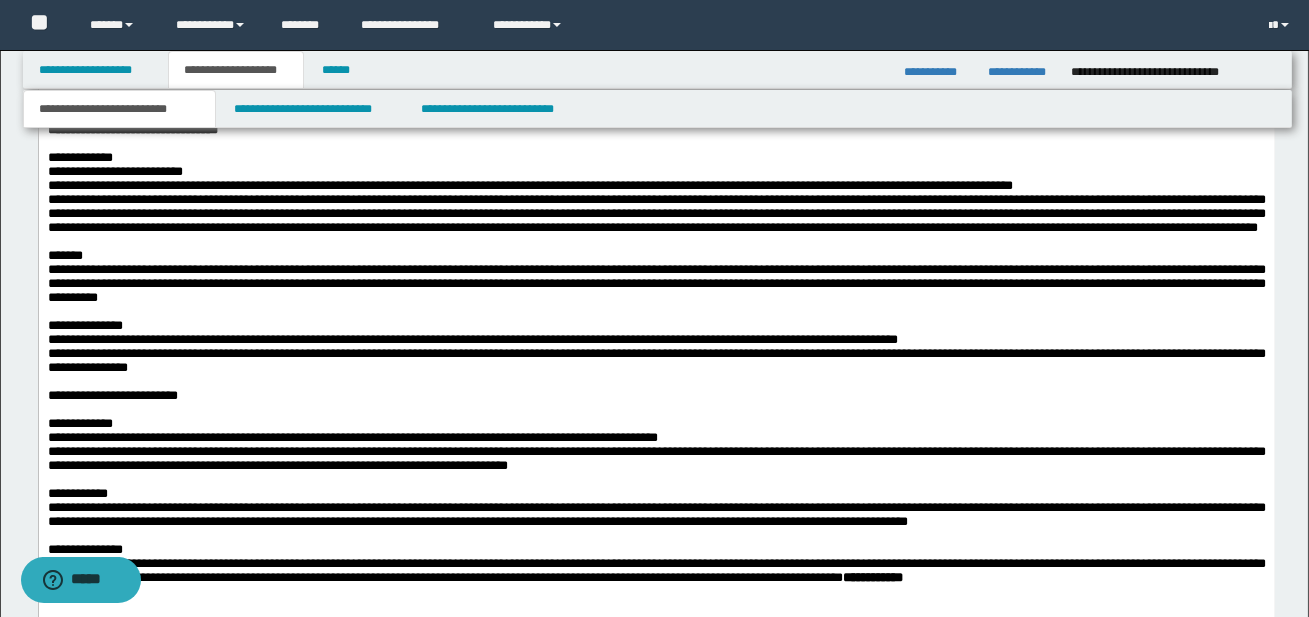 scroll, scrollTop: 1301, scrollLeft: 0, axis: vertical 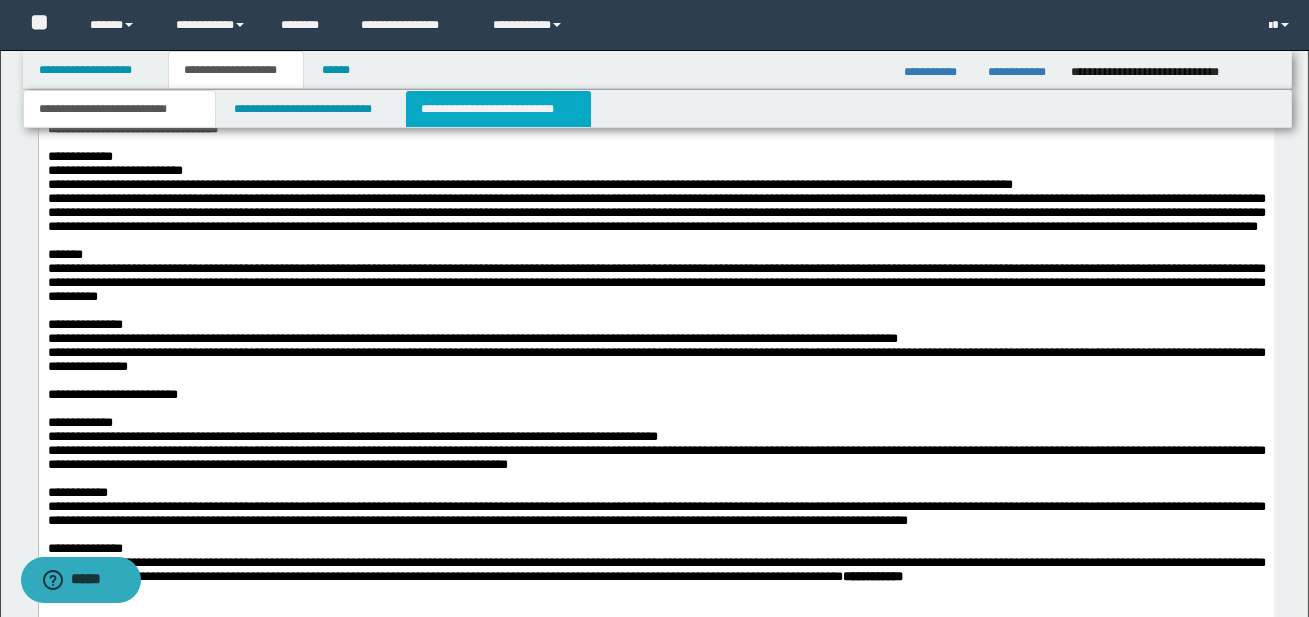 click on "**********" at bounding box center (498, 109) 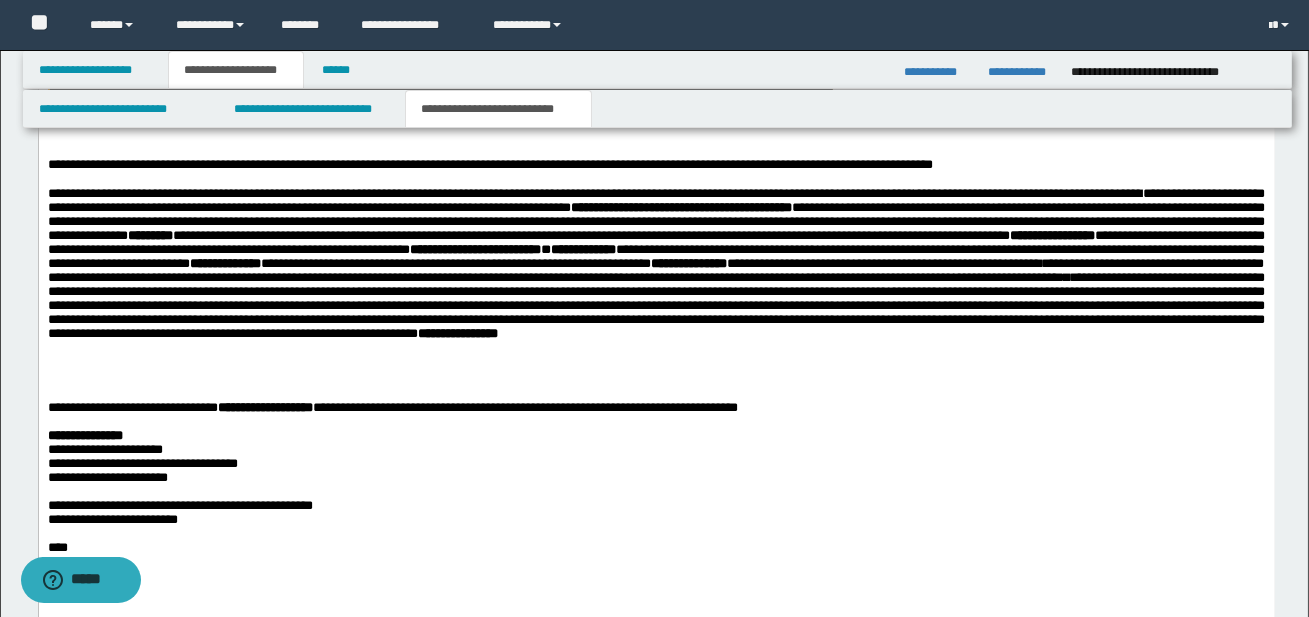 scroll, scrollTop: 1316, scrollLeft: 0, axis: vertical 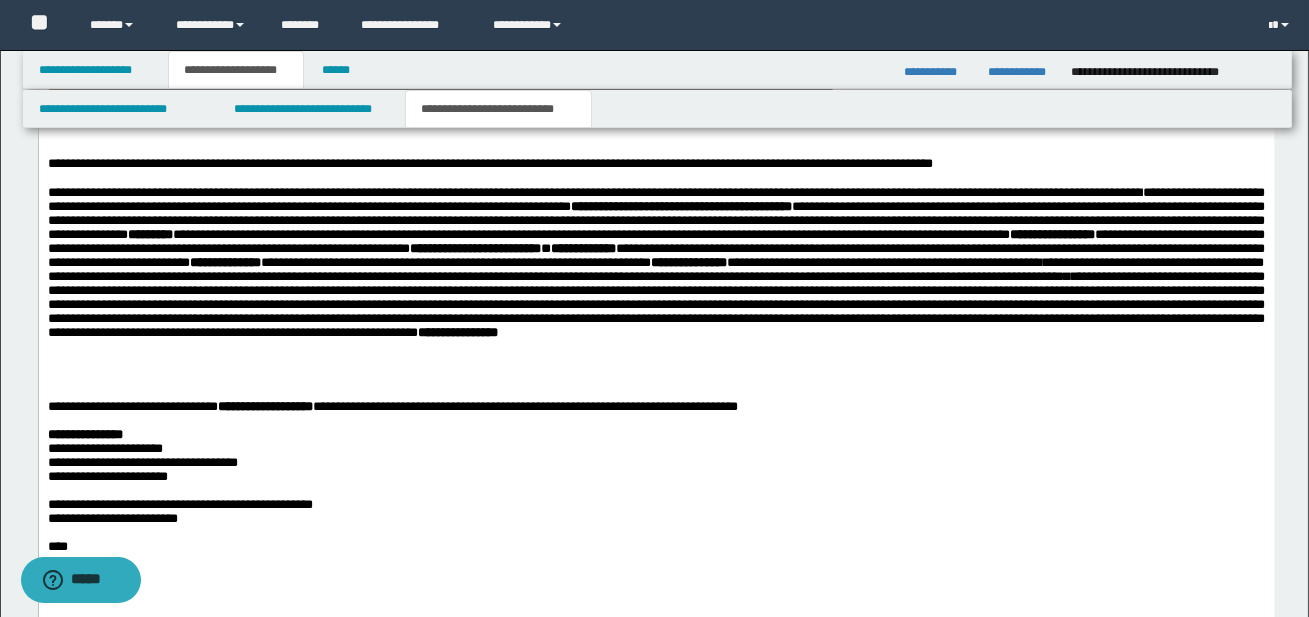 click on "**********" at bounding box center (655, 304) 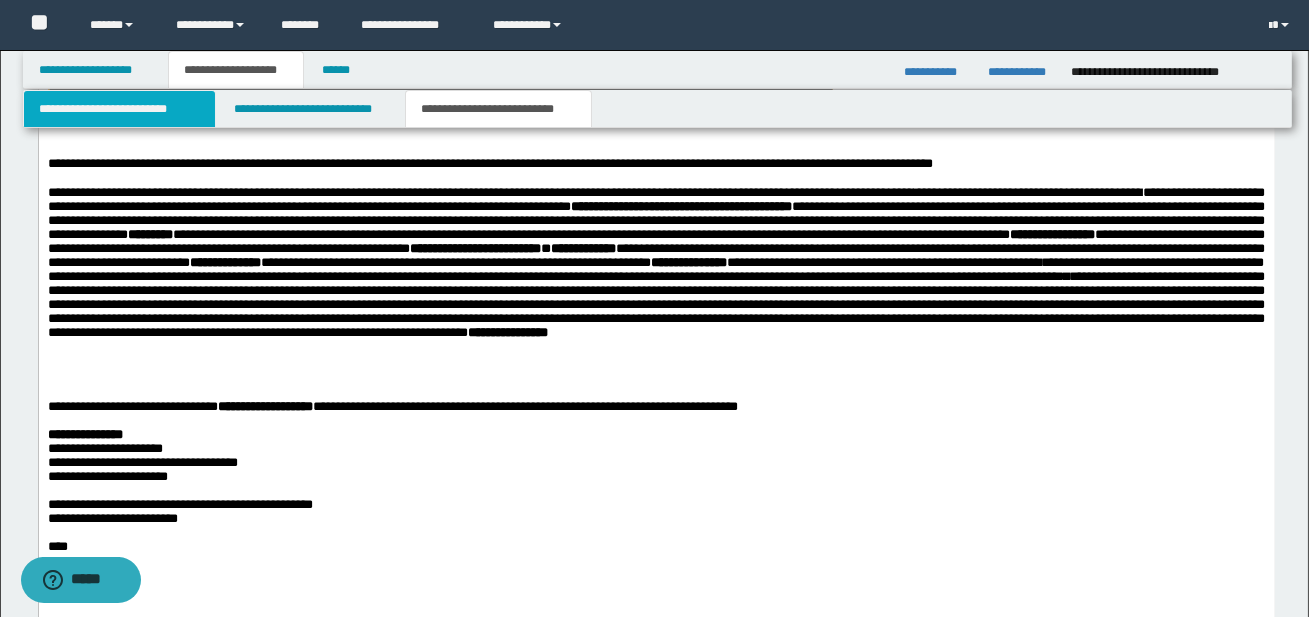 click on "**********" at bounding box center (119, 109) 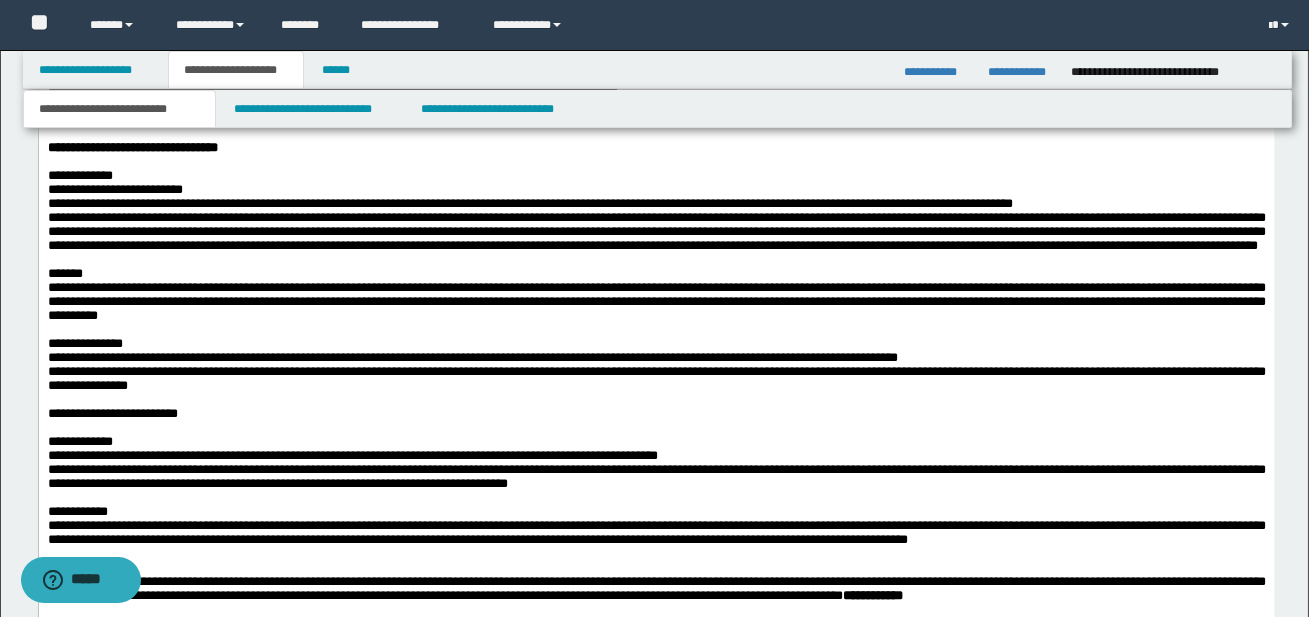 scroll, scrollTop: 1284, scrollLeft: 0, axis: vertical 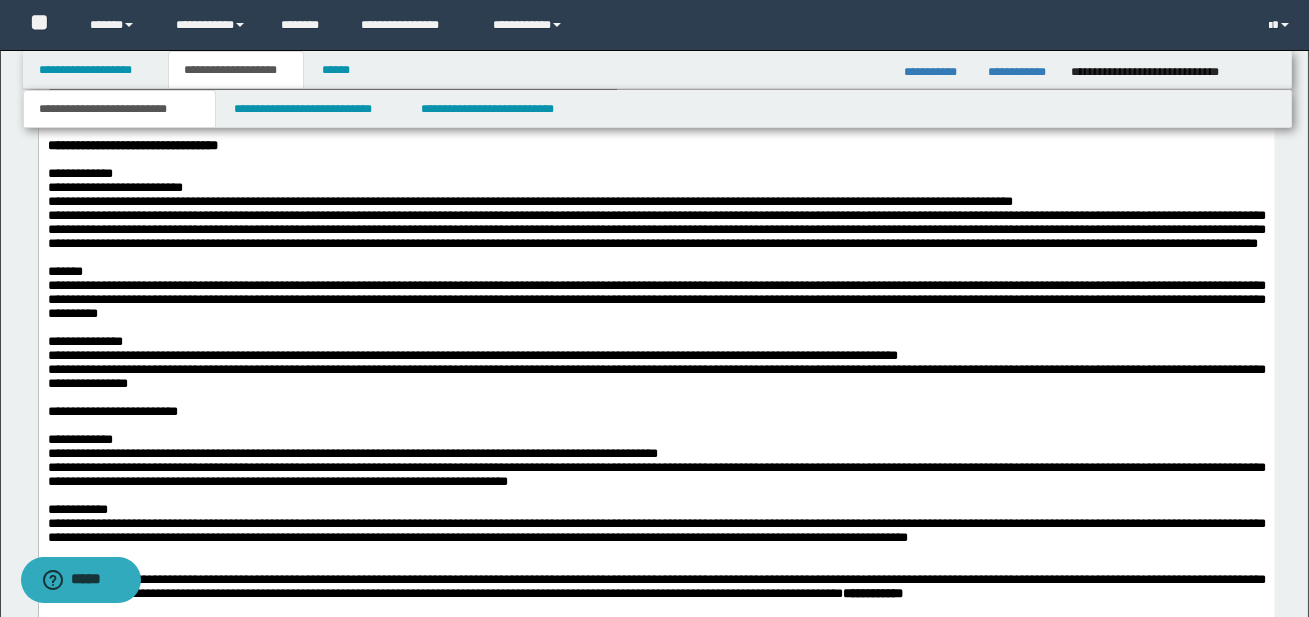 click on "**********" at bounding box center [656, 229] 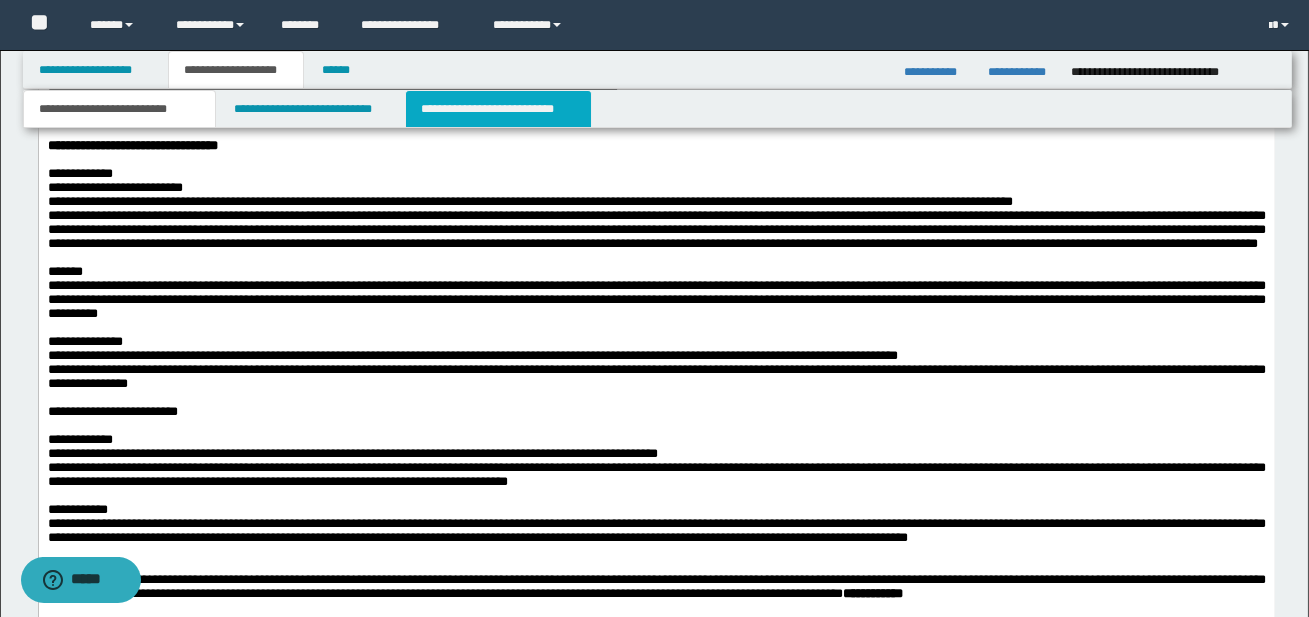 click on "**********" at bounding box center [498, 109] 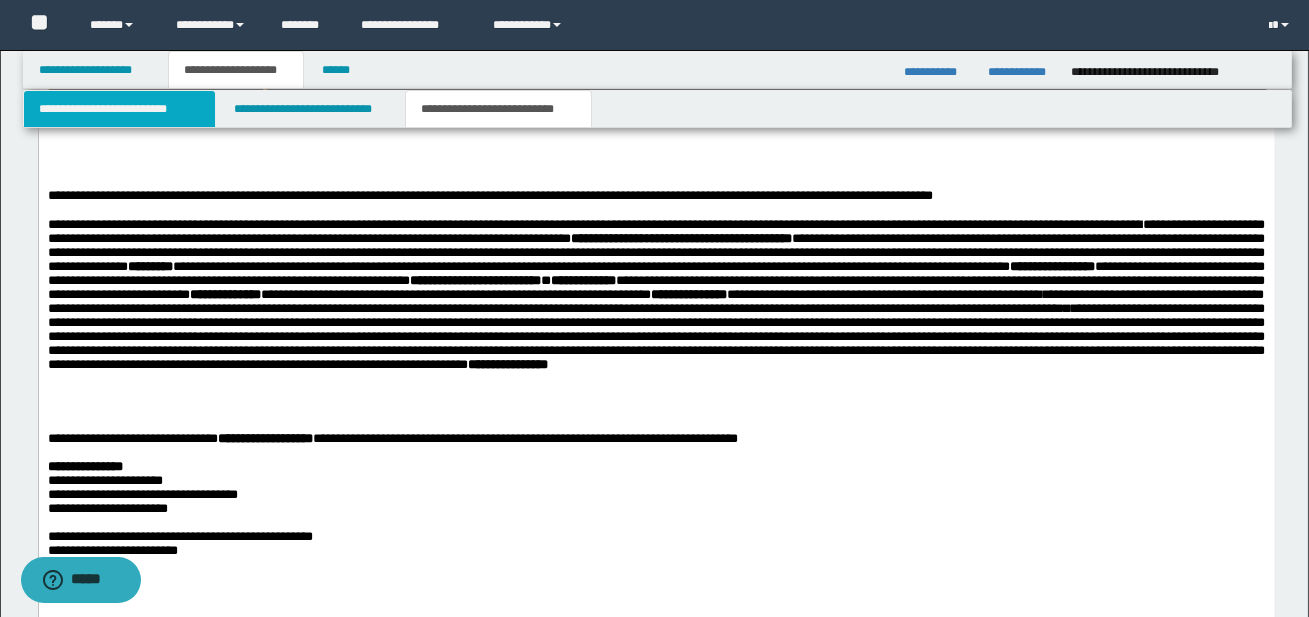 click on "**********" at bounding box center [119, 109] 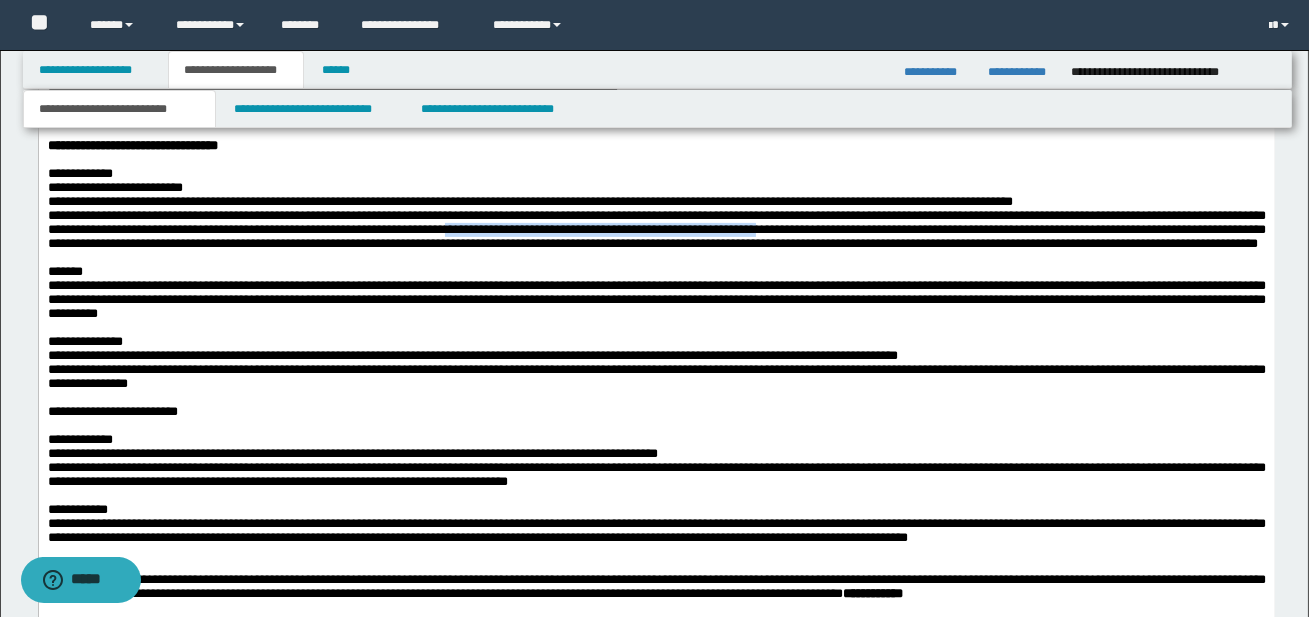 drag, startPoint x: 605, startPoint y: 252, endPoint x: 952, endPoint y: 254, distance: 347.00577 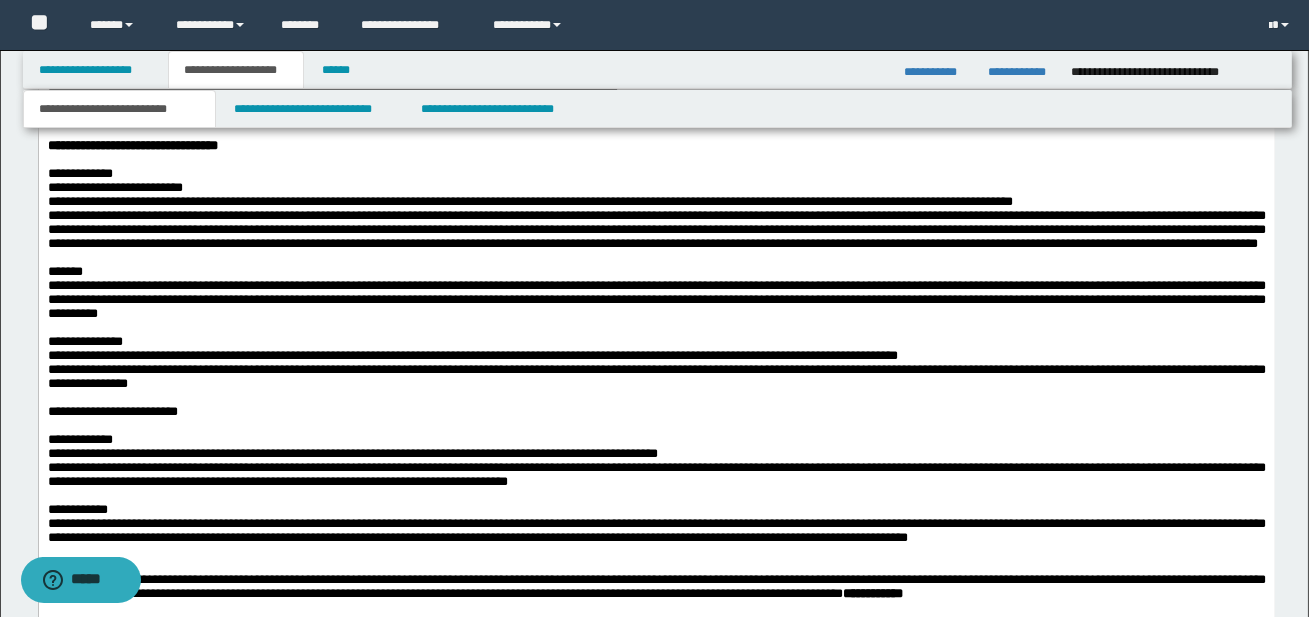 click on "**********" at bounding box center (656, 299) 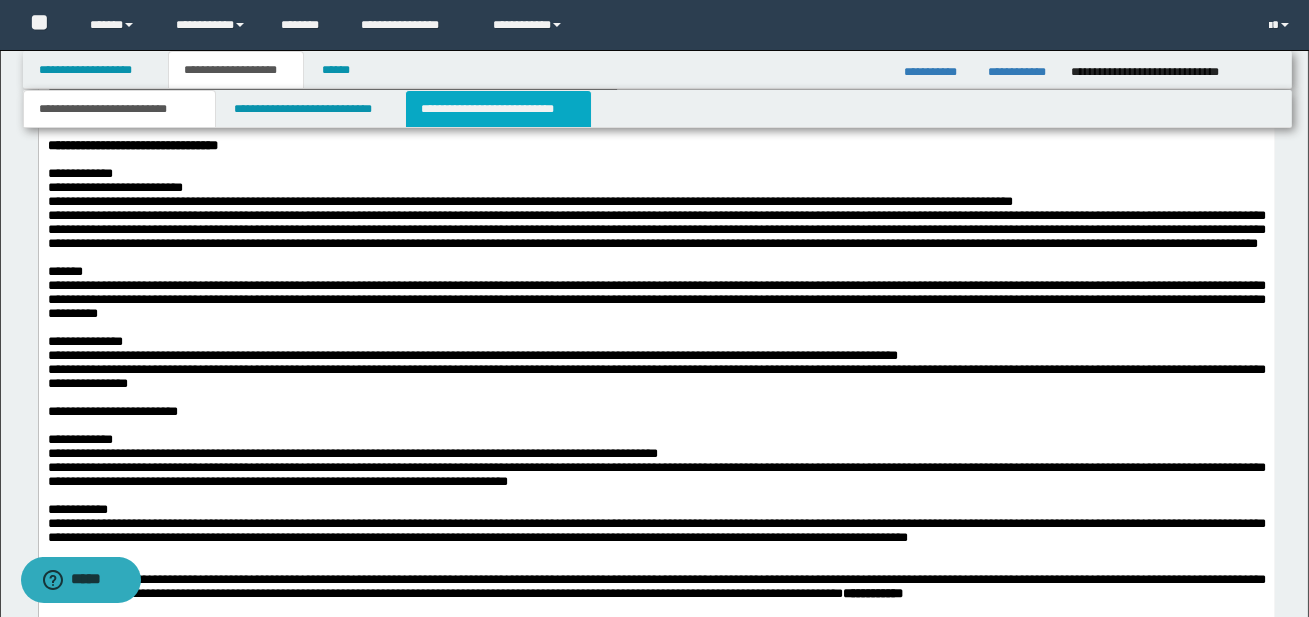 click on "**********" at bounding box center (498, 109) 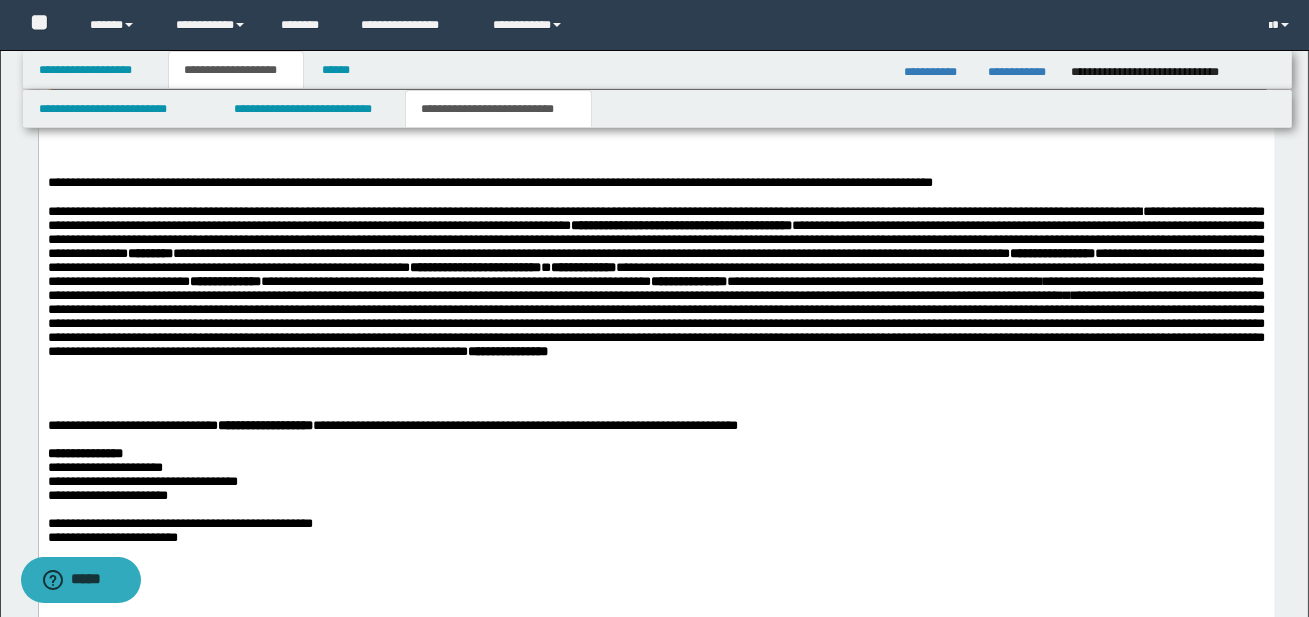 scroll, scrollTop: 1302, scrollLeft: 0, axis: vertical 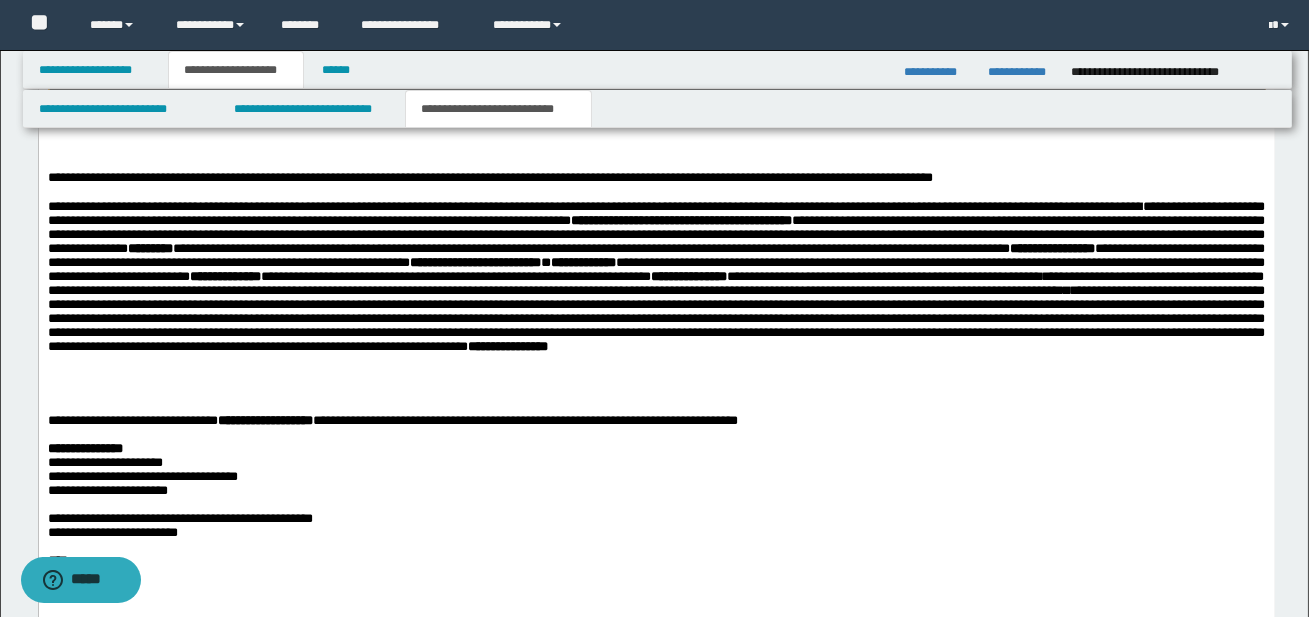 click on "**********" at bounding box center [655, 292] 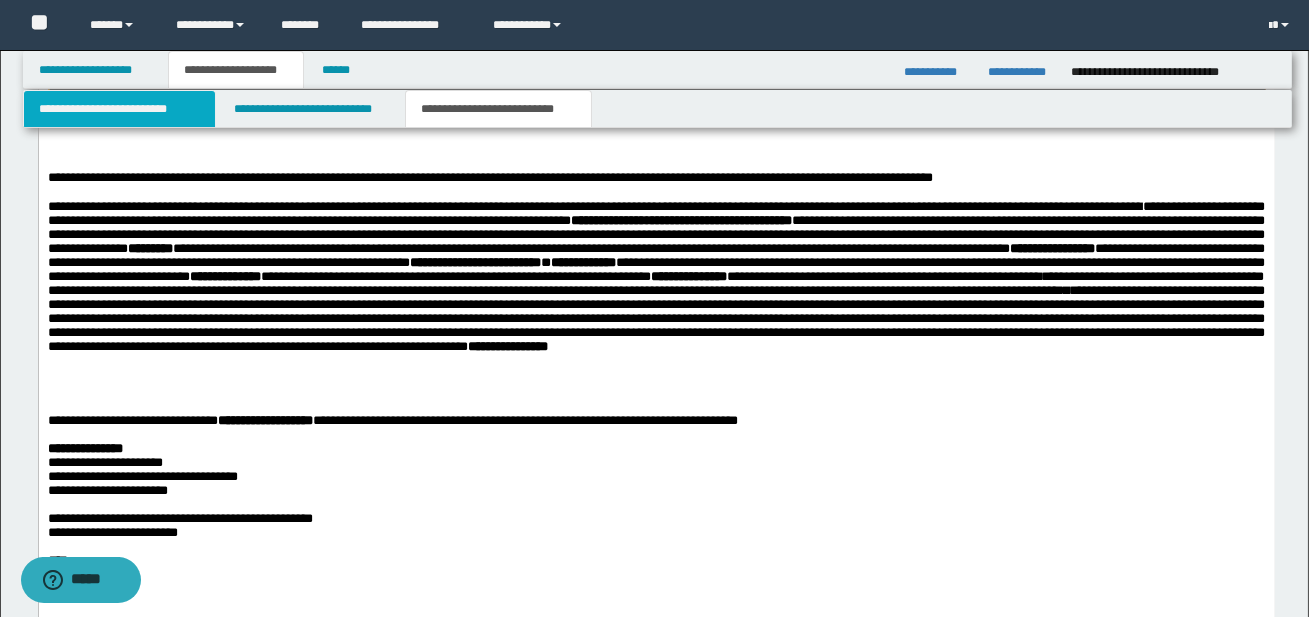 click on "**********" at bounding box center (119, 109) 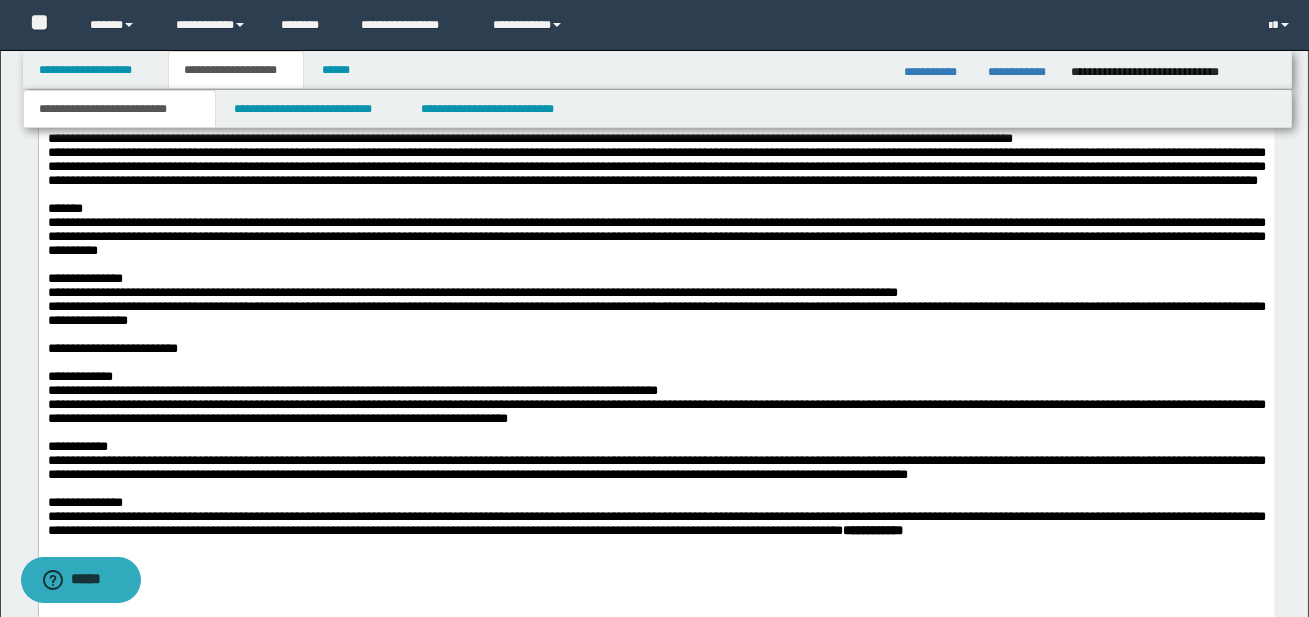 scroll, scrollTop: 1349, scrollLeft: 0, axis: vertical 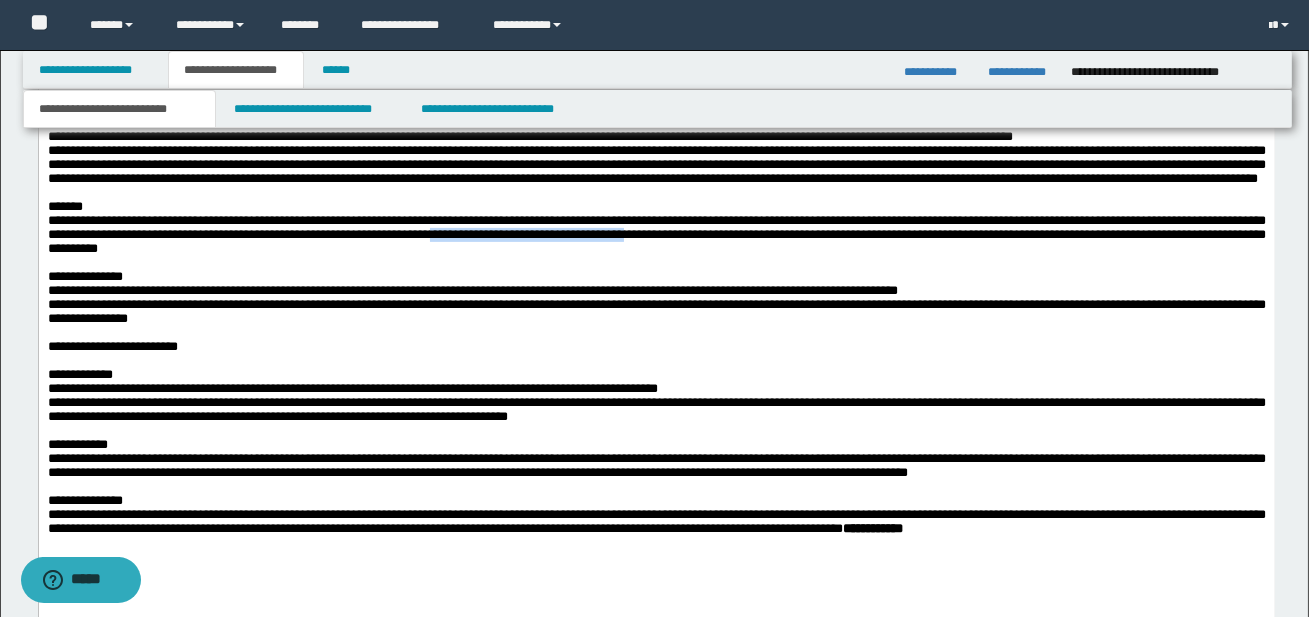drag, startPoint x: 525, startPoint y: 281, endPoint x: 752, endPoint y: 276, distance: 227.05505 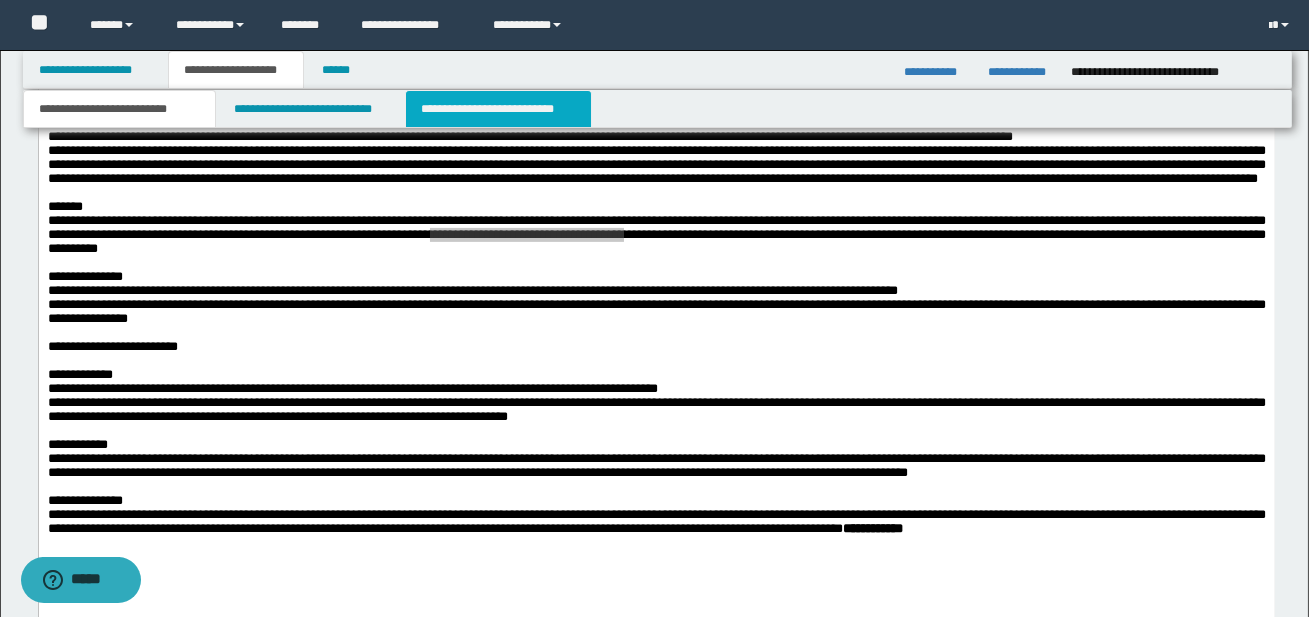 click on "**********" at bounding box center [498, 109] 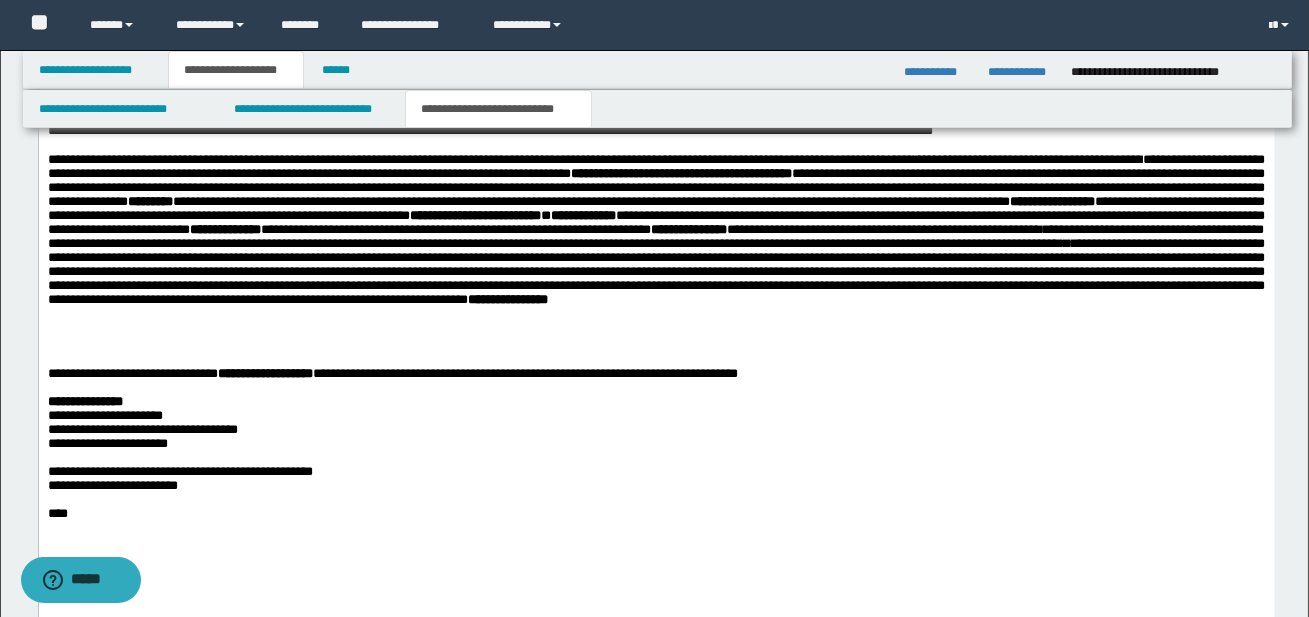 click on "**********" at bounding box center [590, 201] 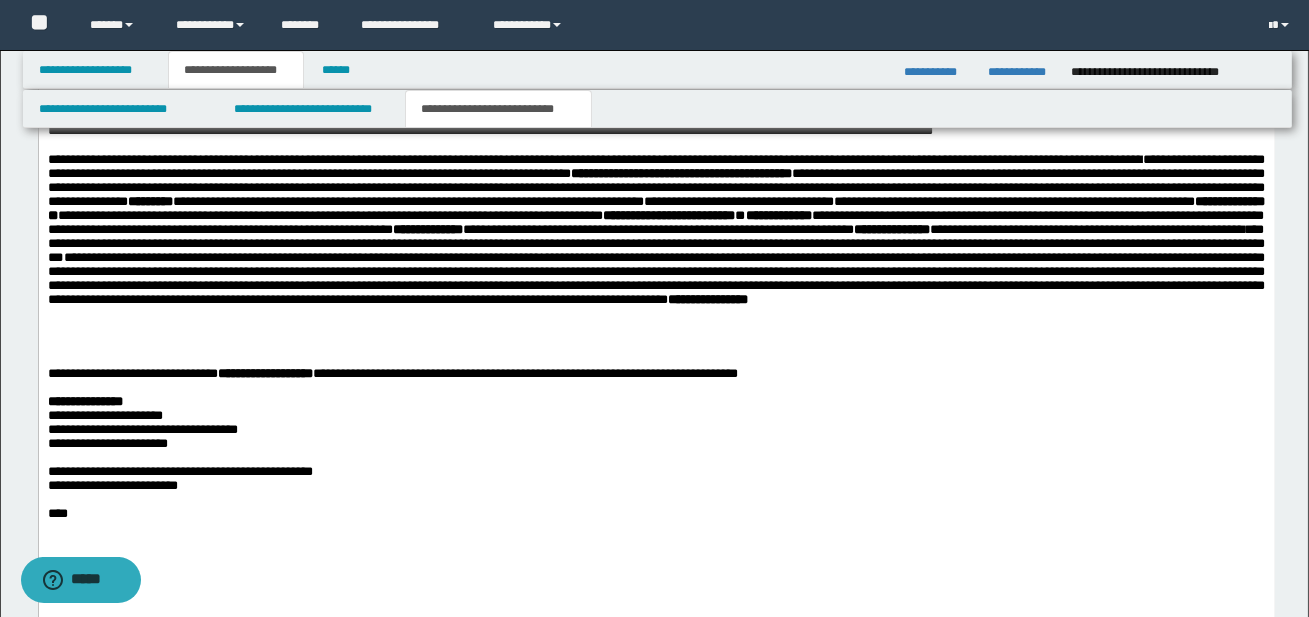 click on "**********" at bounding box center (738, 201) 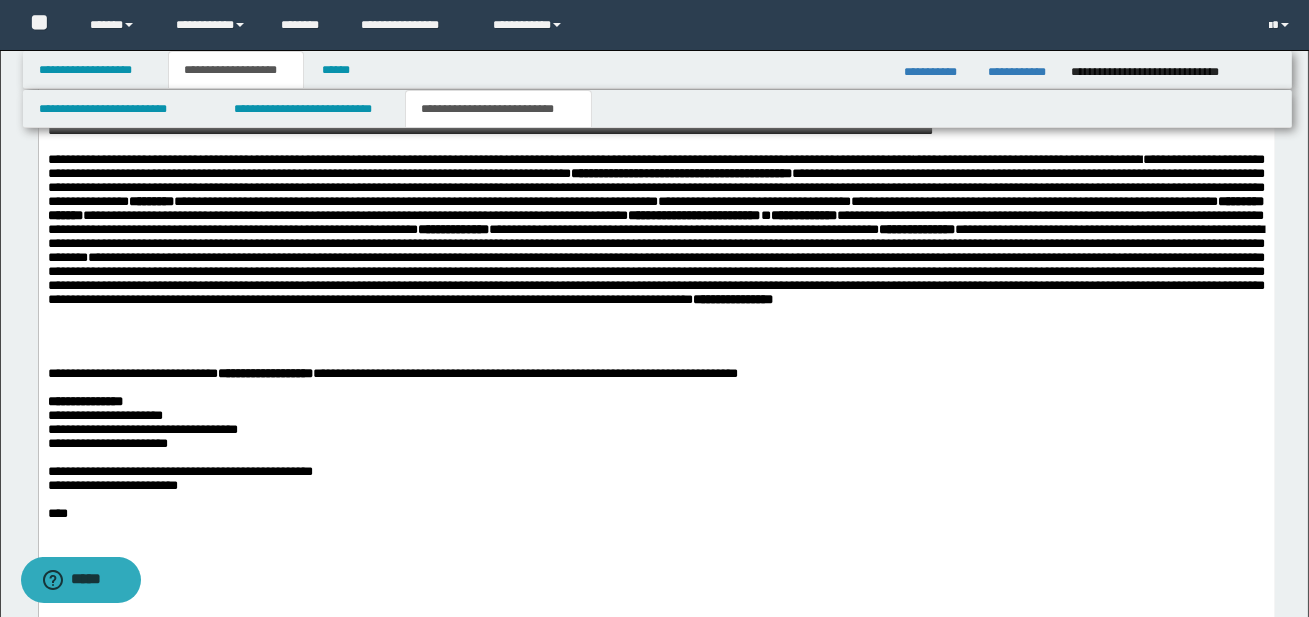 click on "**********" at bounding box center [695, 201] 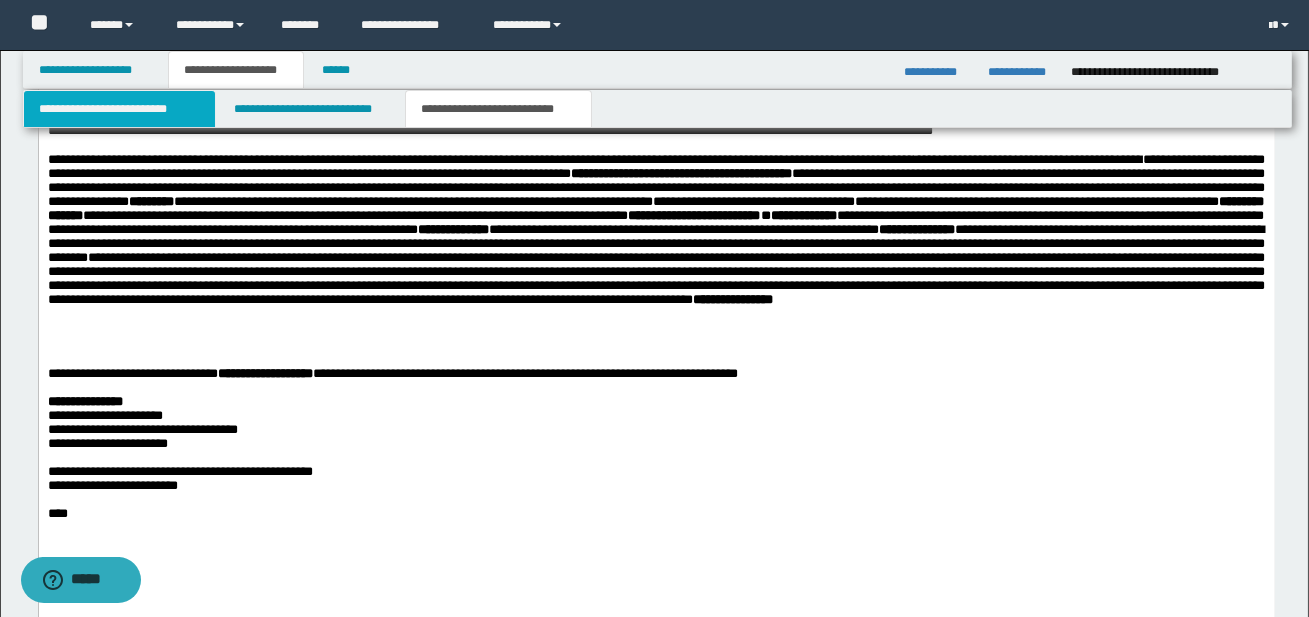 click on "**********" at bounding box center (119, 109) 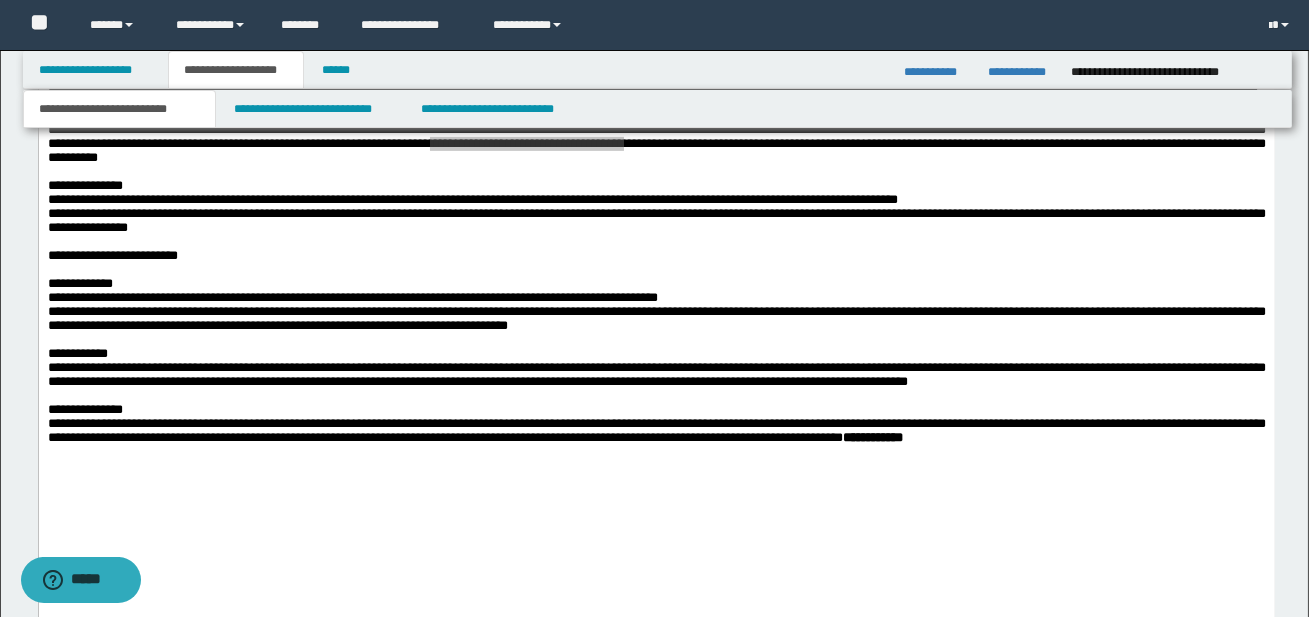 scroll, scrollTop: 1442, scrollLeft: 0, axis: vertical 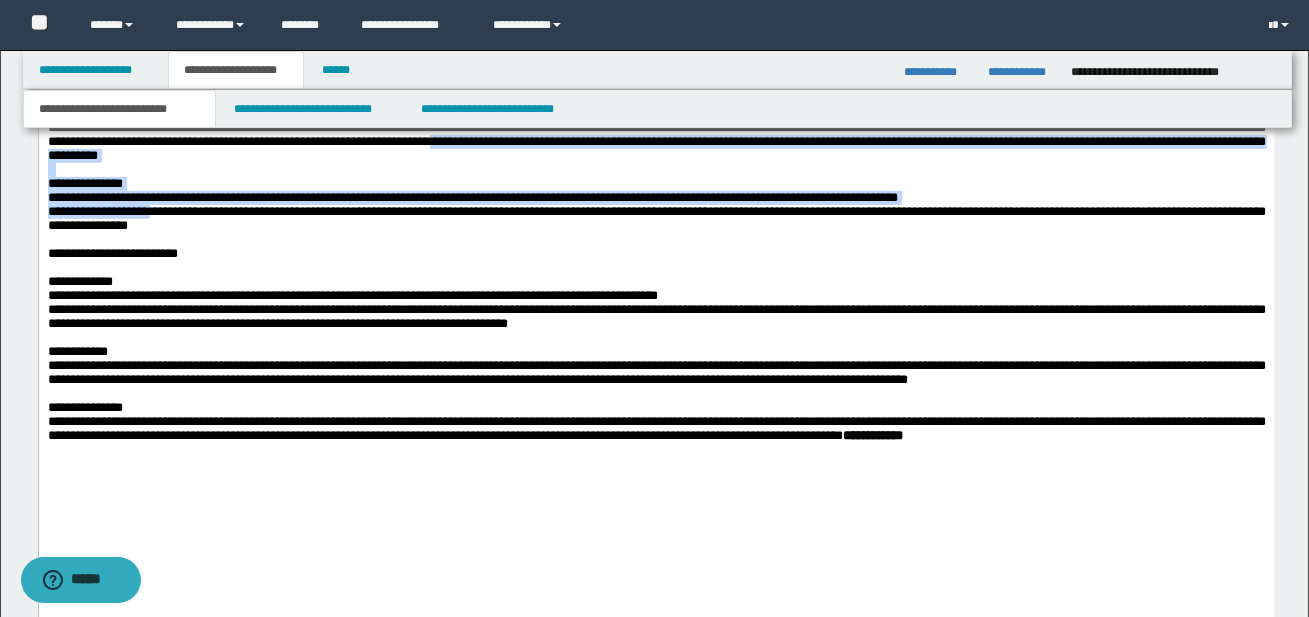 click on "**********" at bounding box center [656, 218] 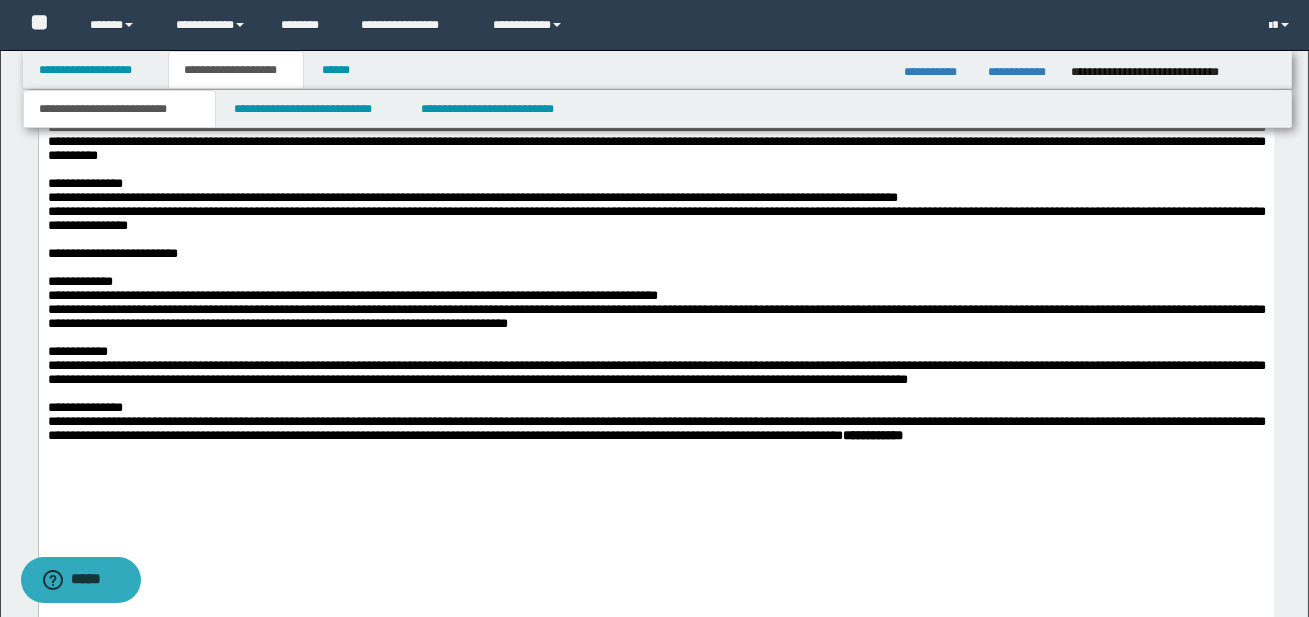click on "**********" at bounding box center (656, 142) 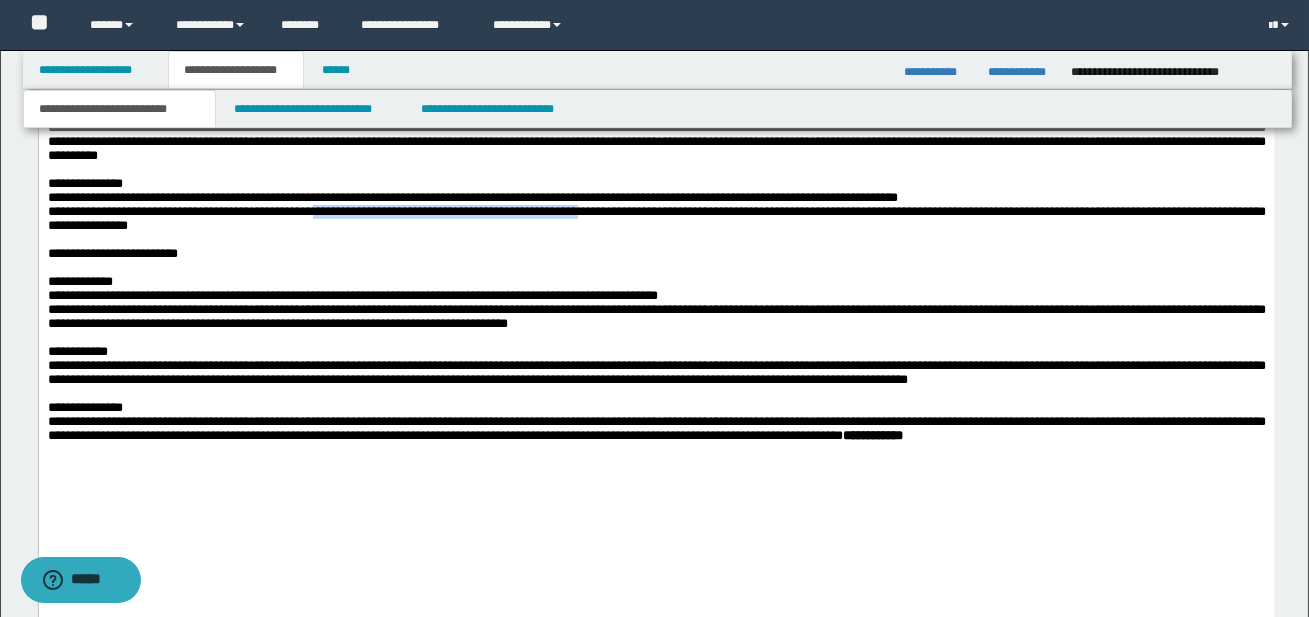 drag, startPoint x: 346, startPoint y: 266, endPoint x: 654, endPoint y: 269, distance: 308.01462 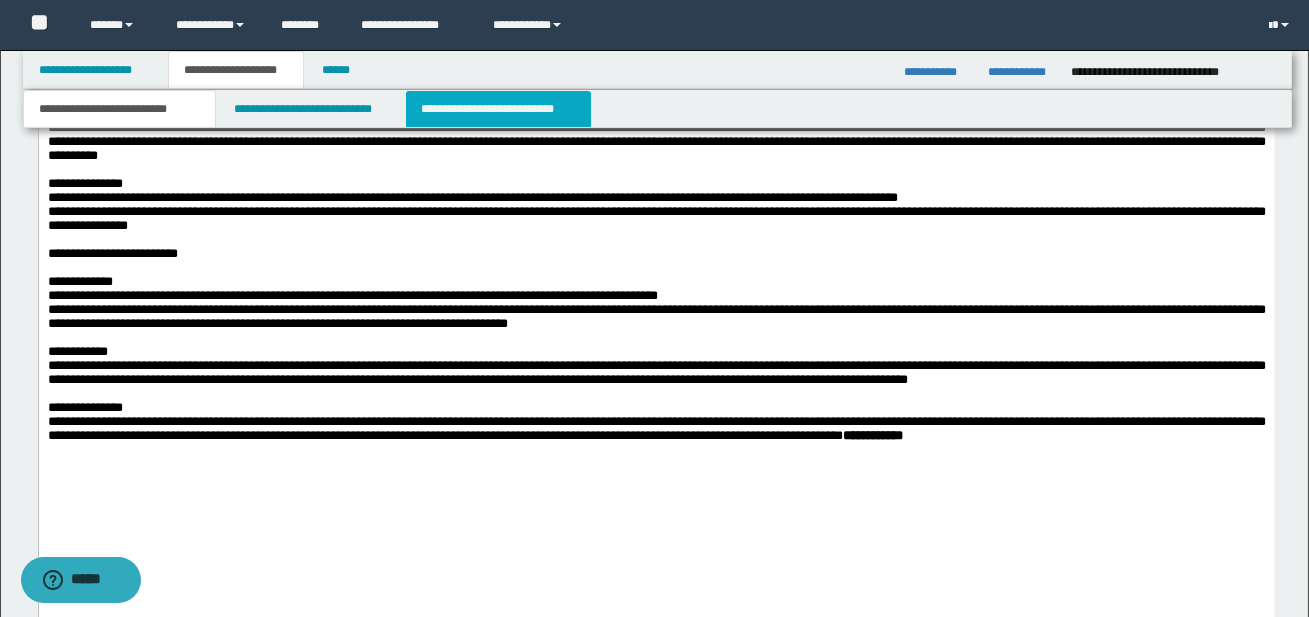 click on "**********" at bounding box center [498, 109] 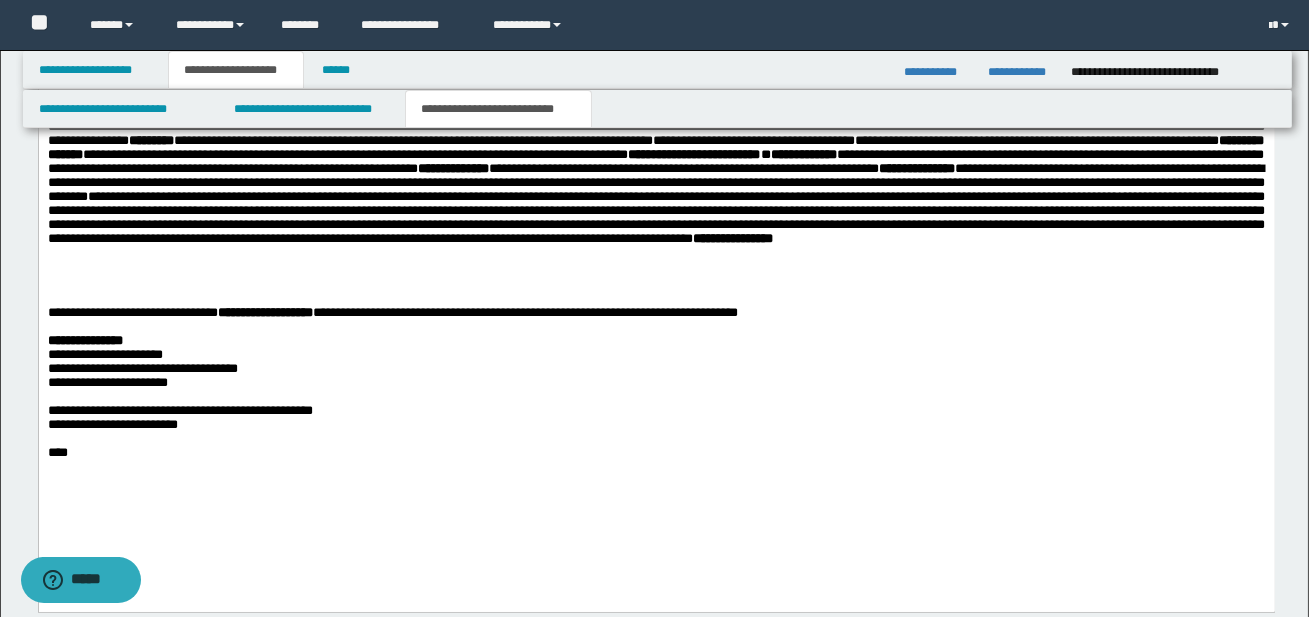 scroll, scrollTop: 1407, scrollLeft: 0, axis: vertical 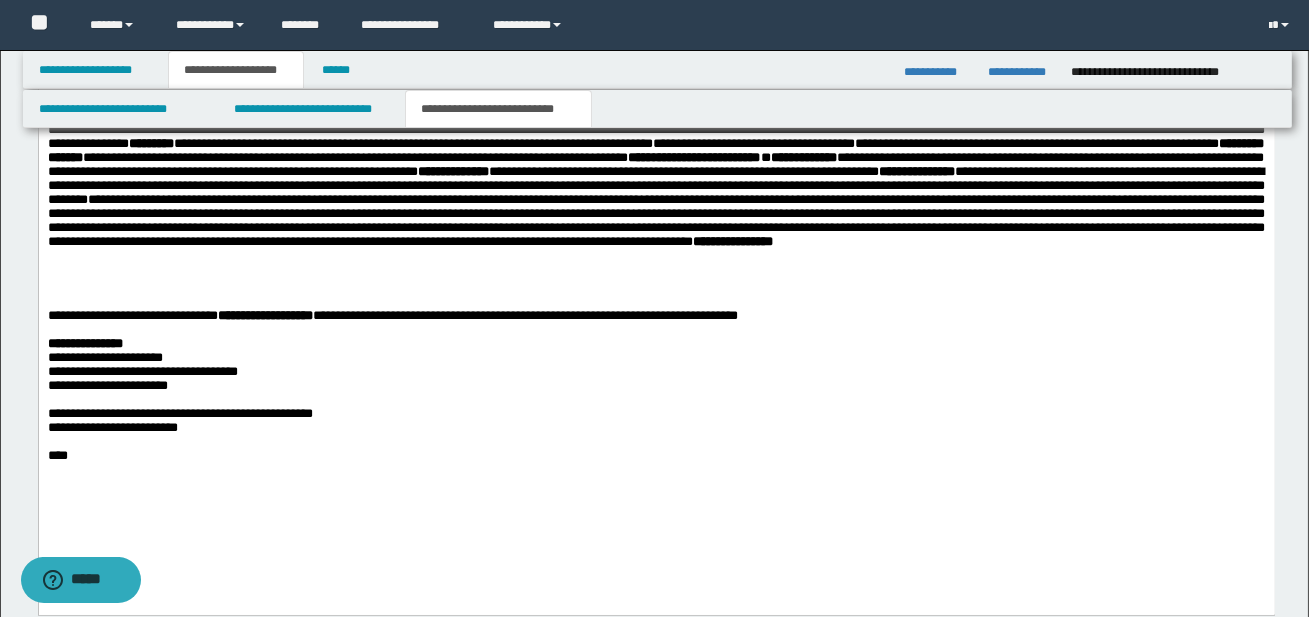 click on "**********" at bounding box center [655, 187] 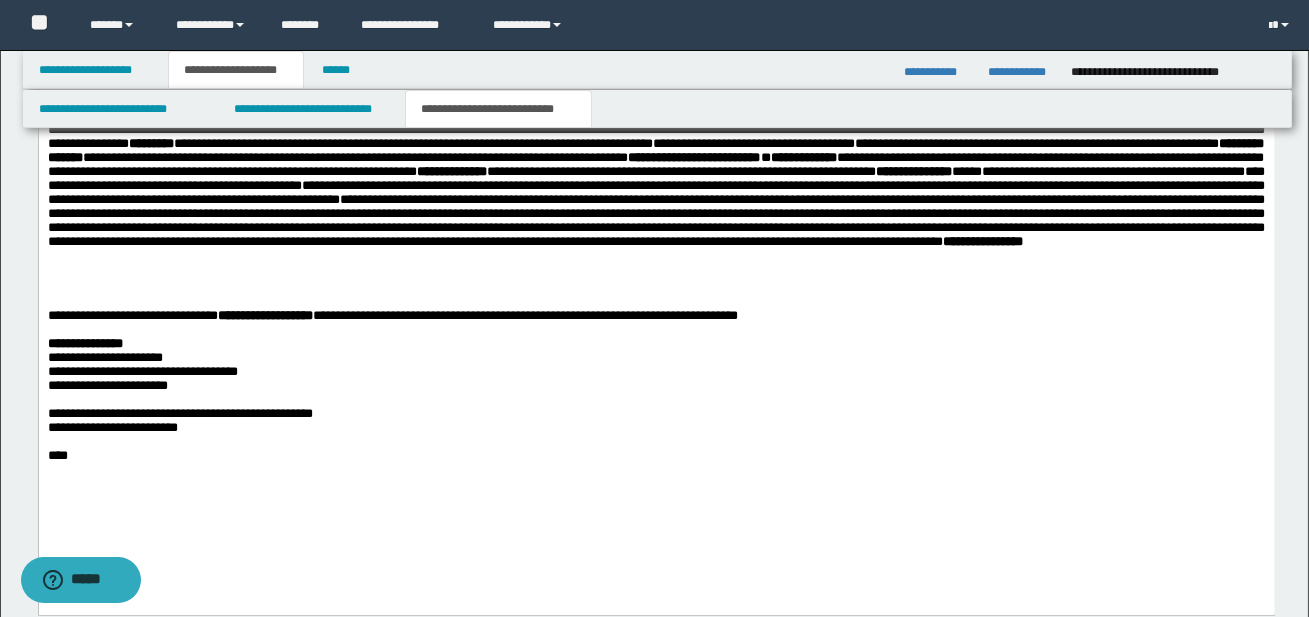 click on "**********" at bounding box center (1112, 171) 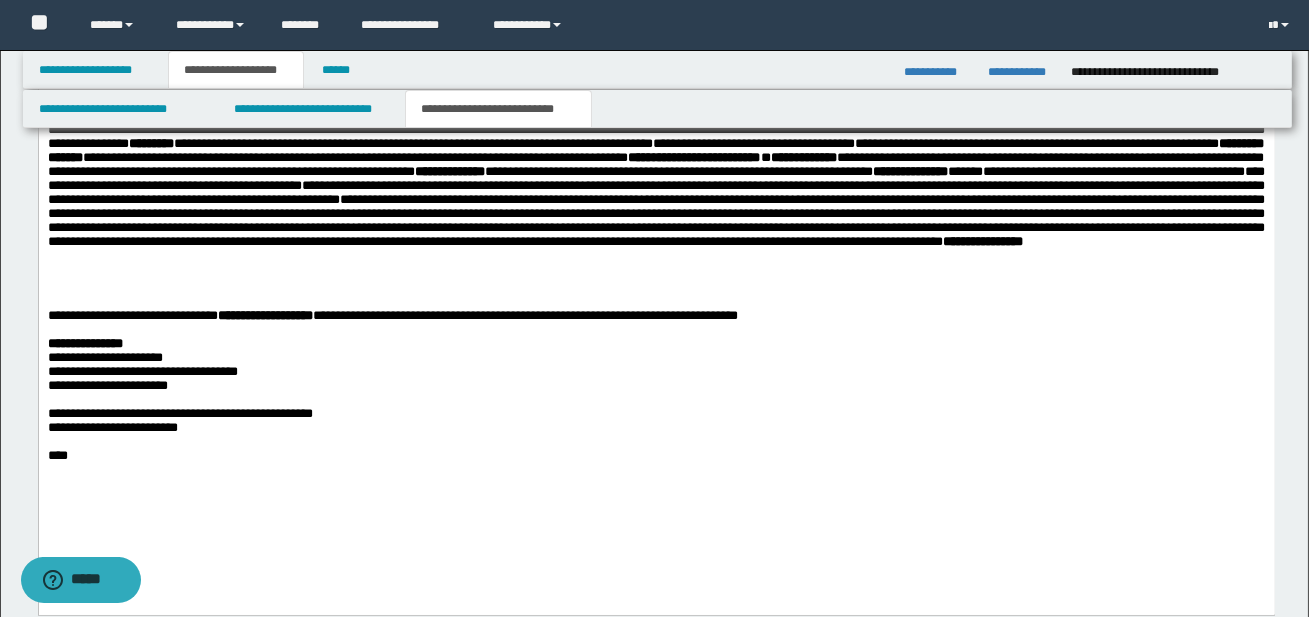 click on "**********" at bounding box center [1113, 171] 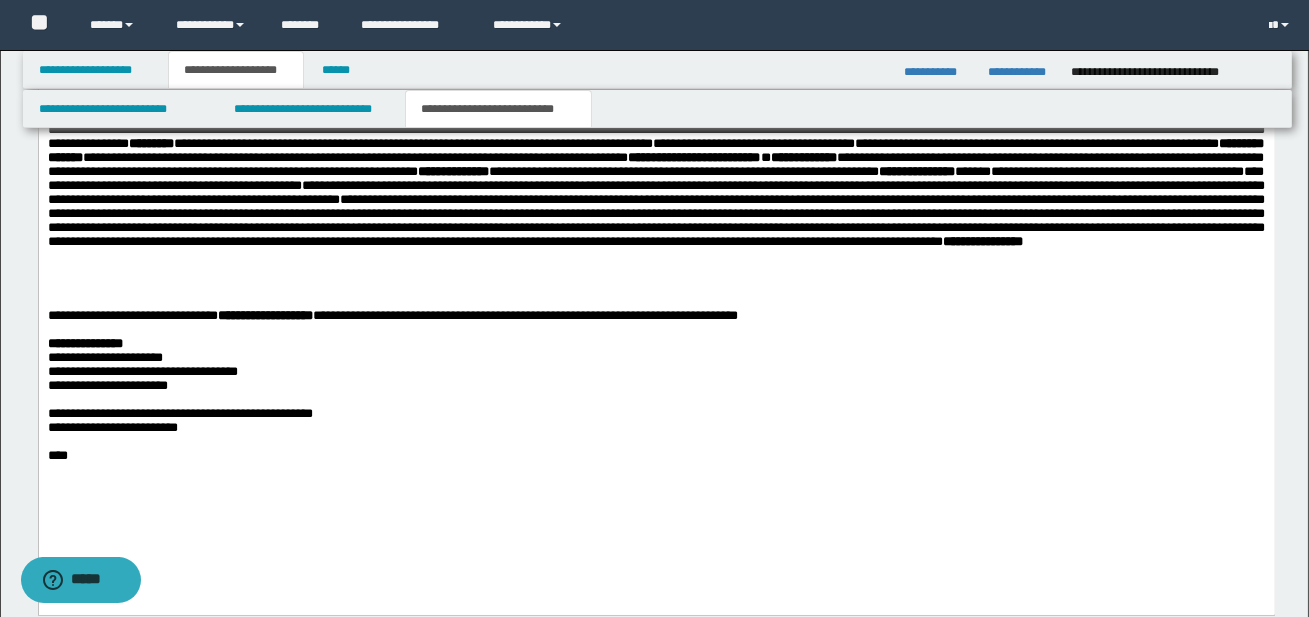 click on "**********" at bounding box center (655, 187) 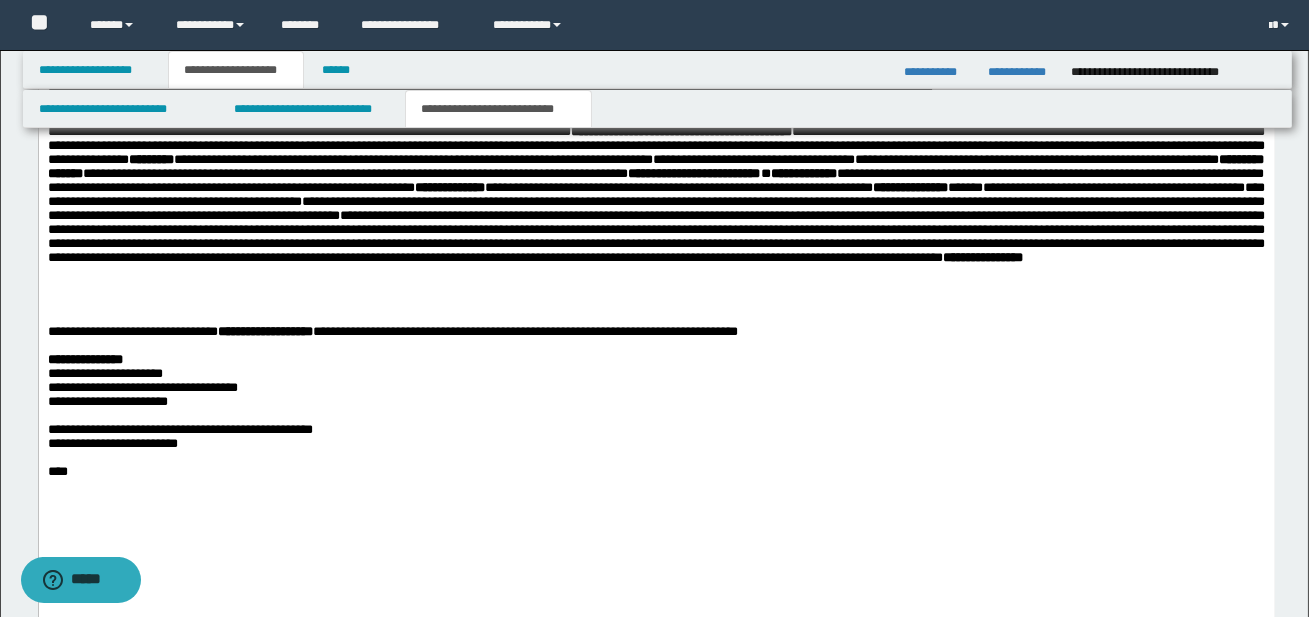scroll, scrollTop: 1390, scrollLeft: 0, axis: vertical 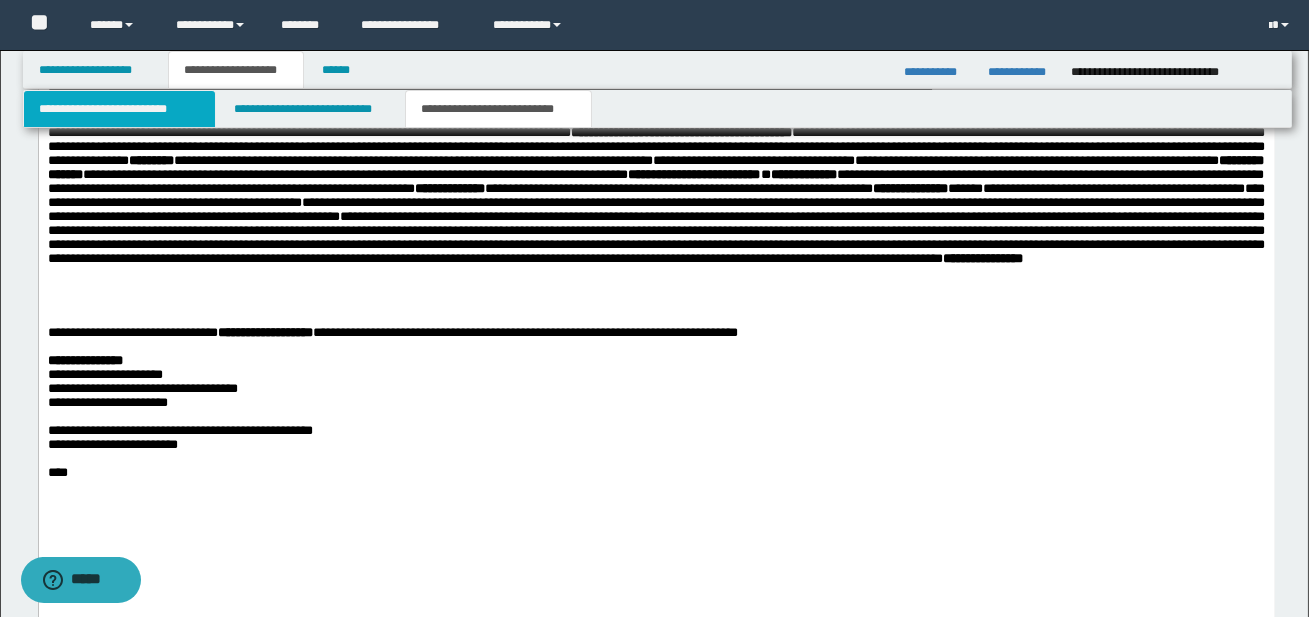 click on "**********" at bounding box center (119, 109) 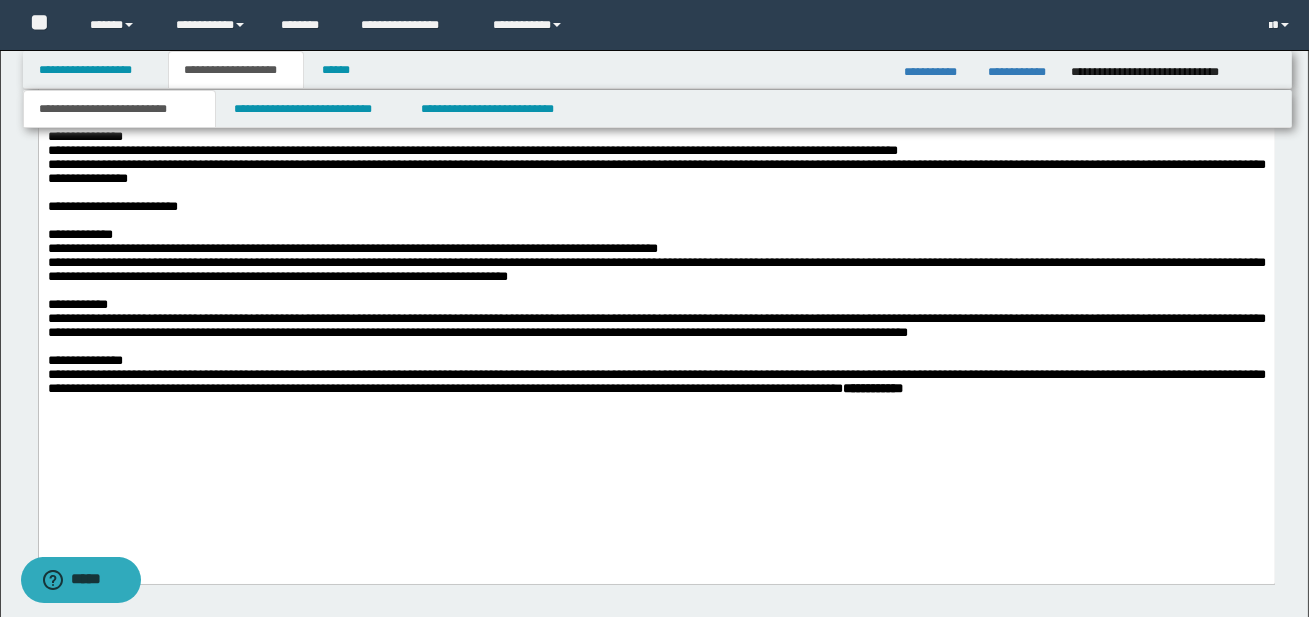 scroll, scrollTop: 1490, scrollLeft: 0, axis: vertical 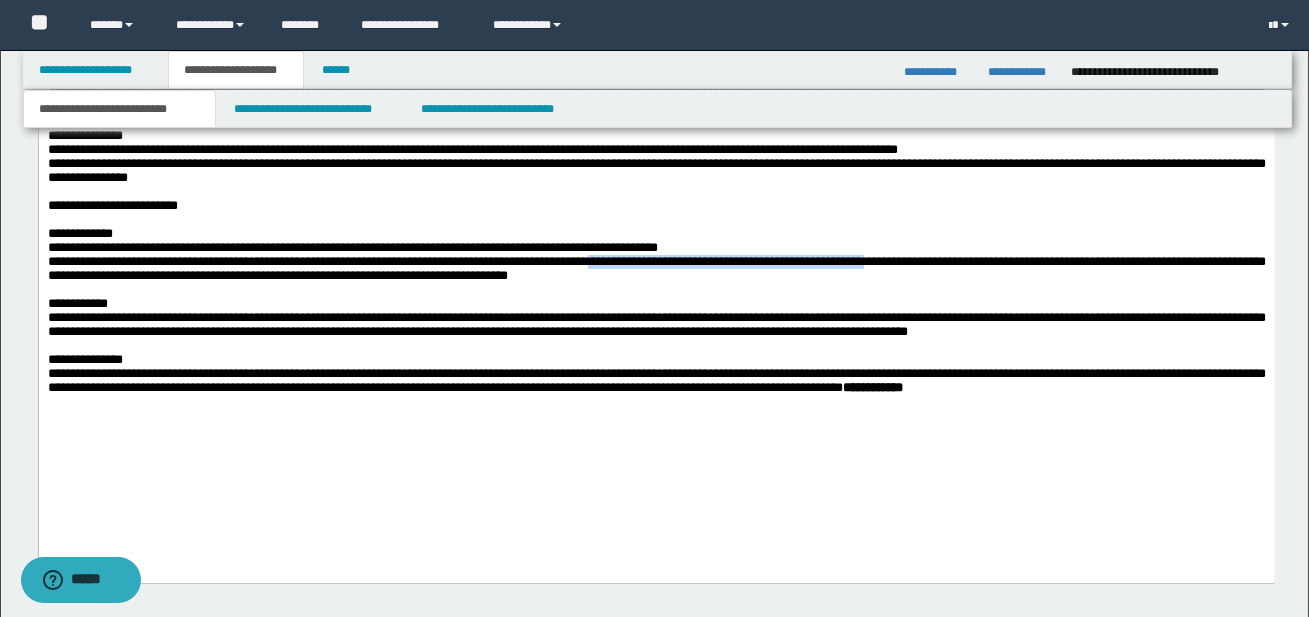 drag, startPoint x: 626, startPoint y: 329, endPoint x: 935, endPoint y: 324, distance: 309.04044 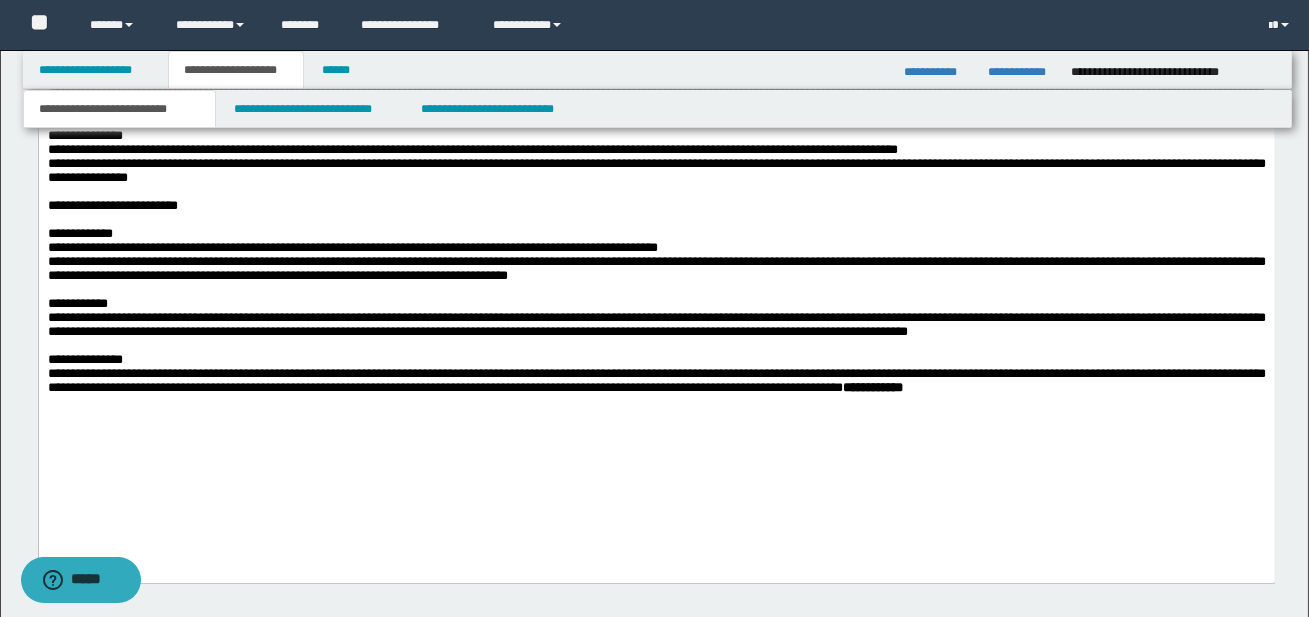 click on "**********" at bounding box center (656, 324) 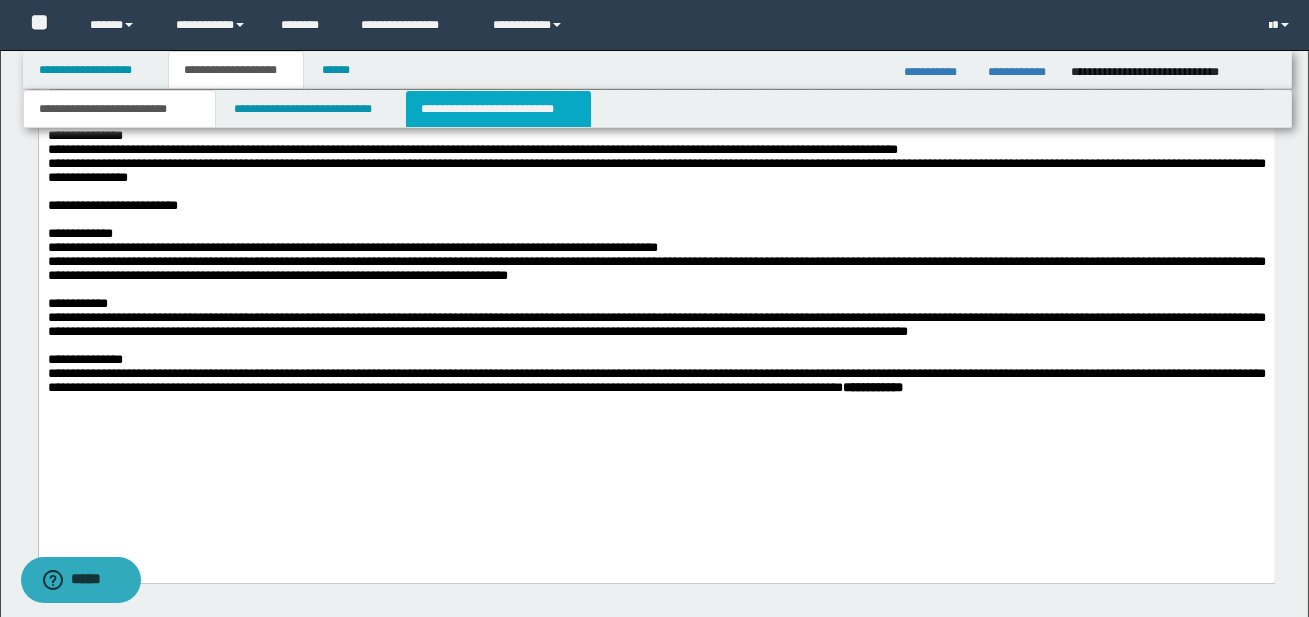 click on "**********" at bounding box center (498, 109) 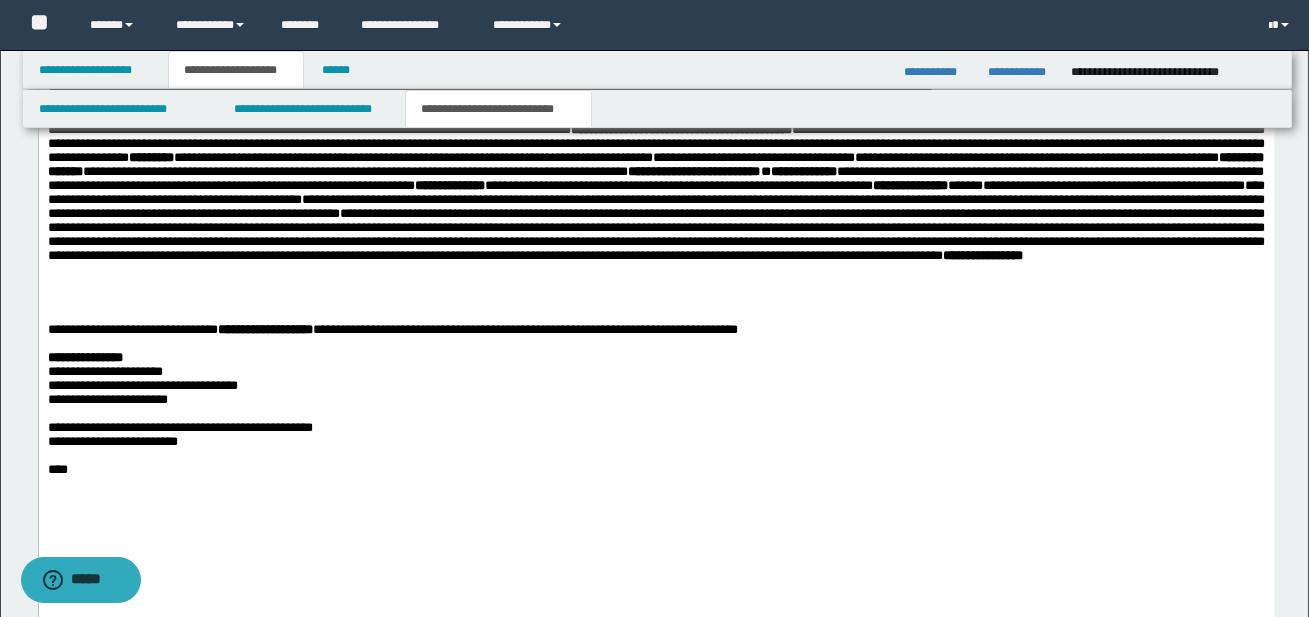 scroll, scrollTop: 1395, scrollLeft: 0, axis: vertical 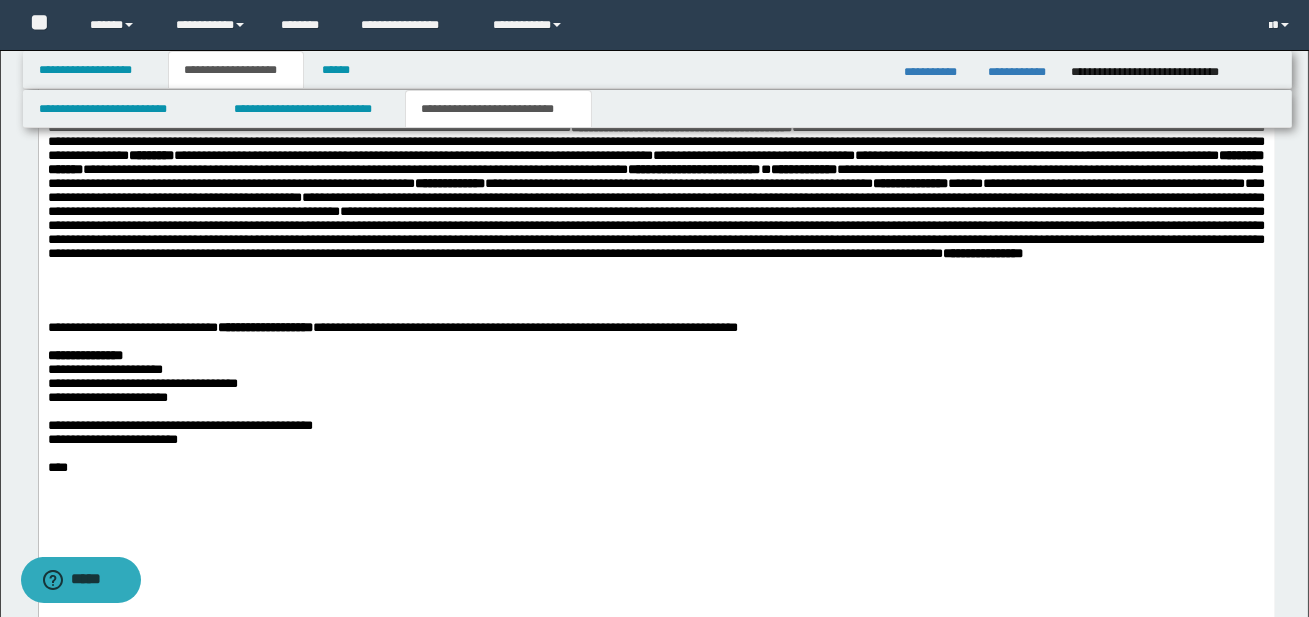 click on "**********" at bounding box center [655, 199] 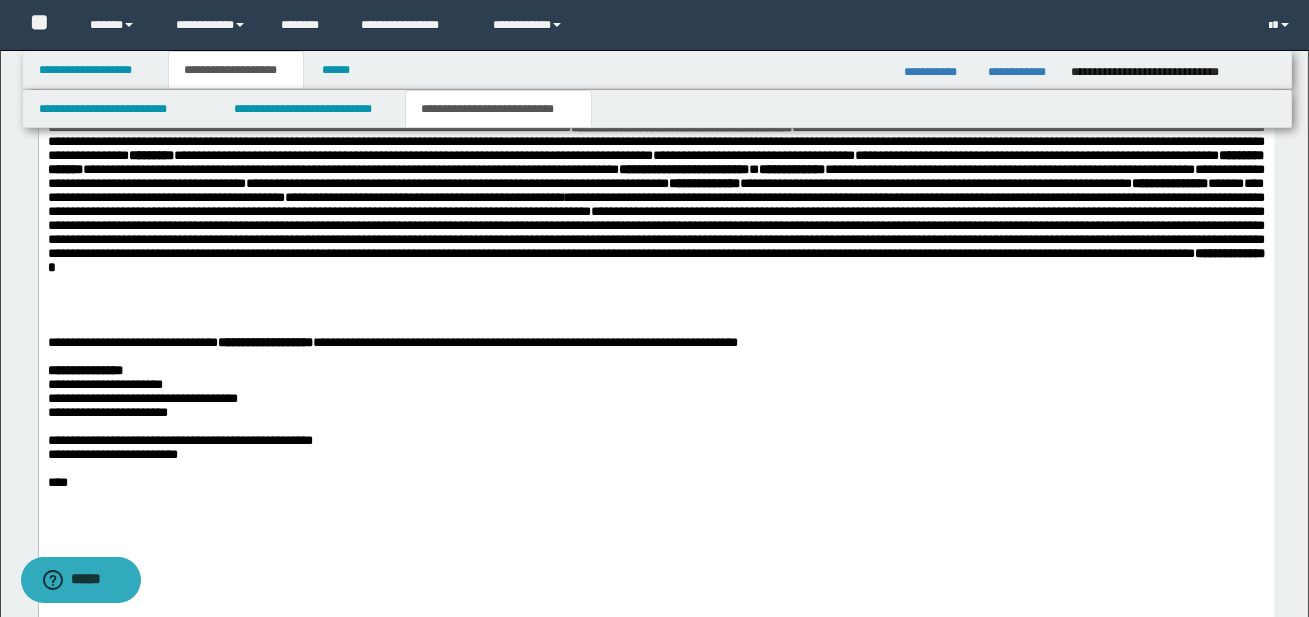 click on "**********" at bounding box center [655, 207] 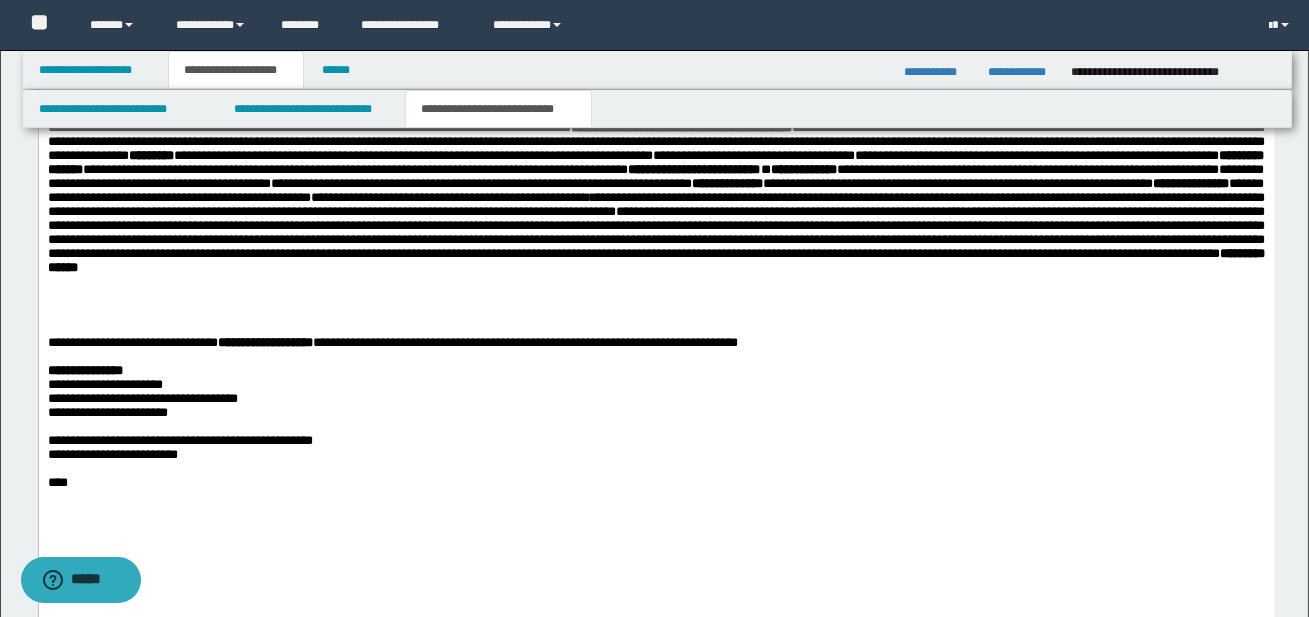 click on "**********" at bounding box center [655, 176] 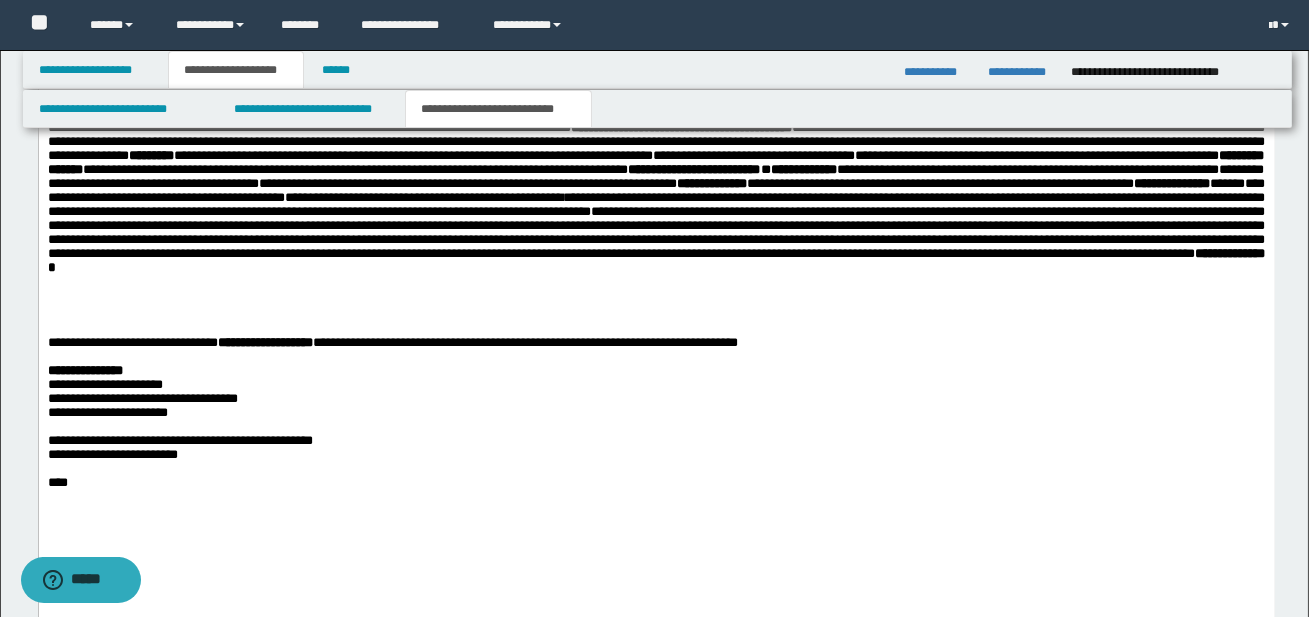 click on "**********" at bounding box center (655, 207) 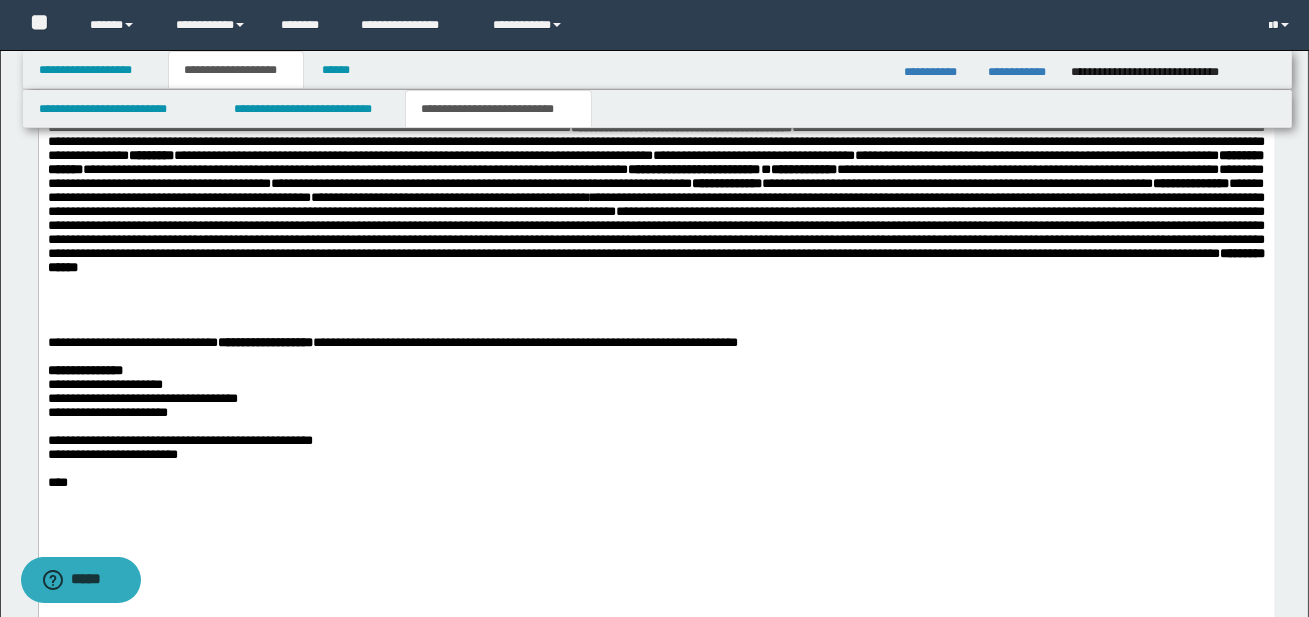 click on "**********" at bounding box center [655, 239] 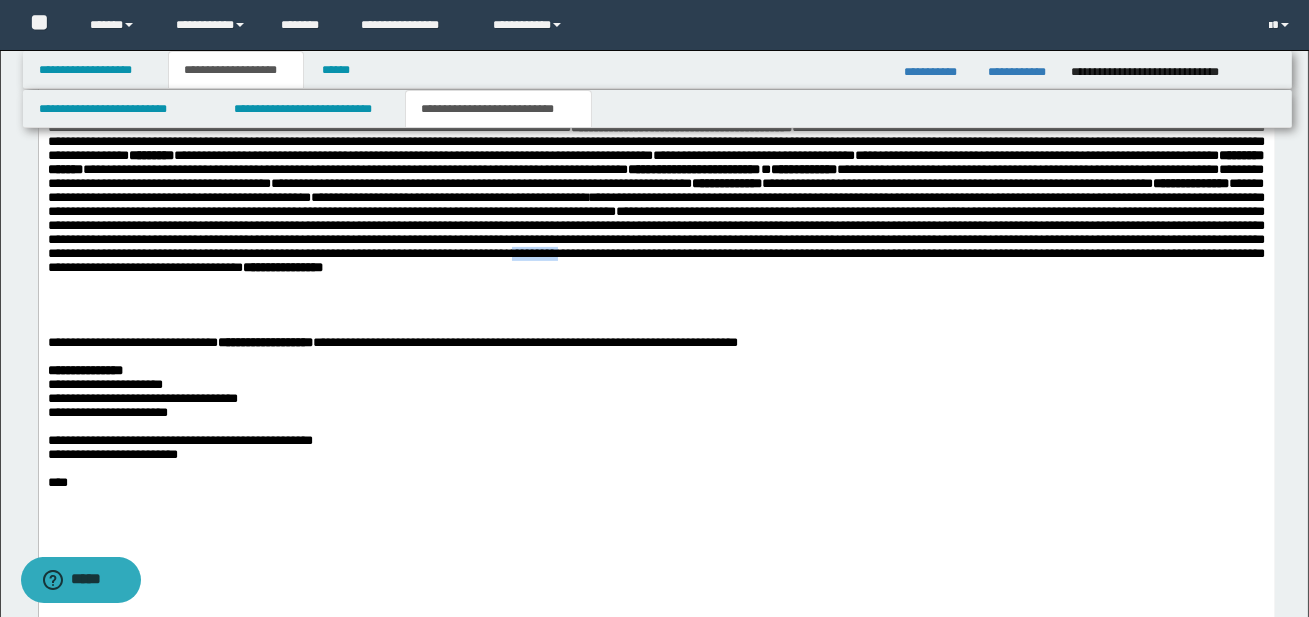 drag, startPoint x: 674, startPoint y: 310, endPoint x: 727, endPoint y: 311, distance: 53.009434 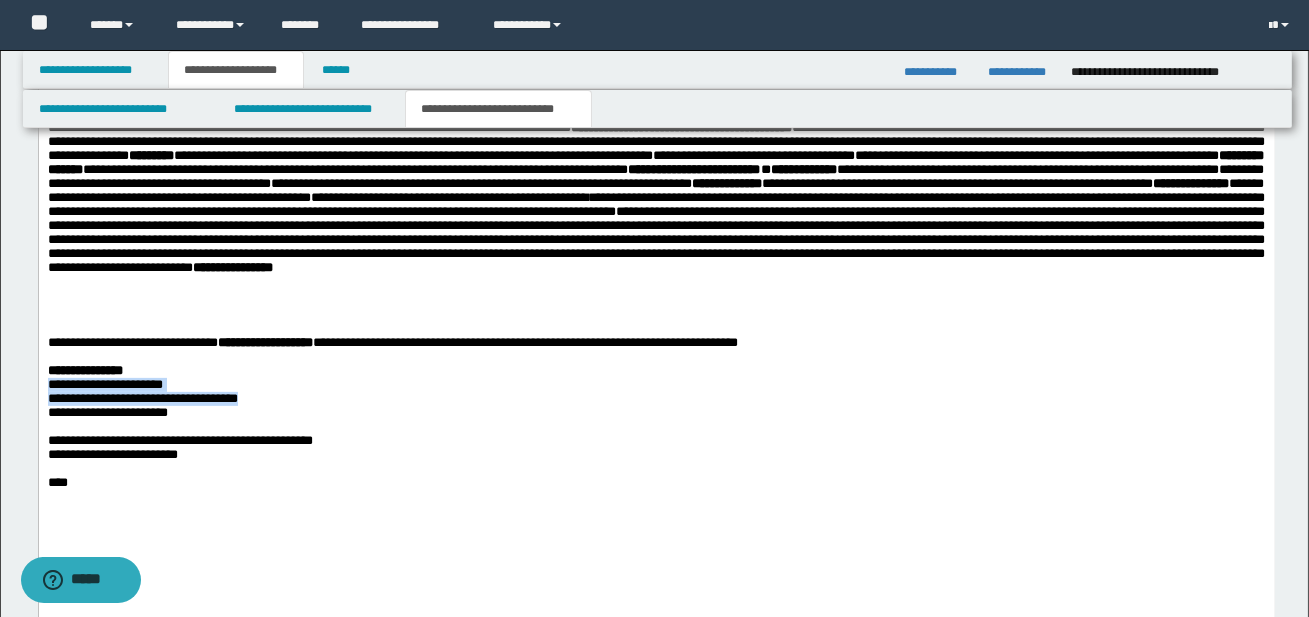 drag, startPoint x: 54, startPoint y: 417, endPoint x: 281, endPoint y: 434, distance: 227.63568 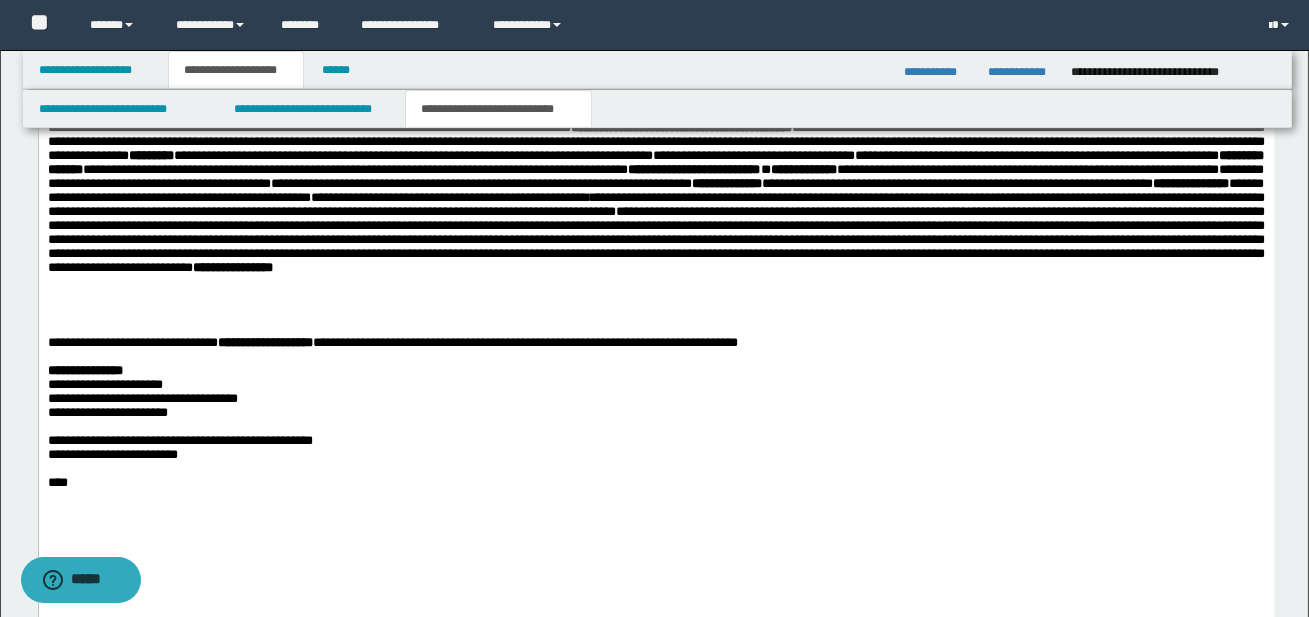 click on "**********" at bounding box center [656, 441] 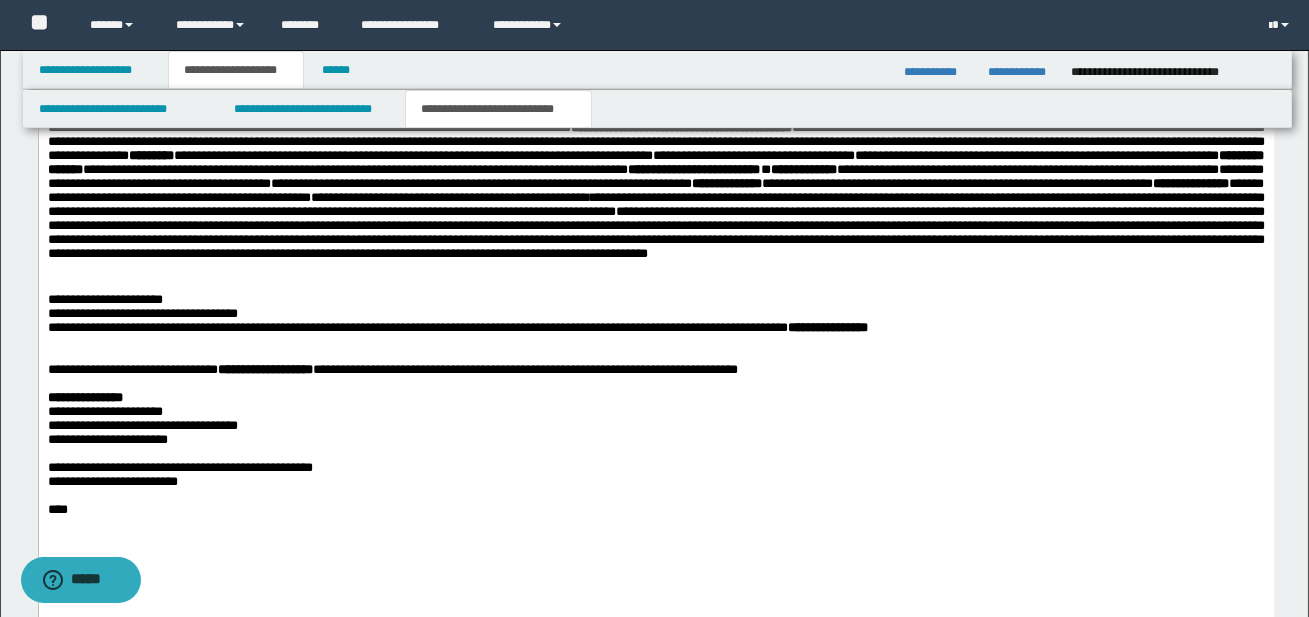 click on "**********" at bounding box center (656, 218) 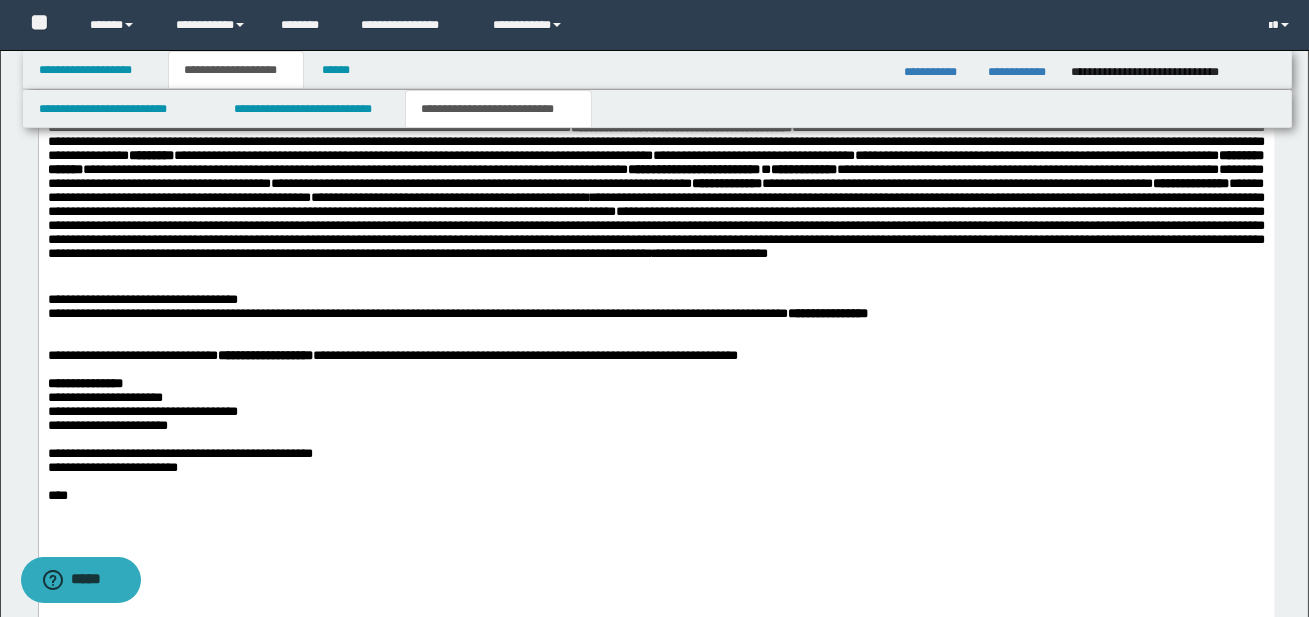 click on "**********" at bounding box center [142, 299] 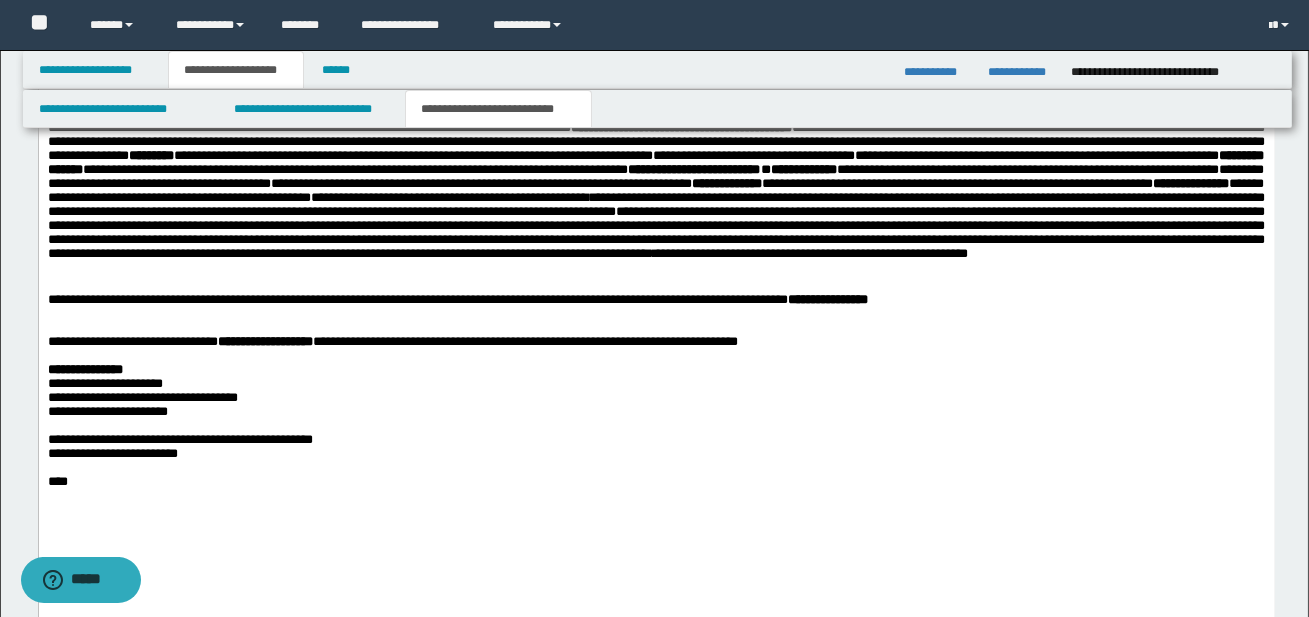 click on "**********" at bounding box center (656, 204) 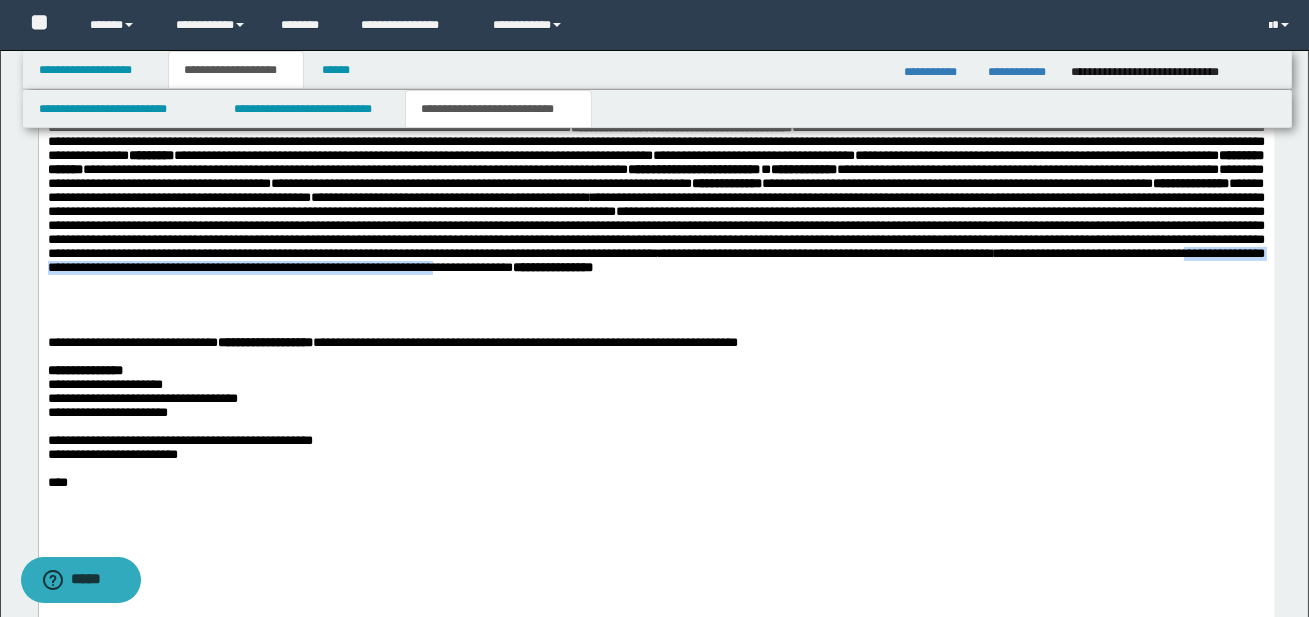 drag, startPoint x: 194, startPoint y: 325, endPoint x: 681, endPoint y: 327, distance: 487.00412 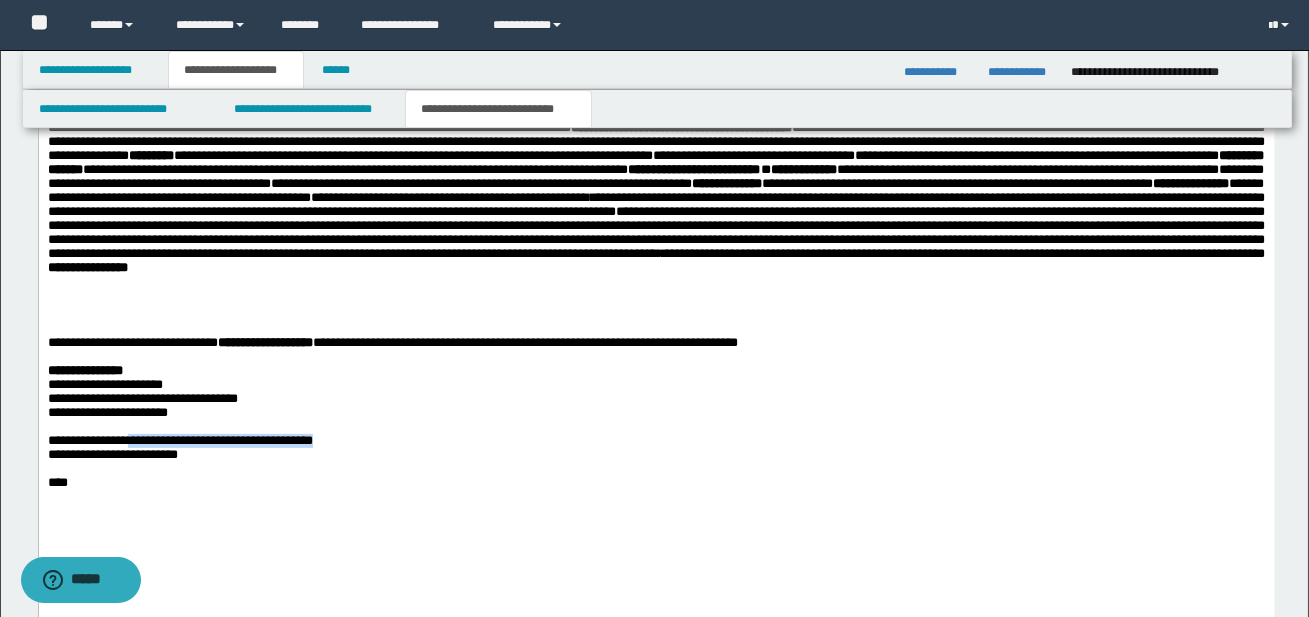 drag, startPoint x: 133, startPoint y: 480, endPoint x: 340, endPoint y: 482, distance: 207.00966 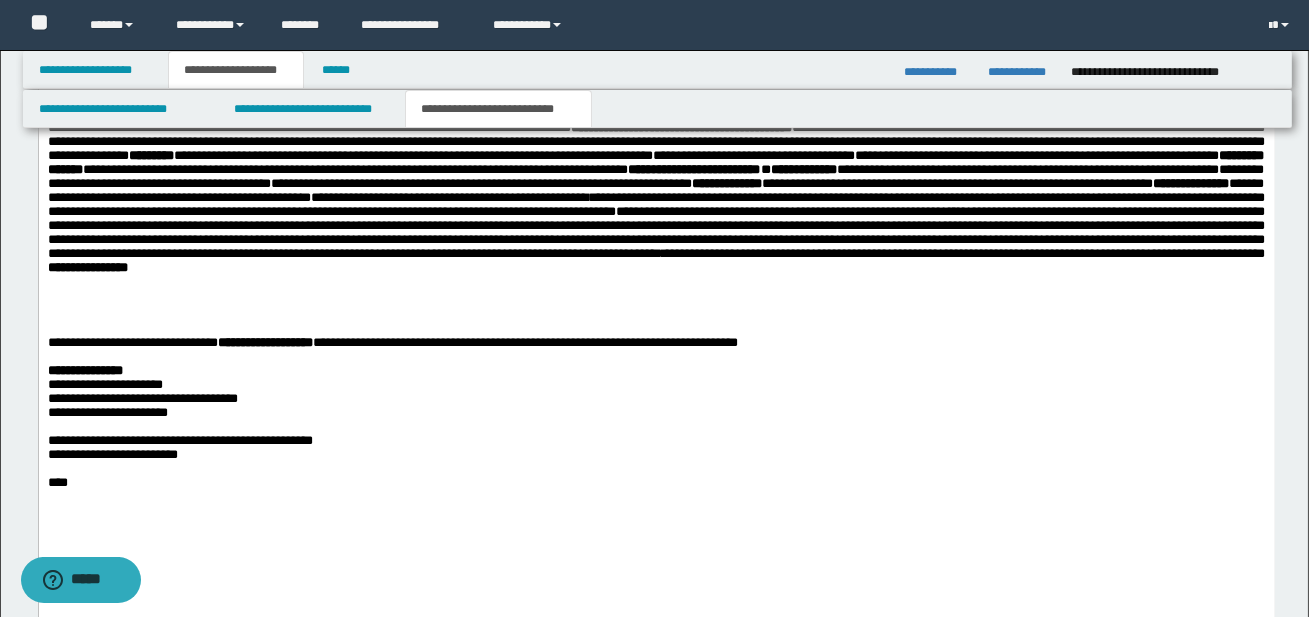 click on "**********" at bounding box center [656, 399] 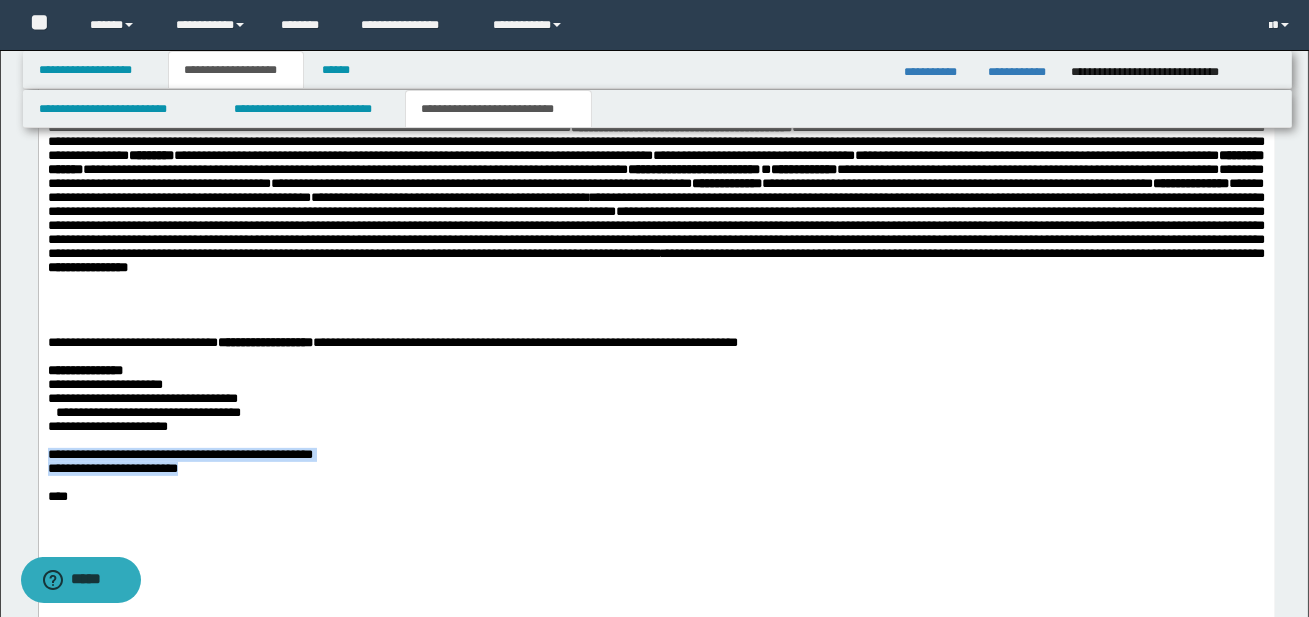 drag, startPoint x: 47, startPoint y: 492, endPoint x: 221, endPoint y: 515, distance: 175.51353 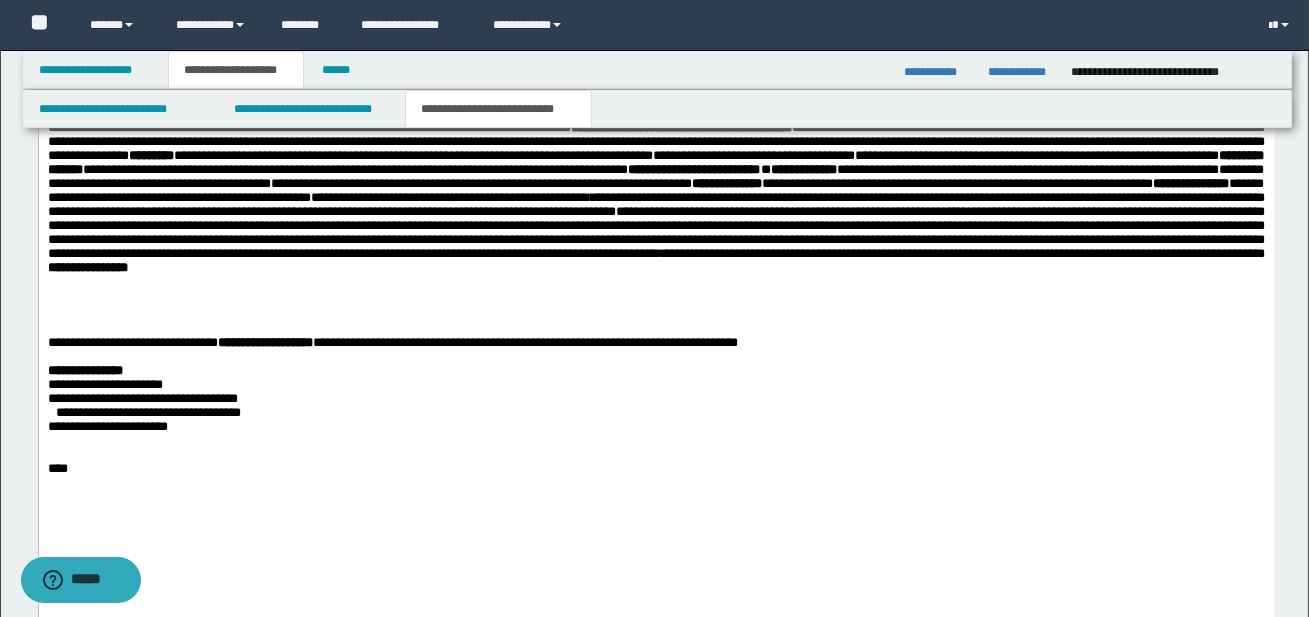 click on "**********" at bounding box center (656, 198) 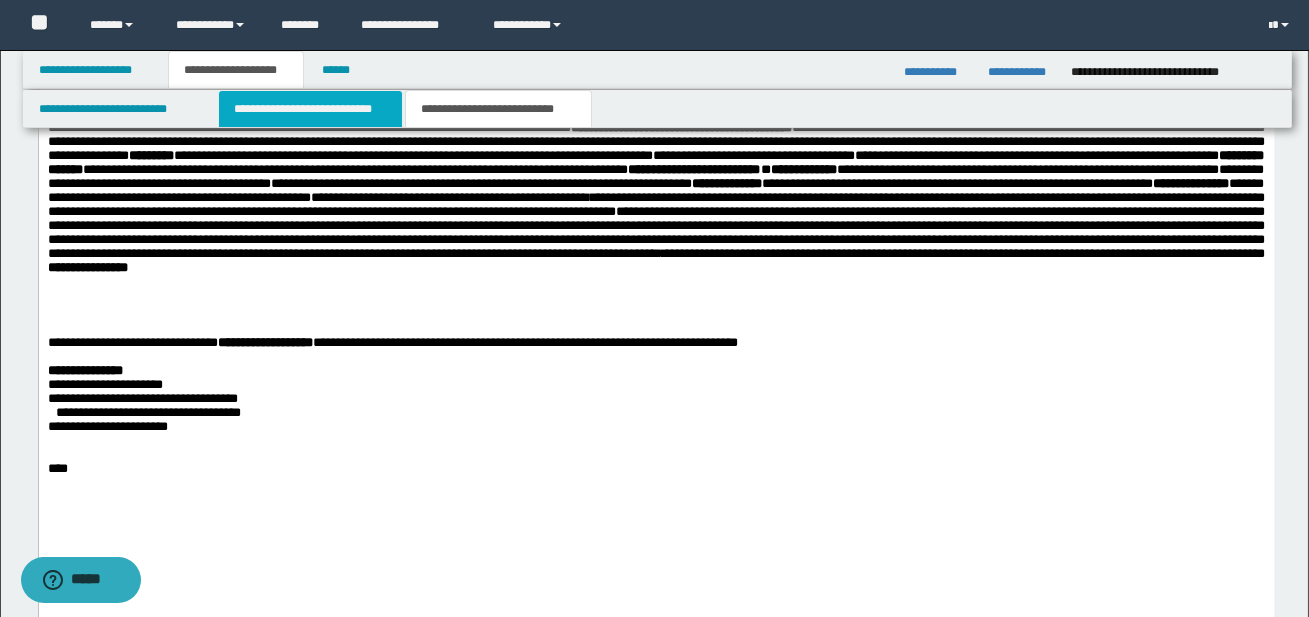 click on "**********" at bounding box center [310, 109] 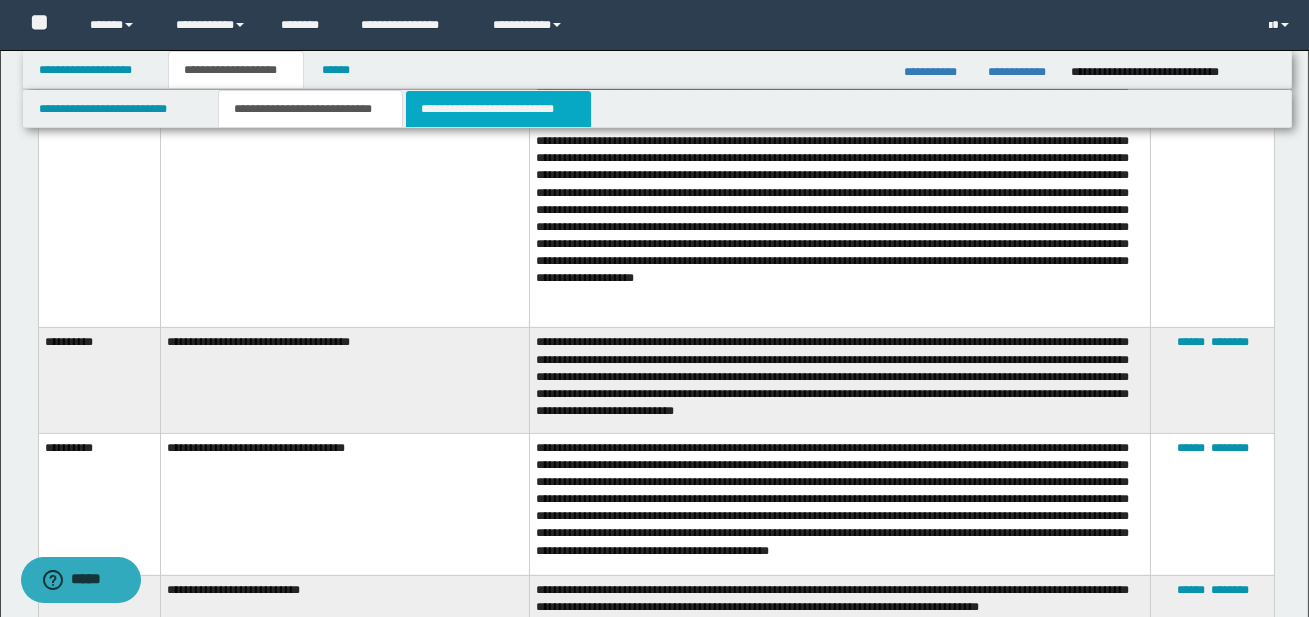 click on "**********" at bounding box center (498, 109) 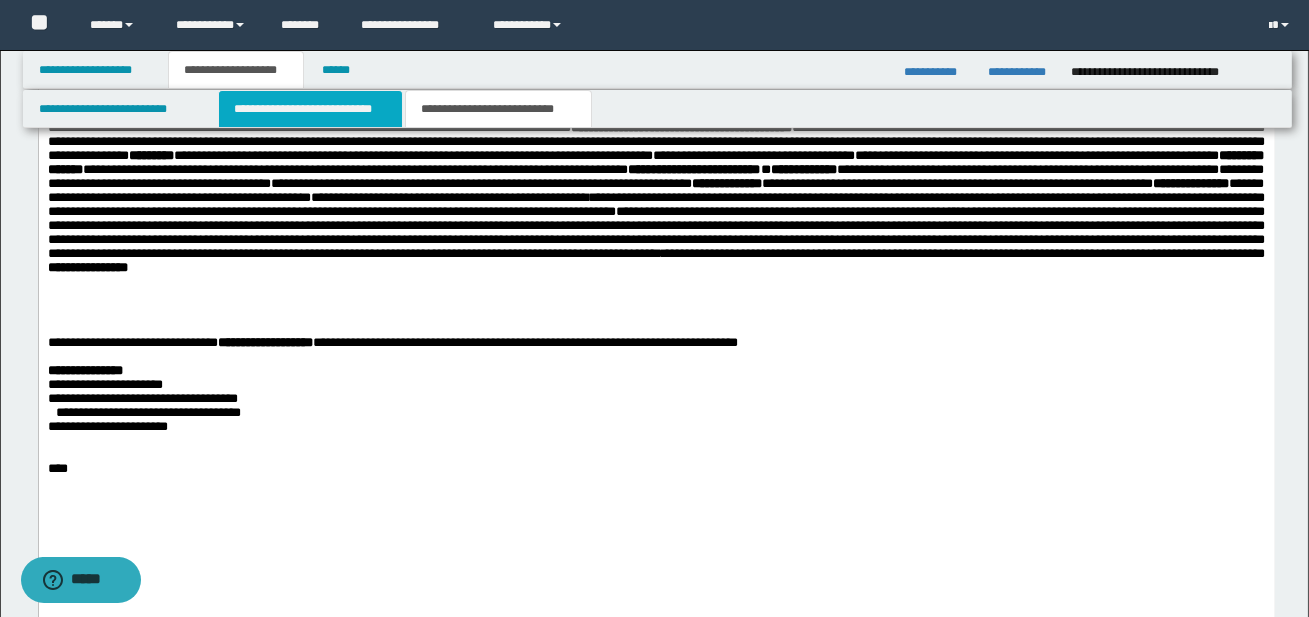 click on "**********" at bounding box center [310, 109] 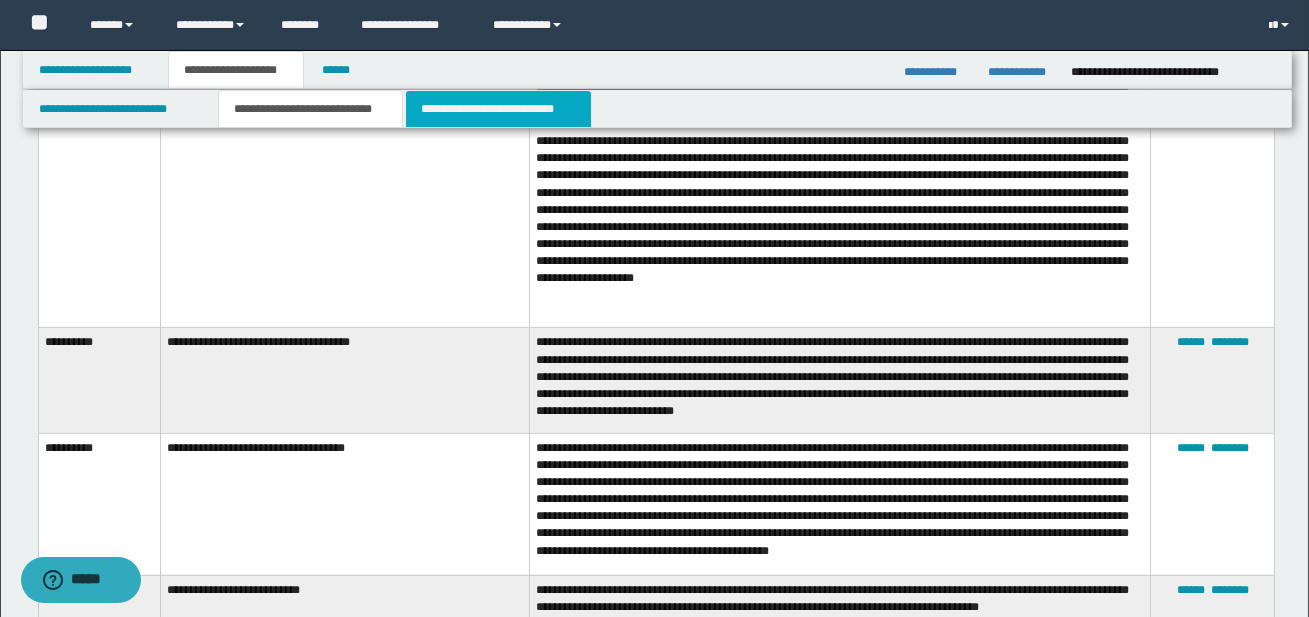 click on "**********" at bounding box center (498, 109) 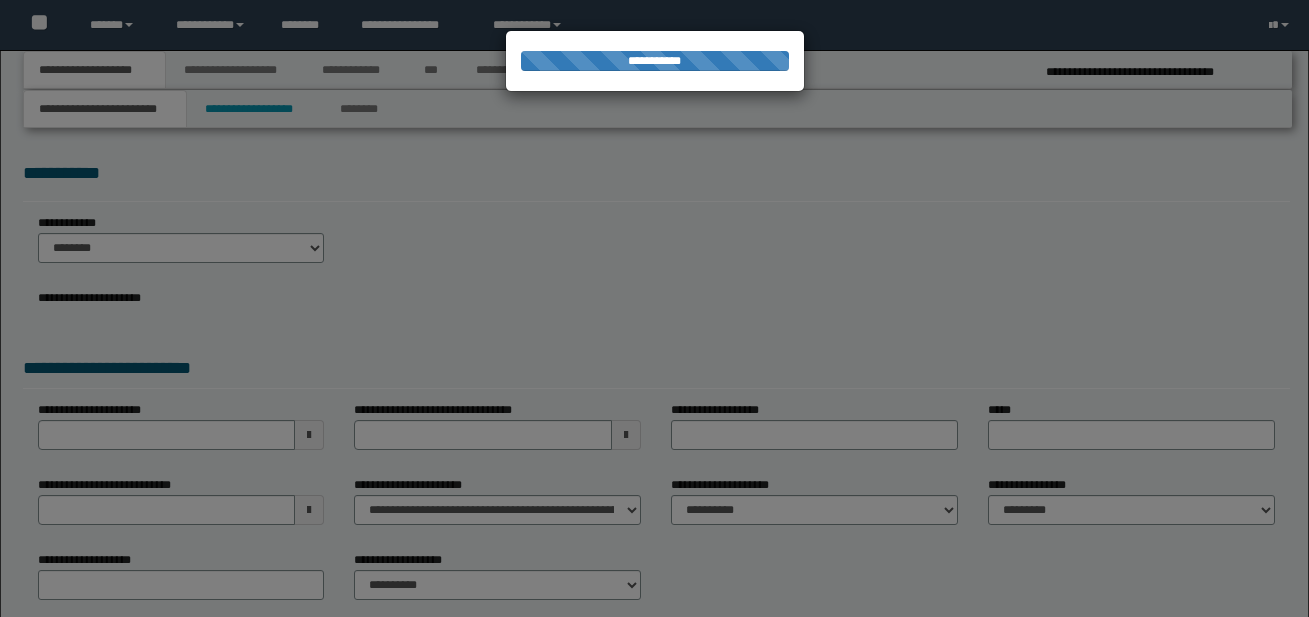 scroll, scrollTop: 0, scrollLeft: 0, axis: both 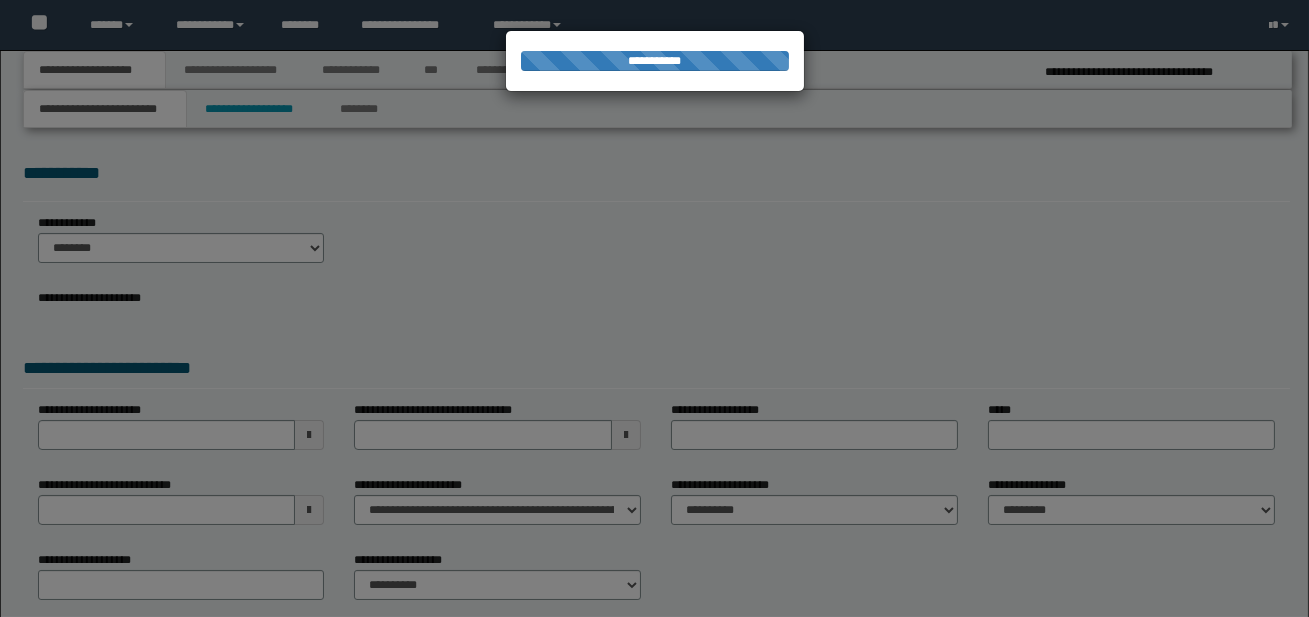 select on "*" 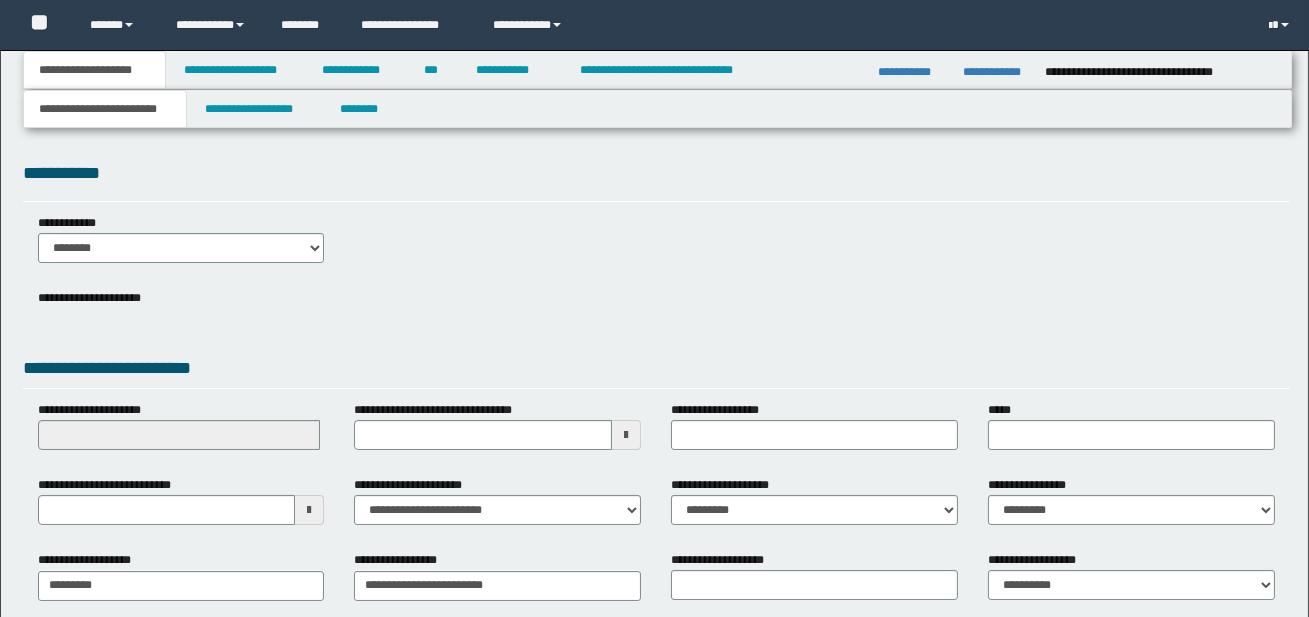 scroll, scrollTop: 0, scrollLeft: 0, axis: both 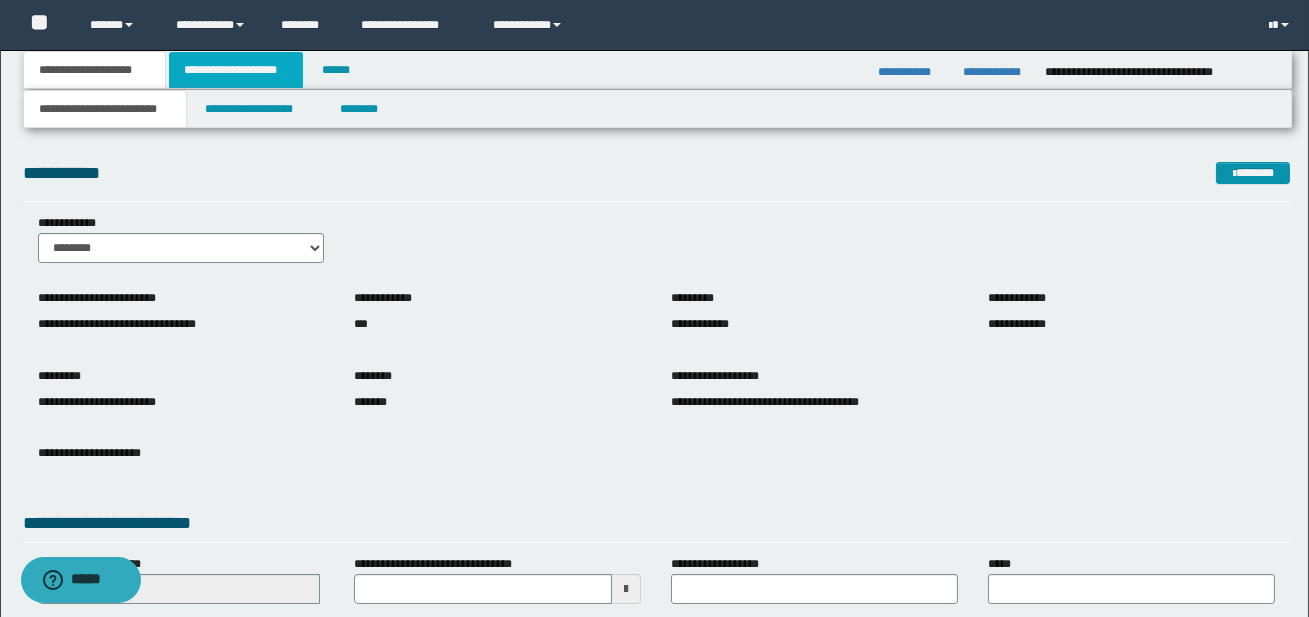 click on "**********" at bounding box center [236, 70] 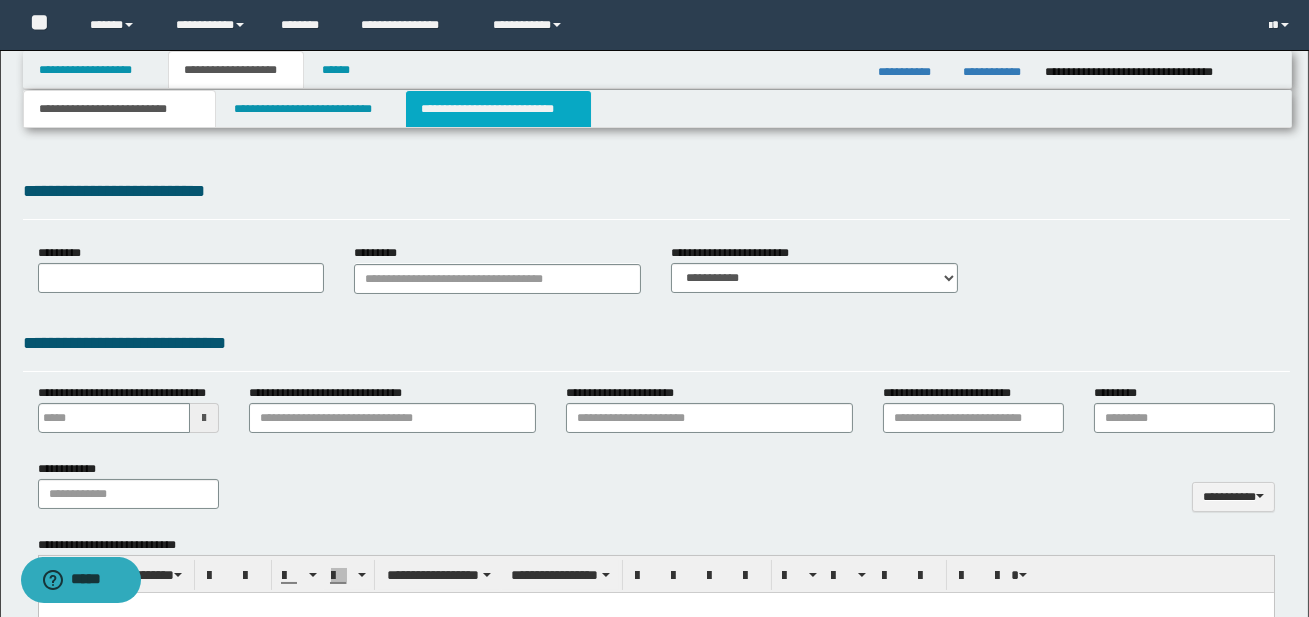 type 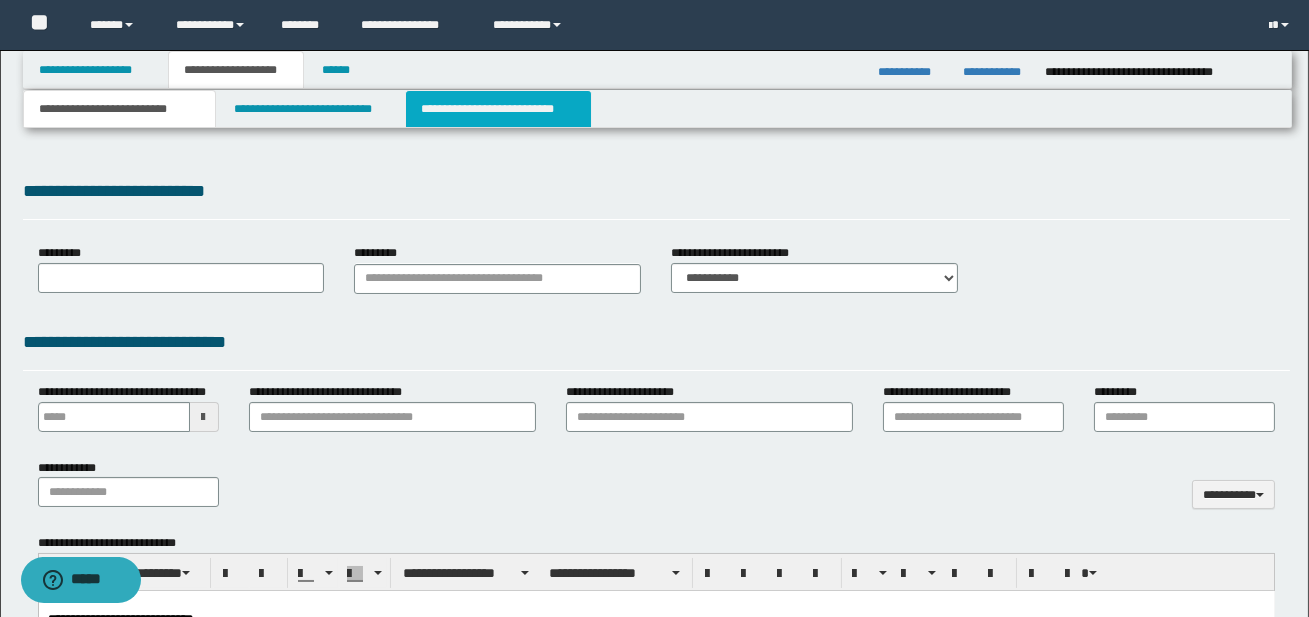 select on "*" 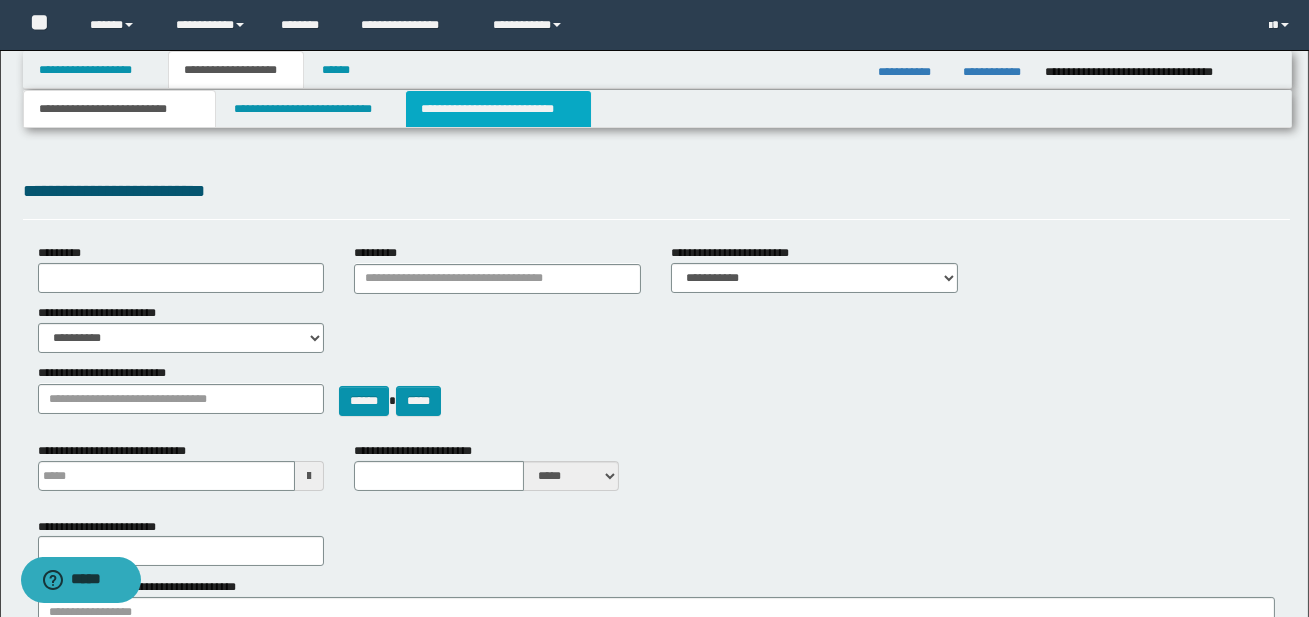 click on "**********" at bounding box center [498, 109] 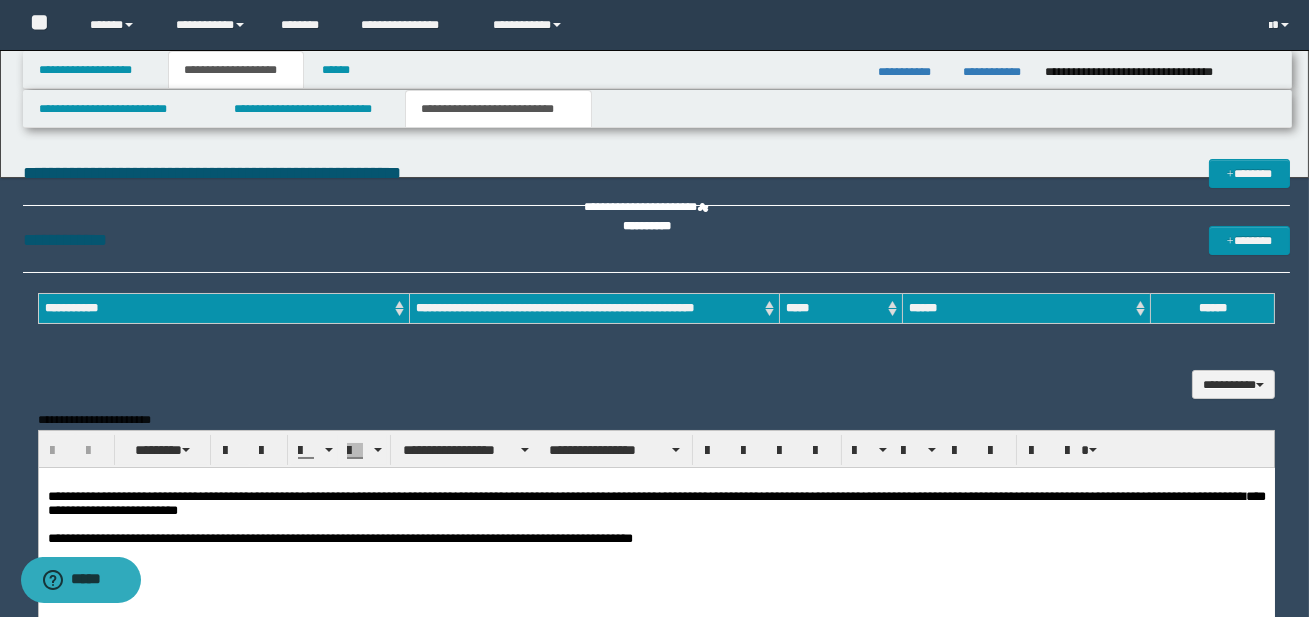 scroll, scrollTop: 0, scrollLeft: 0, axis: both 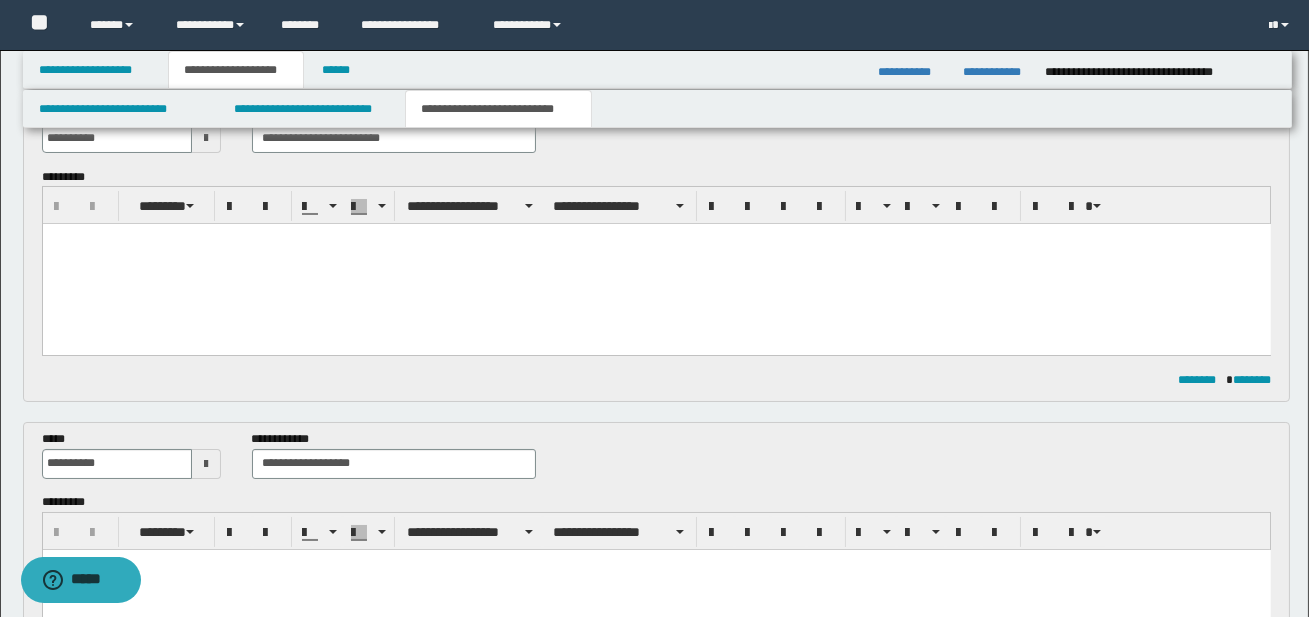 click at bounding box center [656, 264] 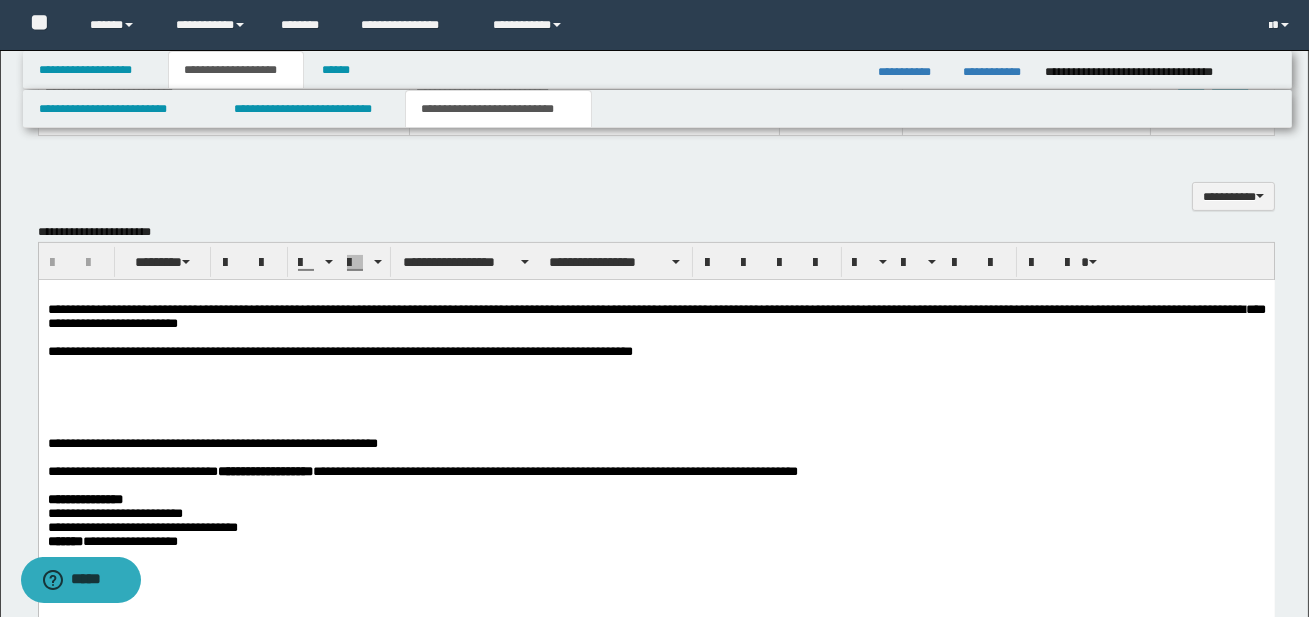 scroll, scrollTop: 989, scrollLeft: 0, axis: vertical 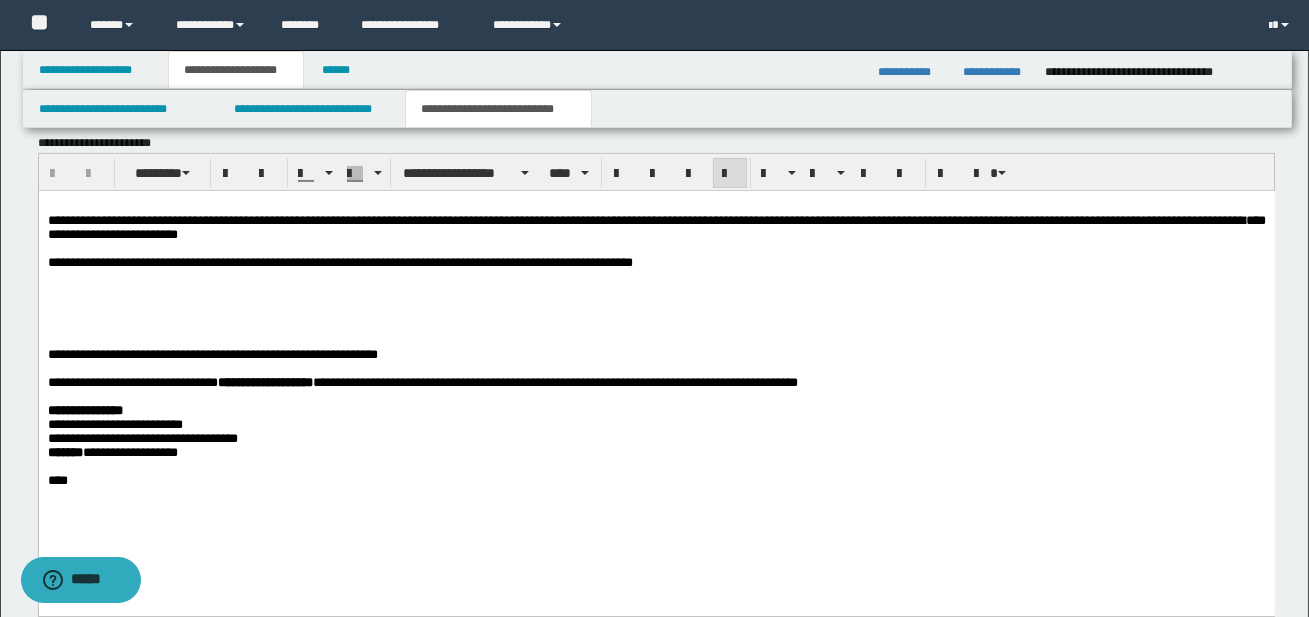 click on "**********" at bounding box center (656, 354) 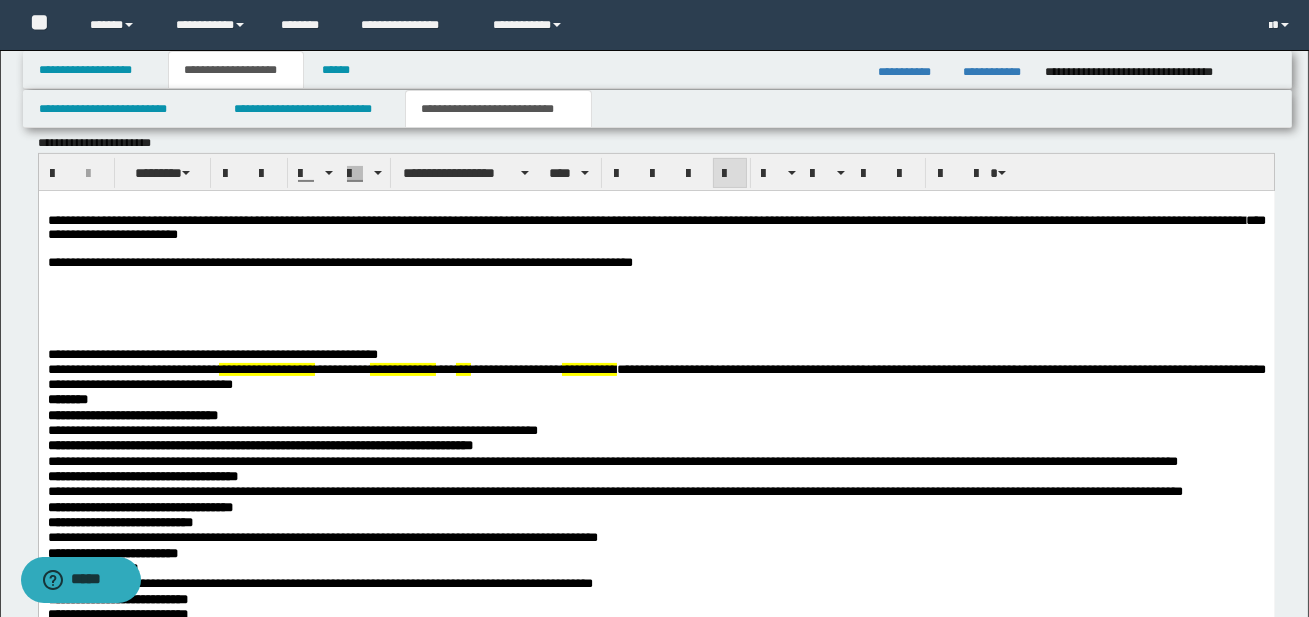 click on "**********" at bounding box center (656, 566) 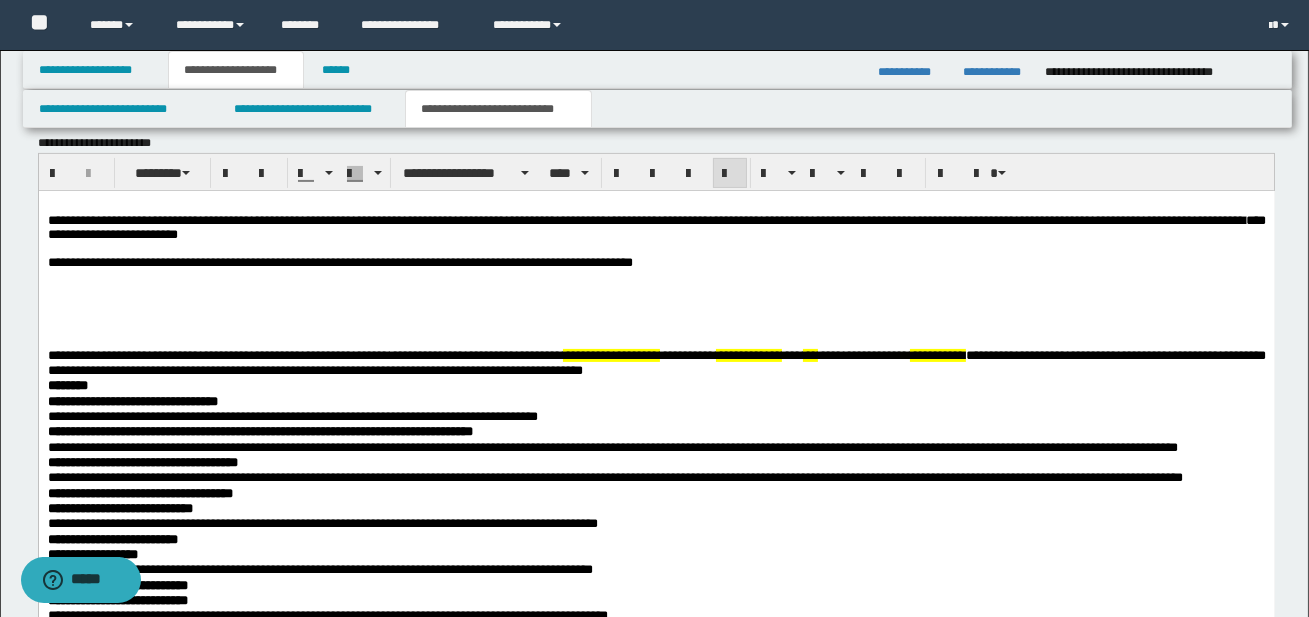 click on "**********" at bounding box center [475, 354] 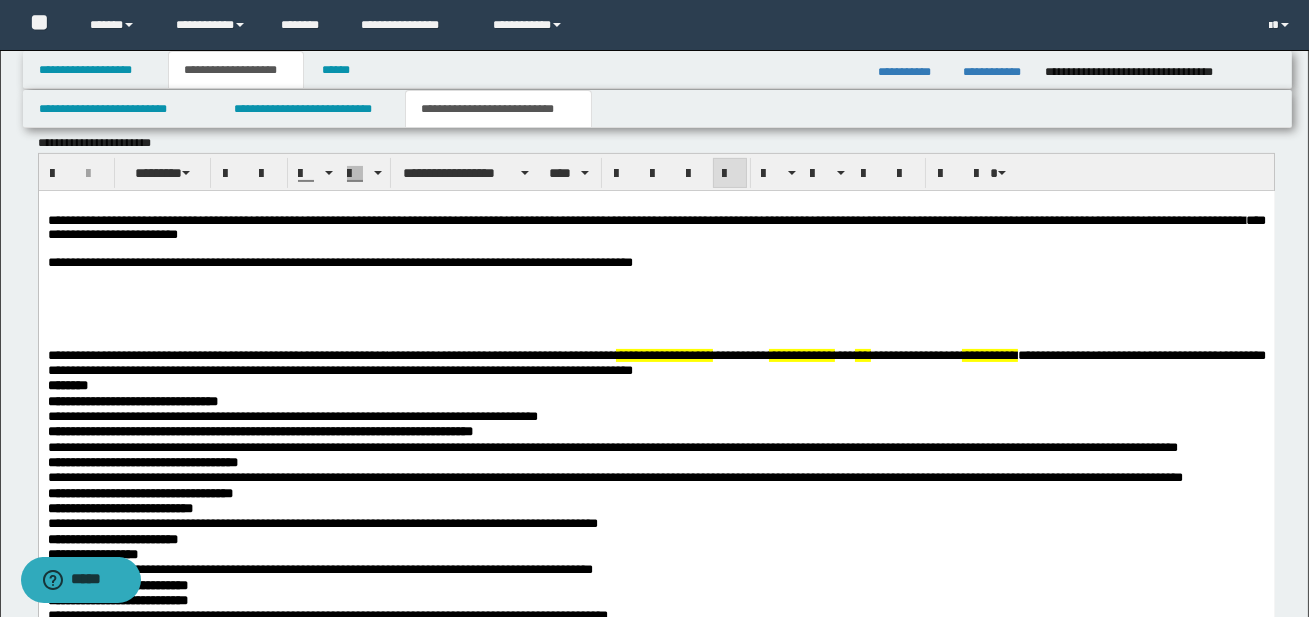 click on "**********" at bounding box center (663, 354) 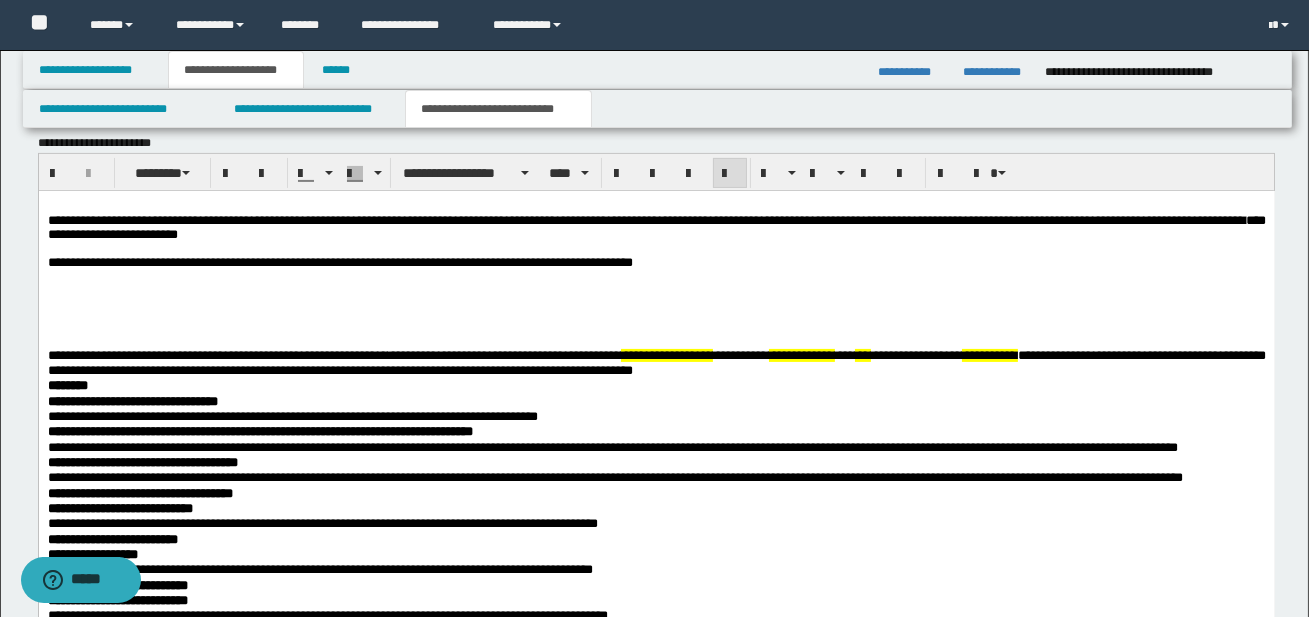 click on "**********" at bounding box center [665, 354] 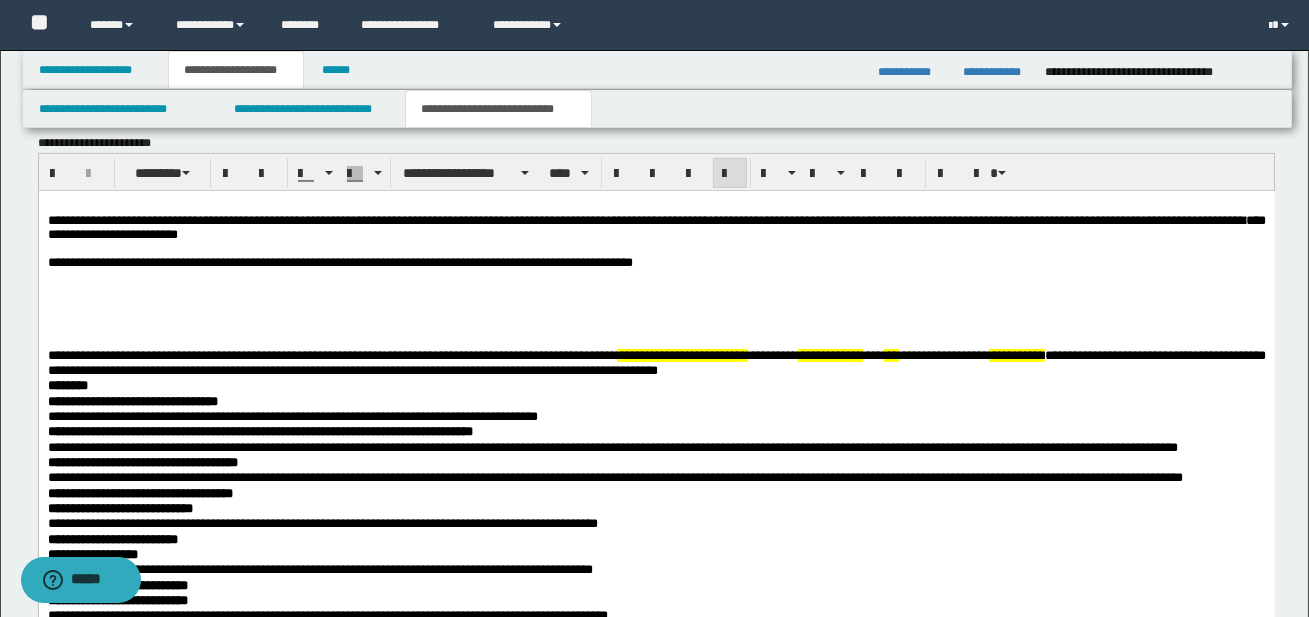 click on "*********" at bounding box center (772, 354) 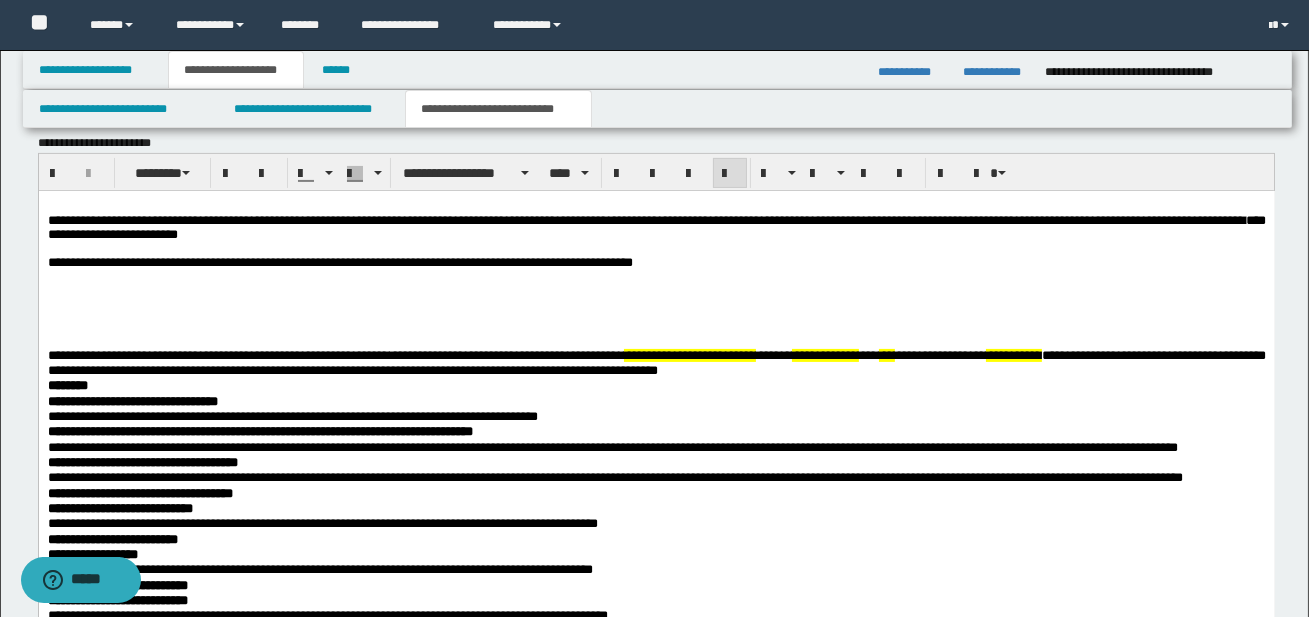 click on "**********" at bounding box center (824, 354) 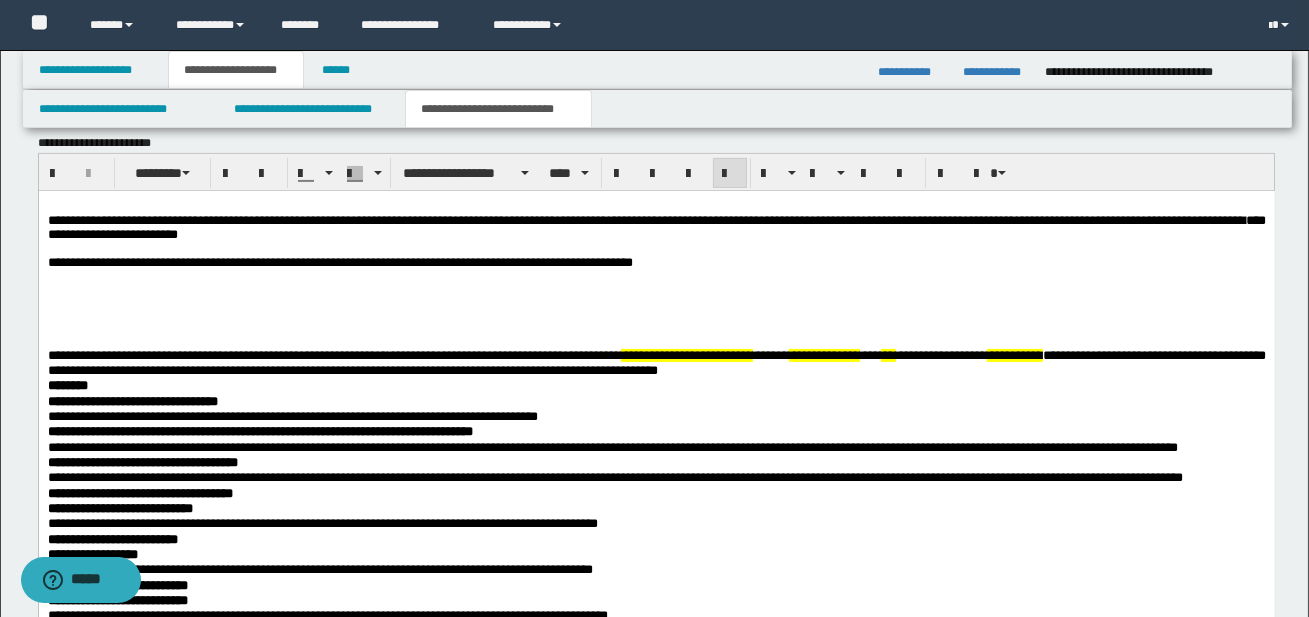 click on "**********" at bounding box center [823, 354] 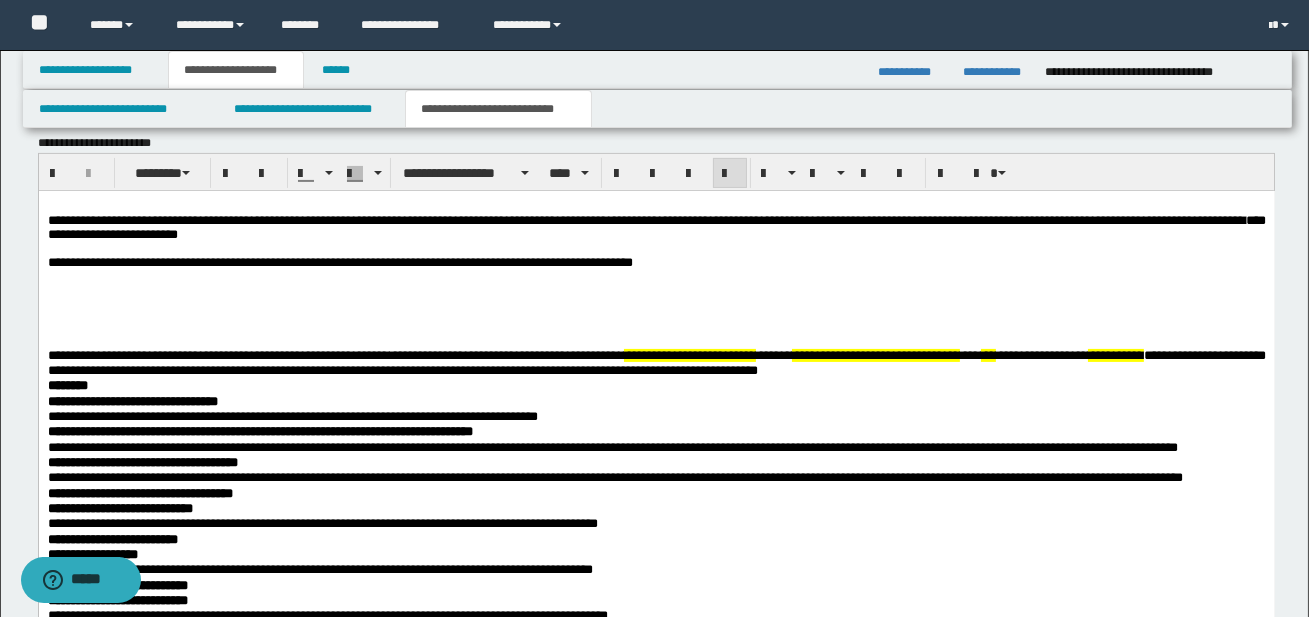 click on "**********" at bounding box center (1115, 354) 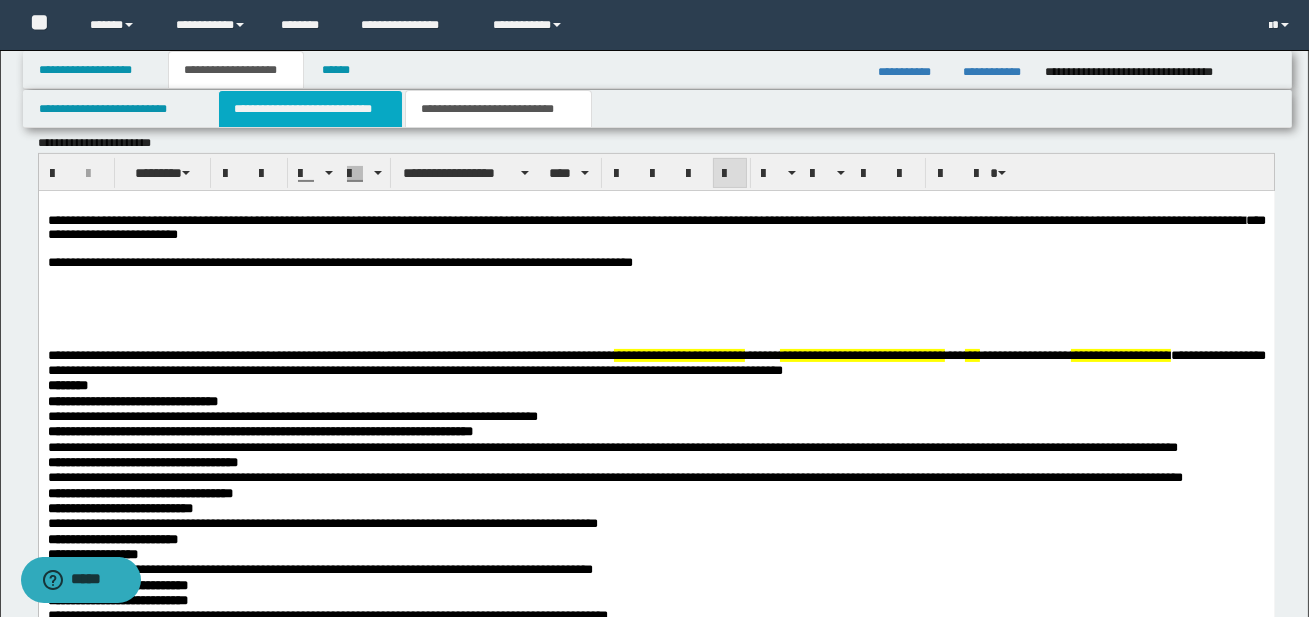 click on "**********" at bounding box center [310, 109] 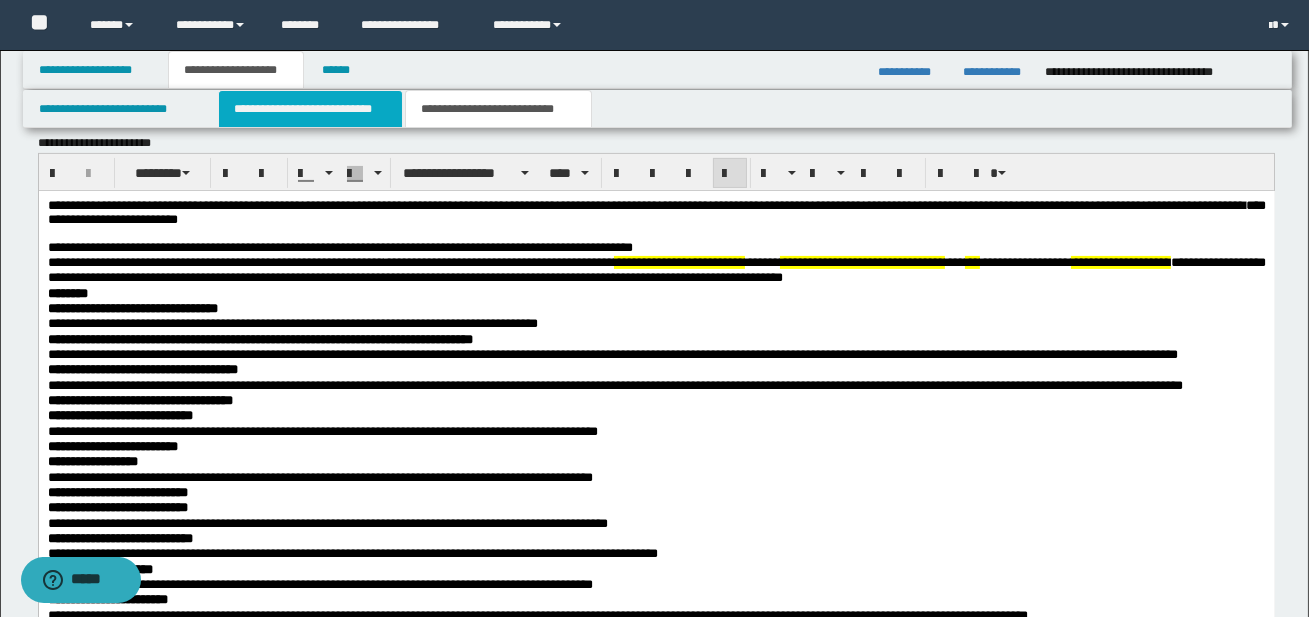scroll, scrollTop: 0, scrollLeft: 0, axis: both 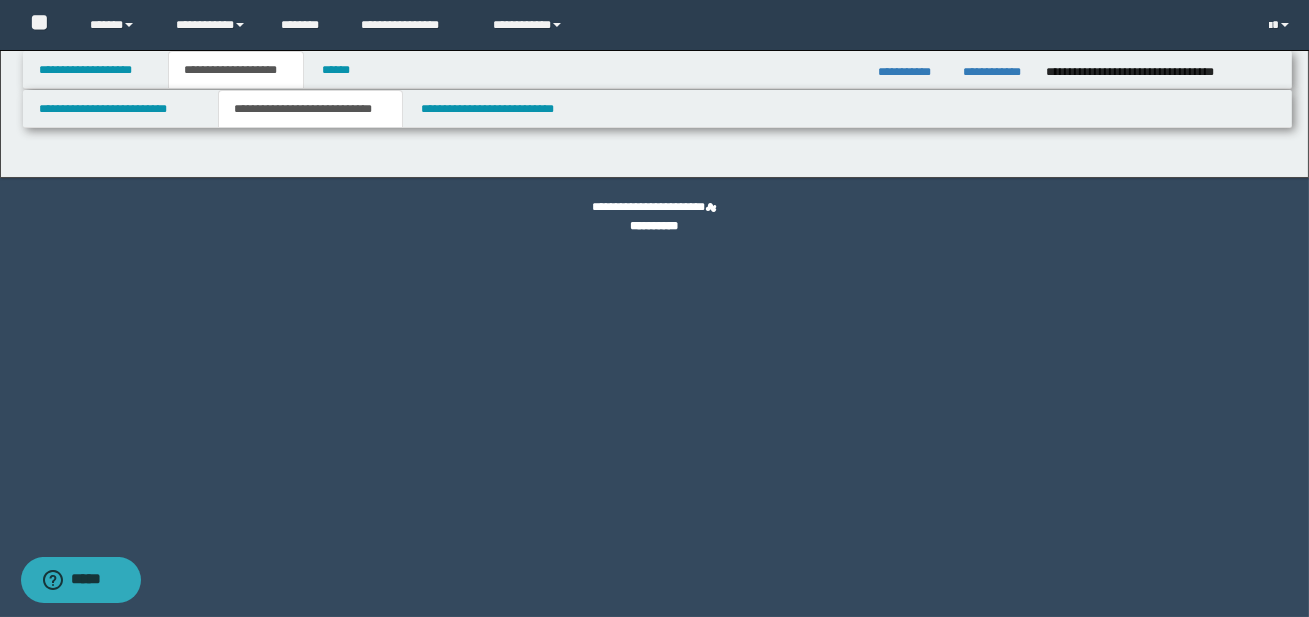 select on "*" 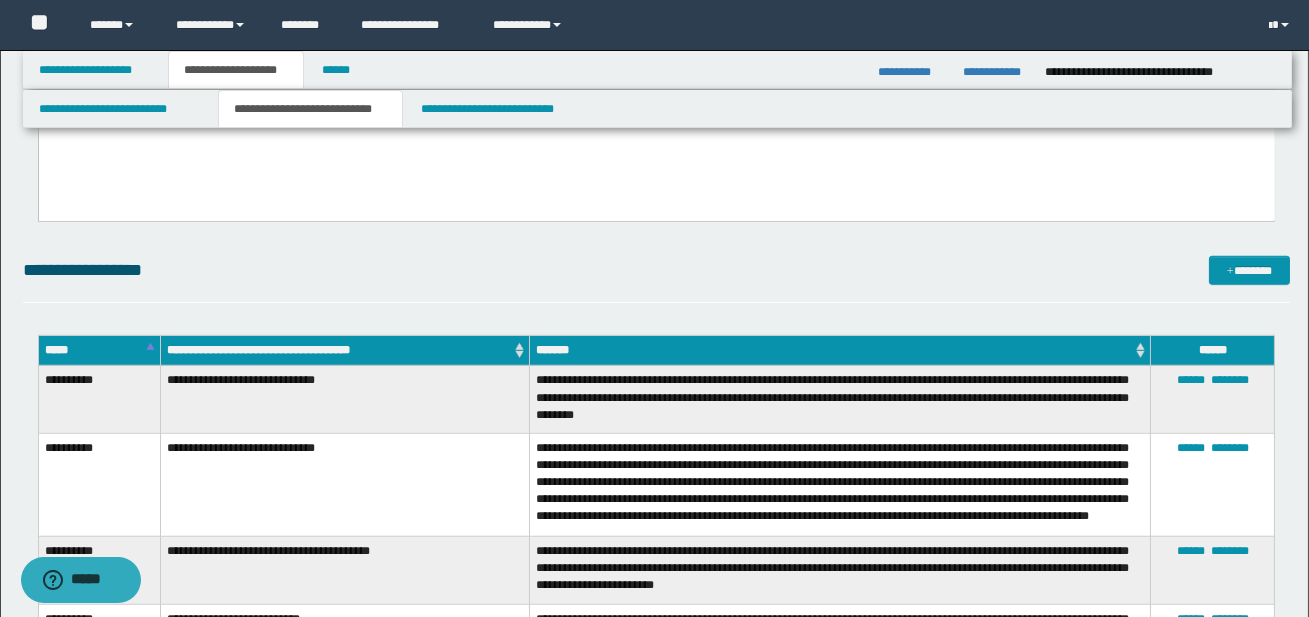 scroll, scrollTop: 3253, scrollLeft: 0, axis: vertical 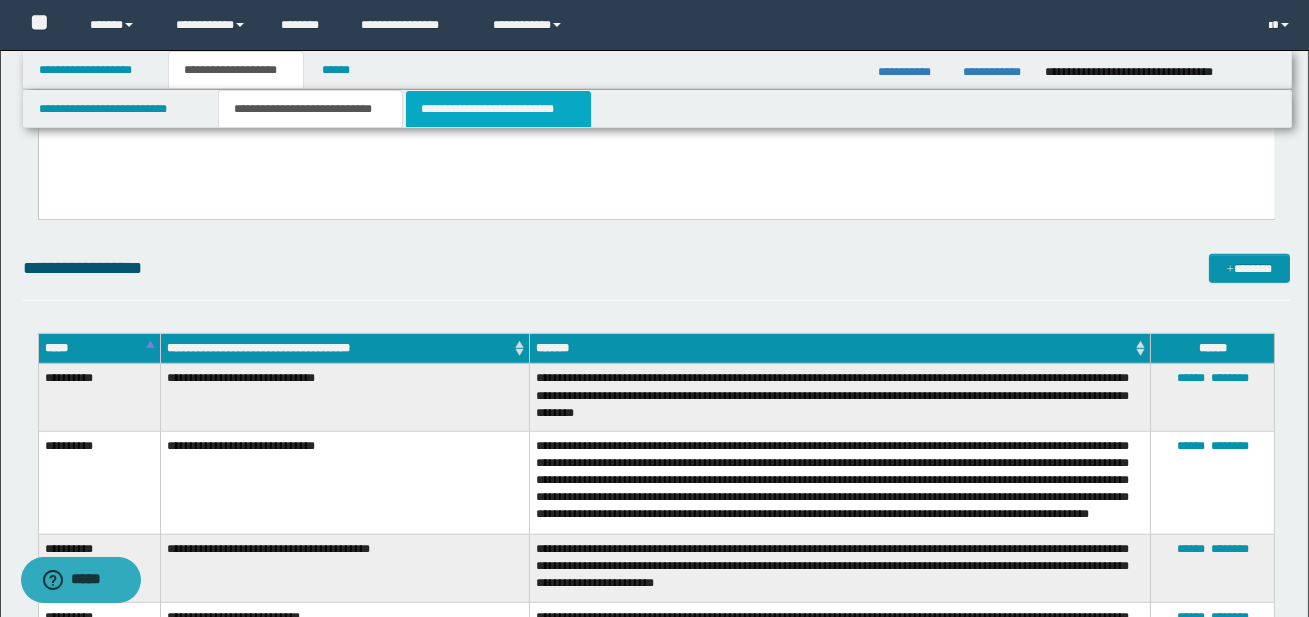 click on "**********" at bounding box center [498, 109] 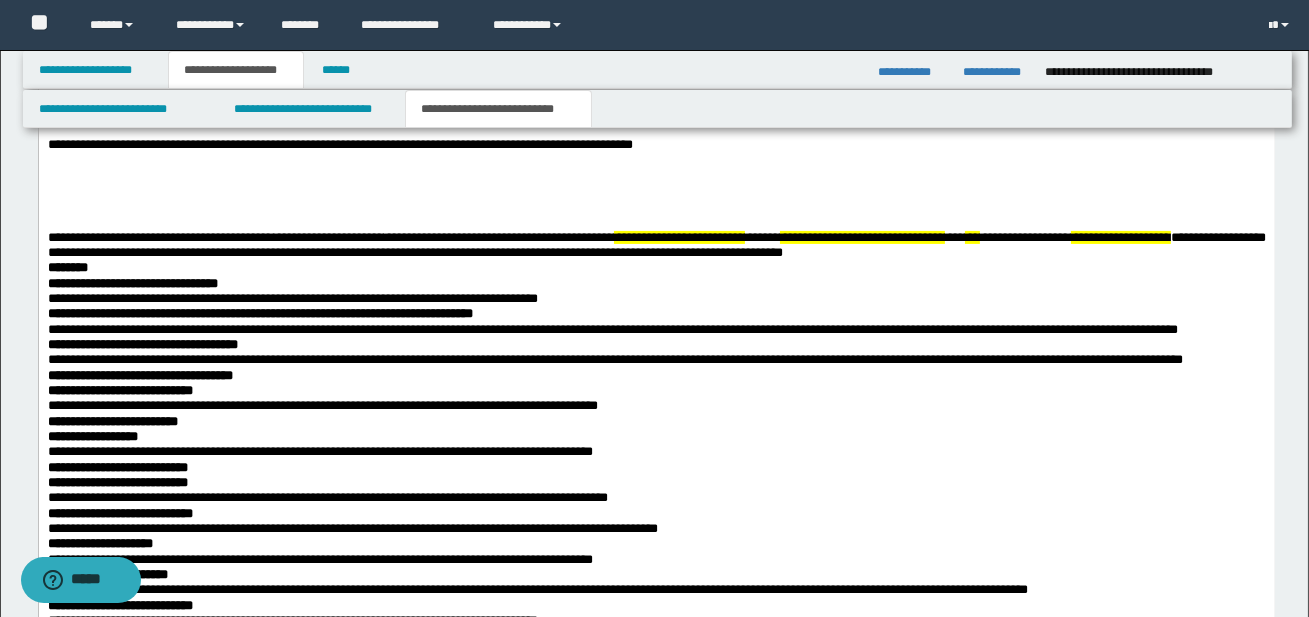scroll, scrollTop: 1066, scrollLeft: 0, axis: vertical 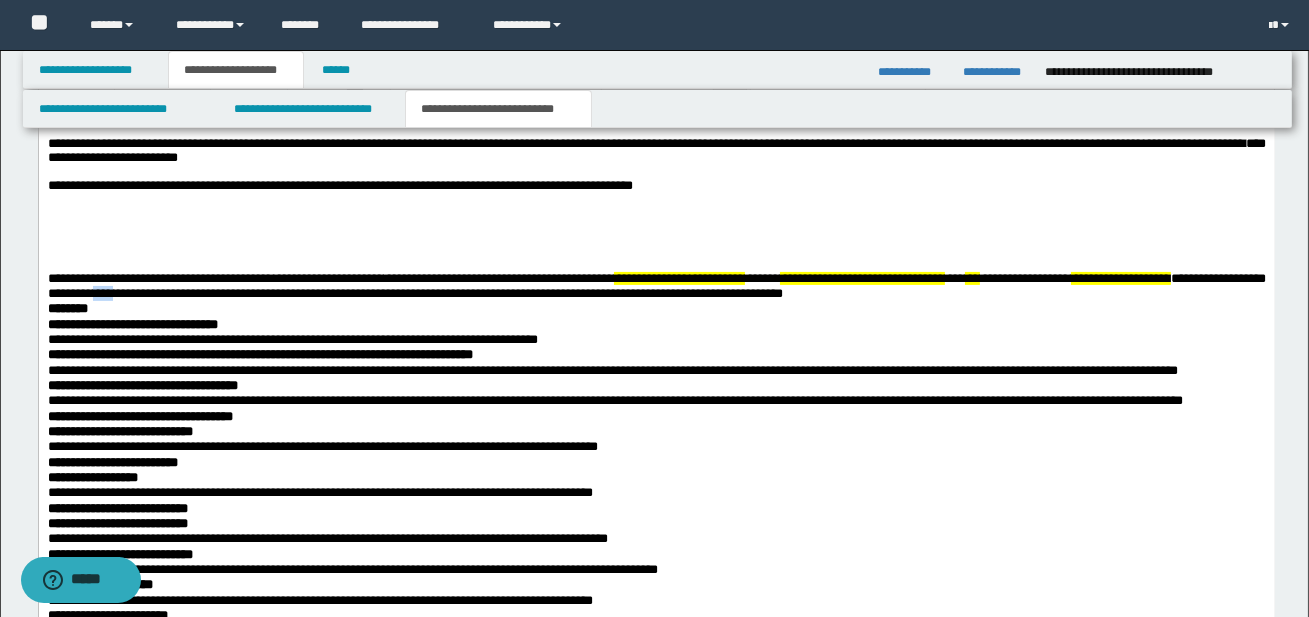 drag, startPoint x: 243, startPoint y: 295, endPoint x: 278, endPoint y: 297, distance: 35.057095 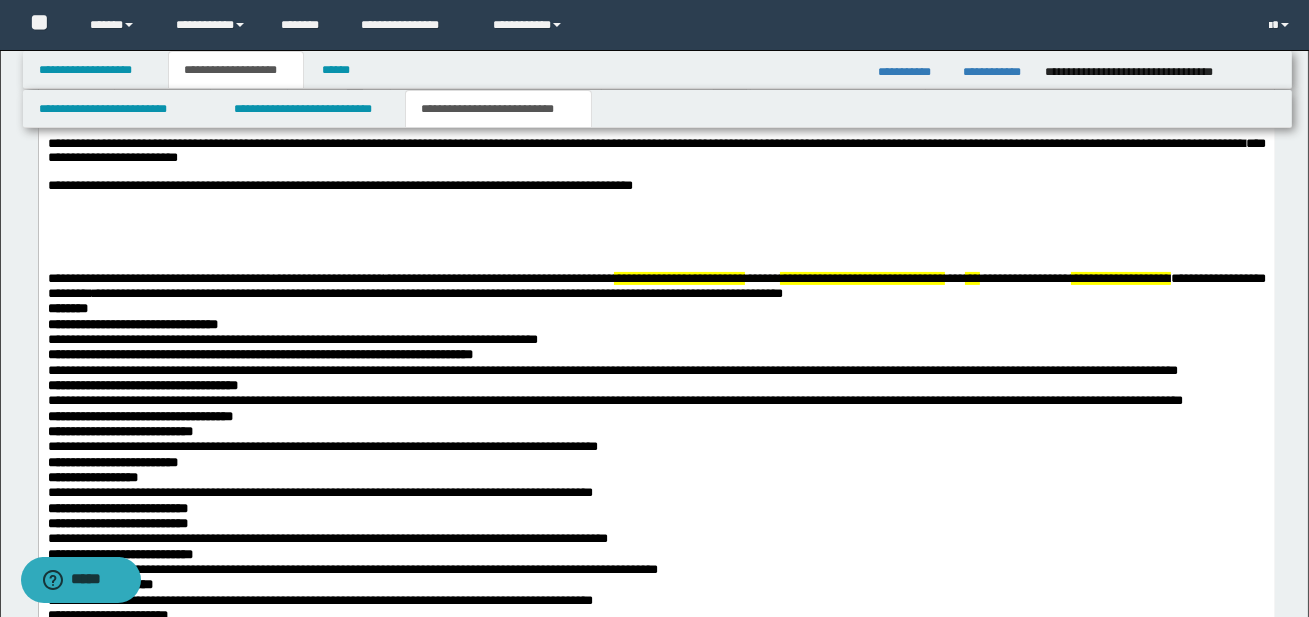click on "********" at bounding box center (67, 307) 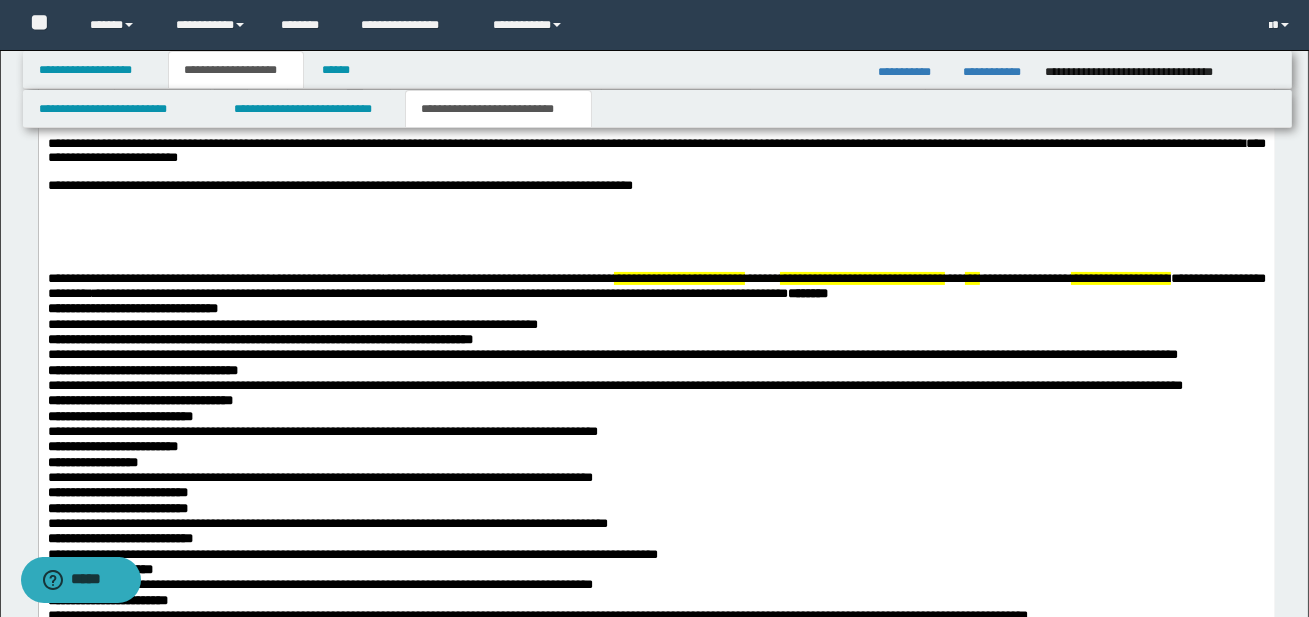 click on "**********" at bounding box center (656, 475) 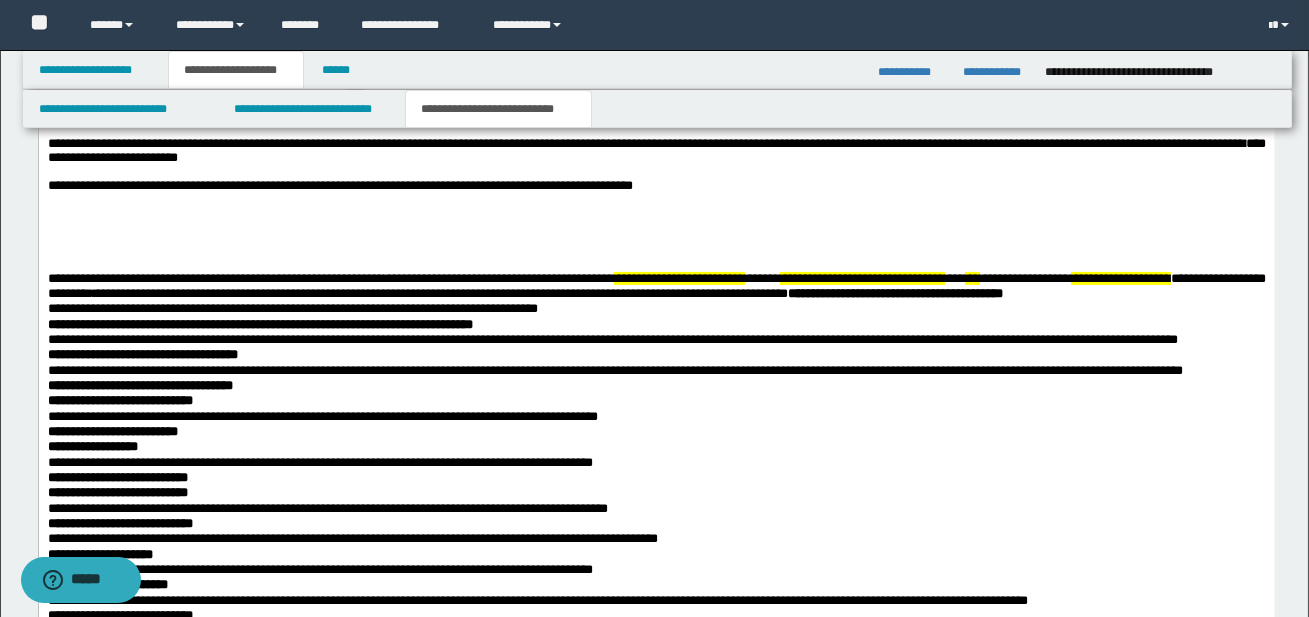 click on "**********" at bounding box center [656, 467] 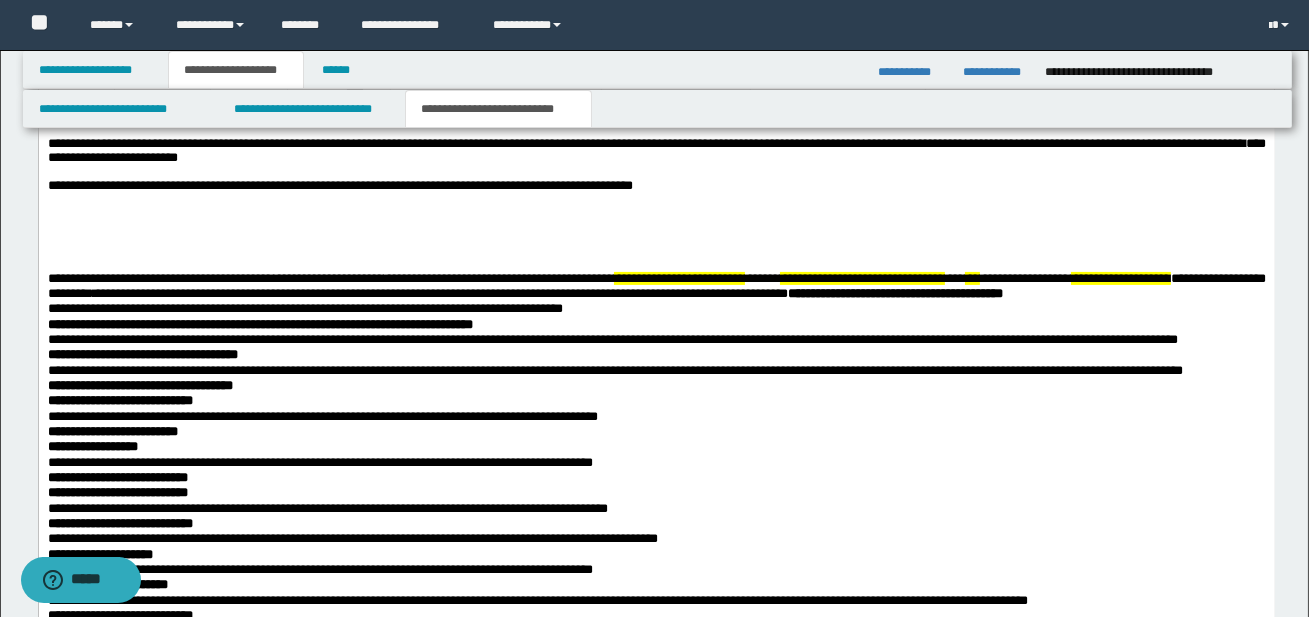 click on "**********" at bounding box center [656, 467] 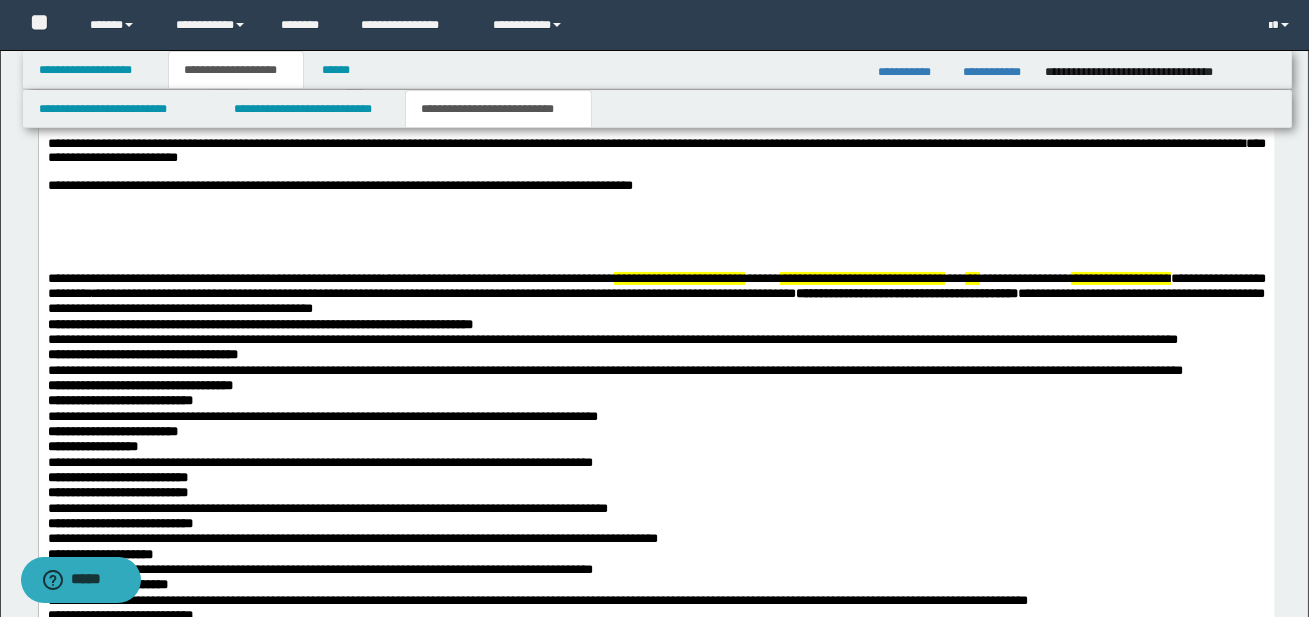 click on "**********" at bounding box center (656, 467) 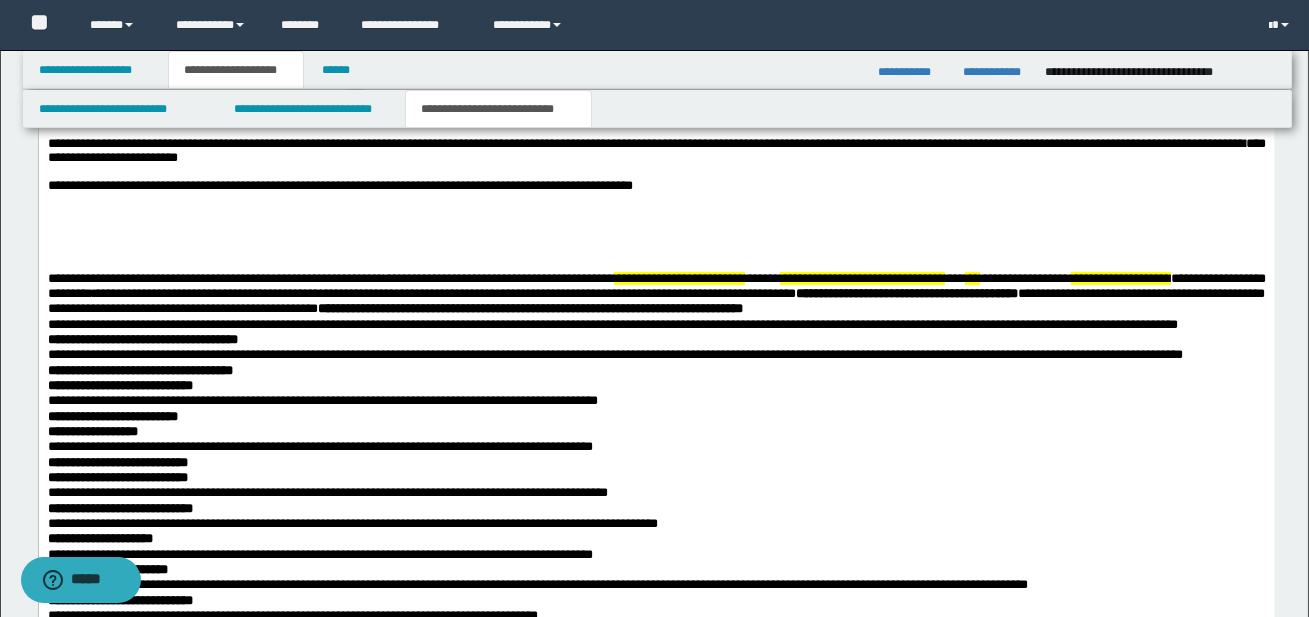 click on "**********" at bounding box center (612, 323) 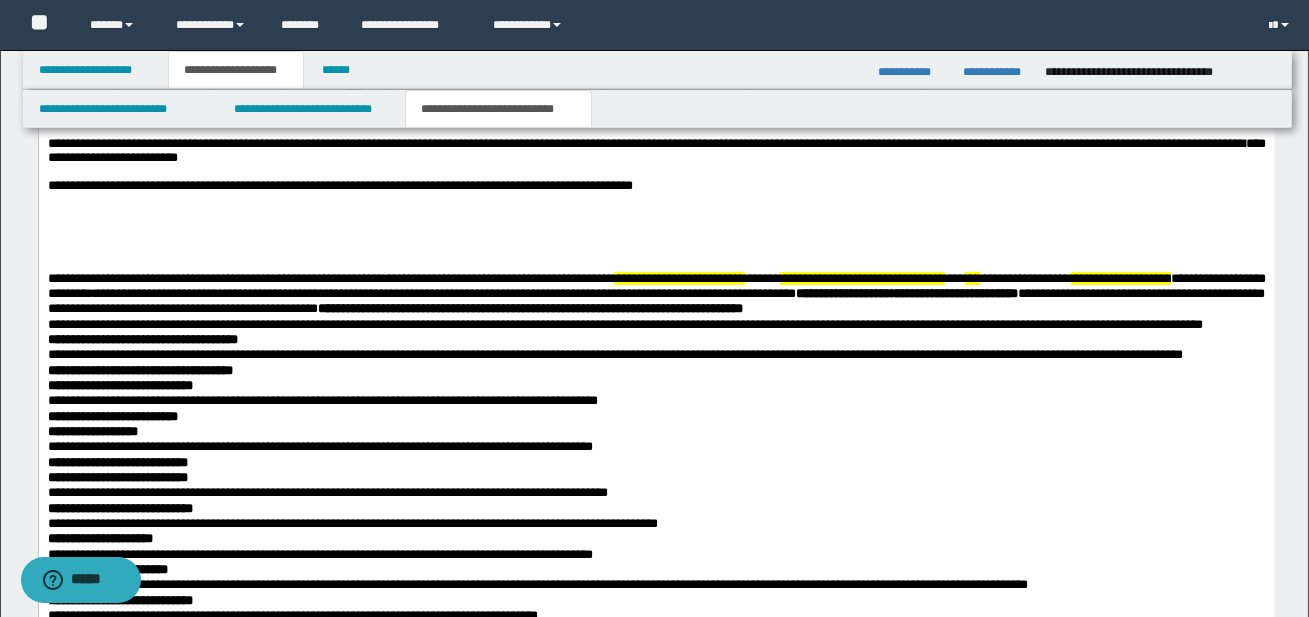 click on "**********" at bounding box center [656, 459] 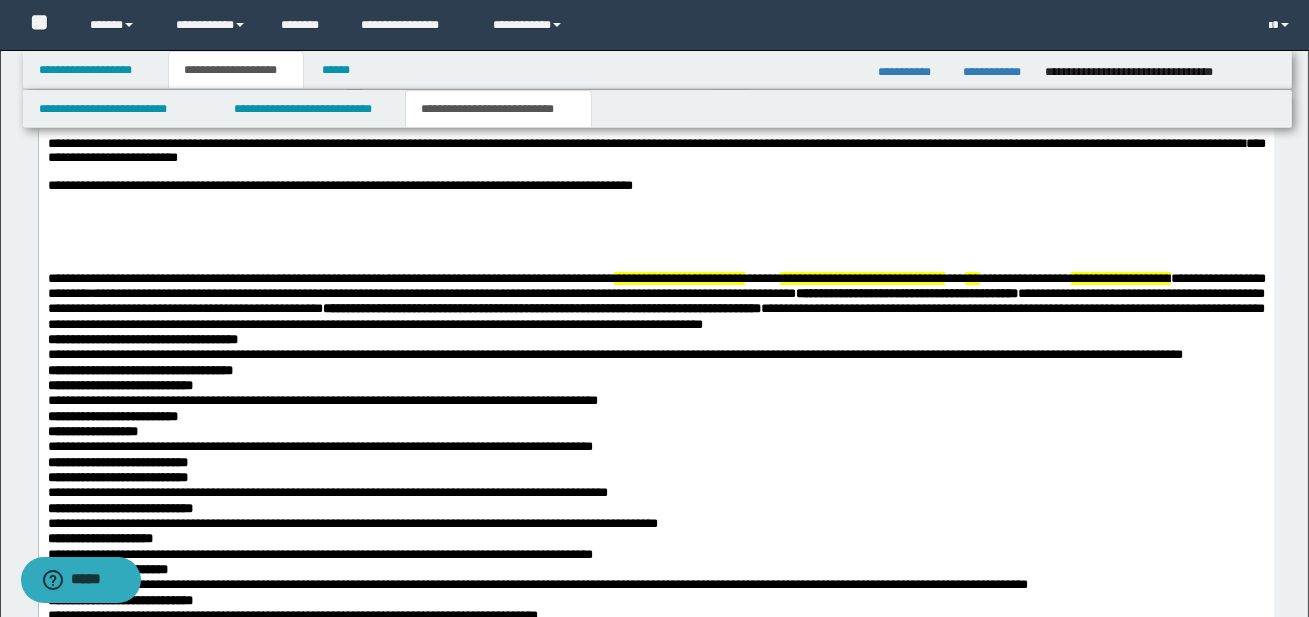 click on "**********" at bounding box center [655, 315] 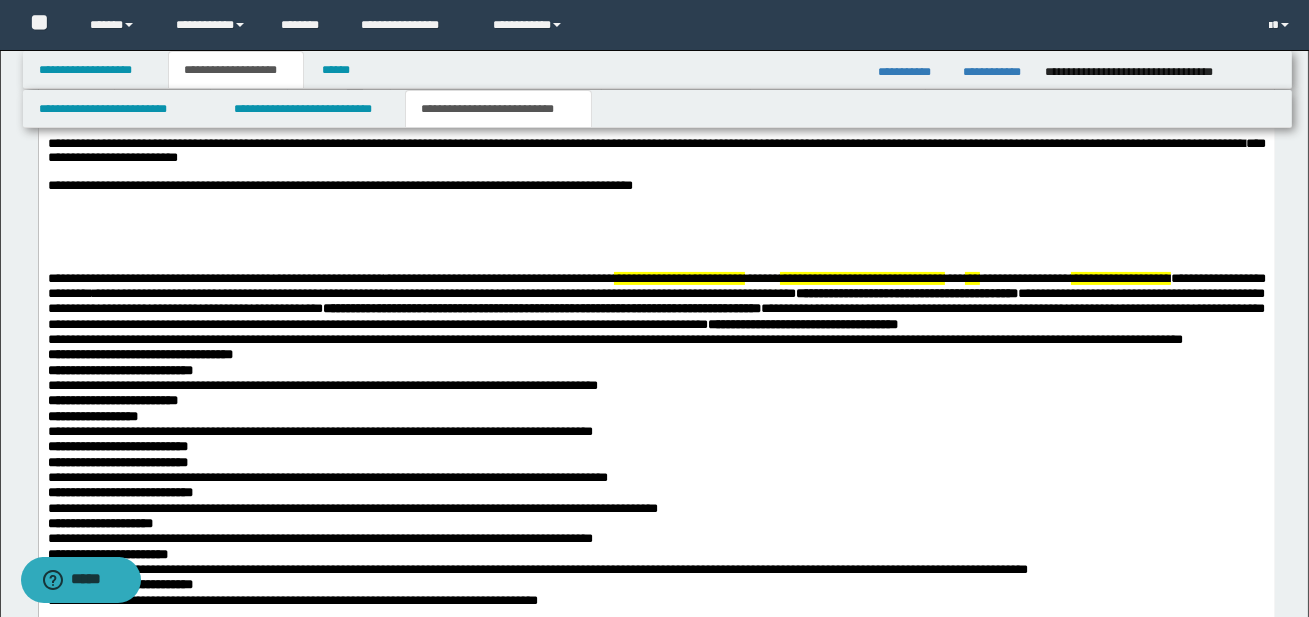 click on "**********" at bounding box center (656, 452) 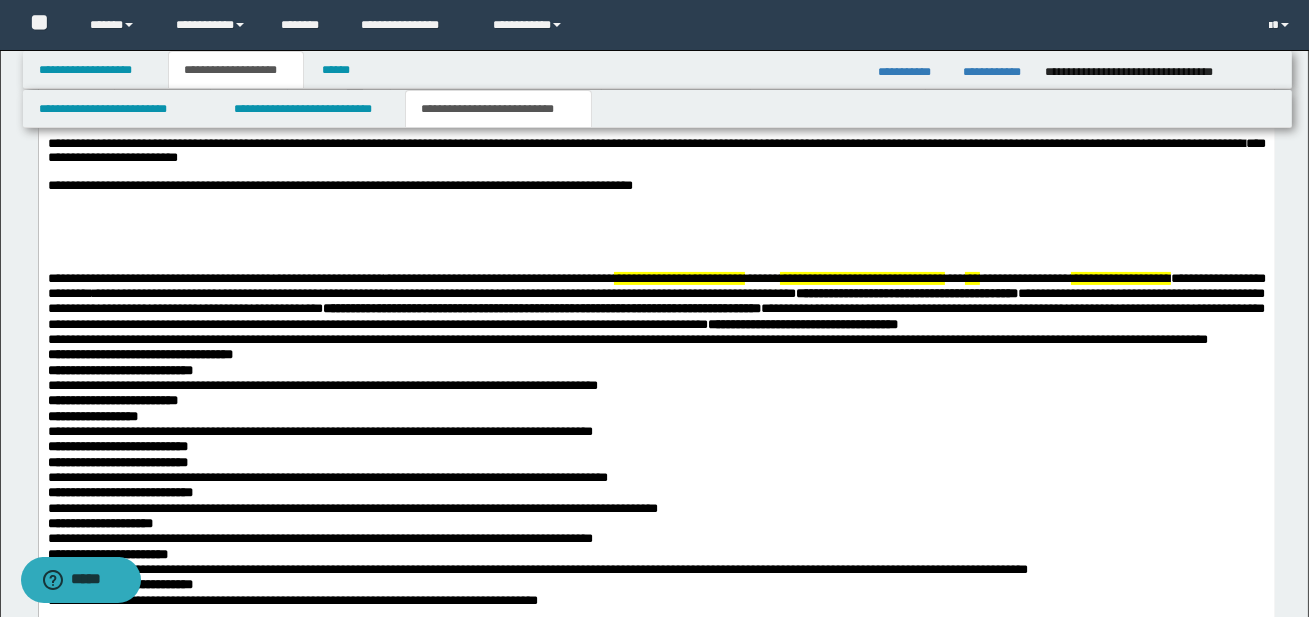 click on "**********" at bounding box center (656, 452) 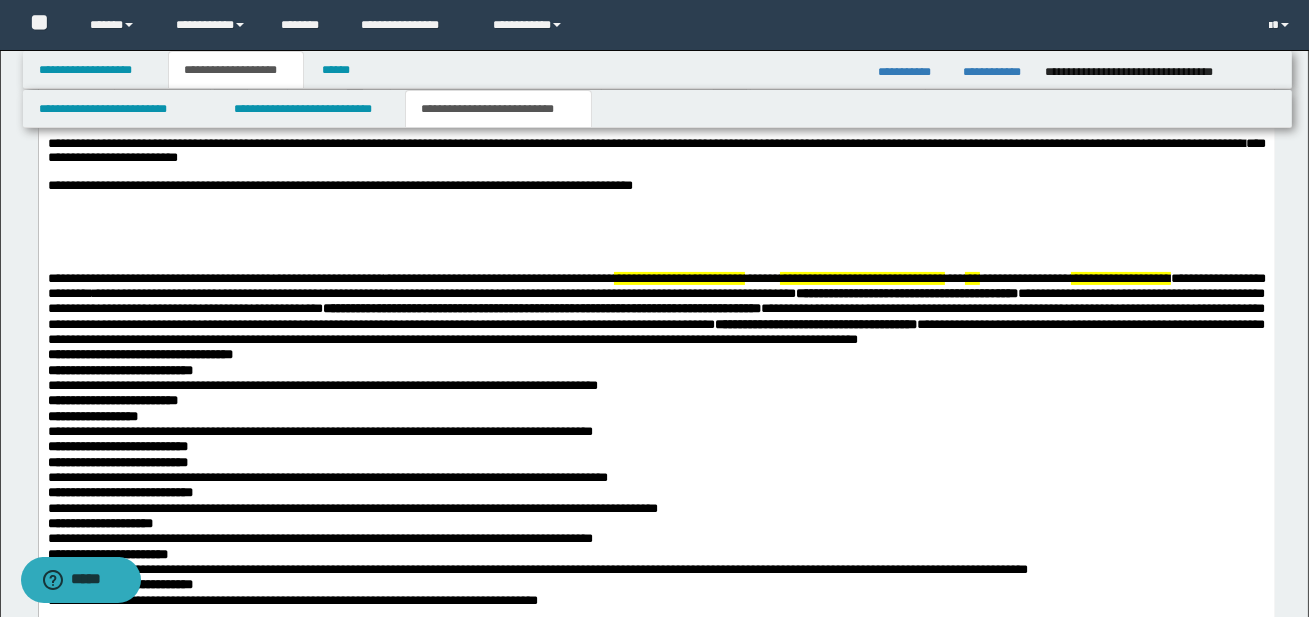 click on "**********" at bounding box center (656, 452) 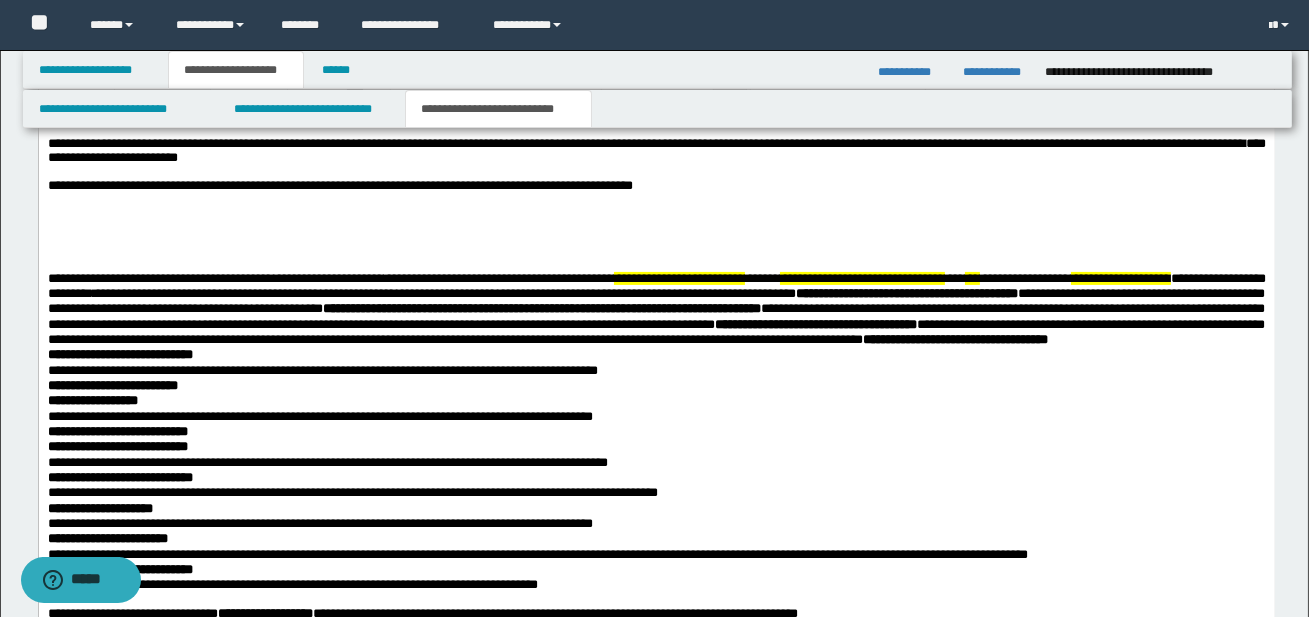 click on "**********" at bounding box center [656, 444] 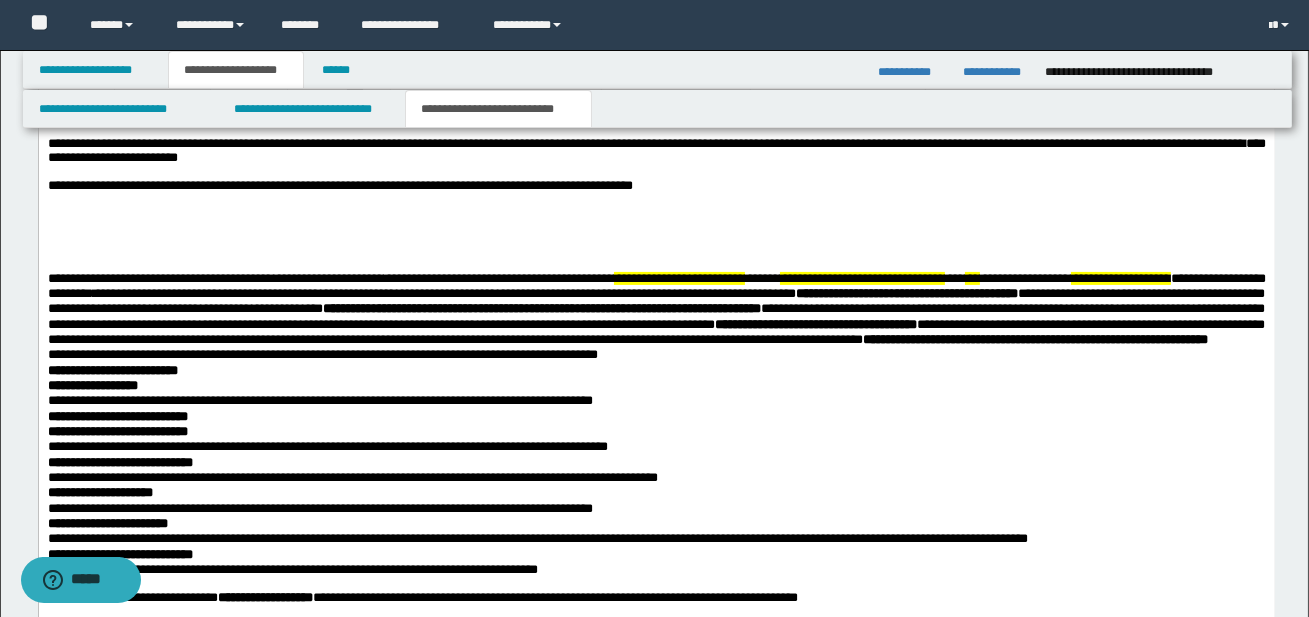 click on "**********" at bounding box center [656, 436] 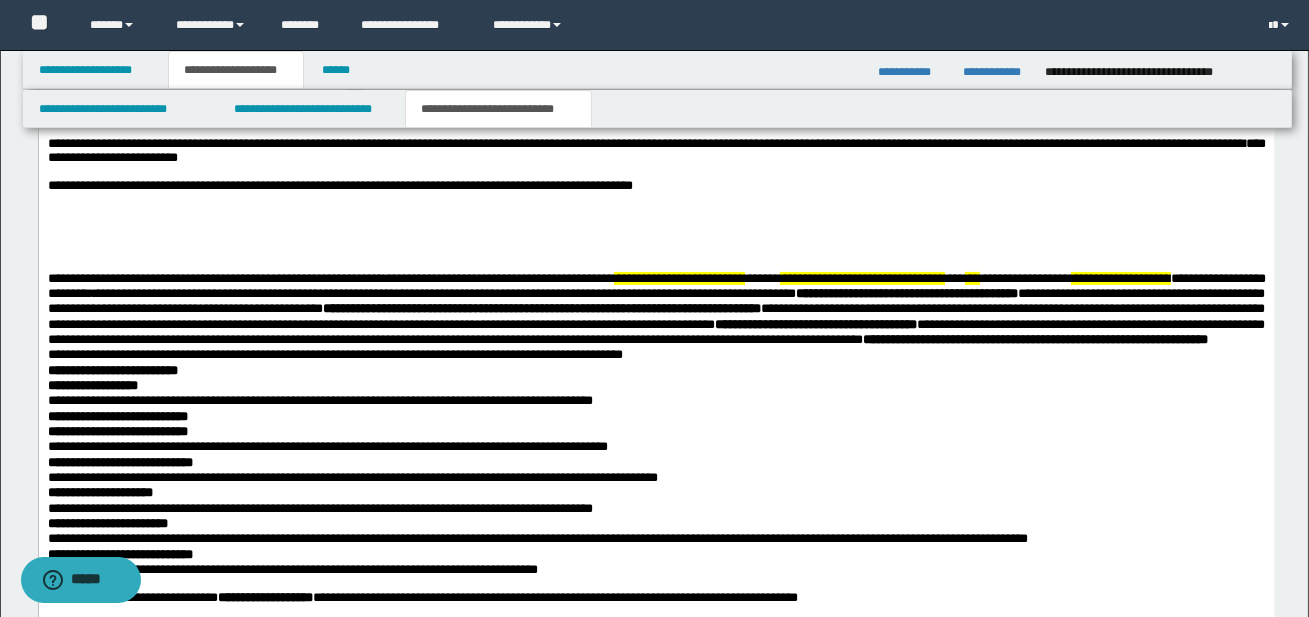 click on "**********" at bounding box center [656, 436] 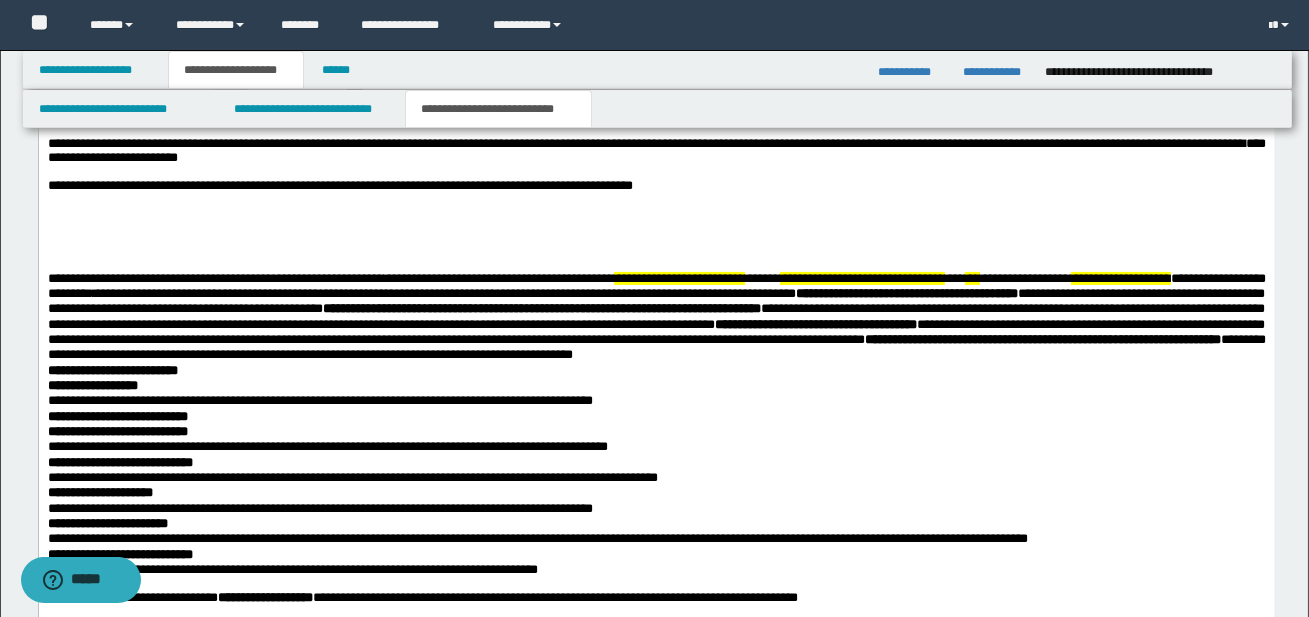click on "**********" at bounding box center (656, 436) 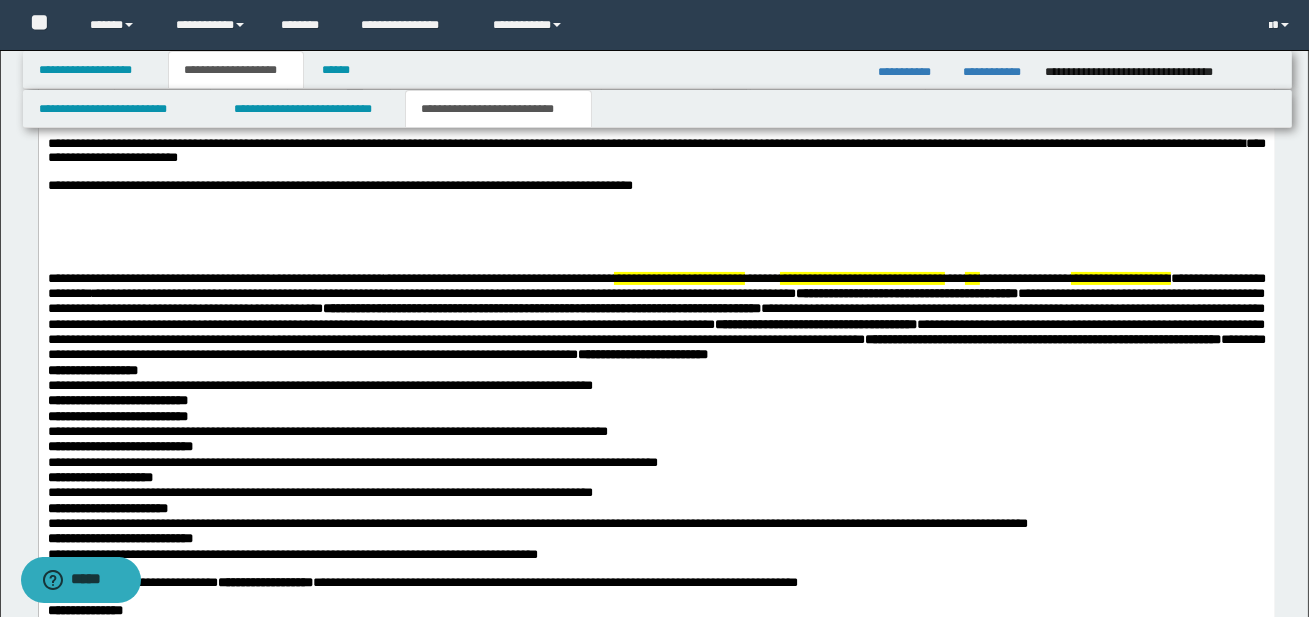 click on "**********" at bounding box center (656, 429) 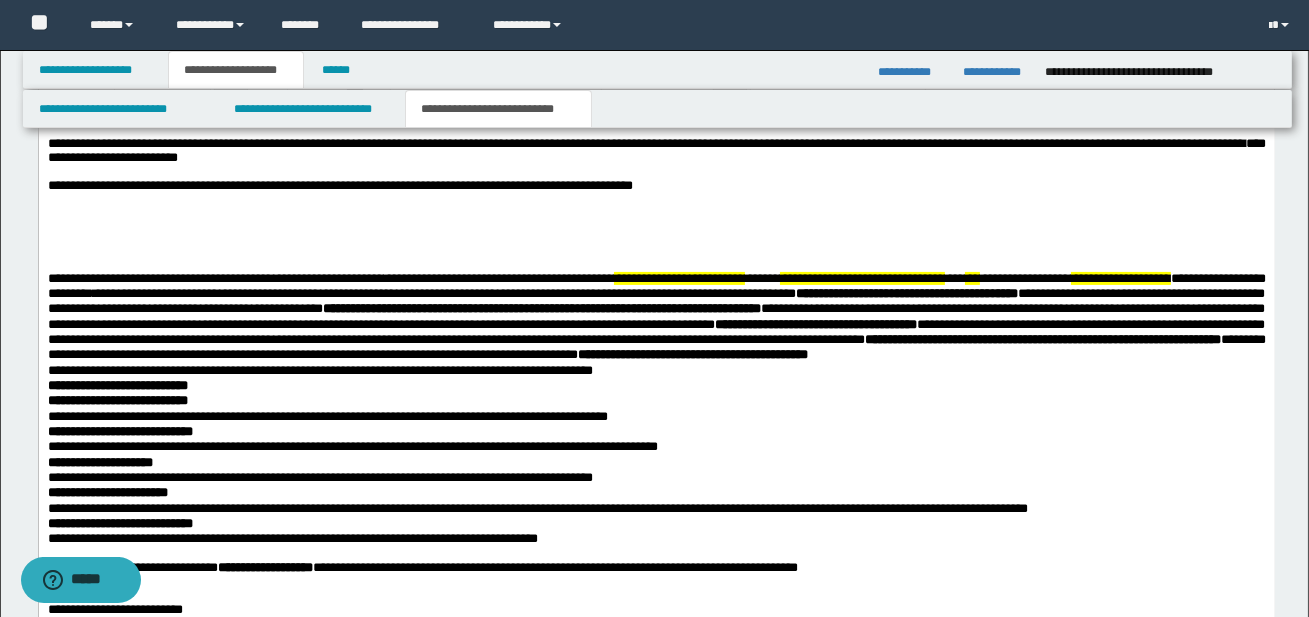 click on "**********" at bounding box center [656, 421] 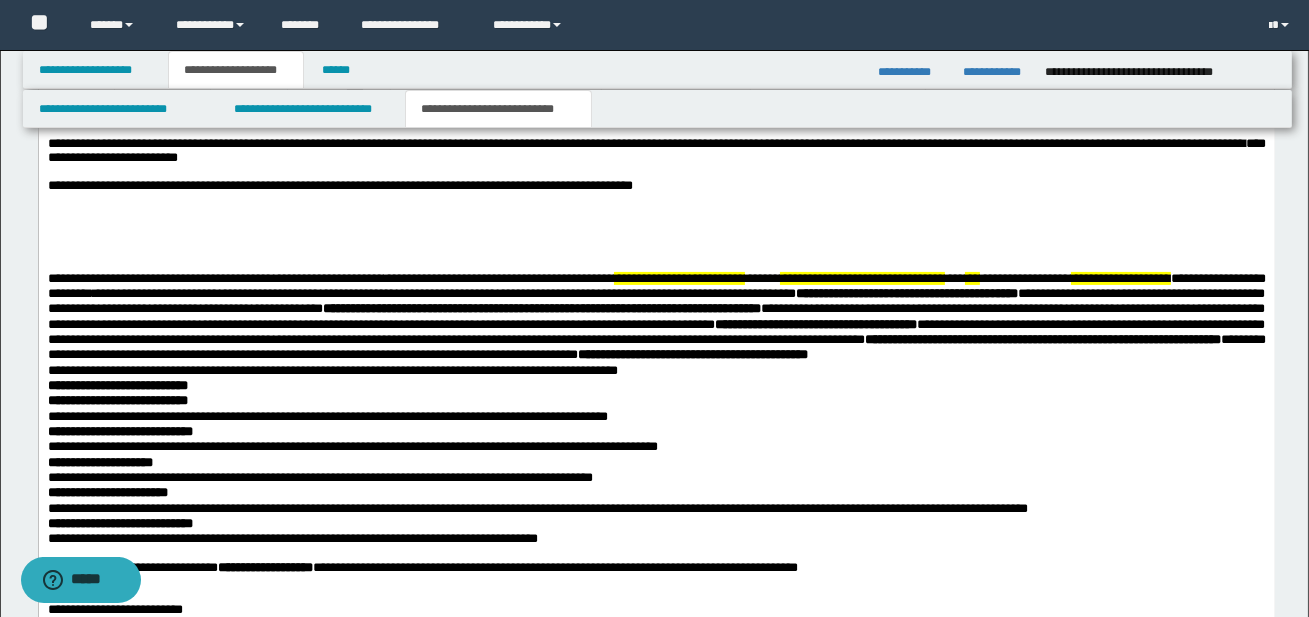 click on "**********" at bounding box center [656, 421] 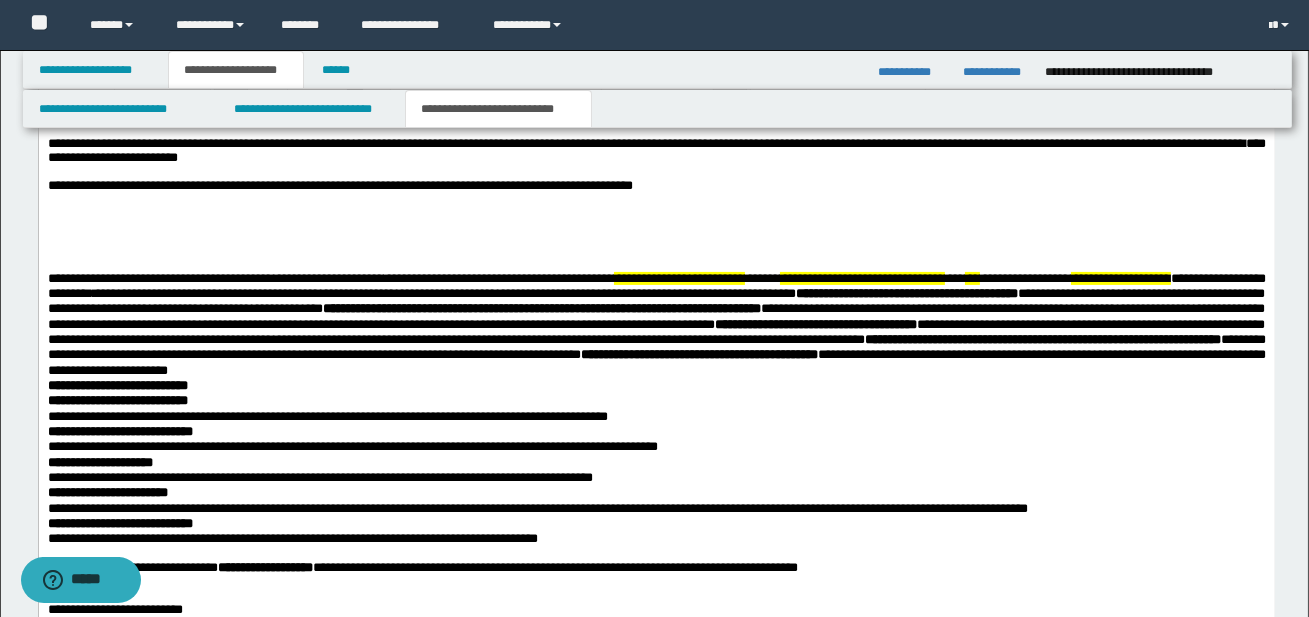 click on "**********" at bounding box center (656, 421) 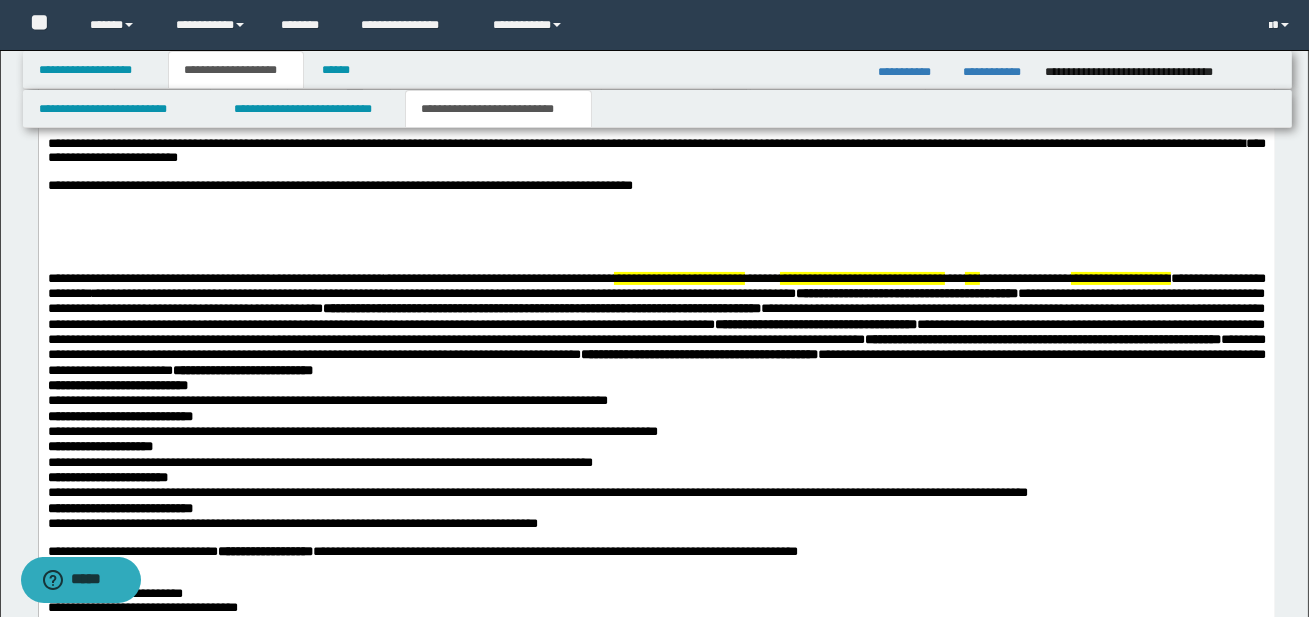 click on "**********" at bounding box center (656, 413) 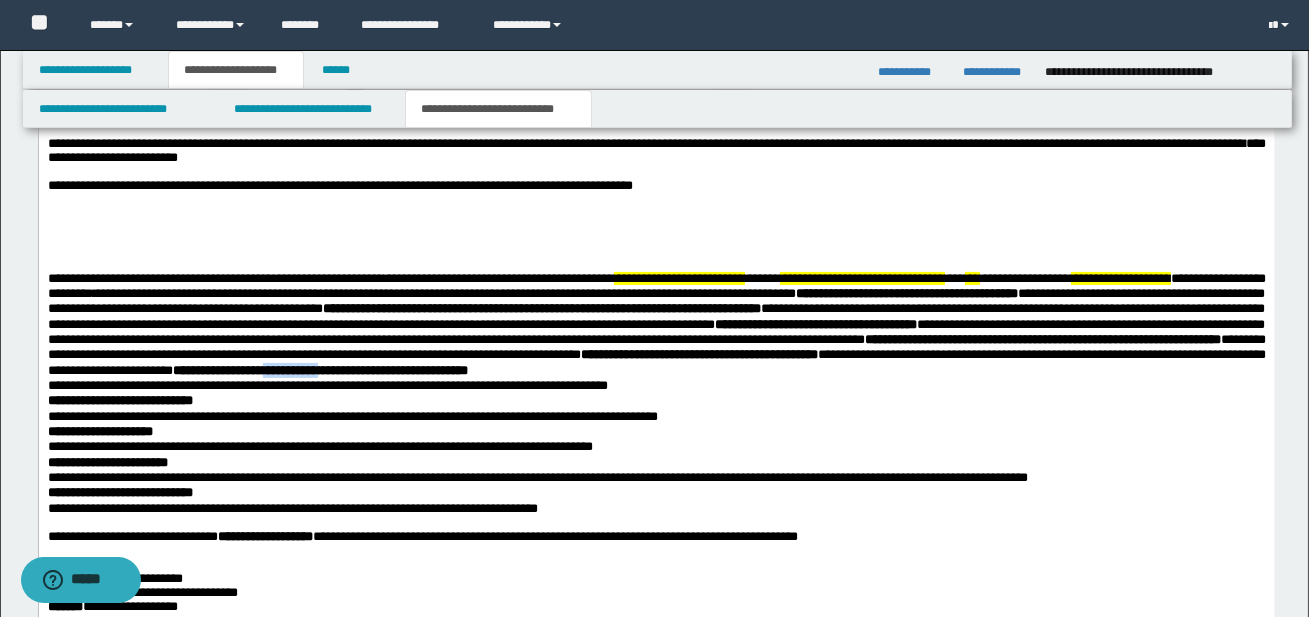 drag, startPoint x: 86, startPoint y: 394, endPoint x: 143, endPoint y: 394, distance: 57 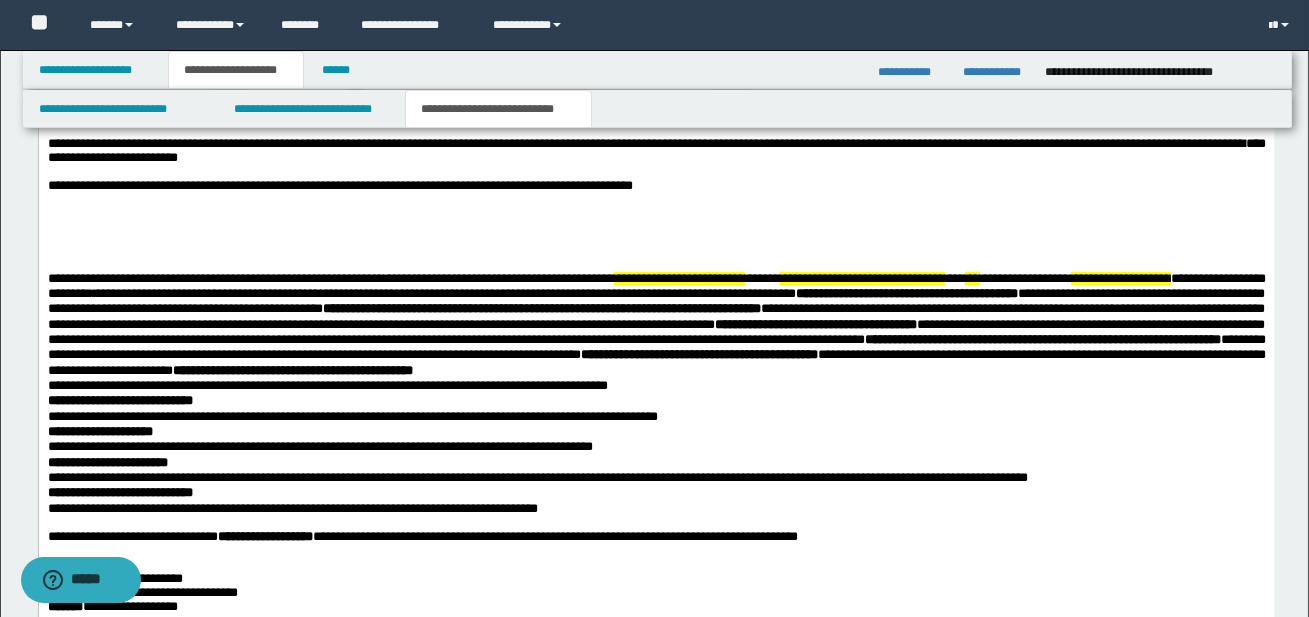 click on "**********" at bounding box center [222, 369] 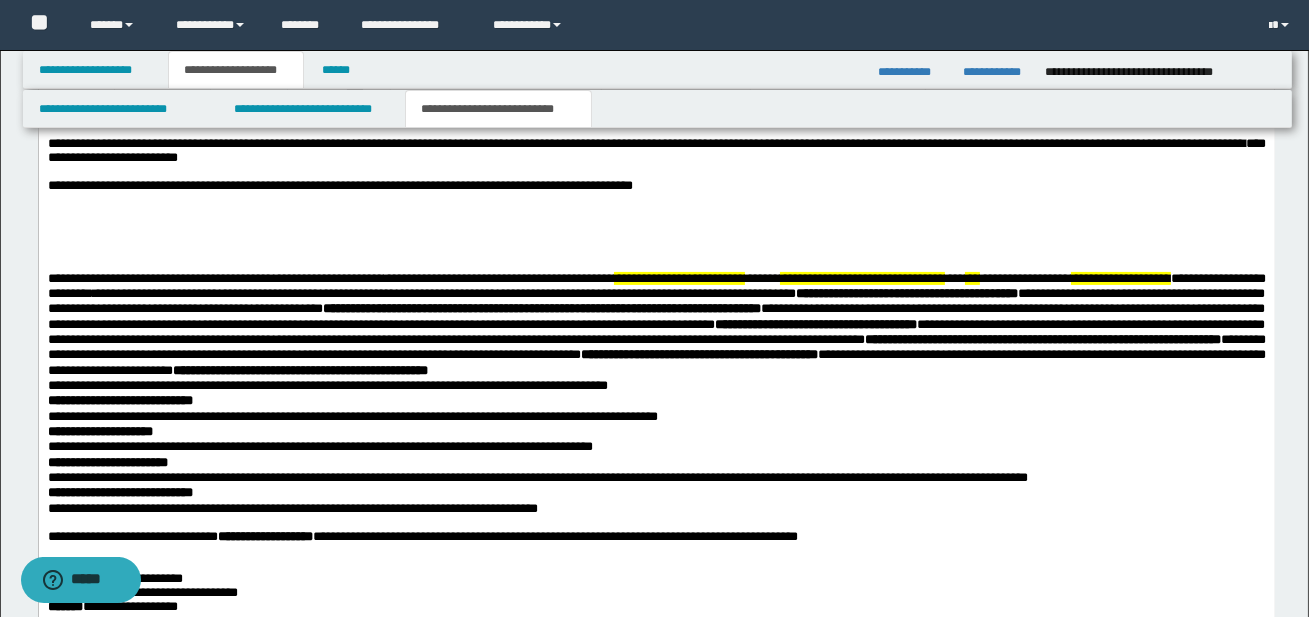 click on "**********" at bounding box center (327, 384) 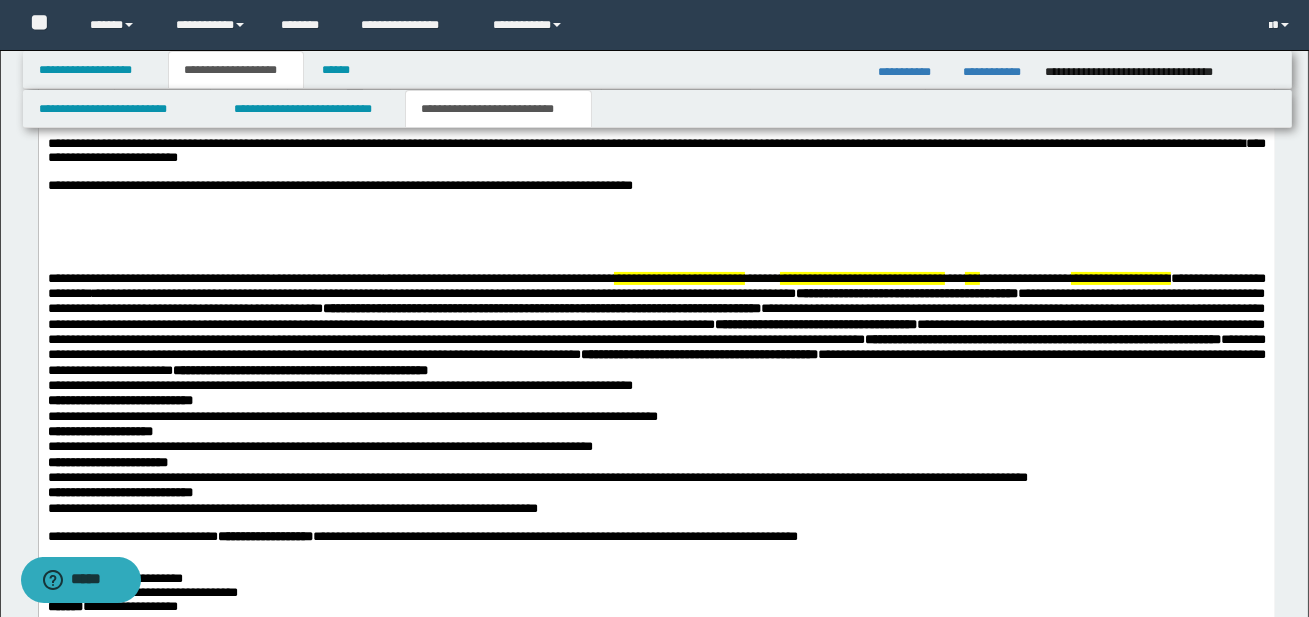 click on "**********" at bounding box center [656, 406] 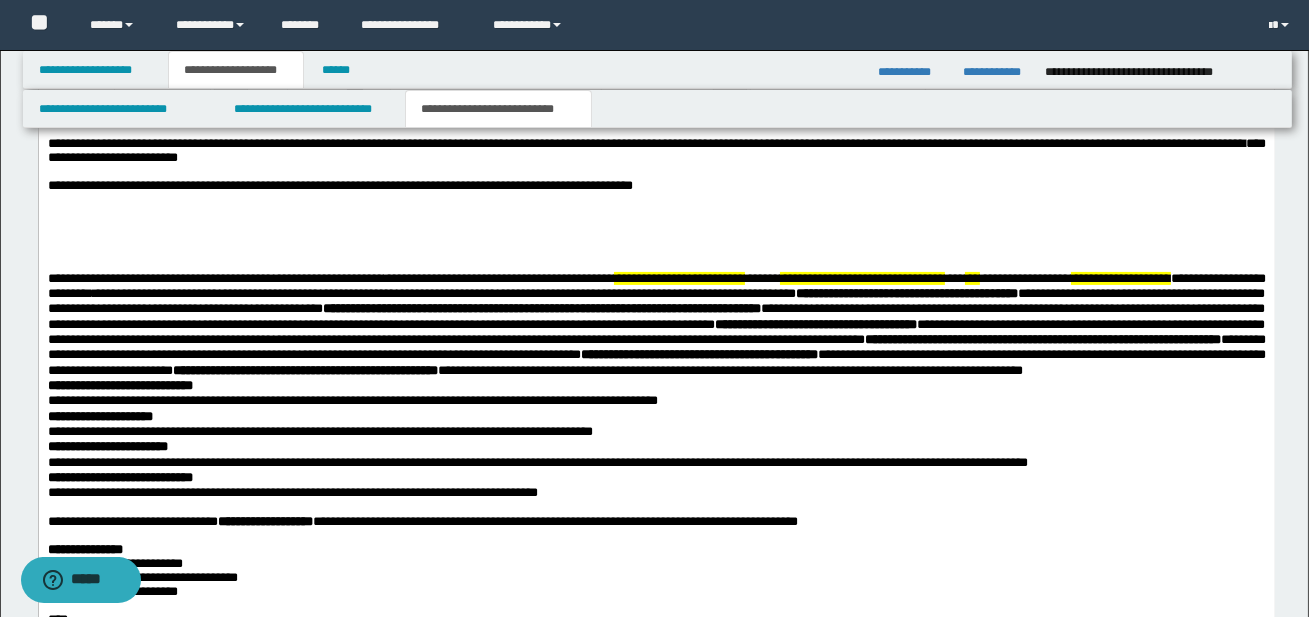 click on "**********" at bounding box center [656, 398] 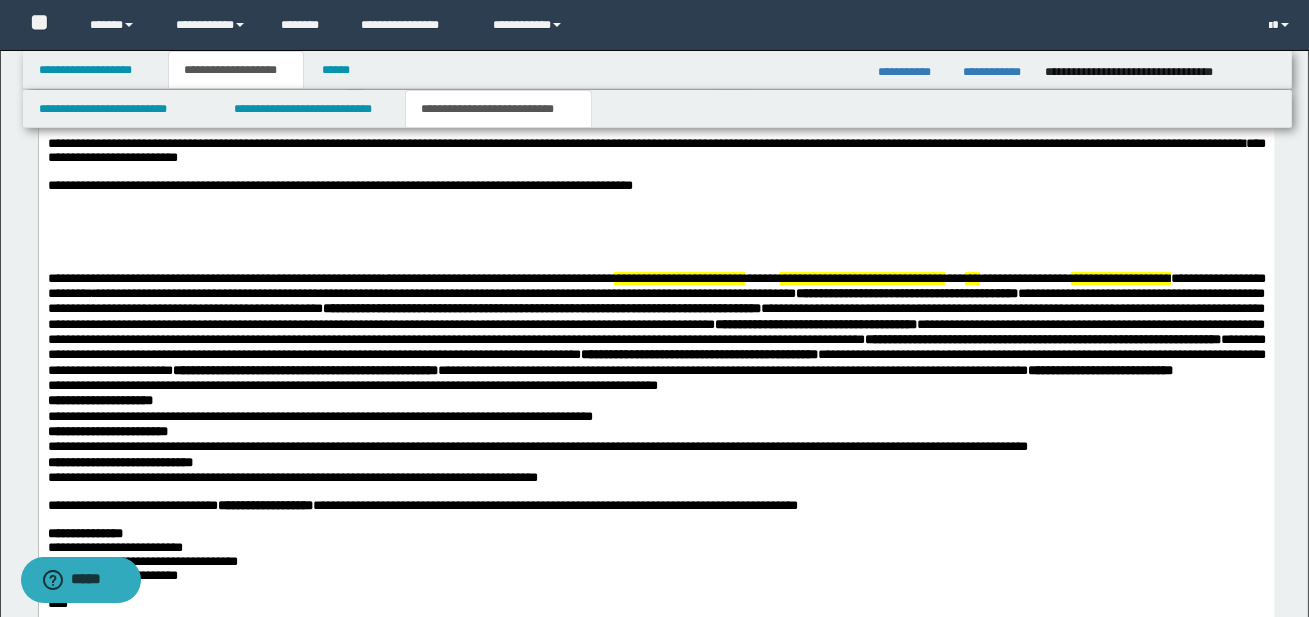 click on "**********" at bounding box center (656, 390) 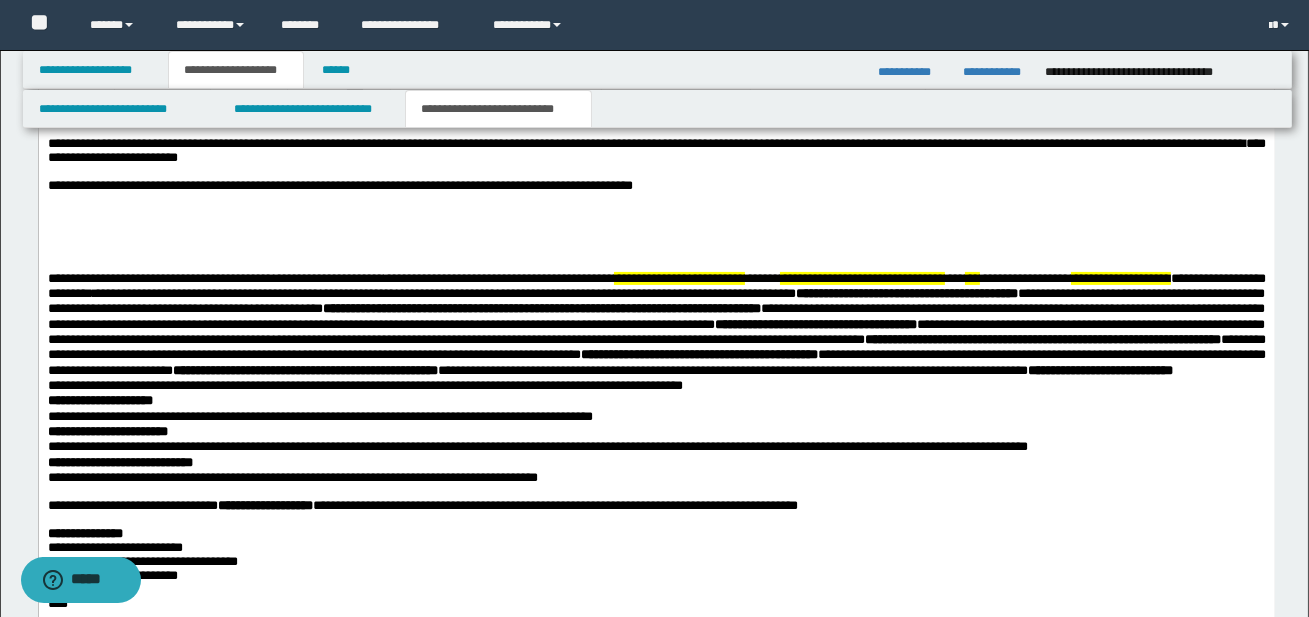 click on "**********" at bounding box center (656, 390) 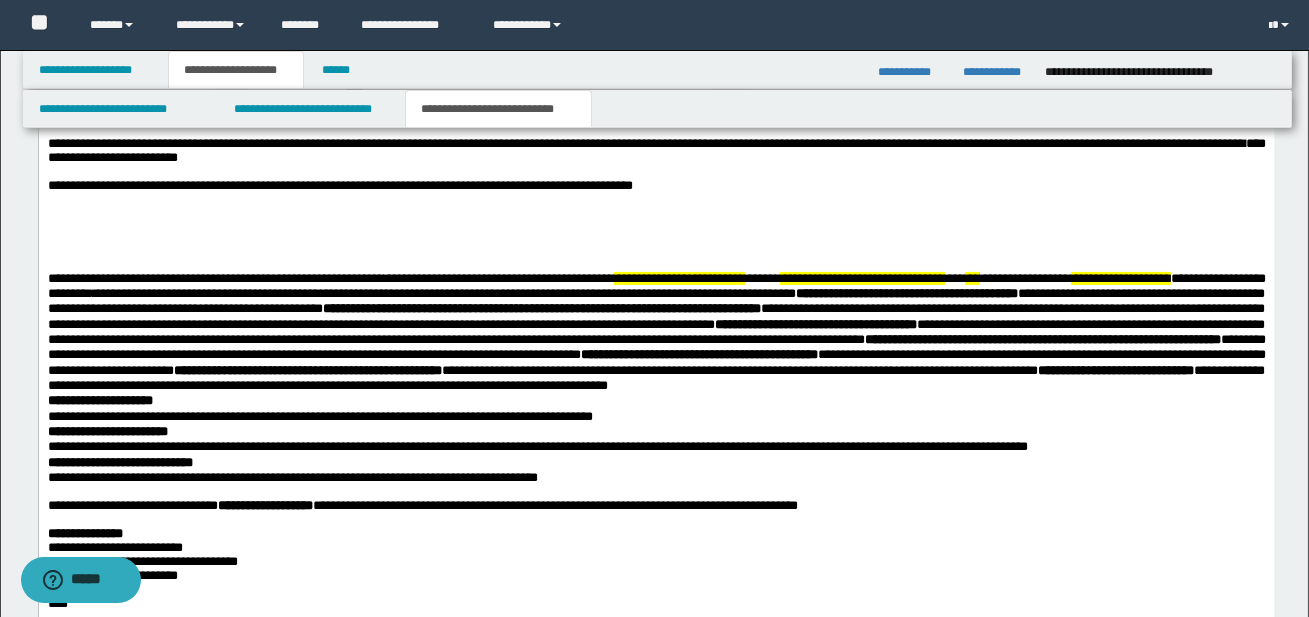 click on "**********" at bounding box center [656, 390] 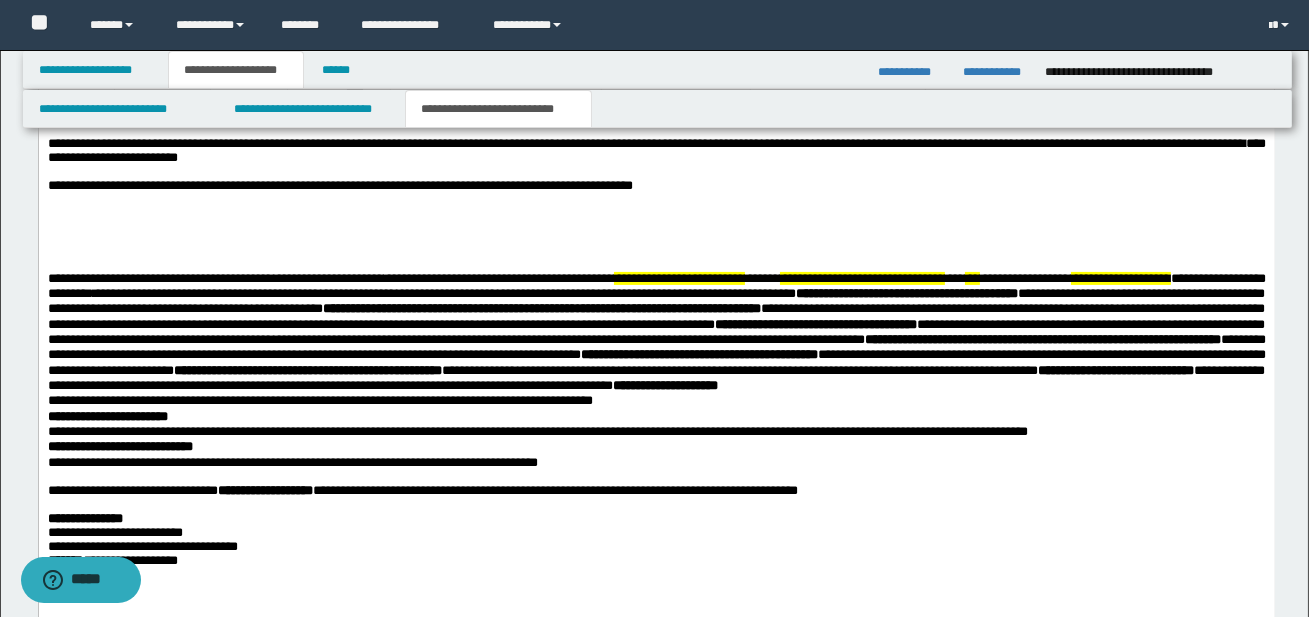 click on "**********" at bounding box center [656, 383] 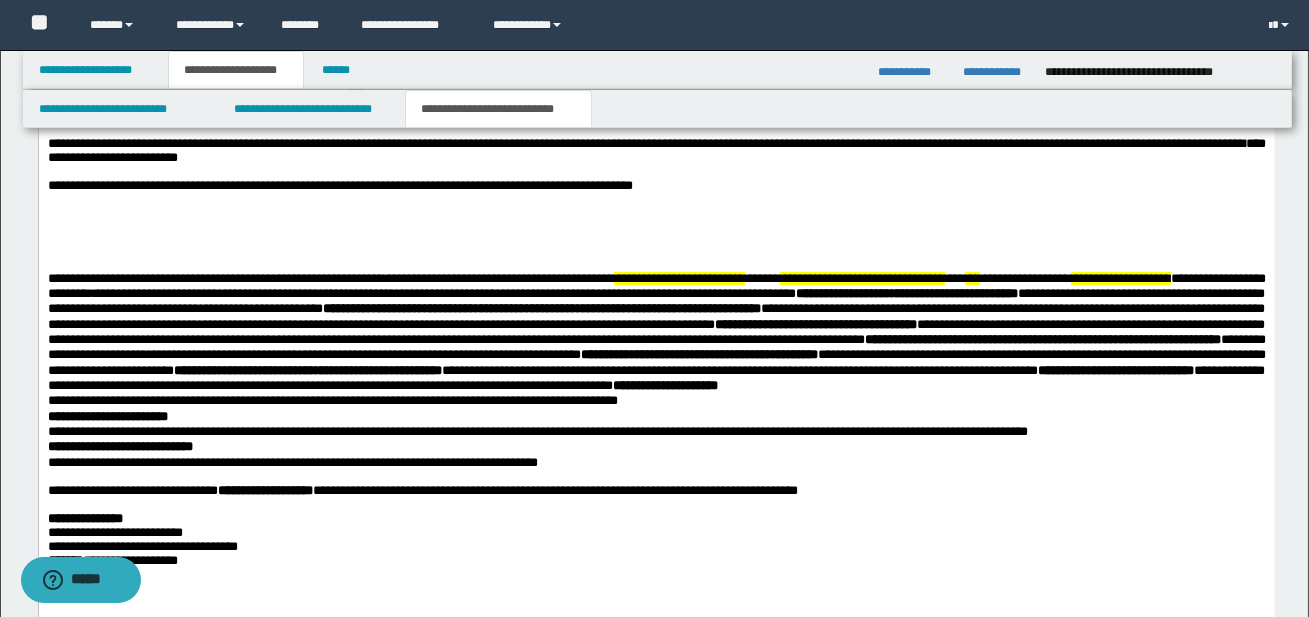 click on "**********" at bounding box center [656, 383] 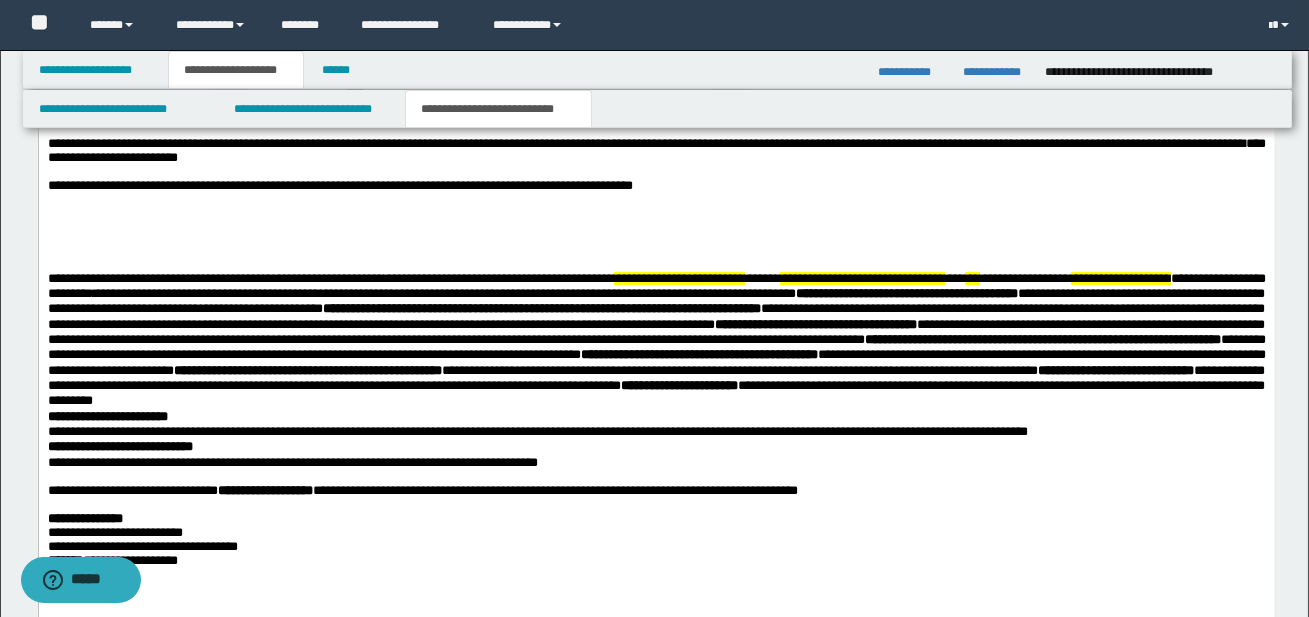 click on "**********" at bounding box center [656, 383] 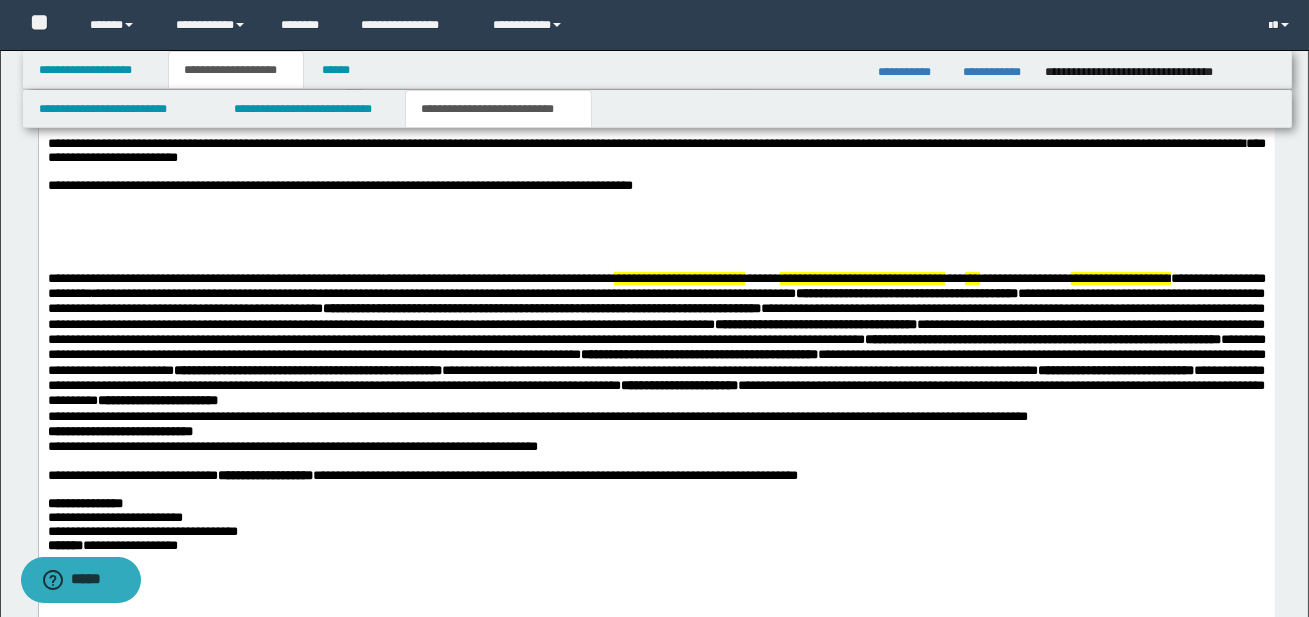 click on "**********" at bounding box center [656, 375] 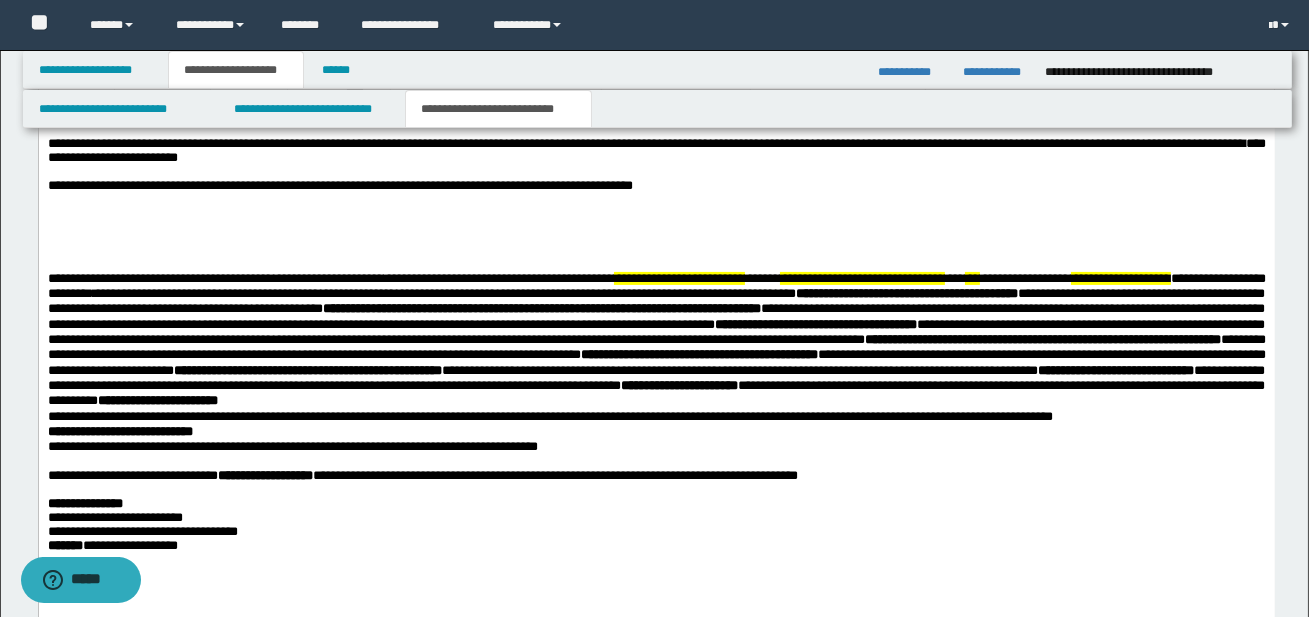 click on "**********" at bounding box center [656, 375] 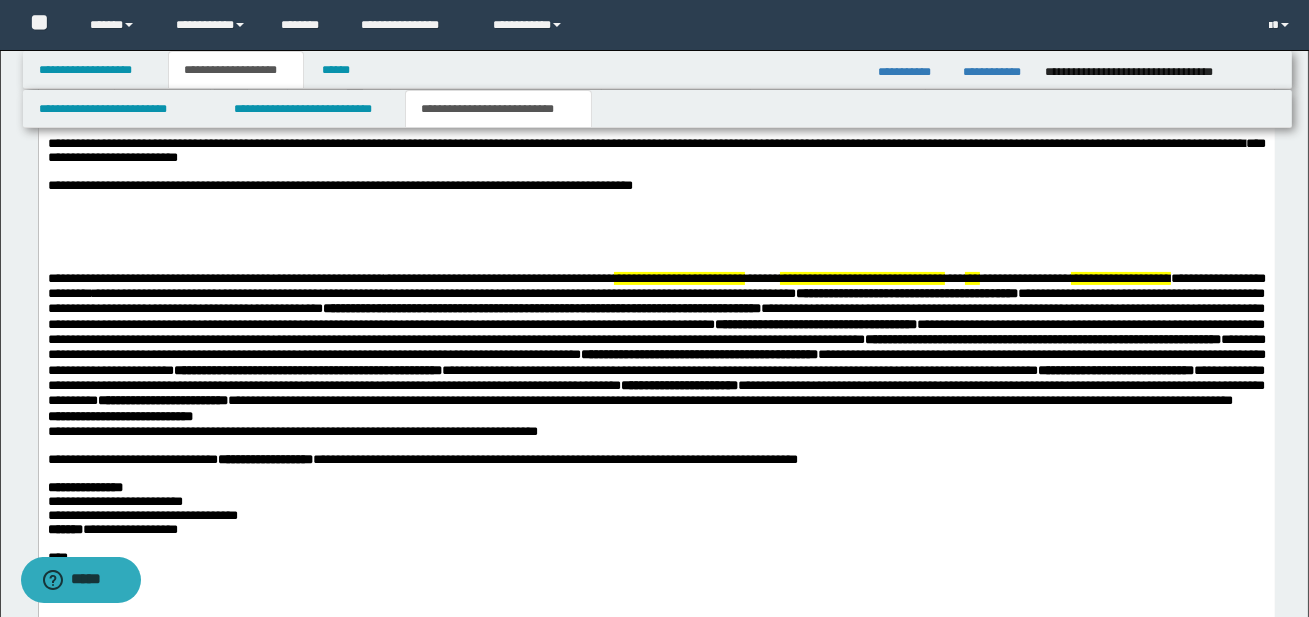 click on "**********" at bounding box center (656, 367) 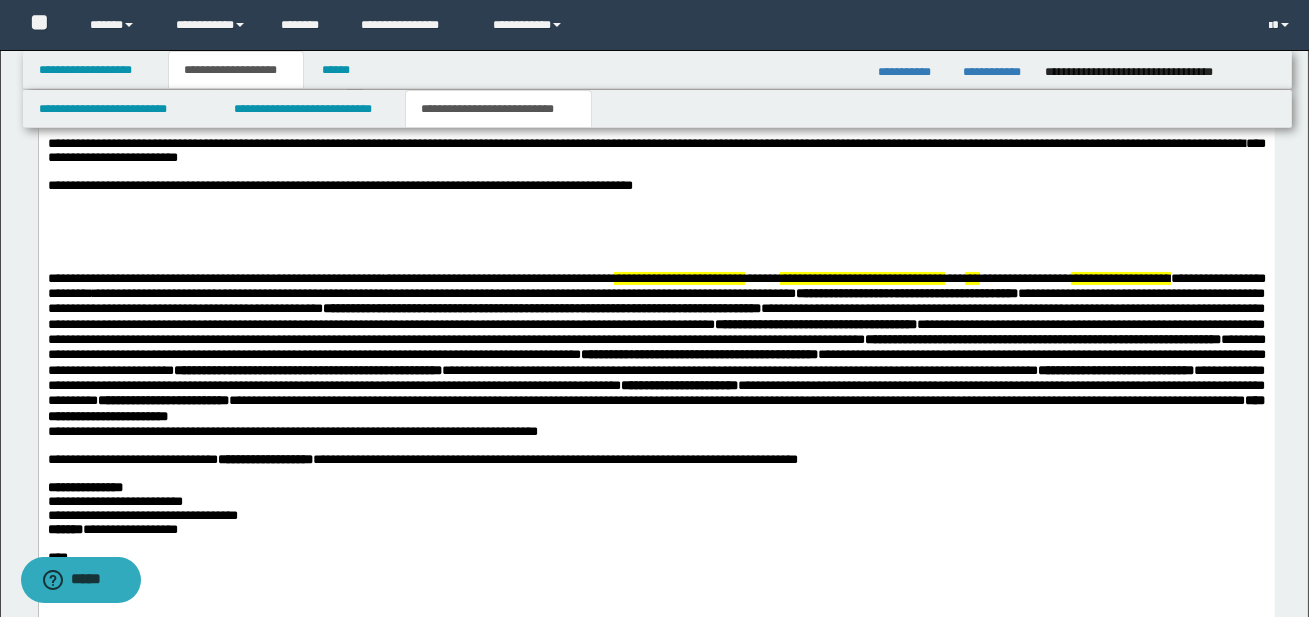 click on "**********" at bounding box center [292, 430] 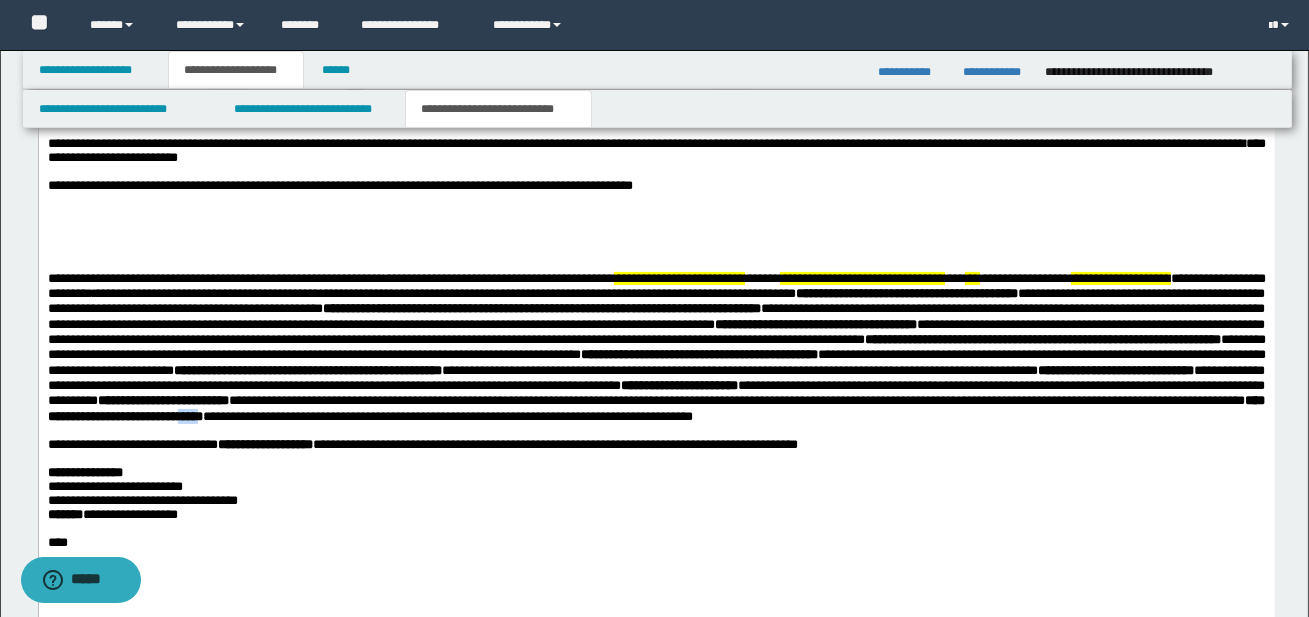 drag, startPoint x: 395, startPoint y: 435, endPoint x: 434, endPoint y: 436, distance: 39.012817 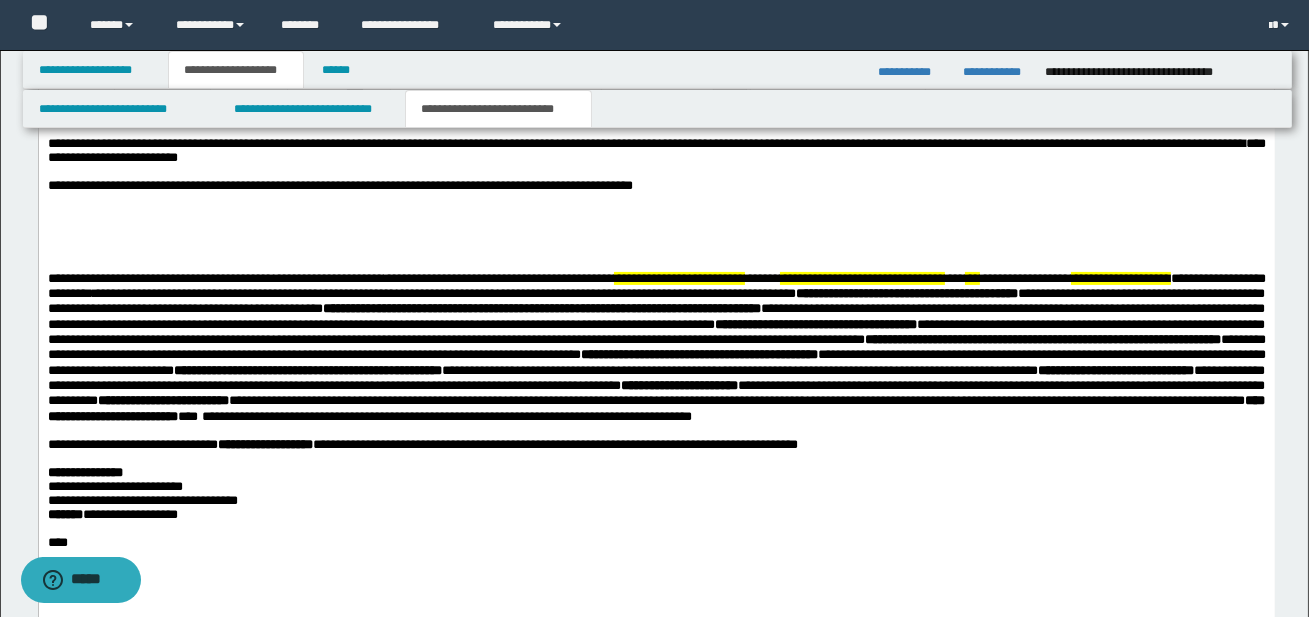 click on "**********" at bounding box center (446, 415) 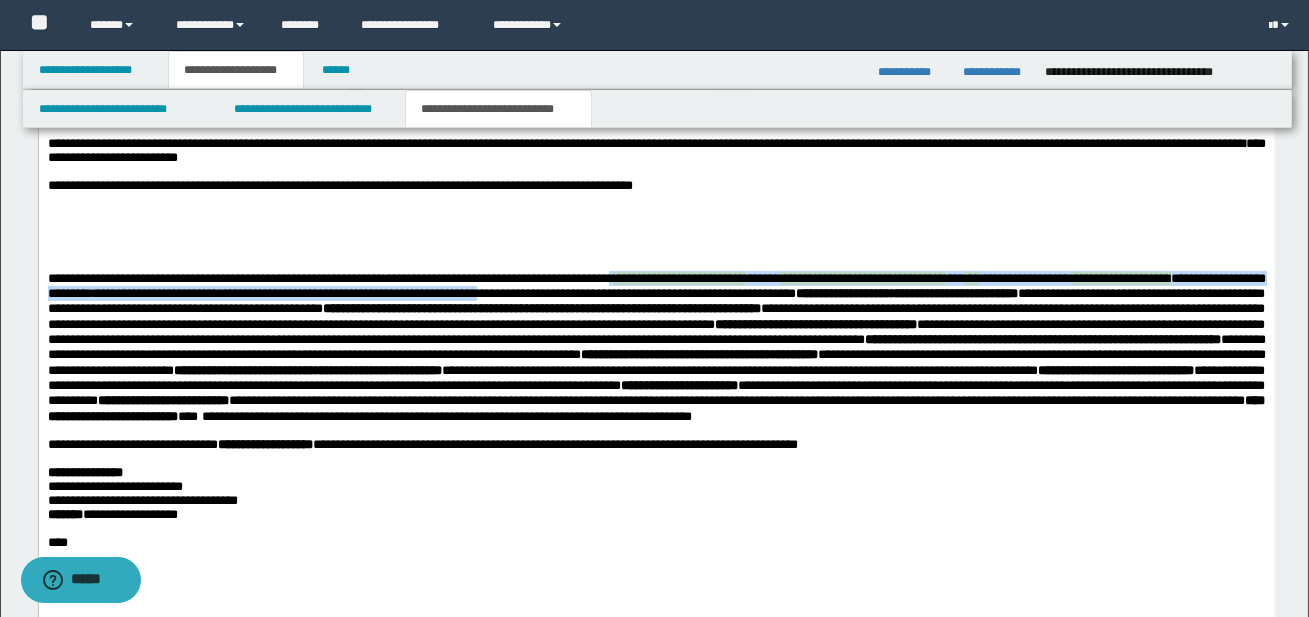 drag, startPoint x: 676, startPoint y: 283, endPoint x: 686, endPoint y: 299, distance: 18.867962 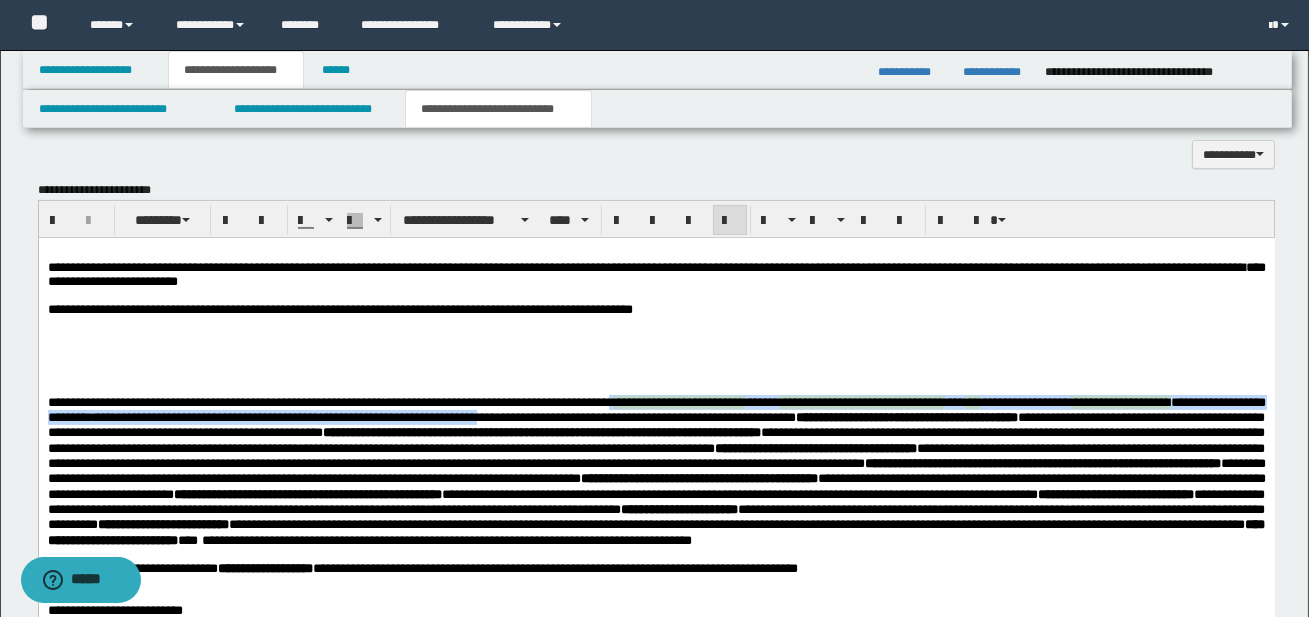 scroll, scrollTop: 939, scrollLeft: 0, axis: vertical 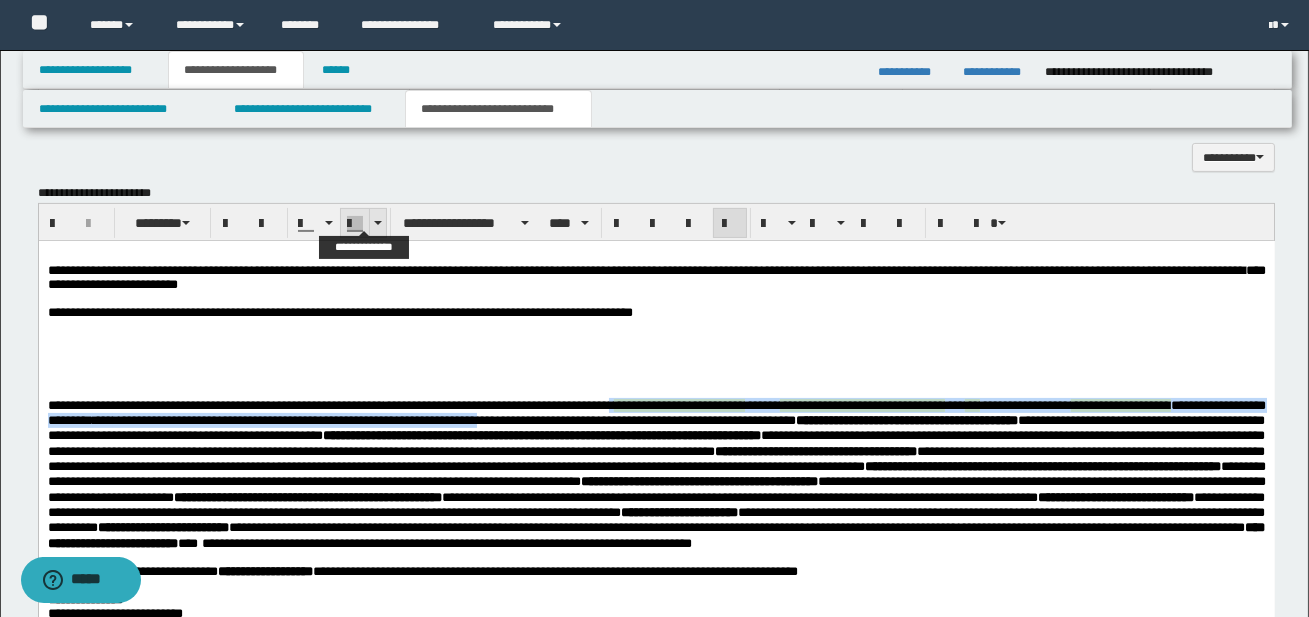 click at bounding box center [377, 223] 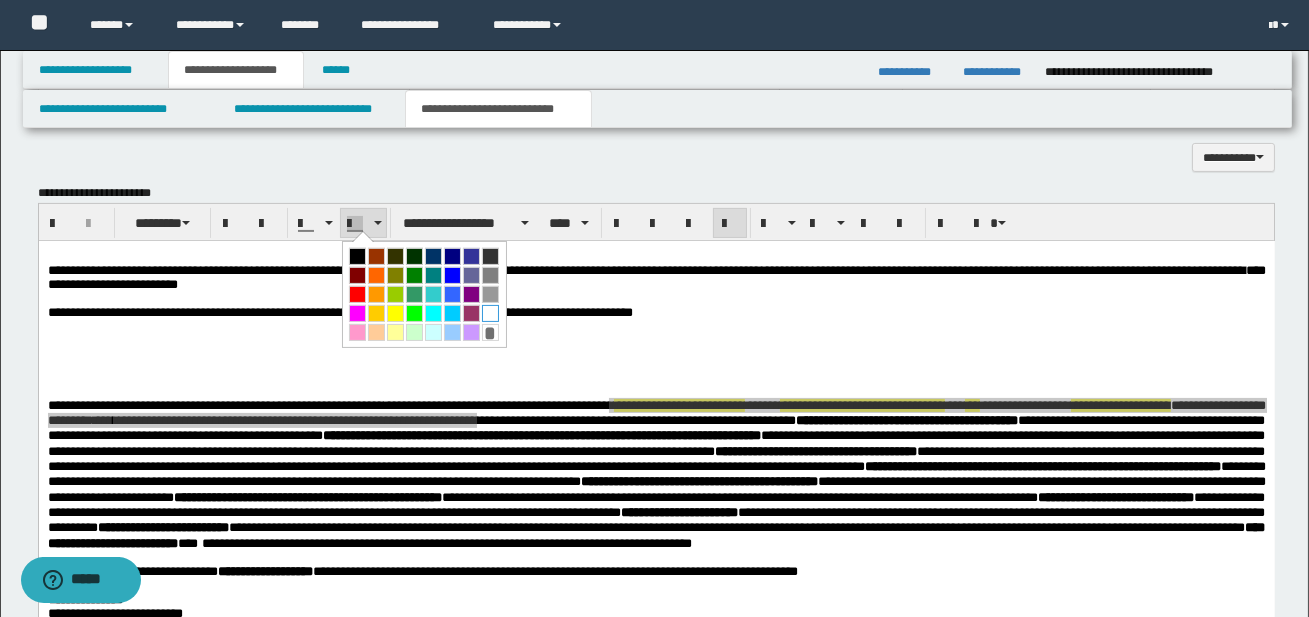 drag, startPoint x: 490, startPoint y: 305, endPoint x: 451, endPoint y: 72, distance: 236.24141 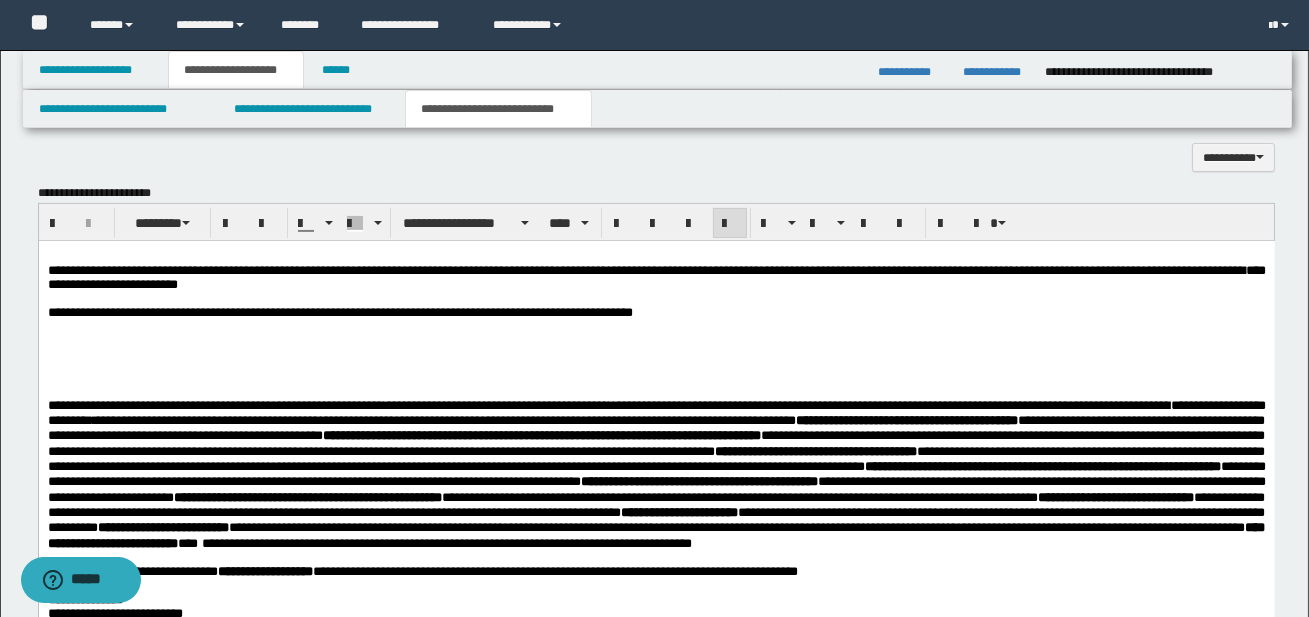 click on "**********" at bounding box center [498, 404] 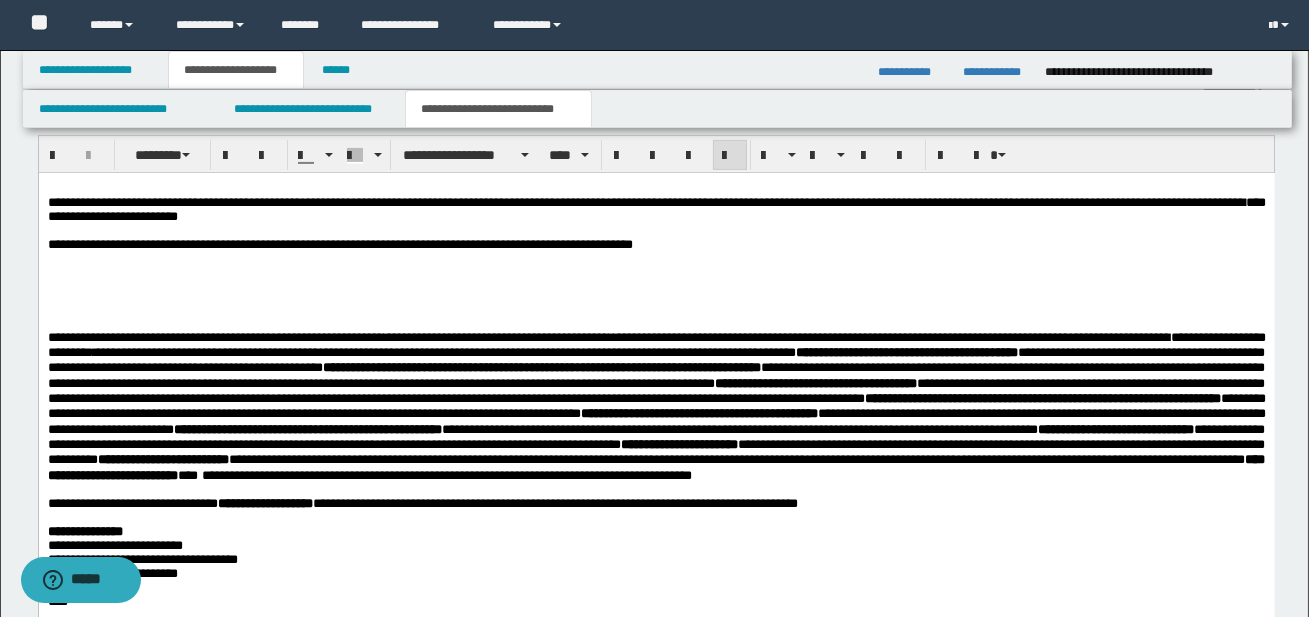 scroll, scrollTop: 1032, scrollLeft: 0, axis: vertical 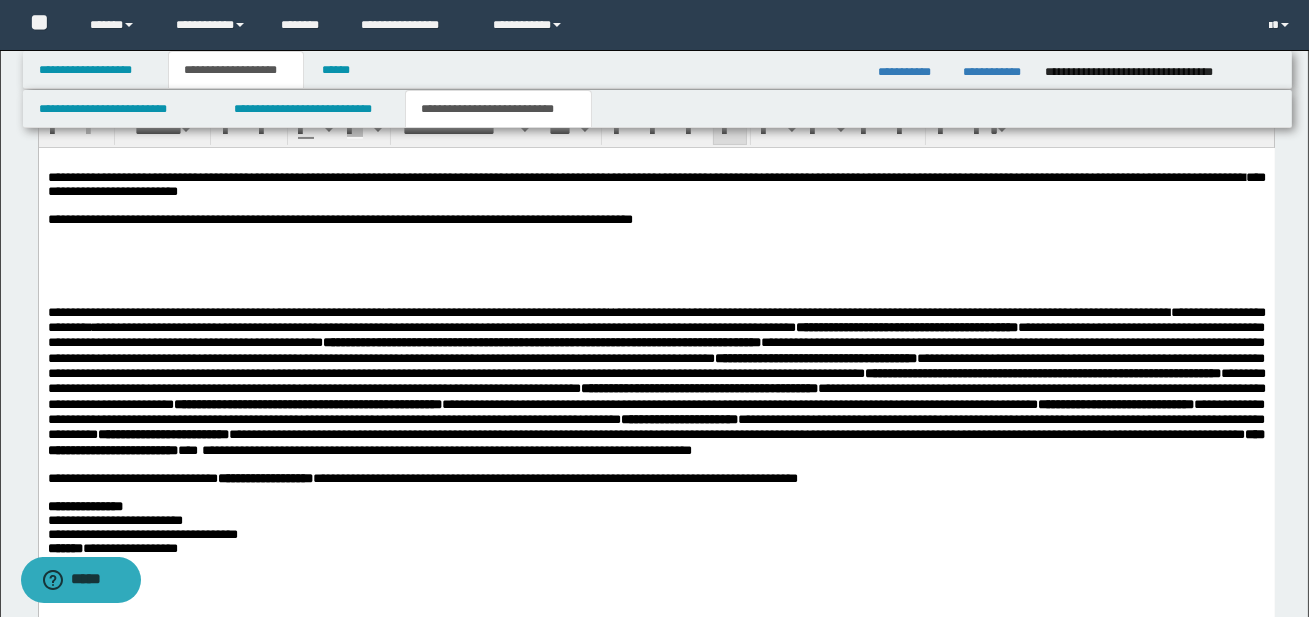 click on "**********" at bounding box center [656, 380] 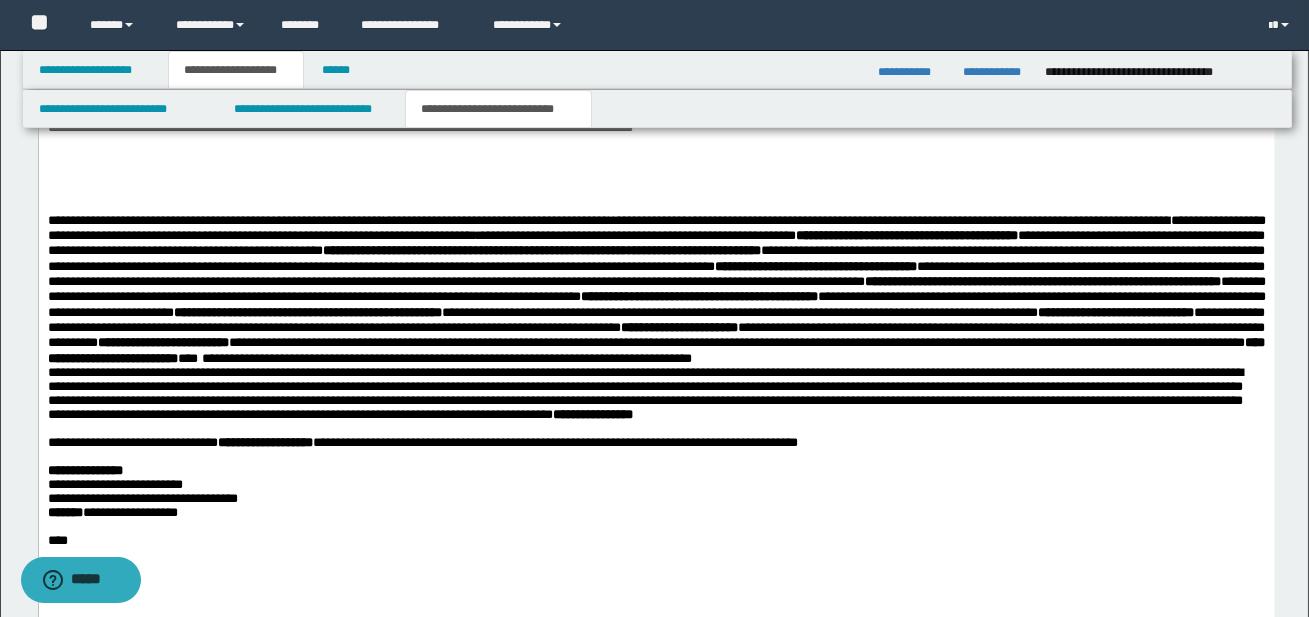 scroll, scrollTop: 1125, scrollLeft: 0, axis: vertical 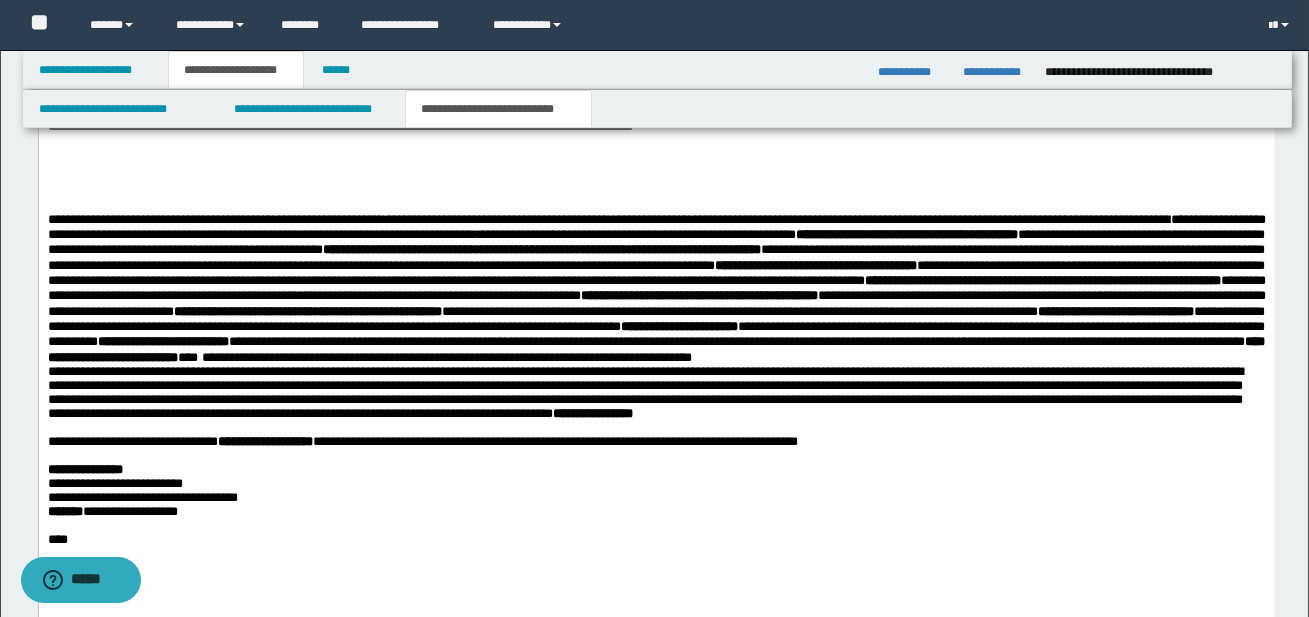 click on "**********" at bounding box center [656, 329] 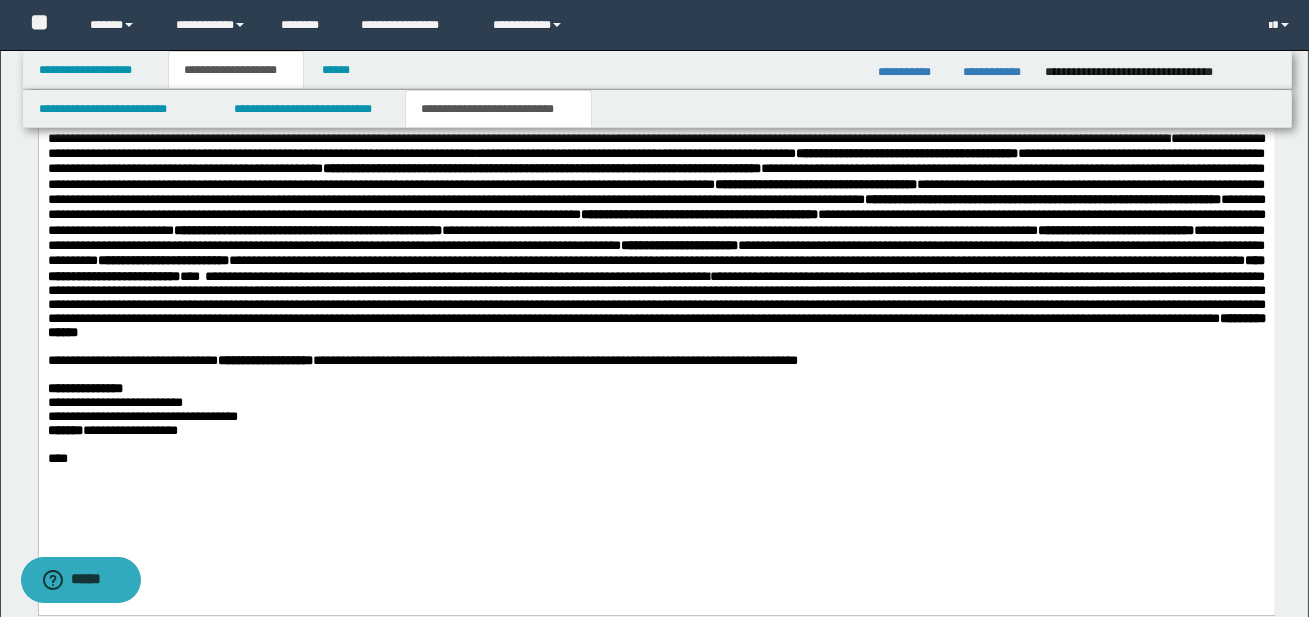 scroll, scrollTop: 1207, scrollLeft: 0, axis: vertical 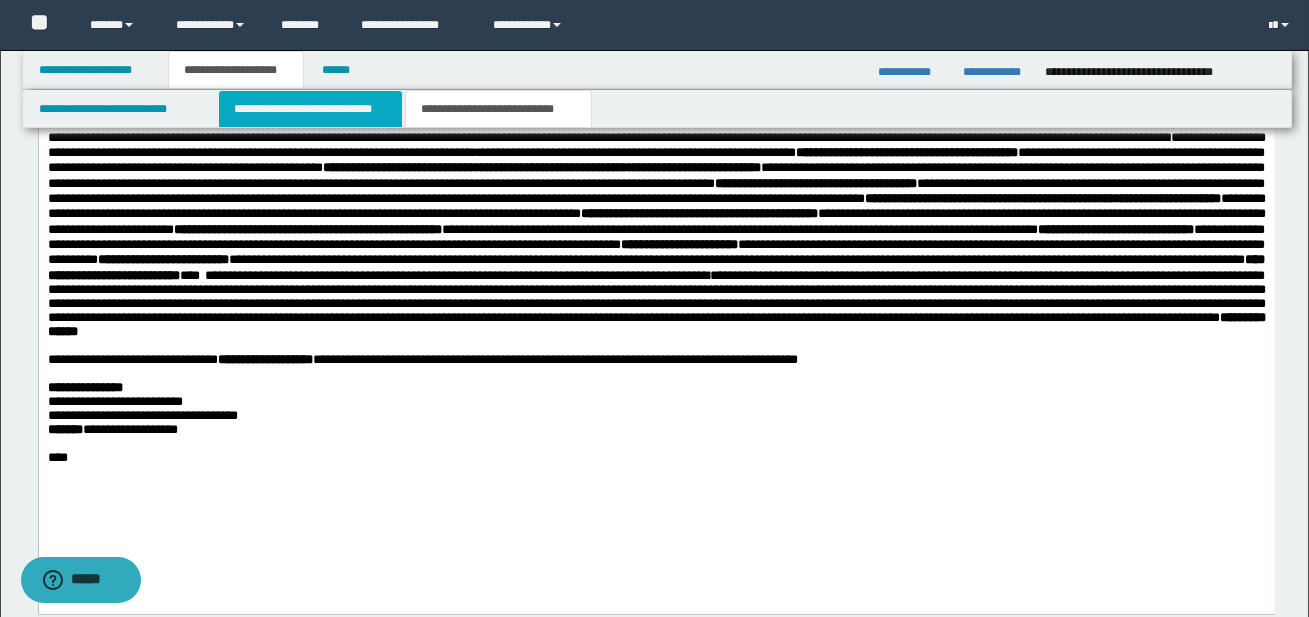 click on "**********" at bounding box center (310, 109) 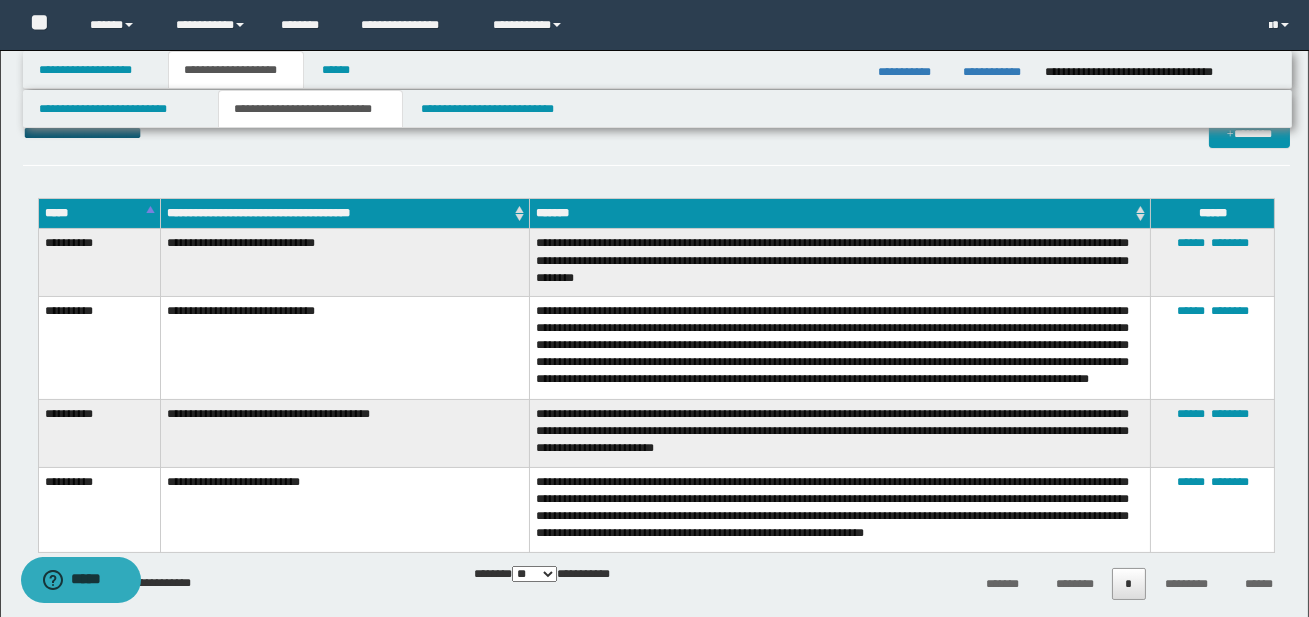 scroll, scrollTop: 364, scrollLeft: 0, axis: vertical 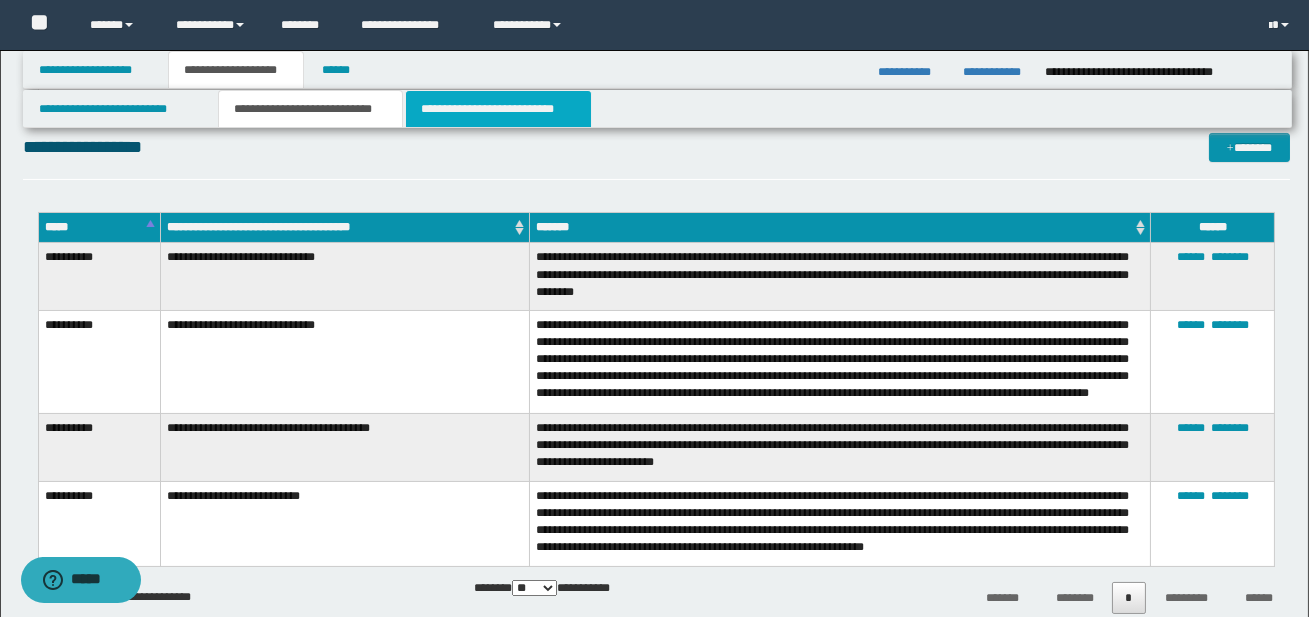 click on "**********" at bounding box center (498, 109) 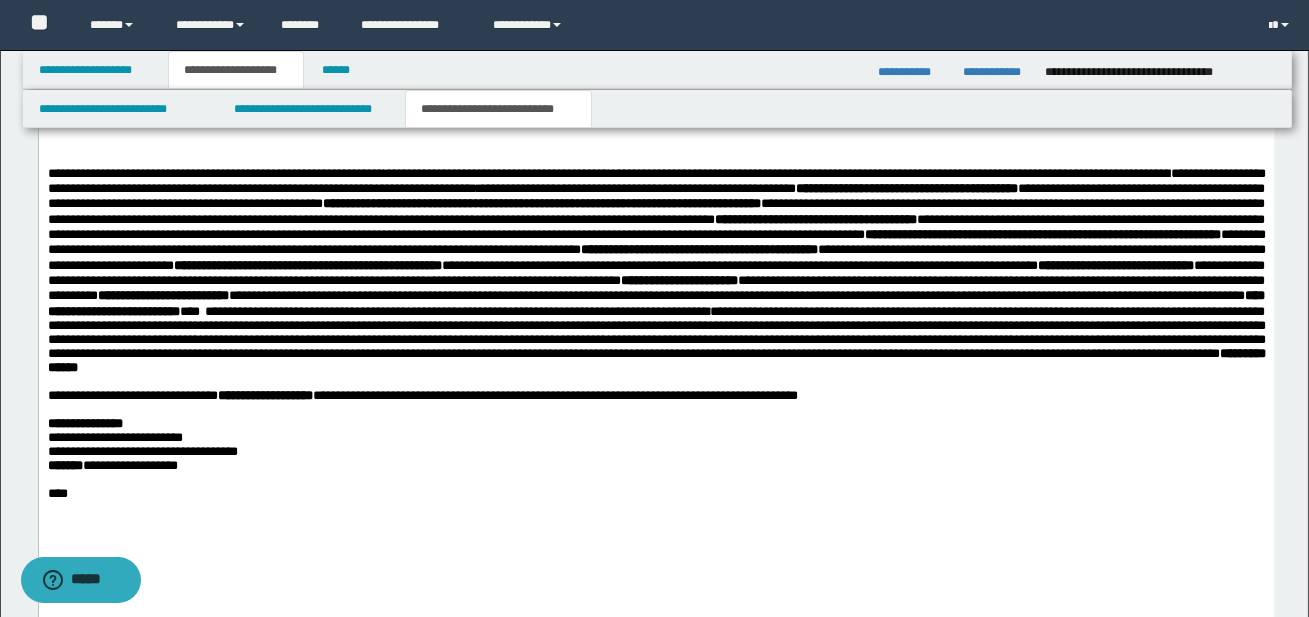 scroll, scrollTop: 1177, scrollLeft: 0, axis: vertical 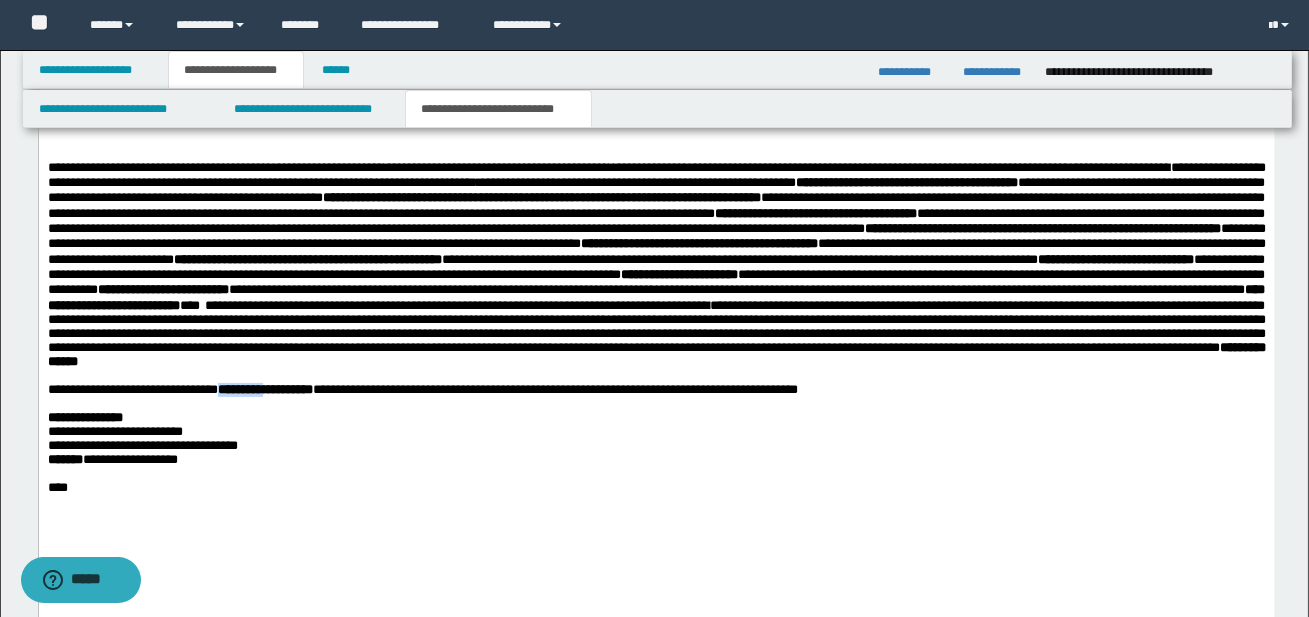 drag, startPoint x: 302, startPoint y: 418, endPoint x: 223, endPoint y: 415, distance: 79.05694 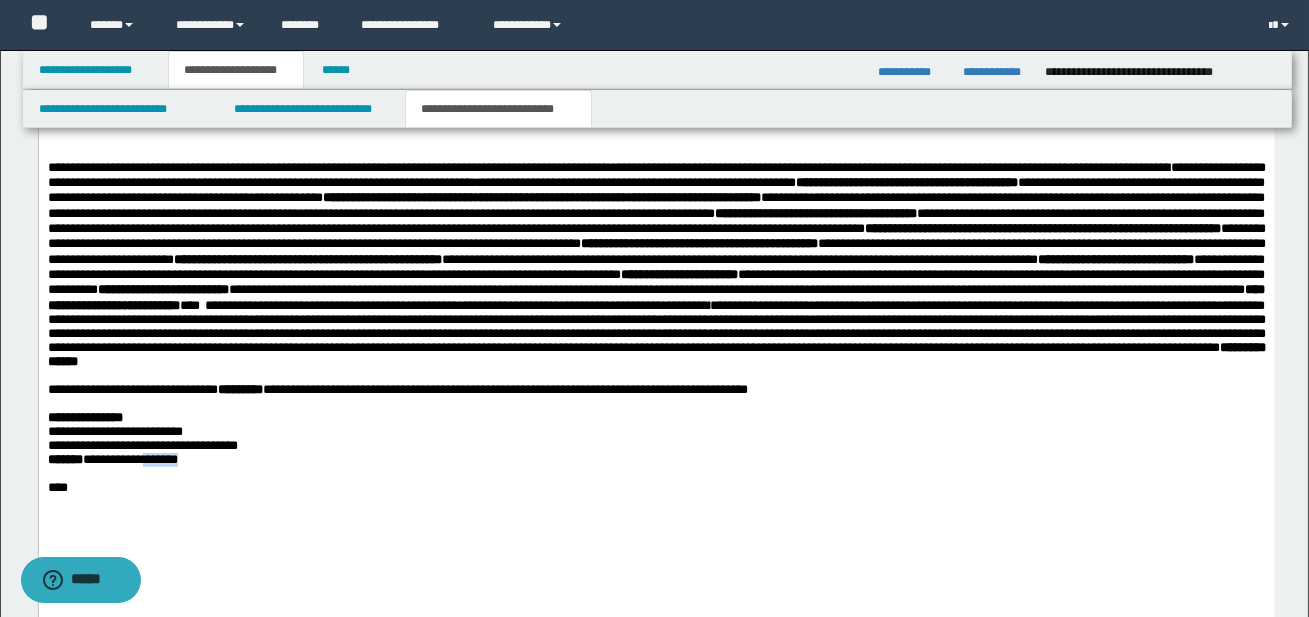 drag, startPoint x: 163, startPoint y: 496, endPoint x: 201, endPoint y: 497, distance: 38.013157 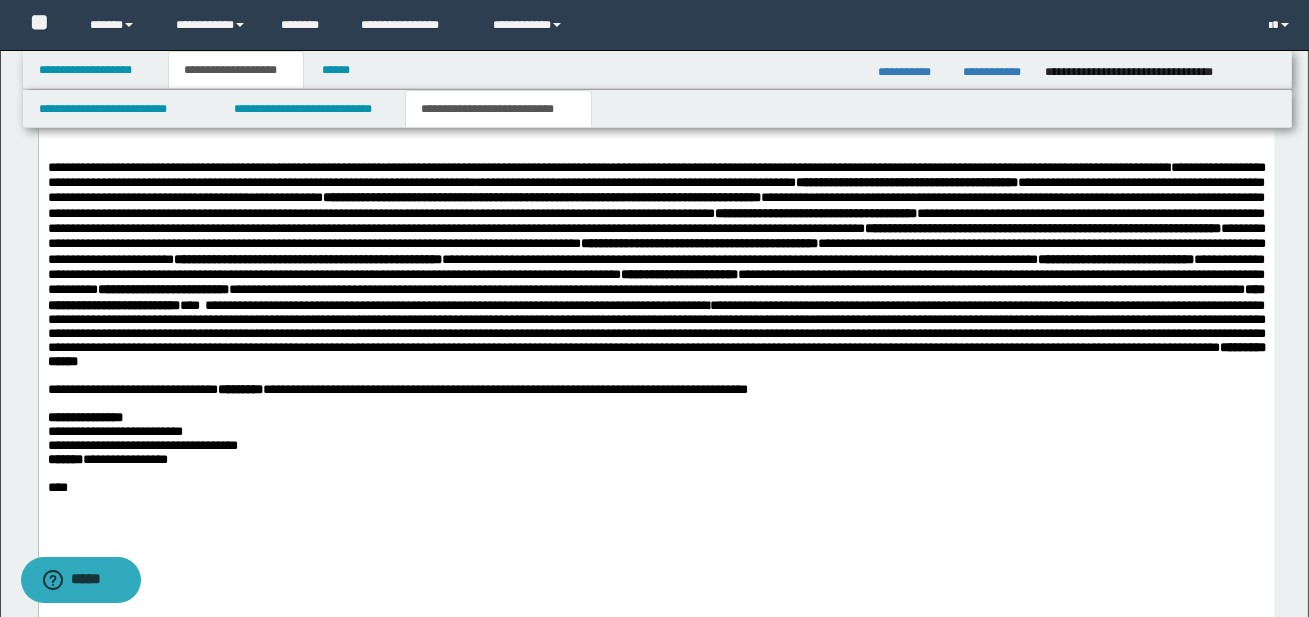 click at bounding box center [656, 473] 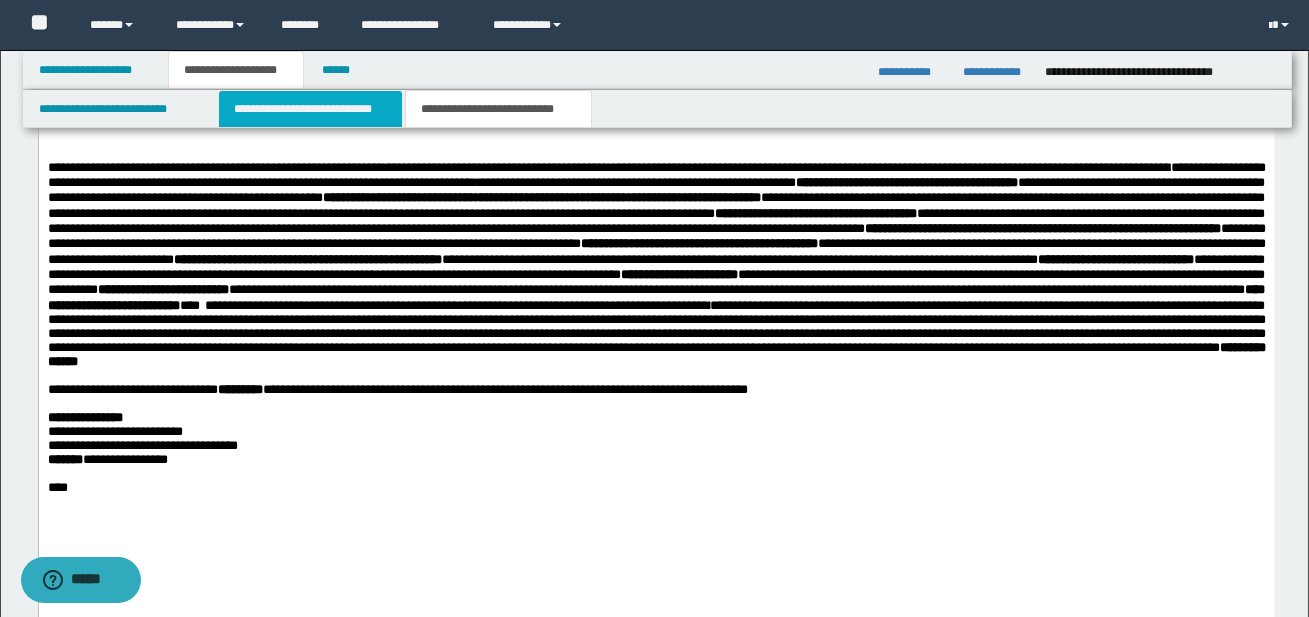 click on "**********" at bounding box center [310, 109] 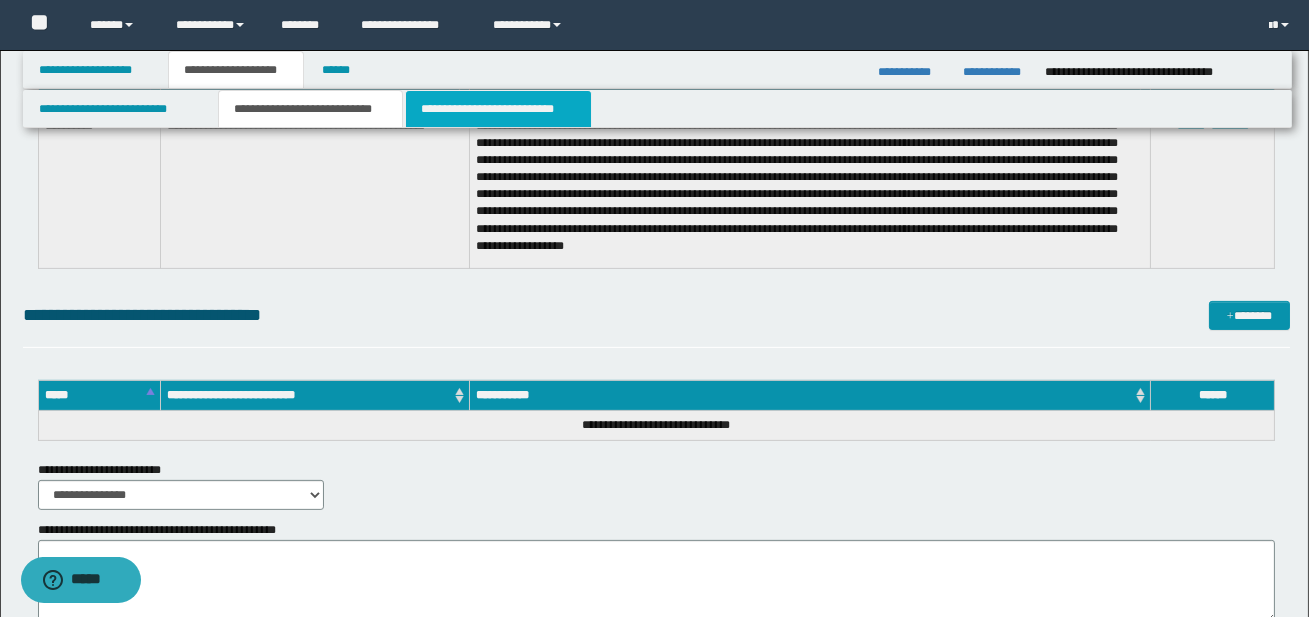 click on "**********" at bounding box center (498, 109) 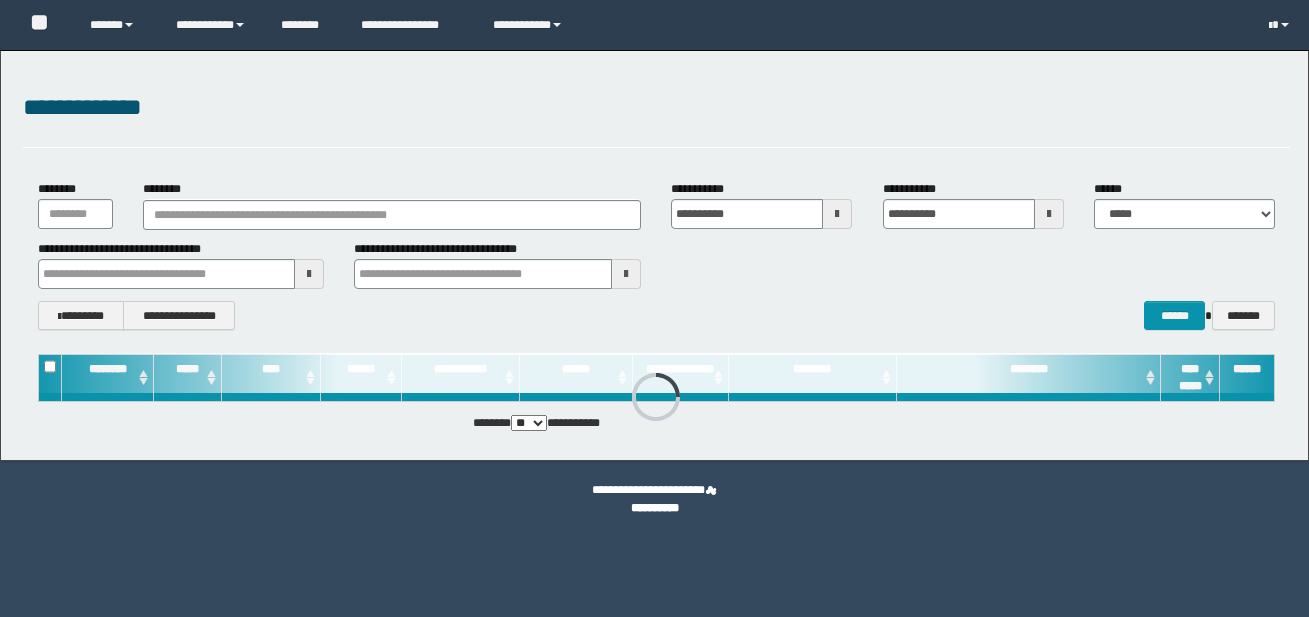 scroll, scrollTop: 0, scrollLeft: 0, axis: both 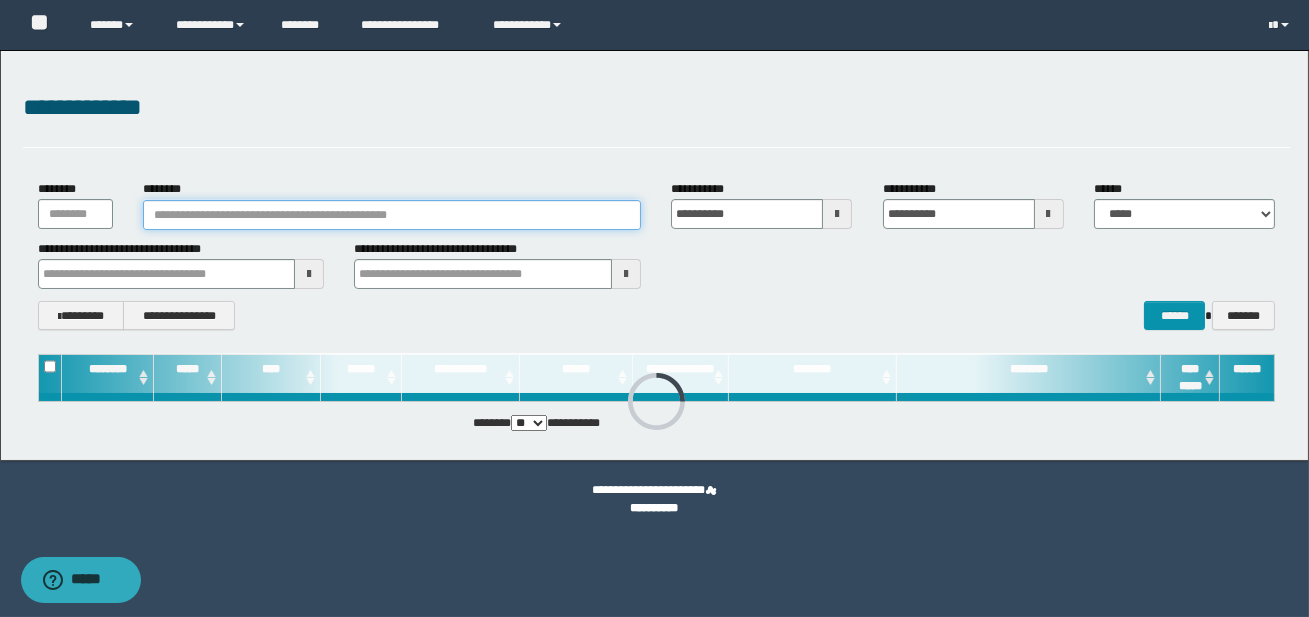 click on "********" at bounding box center [392, 215] 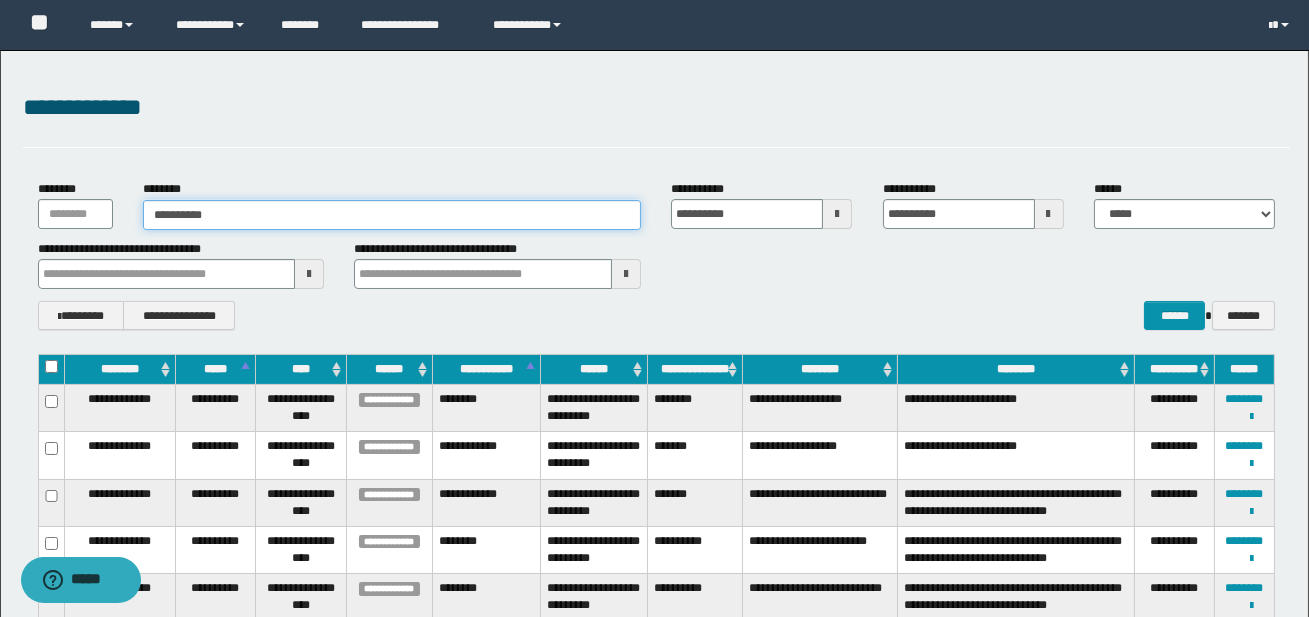 type on "**********" 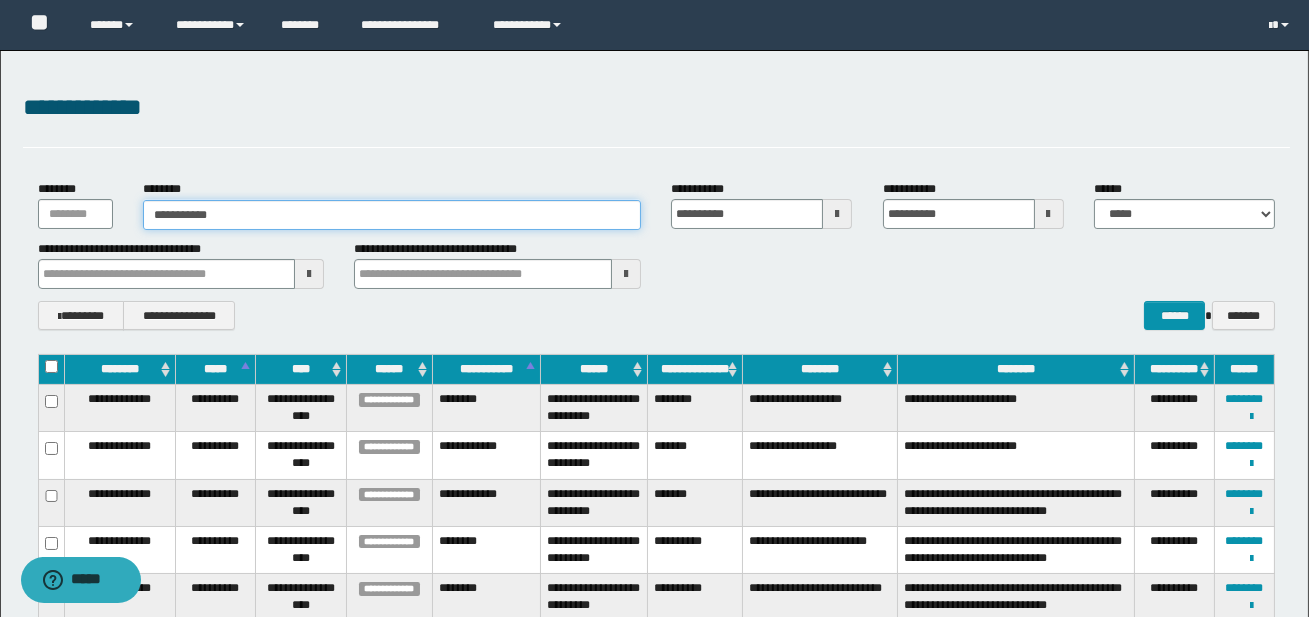 type on "**********" 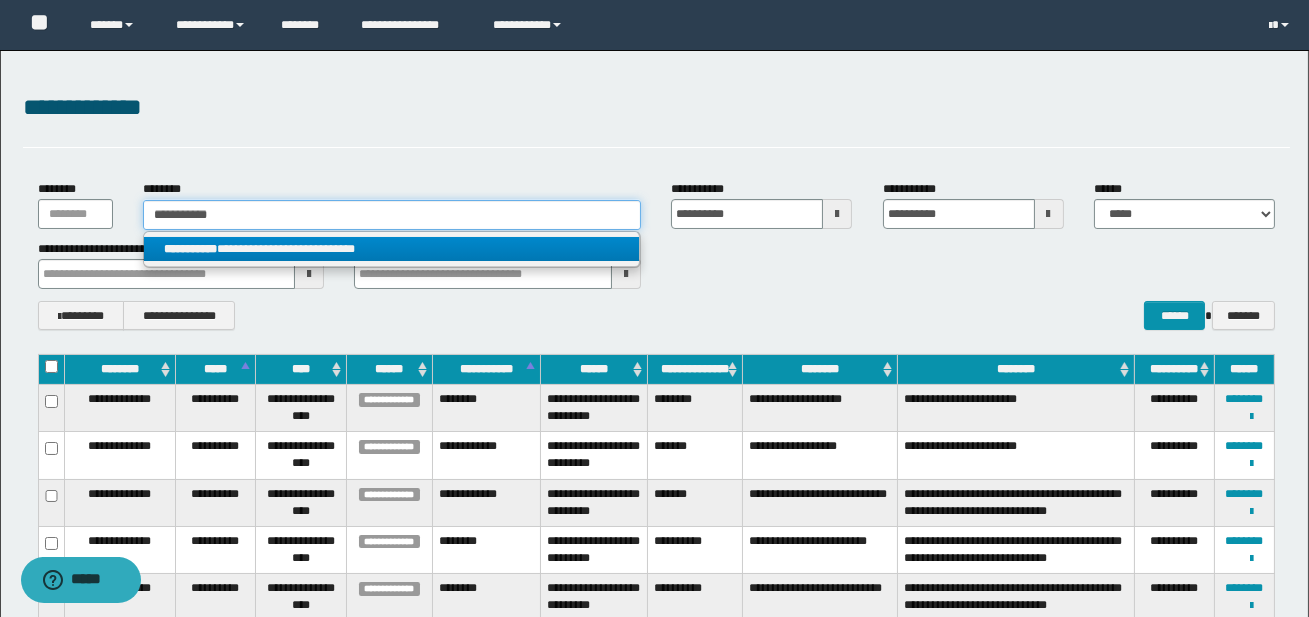 type on "**********" 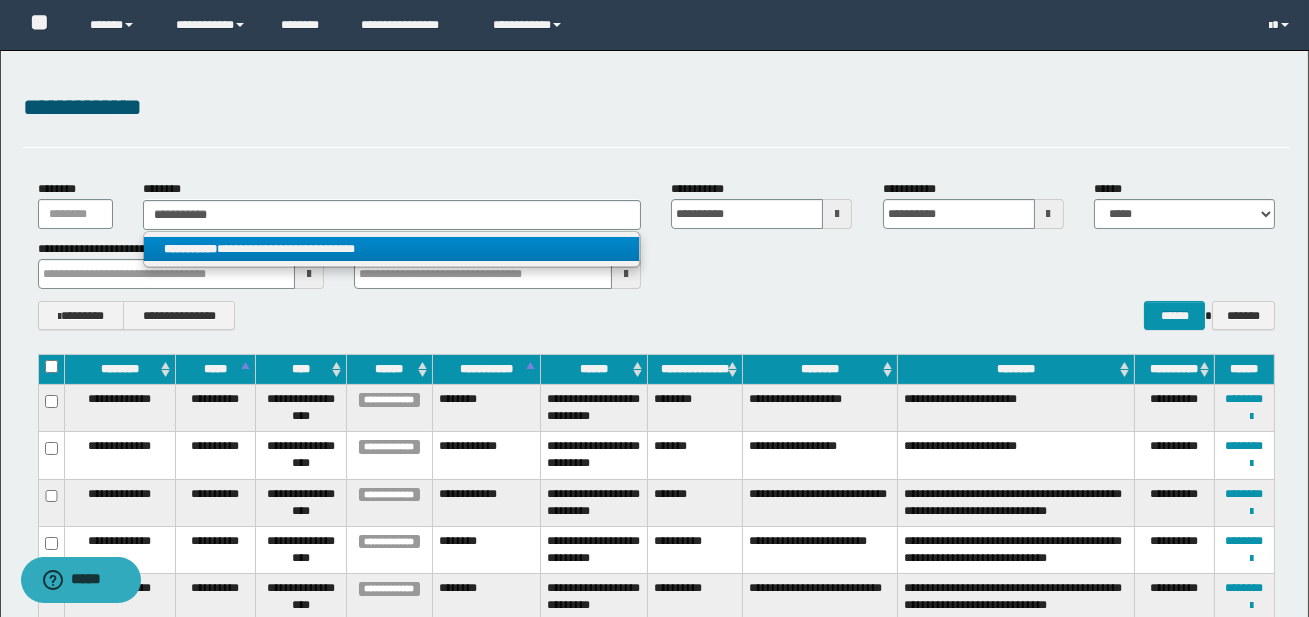 click on "**********" at bounding box center [391, 249] 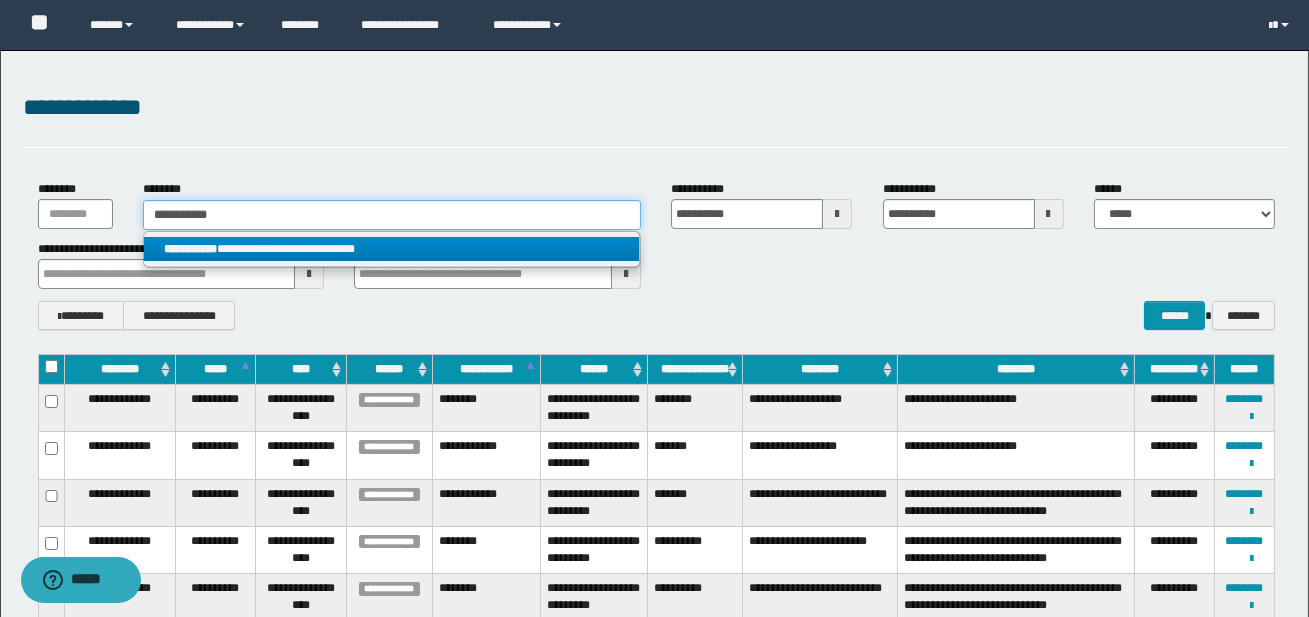 type 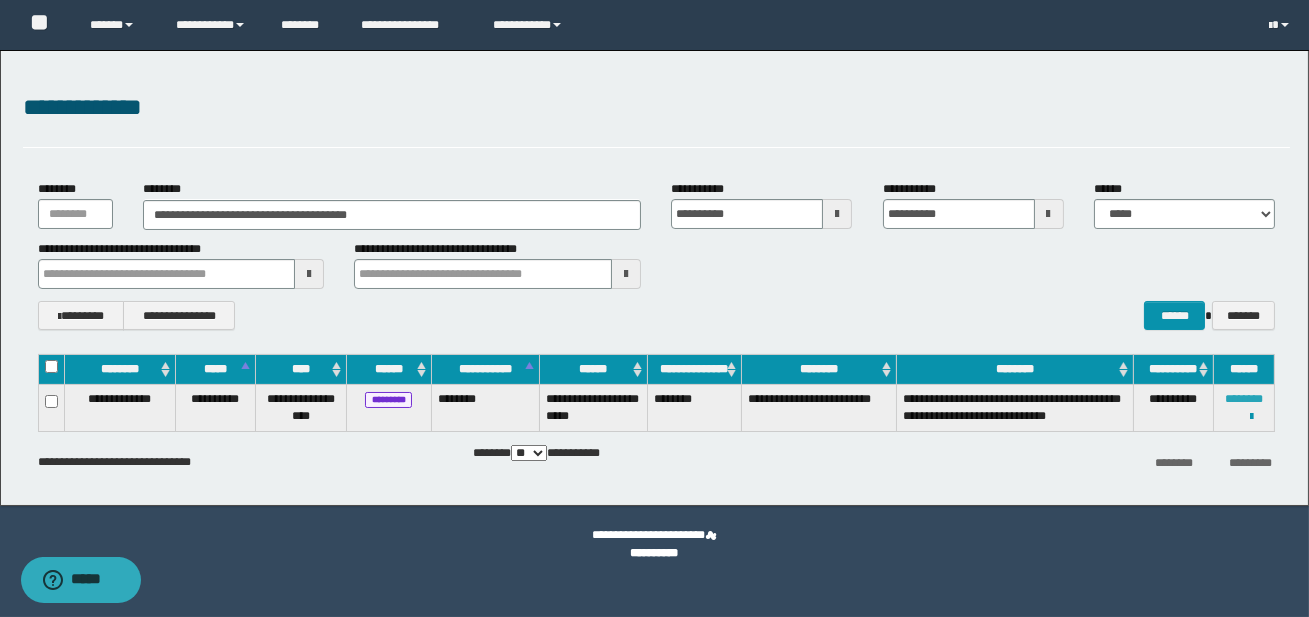 click on "********" at bounding box center (1244, 399) 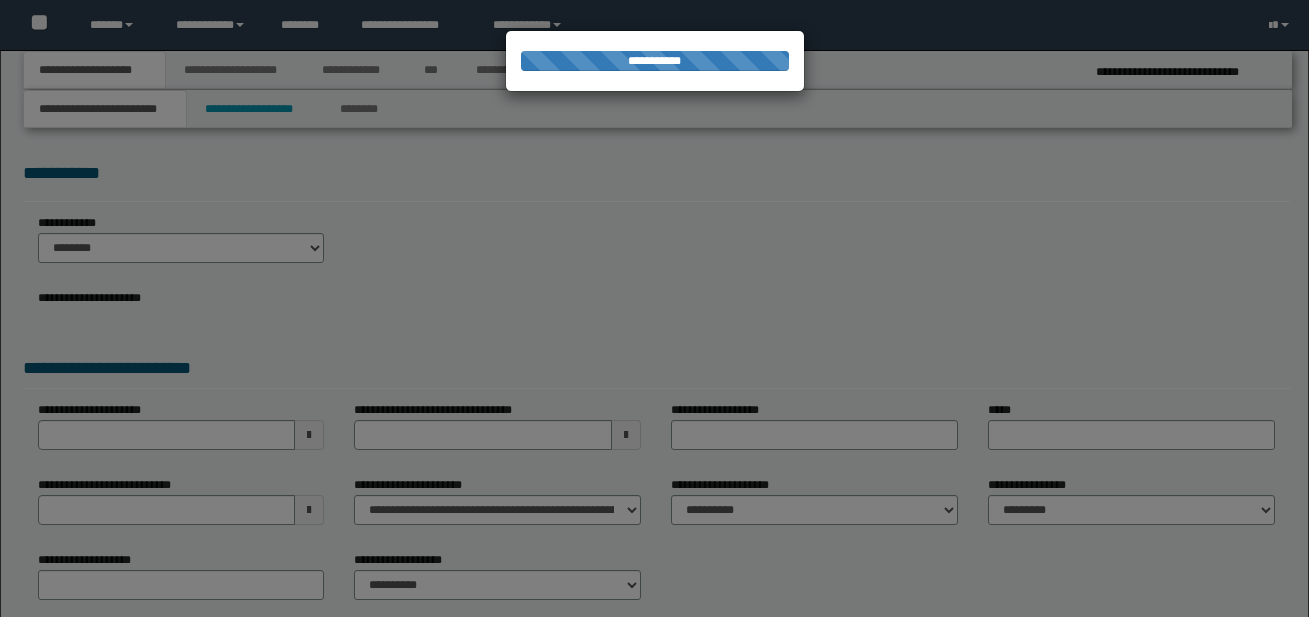 scroll, scrollTop: 0, scrollLeft: 0, axis: both 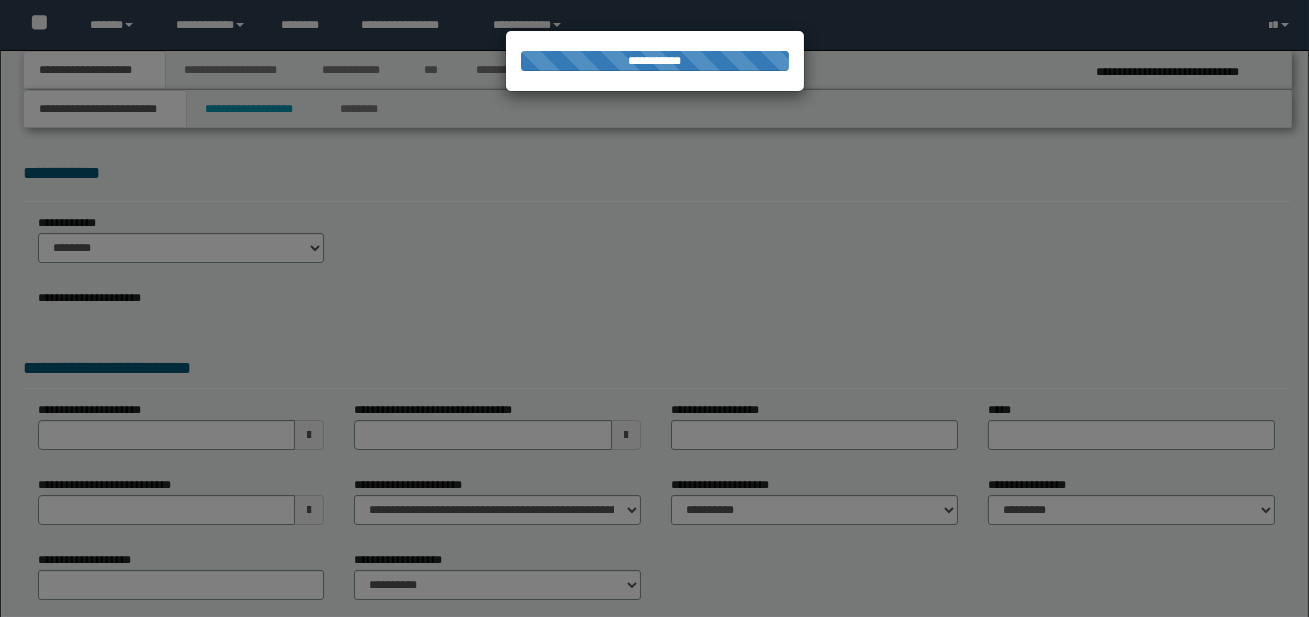 select on "*" 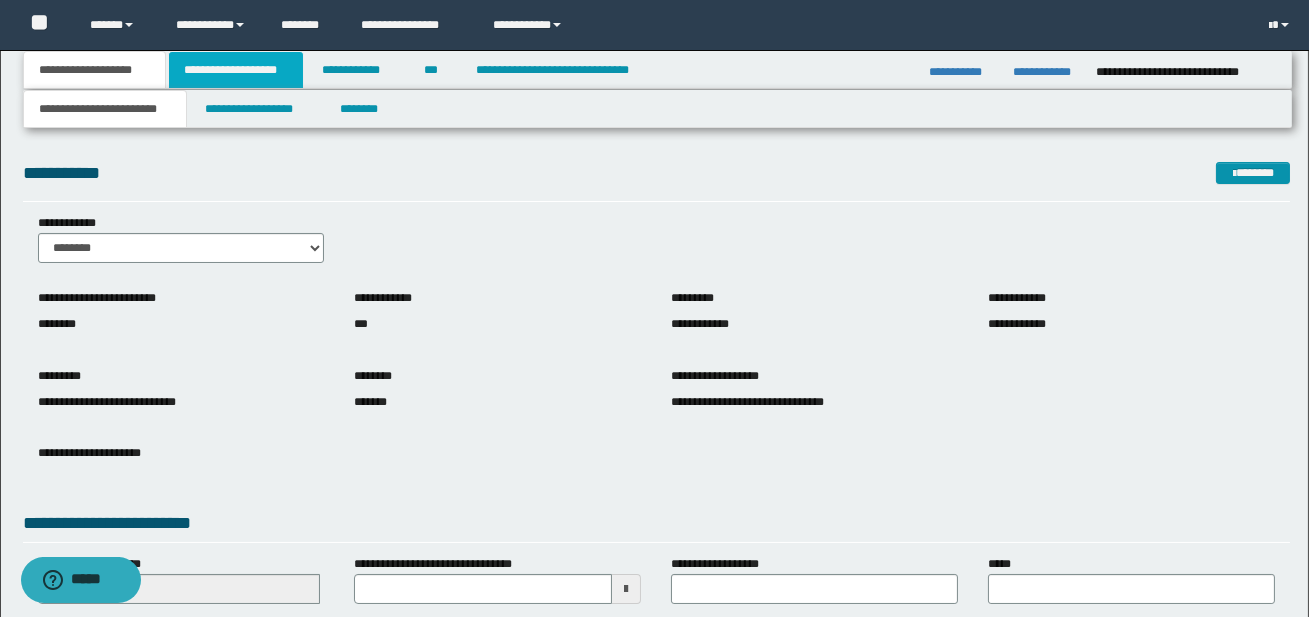 click on "**********" at bounding box center (236, 70) 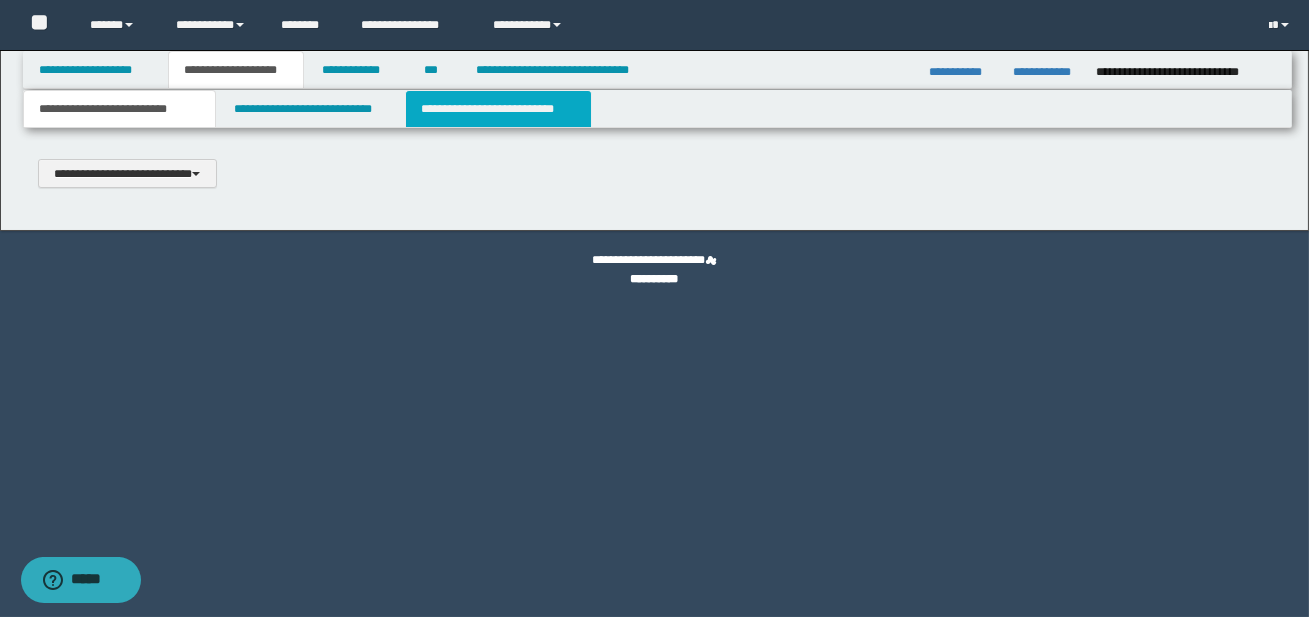 type 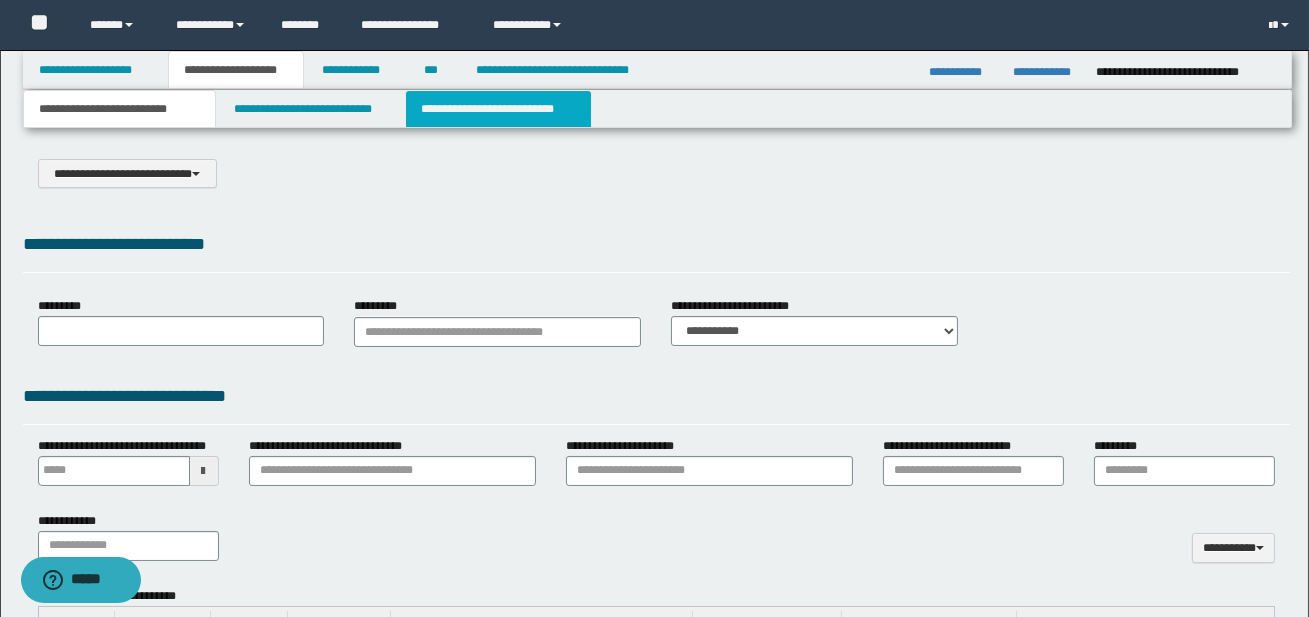 type on "**********" 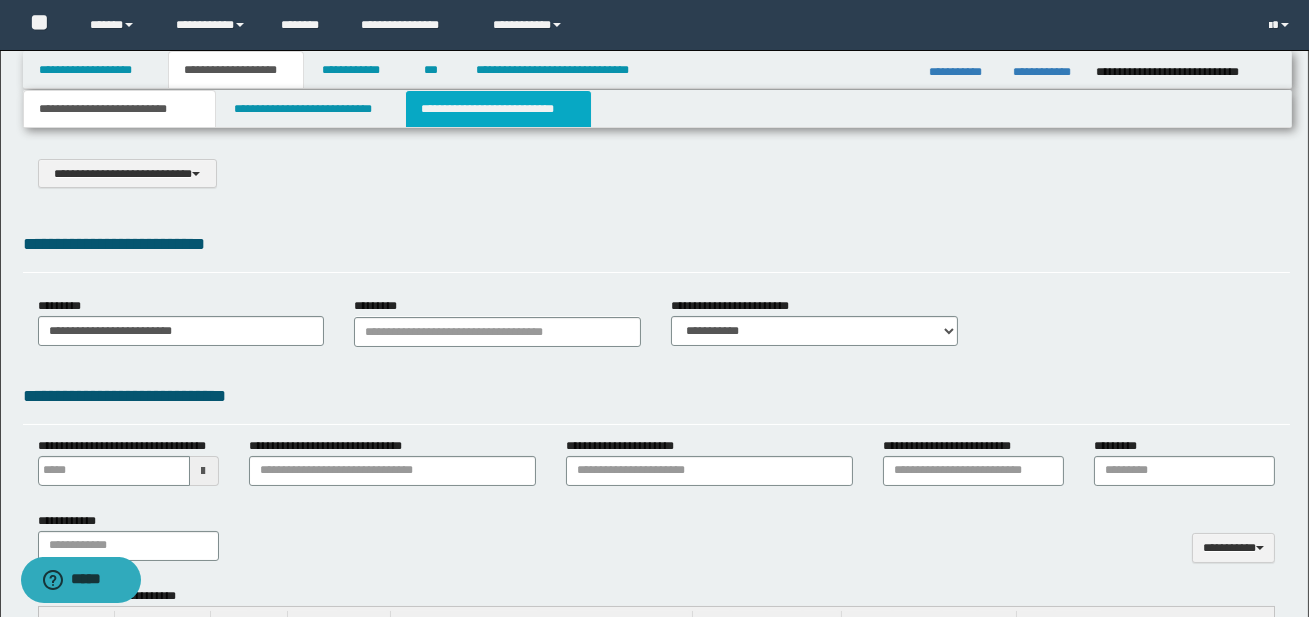 click on "**********" at bounding box center (498, 109) 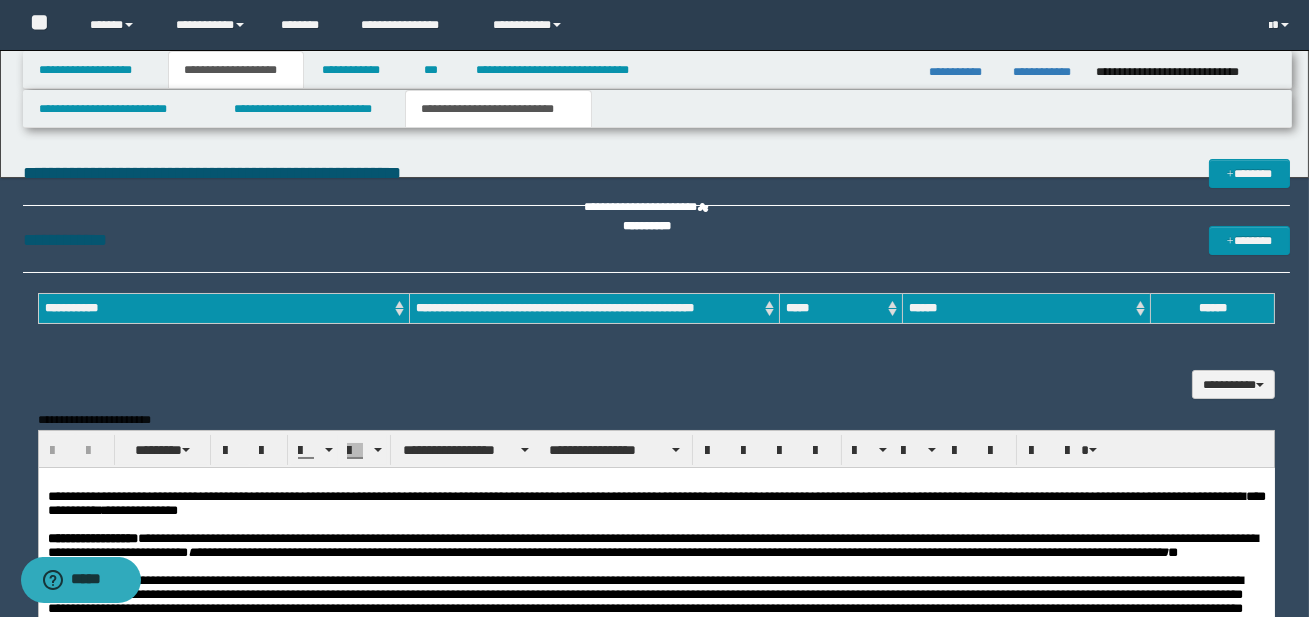 scroll, scrollTop: 0, scrollLeft: 0, axis: both 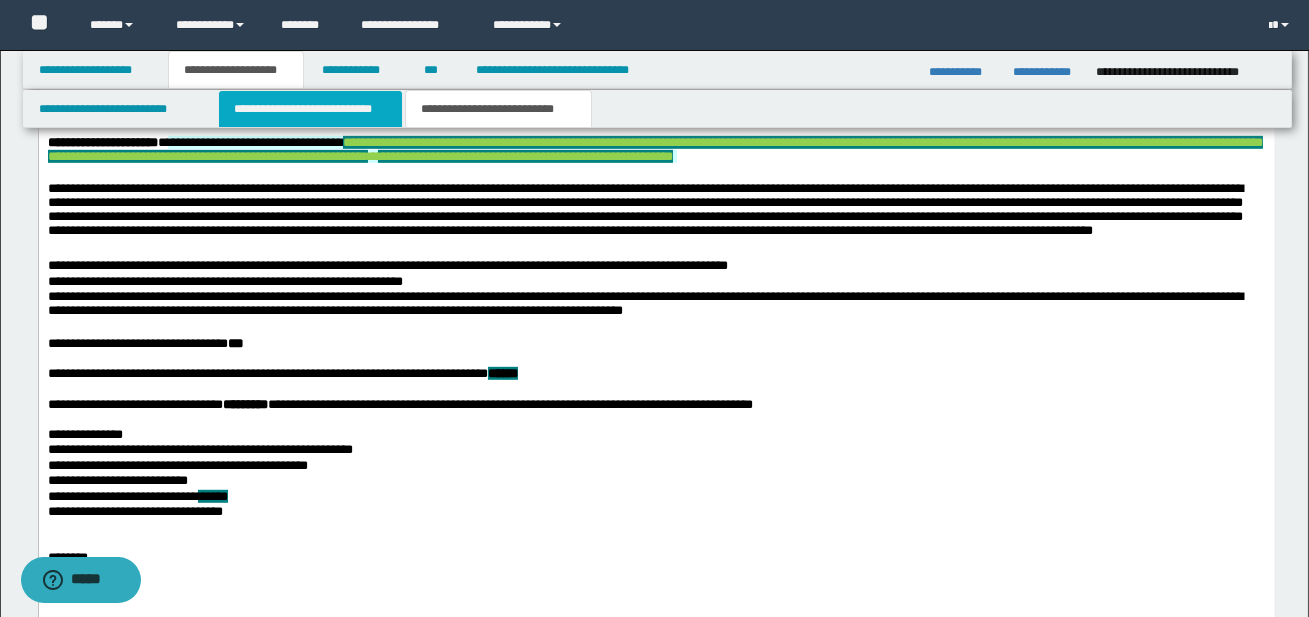 click on "**********" at bounding box center (310, 109) 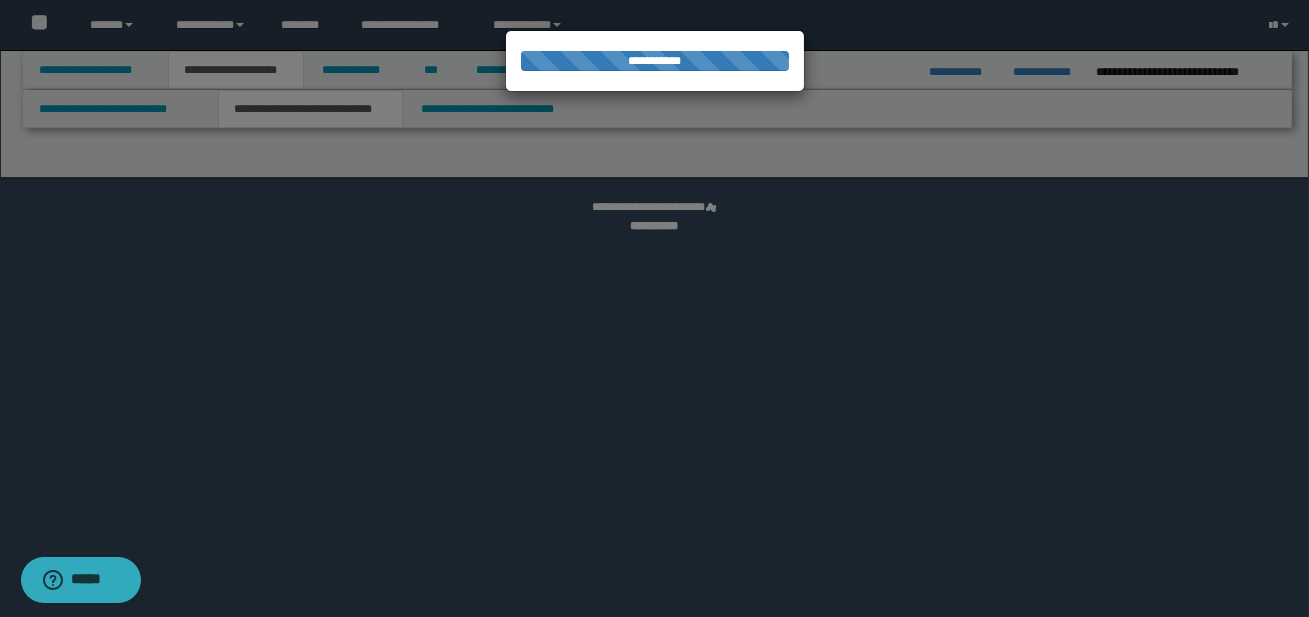 select on "*" 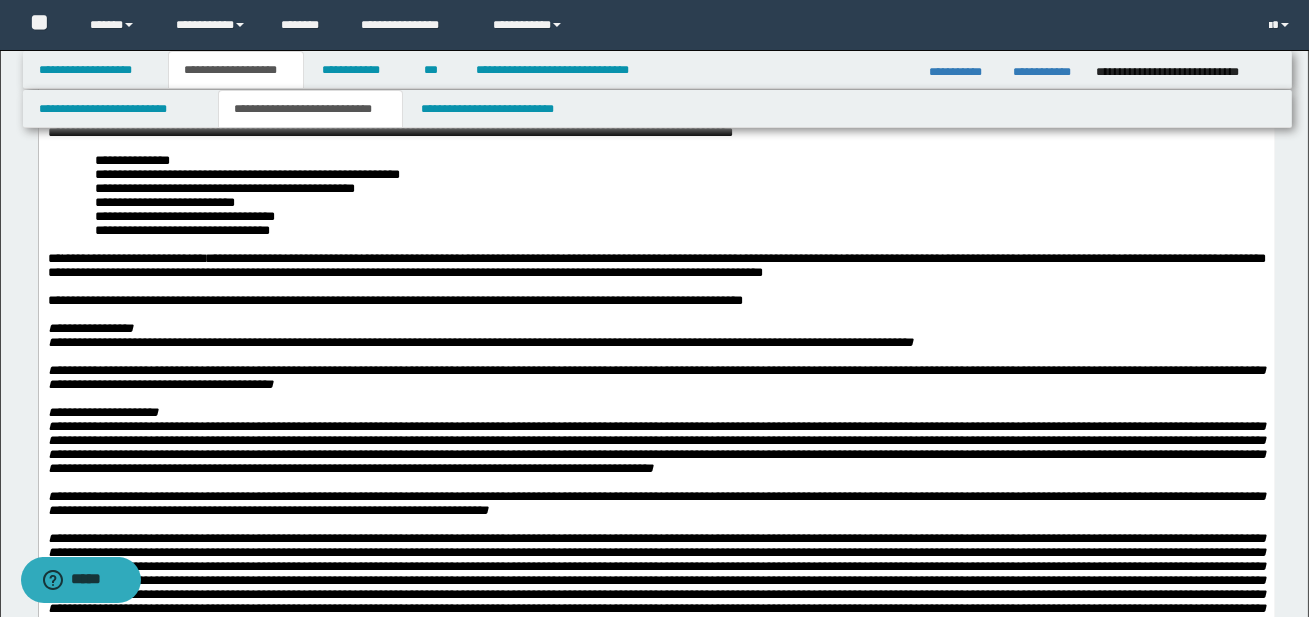 scroll, scrollTop: 767, scrollLeft: 0, axis: vertical 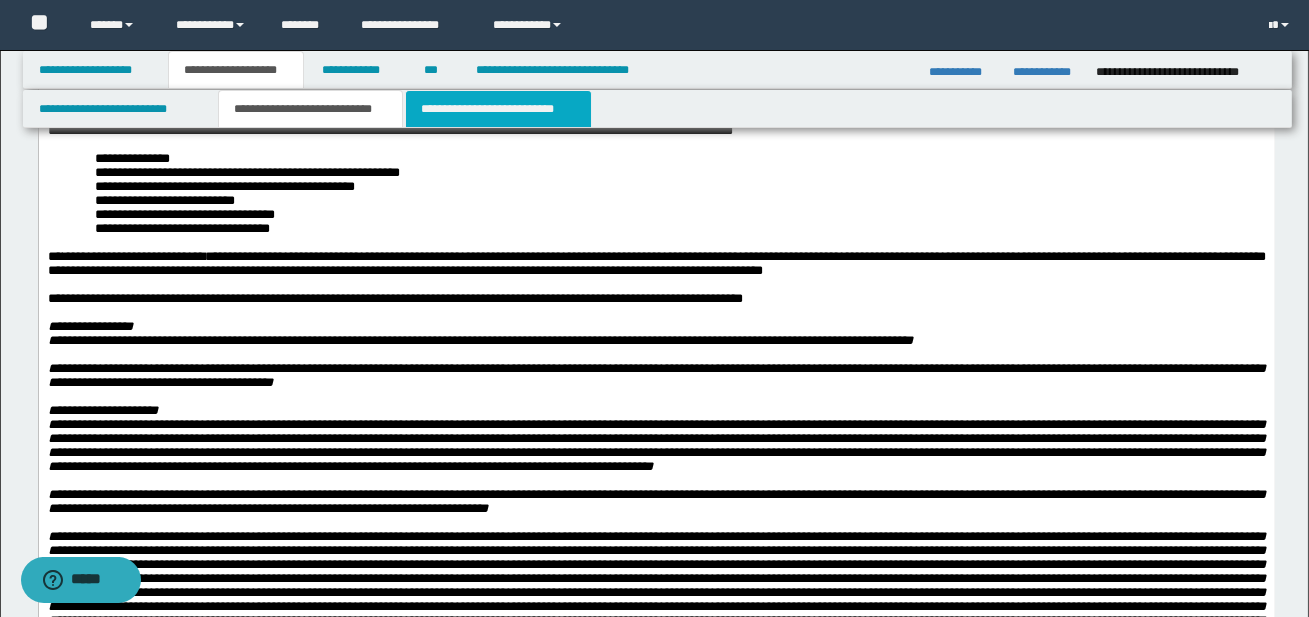 click on "**********" at bounding box center (498, 109) 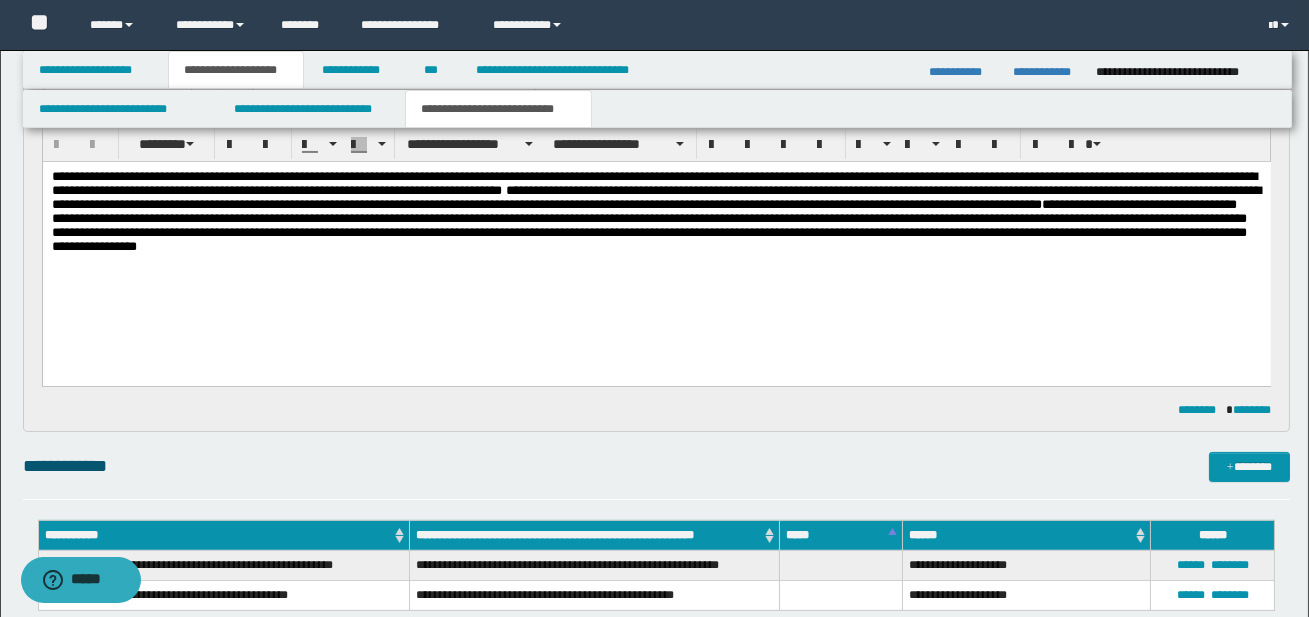 scroll, scrollTop: 751, scrollLeft: 0, axis: vertical 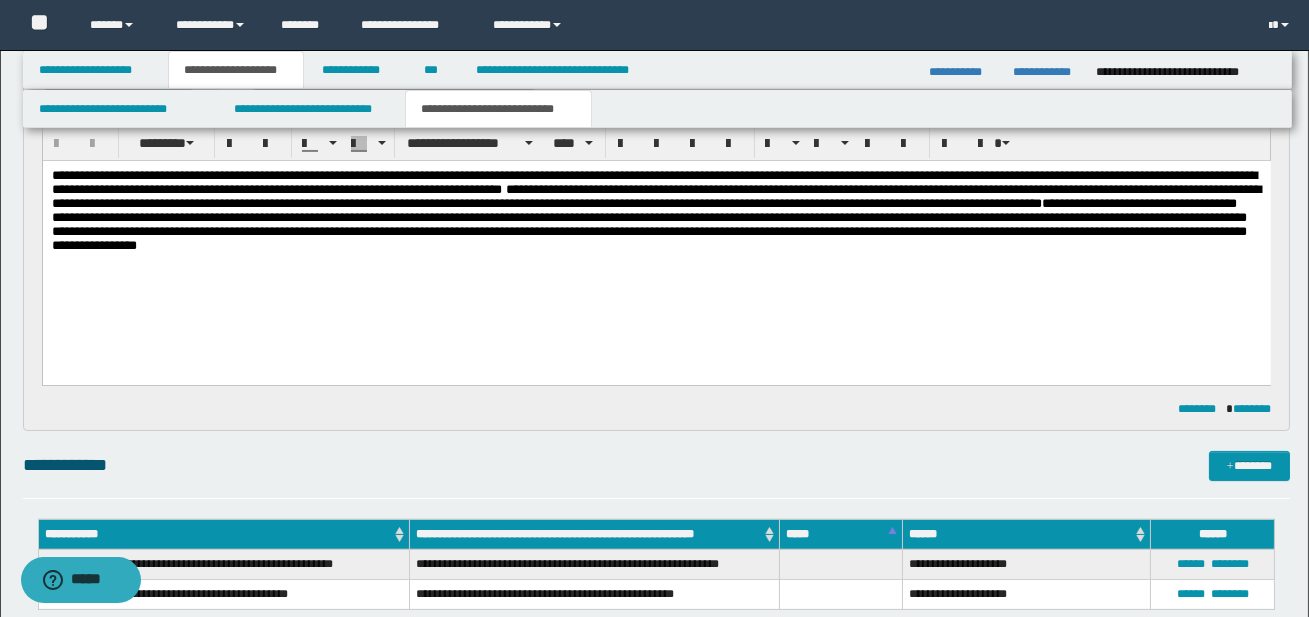 click on "**********" at bounding box center [653, 181] 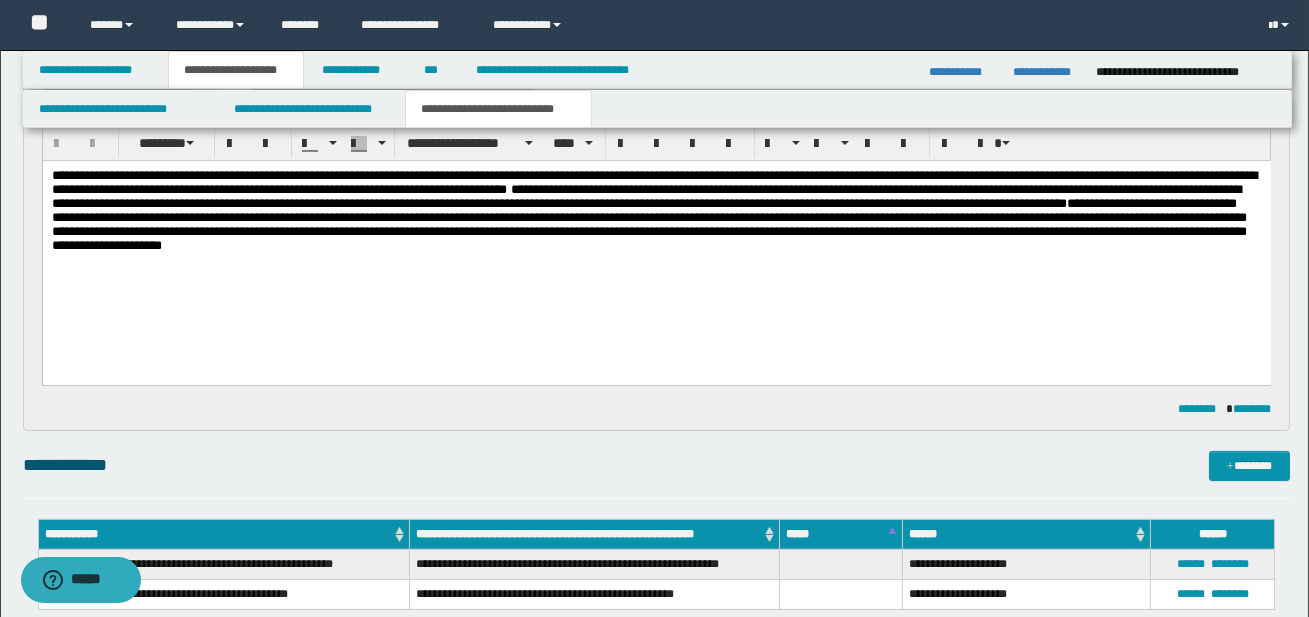 type 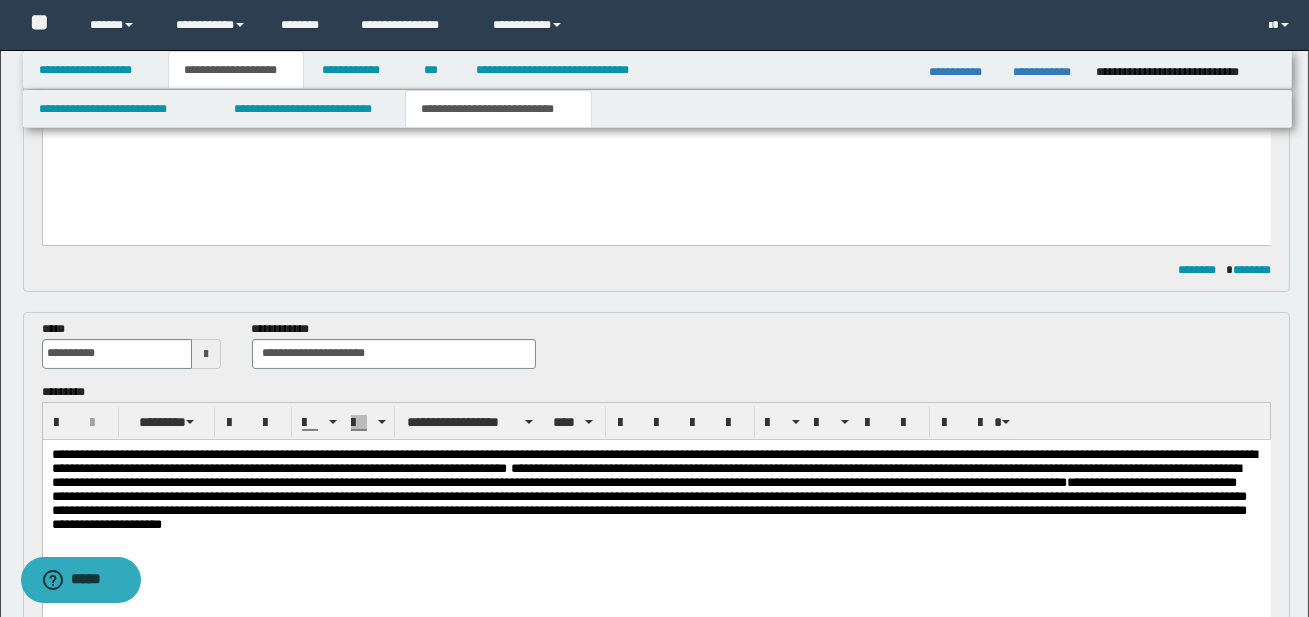 scroll, scrollTop: 475, scrollLeft: 0, axis: vertical 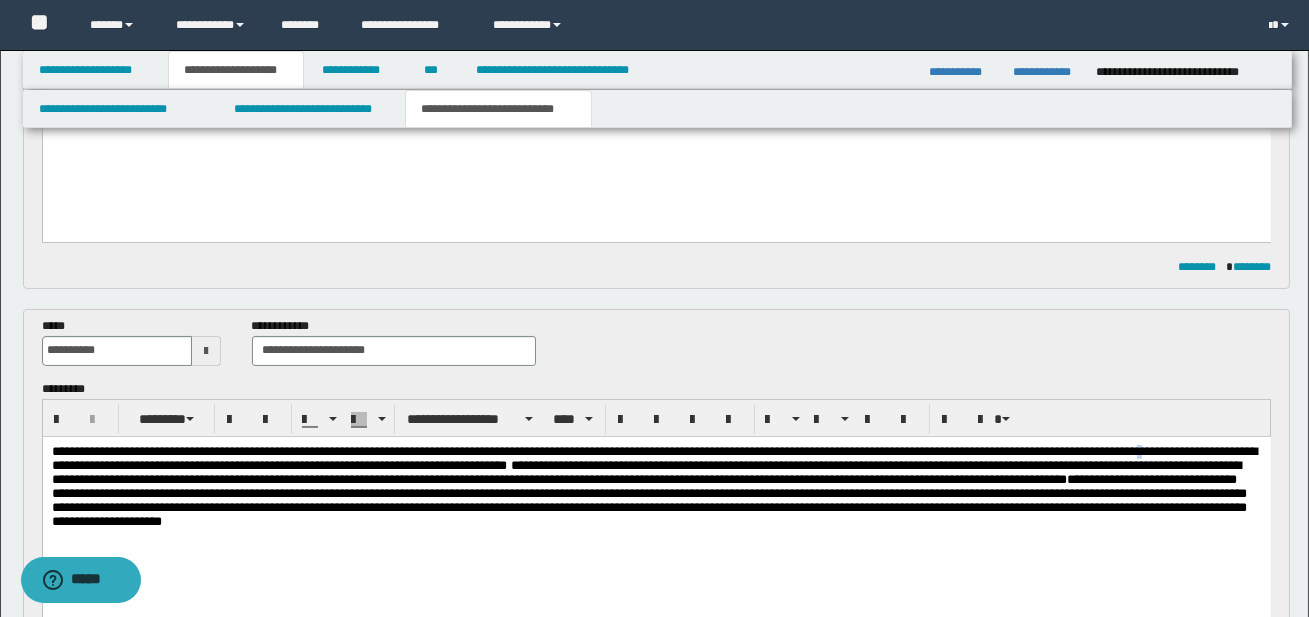 click on "**********" at bounding box center [653, 457] 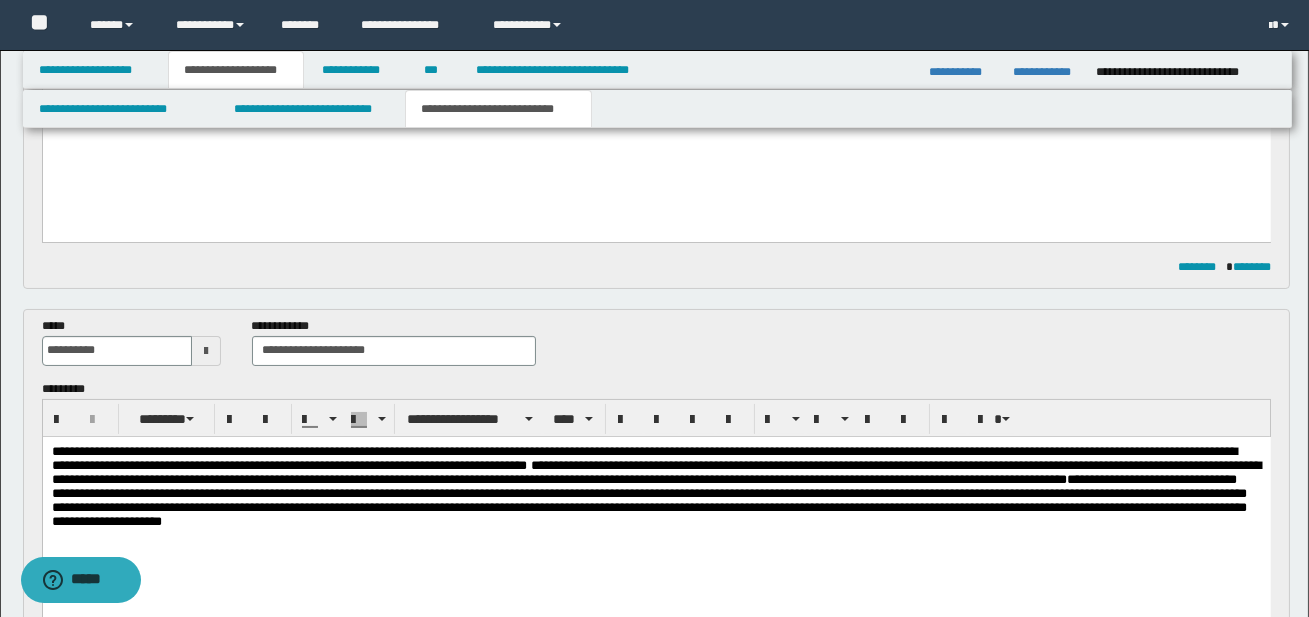 click on "**********" at bounding box center (643, 457) 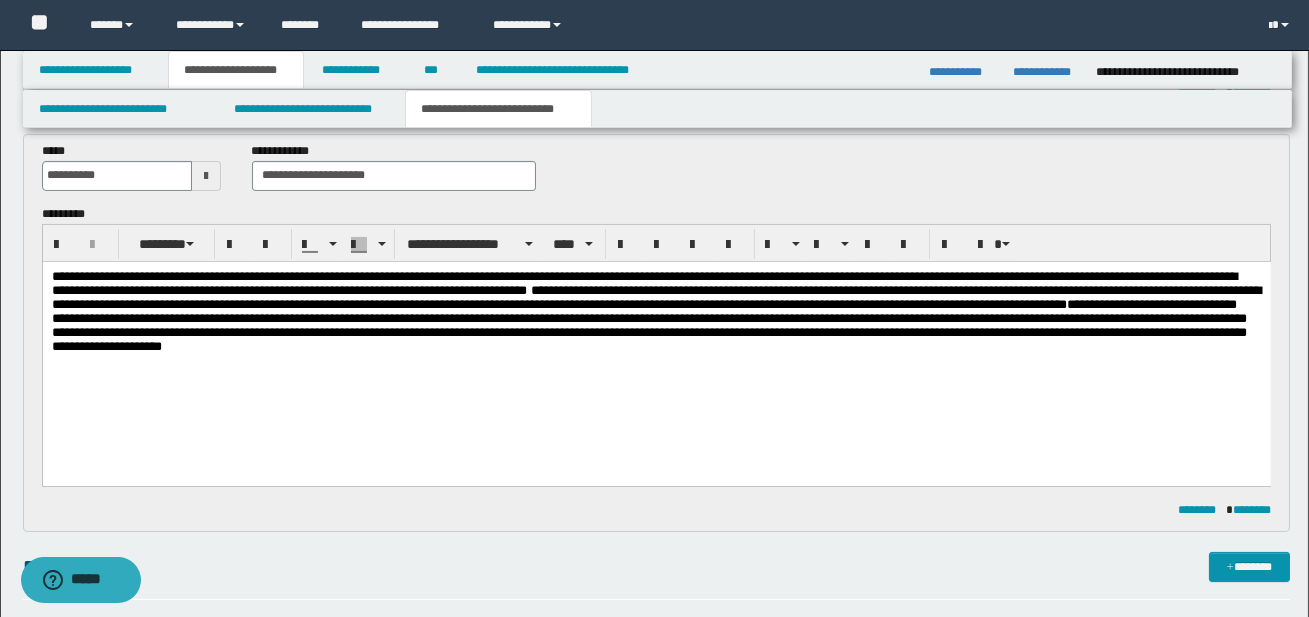 scroll, scrollTop: 650, scrollLeft: 0, axis: vertical 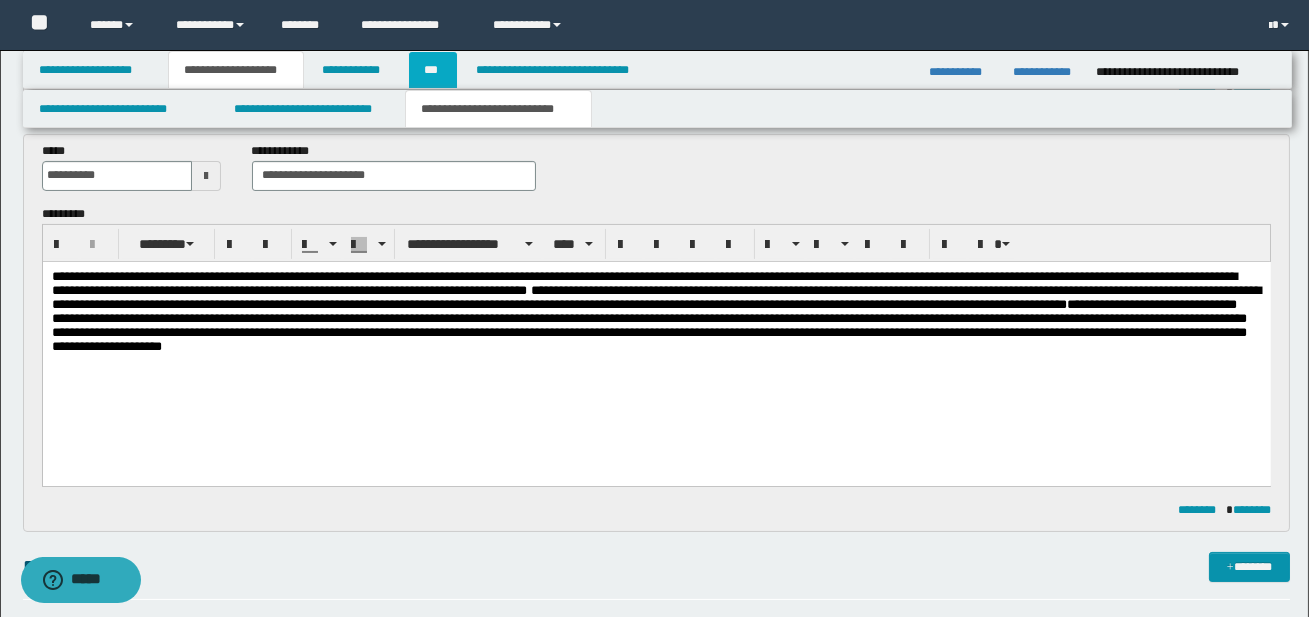 click on "***" at bounding box center [433, 70] 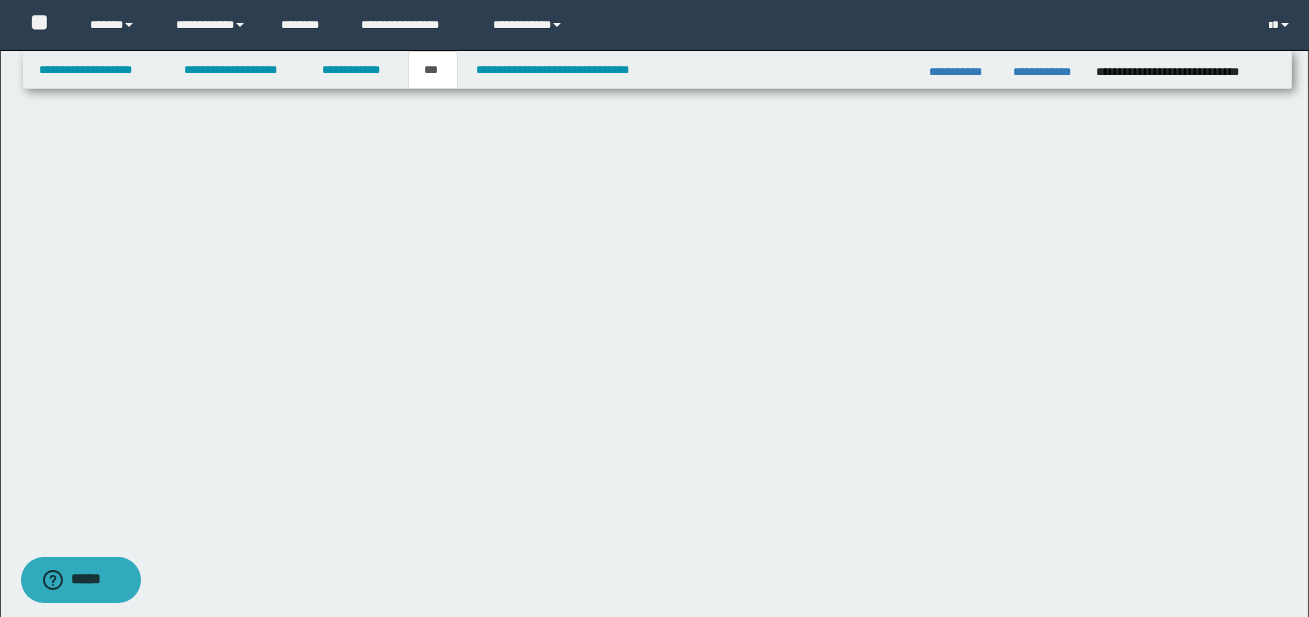 scroll, scrollTop: 0, scrollLeft: 0, axis: both 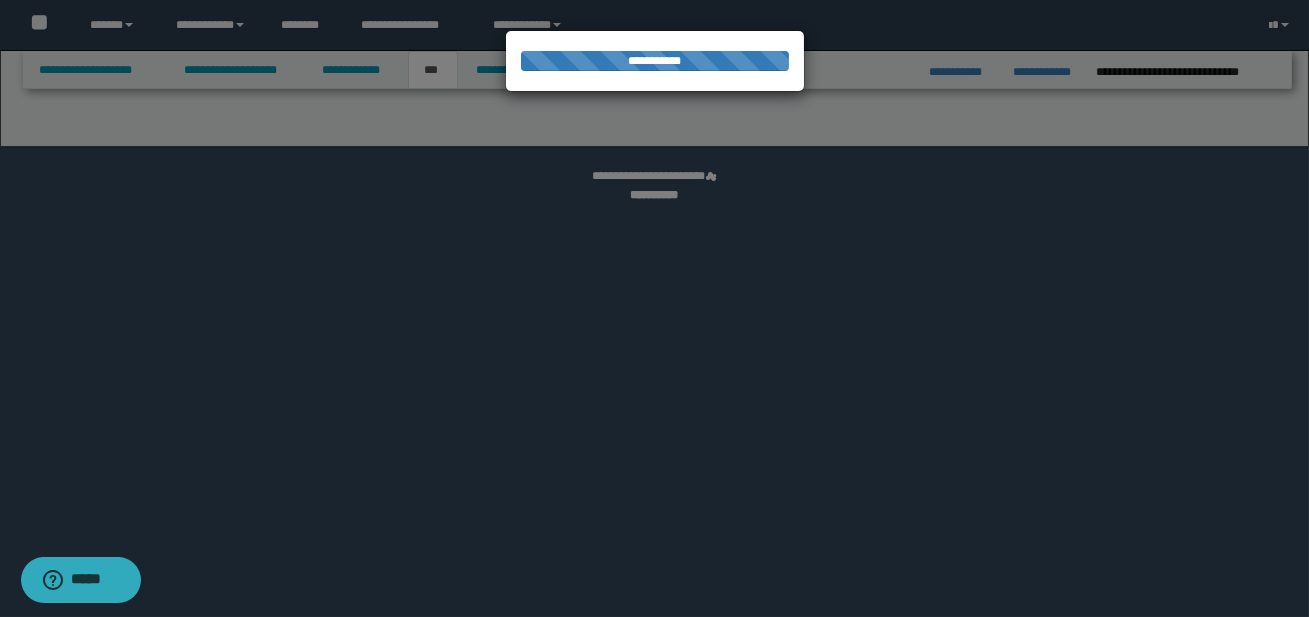 select on "*" 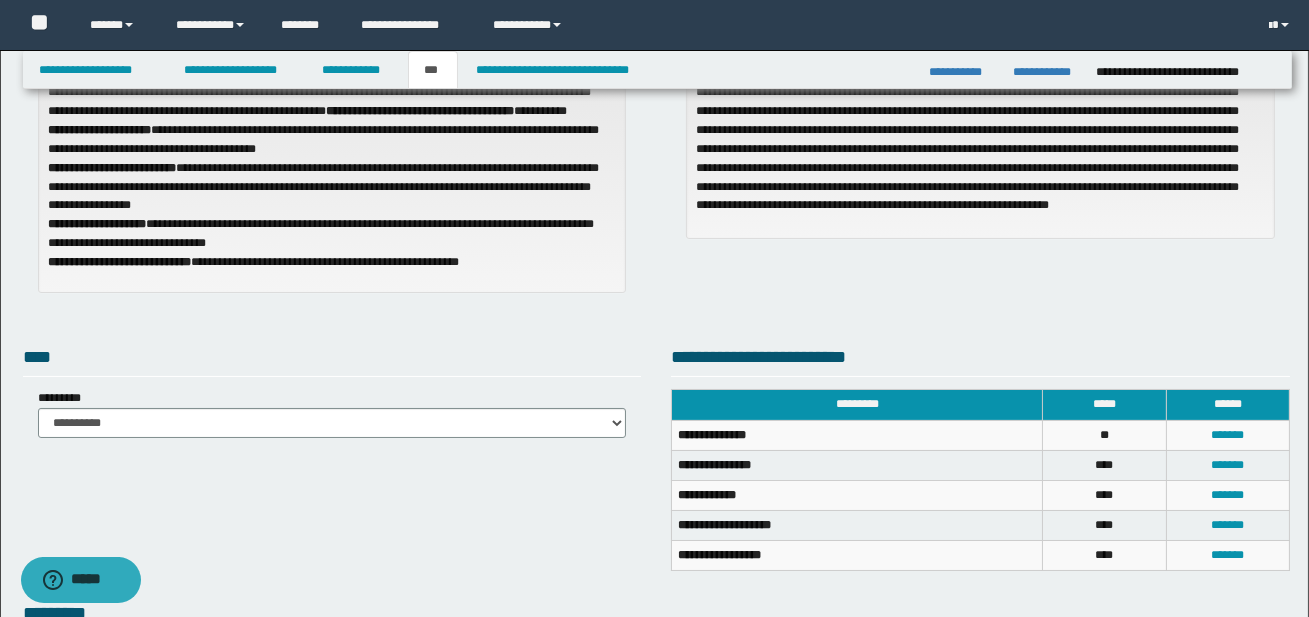 scroll, scrollTop: 0, scrollLeft: 0, axis: both 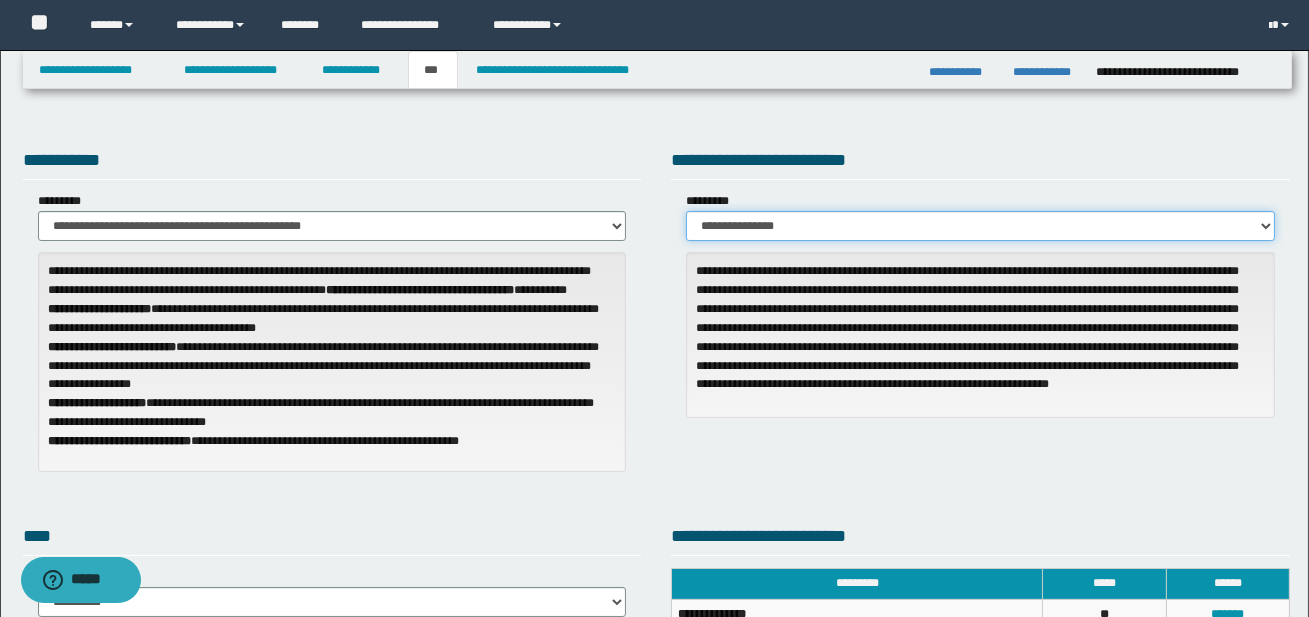 click on "**********" at bounding box center [980, 226] 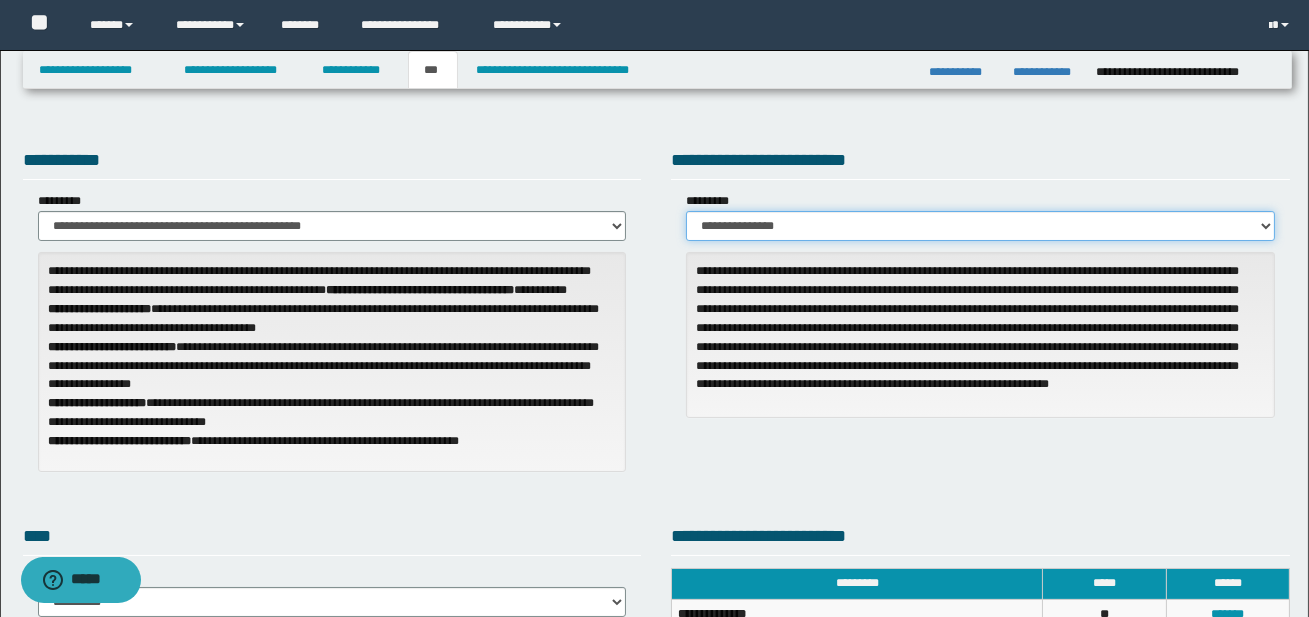 select on "***" 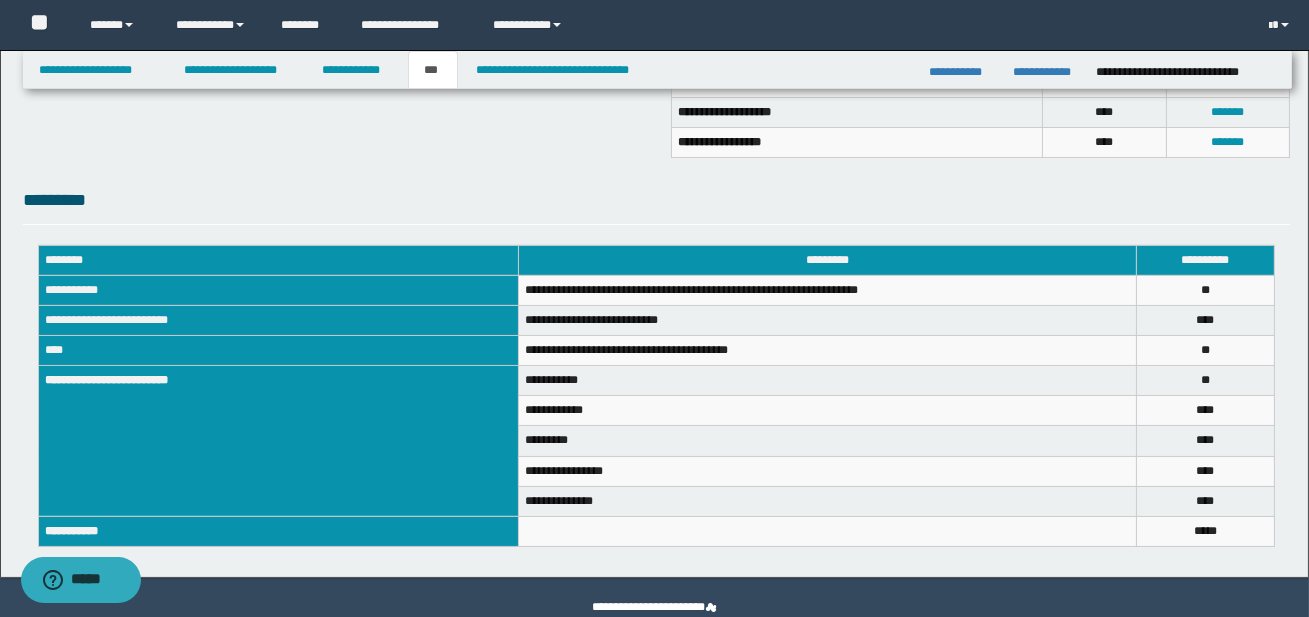 scroll, scrollTop: 595, scrollLeft: 0, axis: vertical 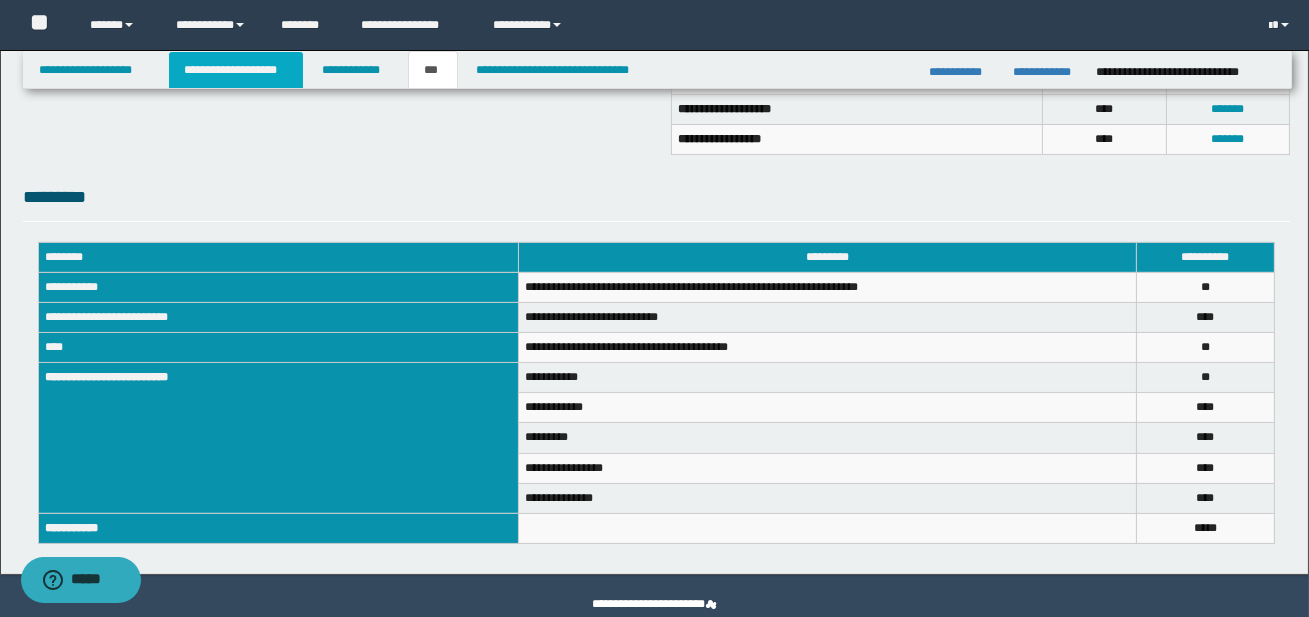 click on "**********" at bounding box center [236, 70] 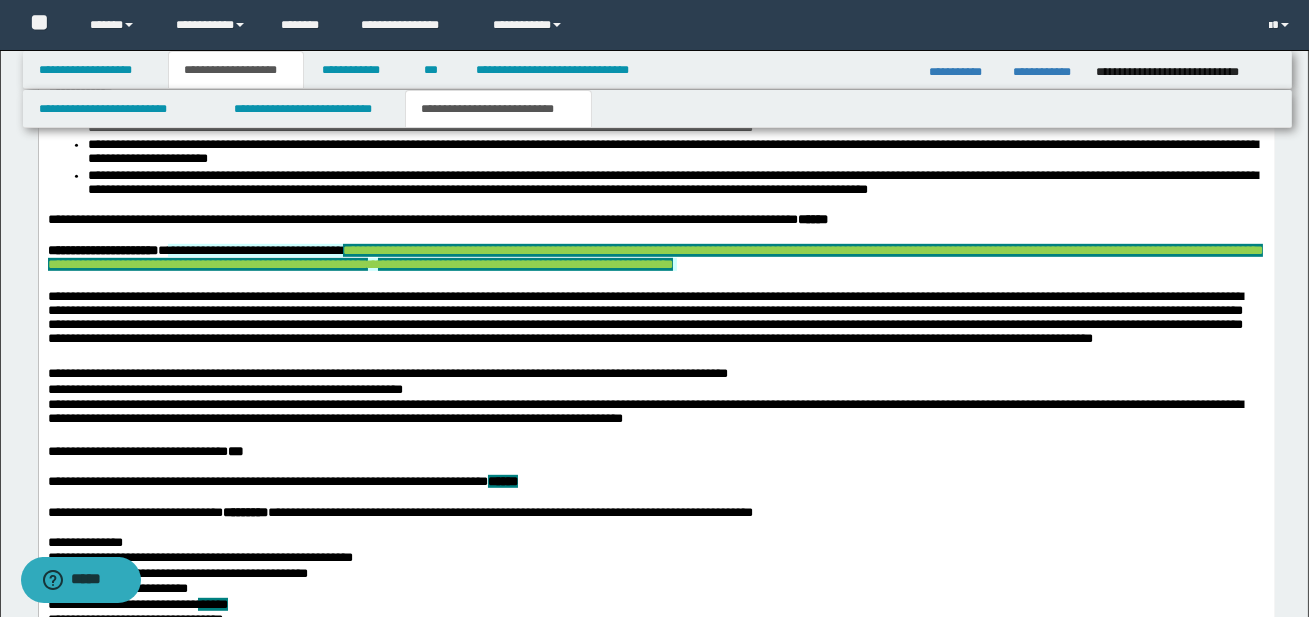 scroll, scrollTop: 2296, scrollLeft: 0, axis: vertical 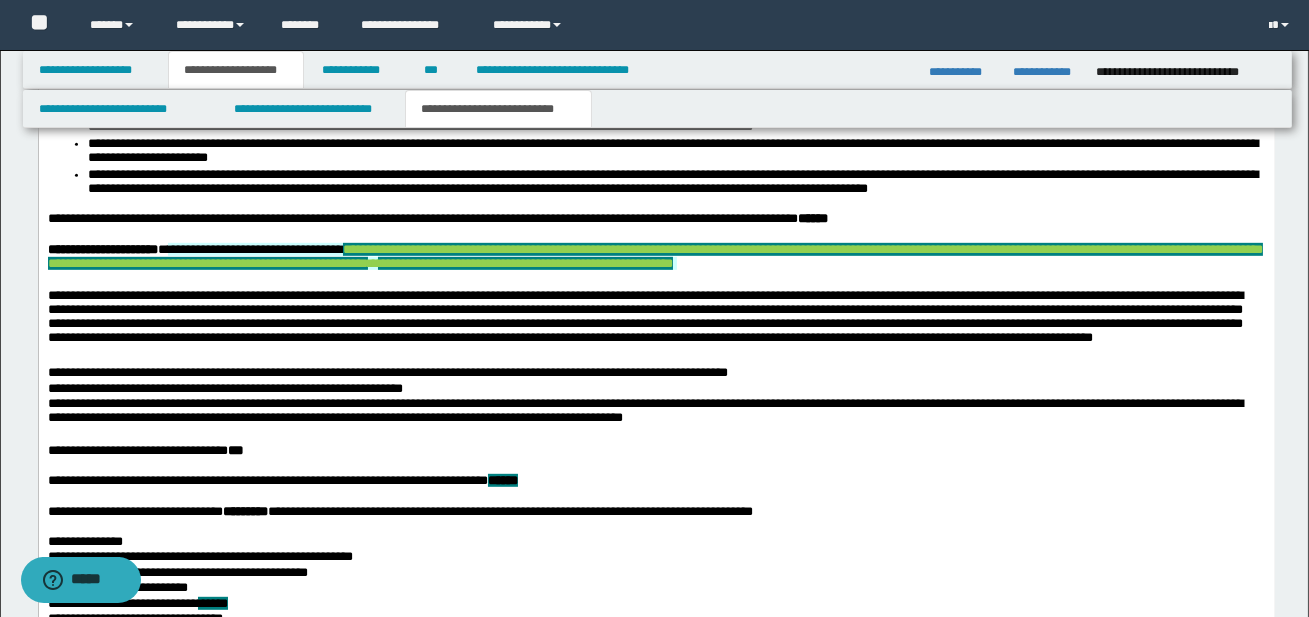 click on "**********" at bounding box center (655, 327) 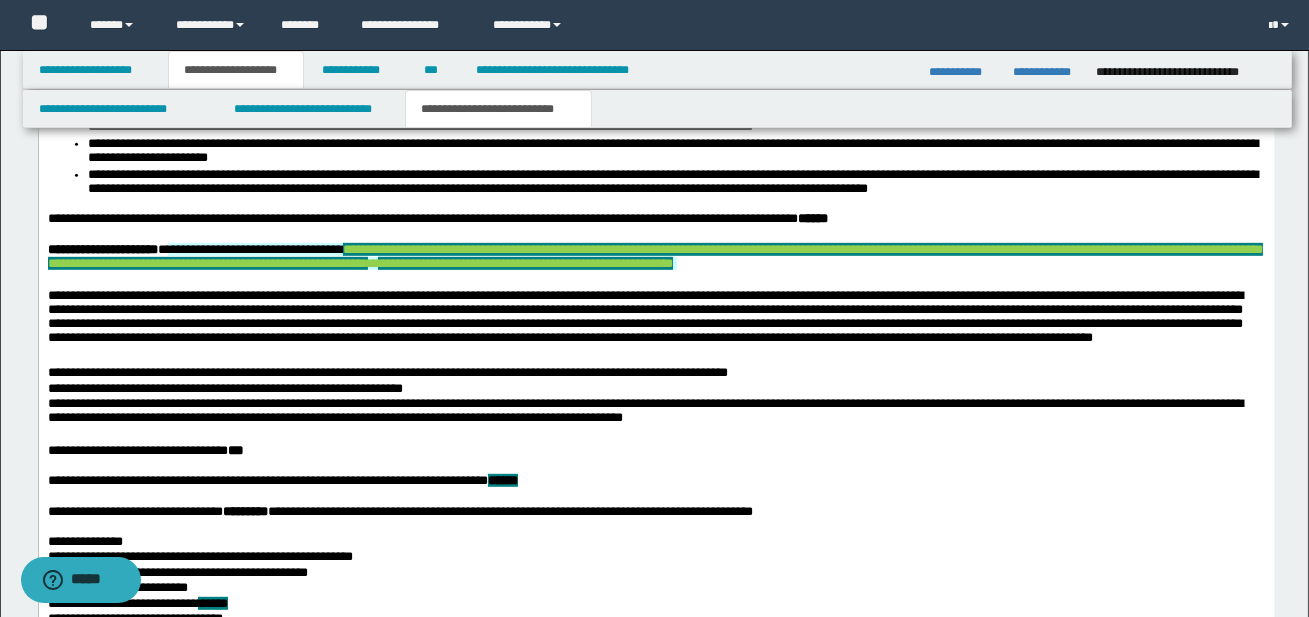 type 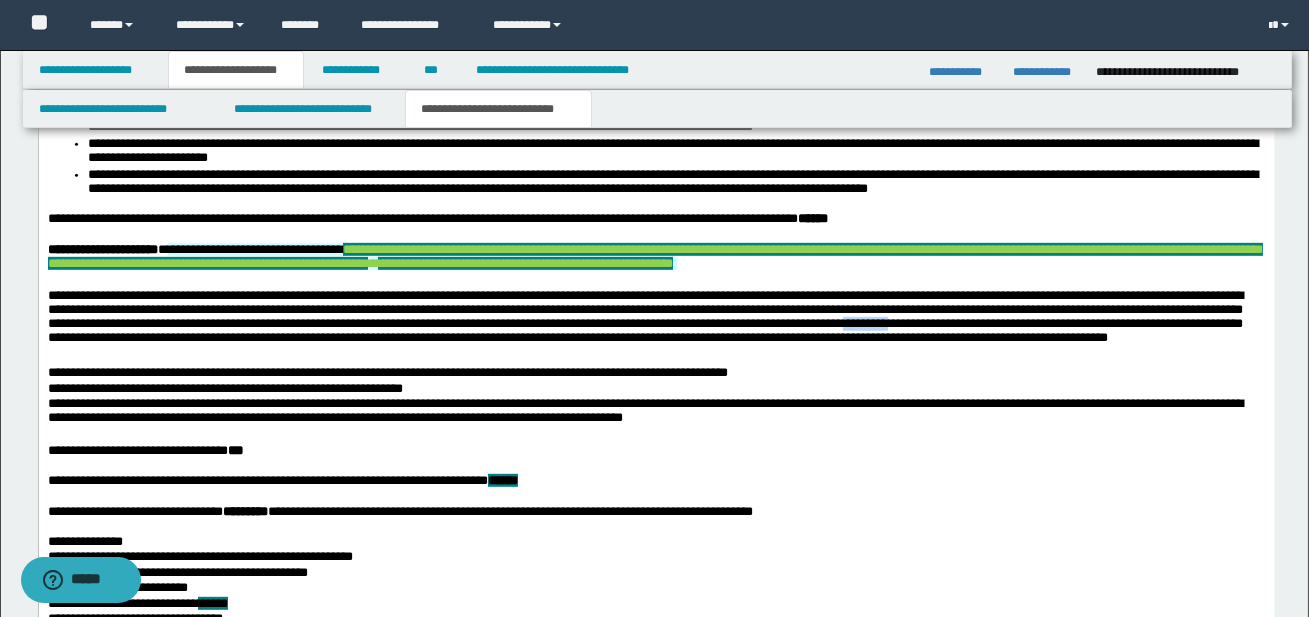 drag, startPoint x: 1057, startPoint y: 377, endPoint x: 1108, endPoint y: 379, distance: 51.0392 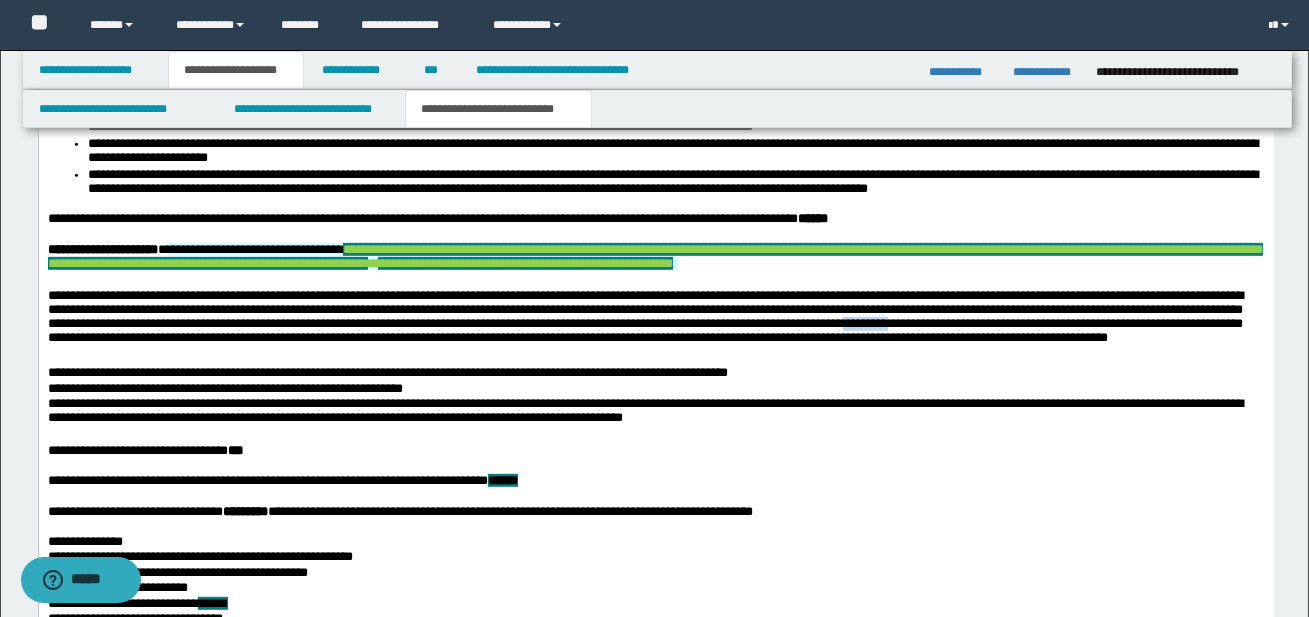 click on "**********" at bounding box center (655, 327) 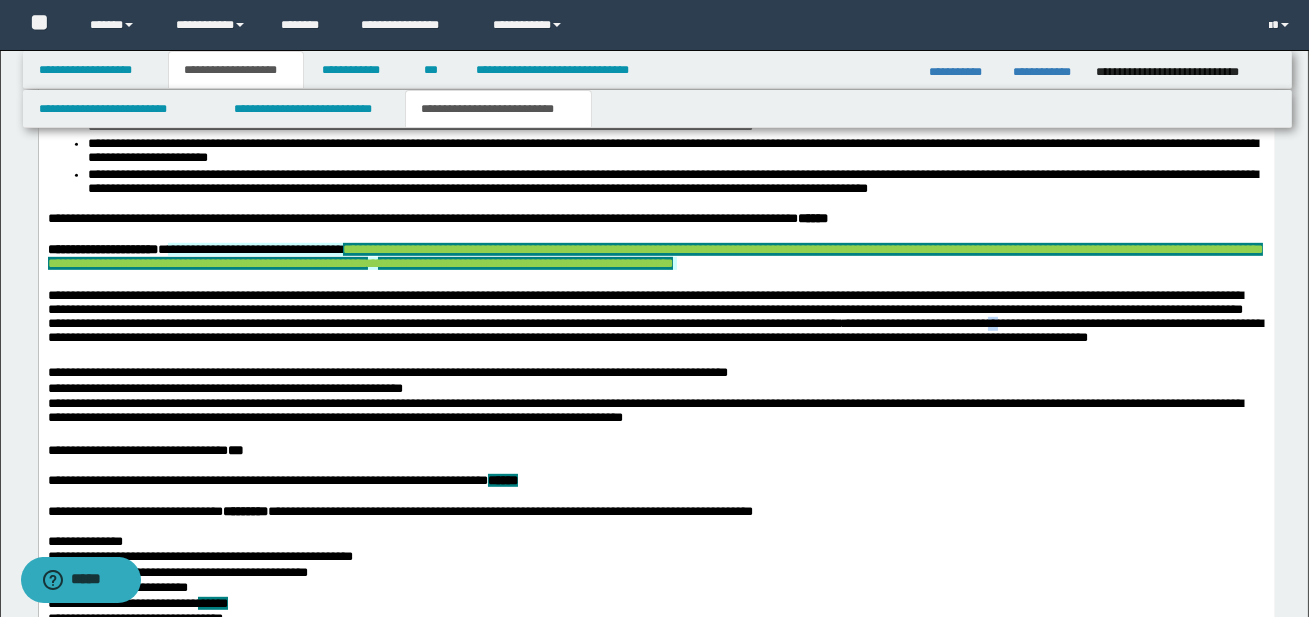 drag, startPoint x: 1202, startPoint y: 377, endPoint x: 1214, endPoint y: 377, distance: 12 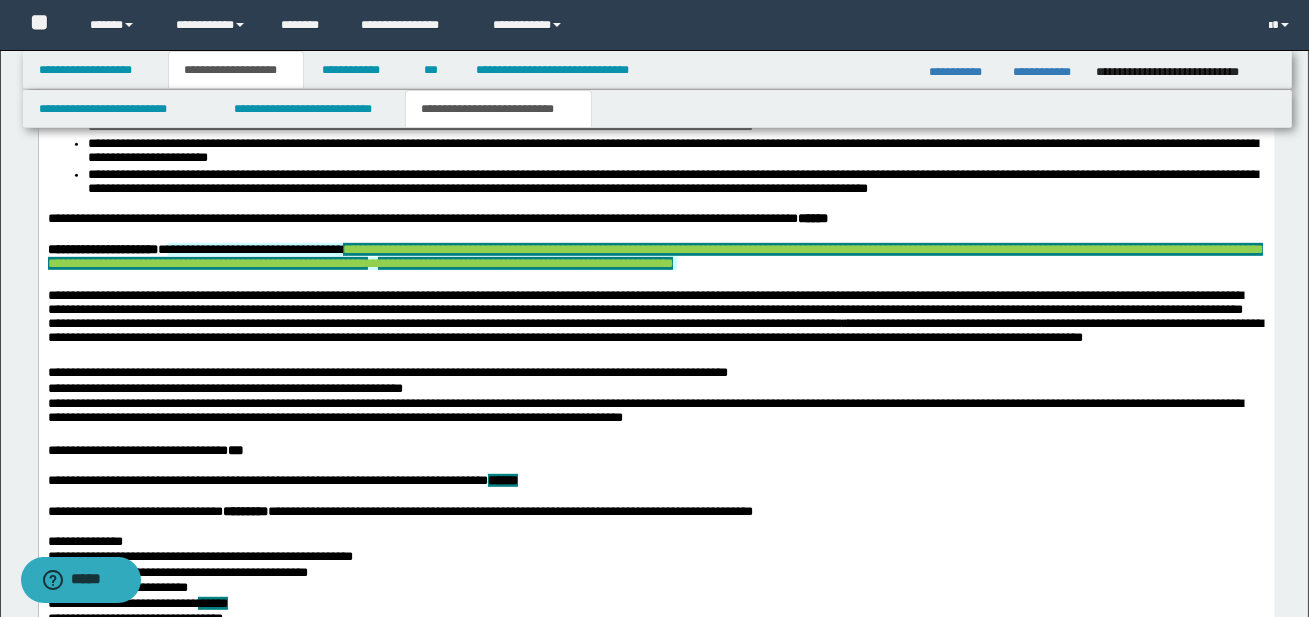 click on "**********" at bounding box center [655, 327] 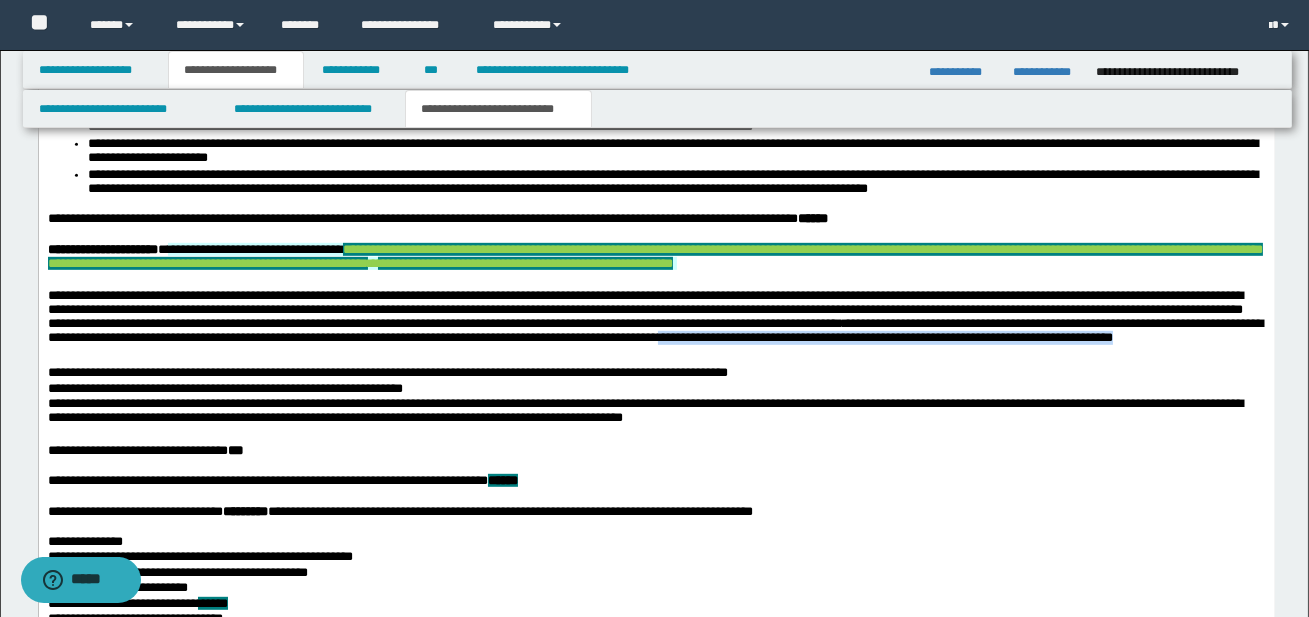 drag, startPoint x: 944, startPoint y: 394, endPoint x: 944, endPoint y: 406, distance: 12 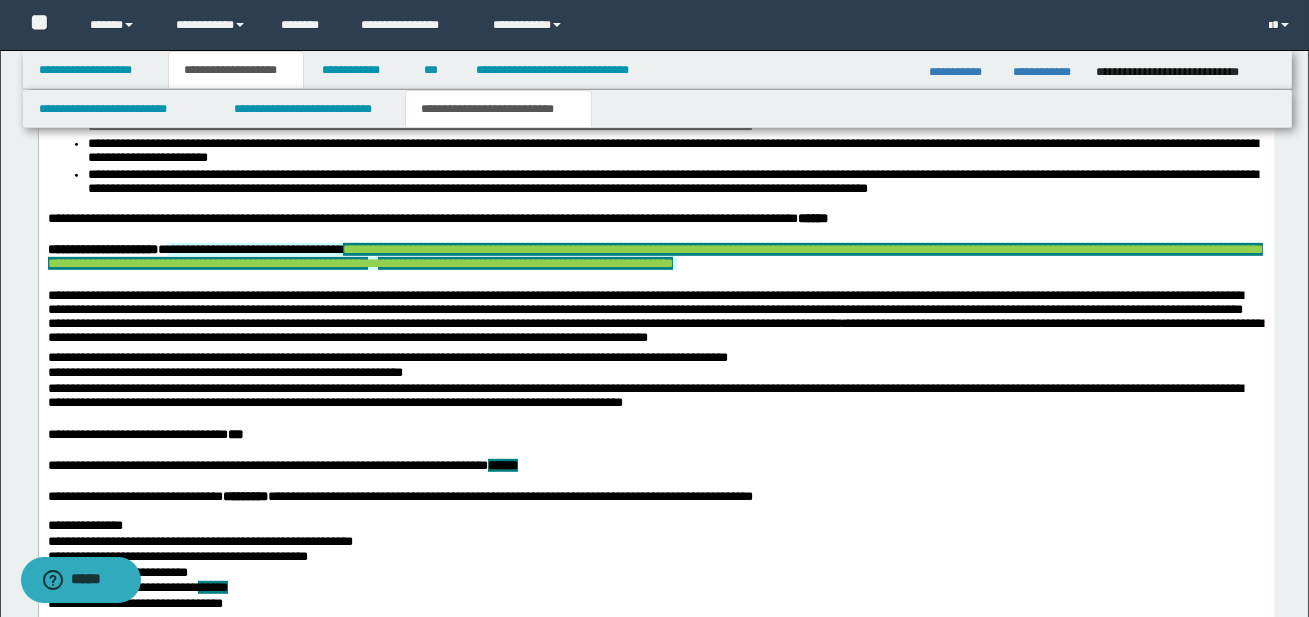 click on "**********" at bounding box center (656, -38) 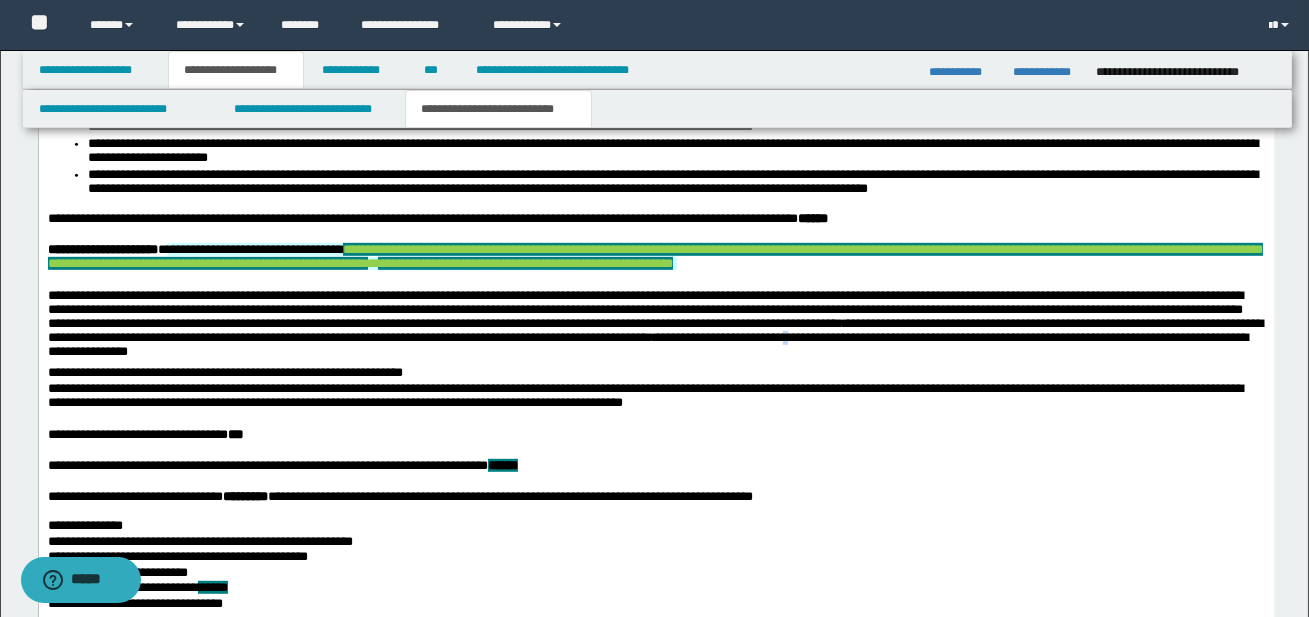 click on "**********" at bounding box center (655, 327) 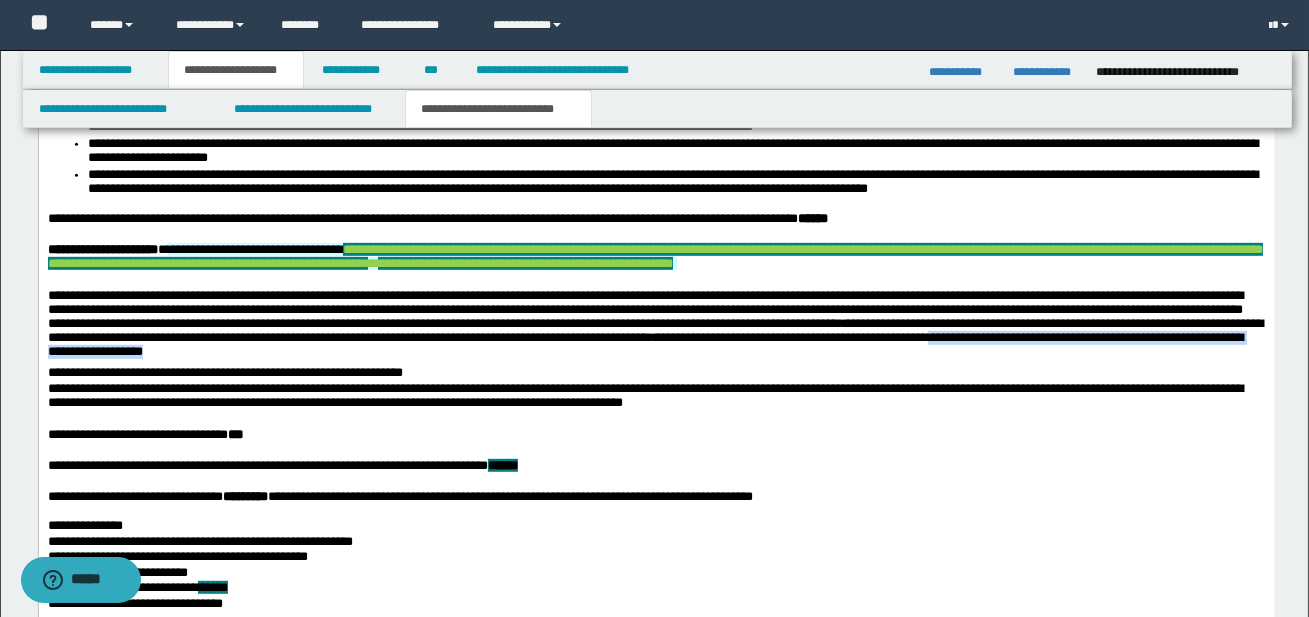 drag, startPoint x: 46, startPoint y: 407, endPoint x: 494, endPoint y: 412, distance: 448.0279 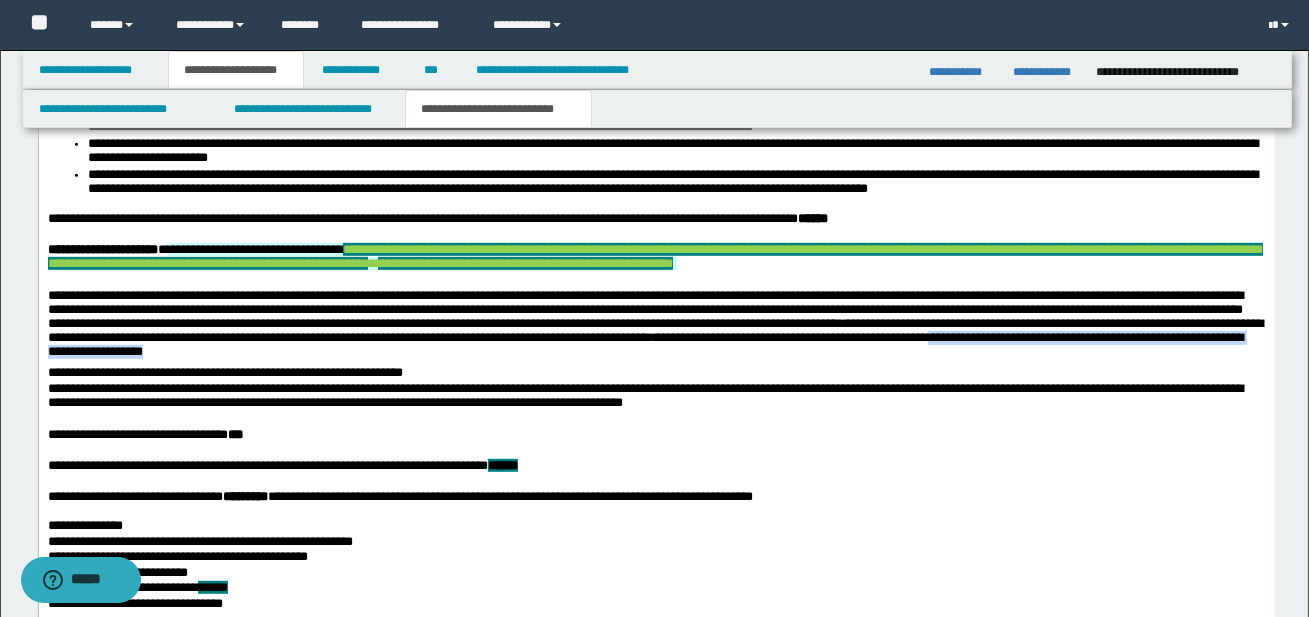 click on "**********" at bounding box center (655, 327) 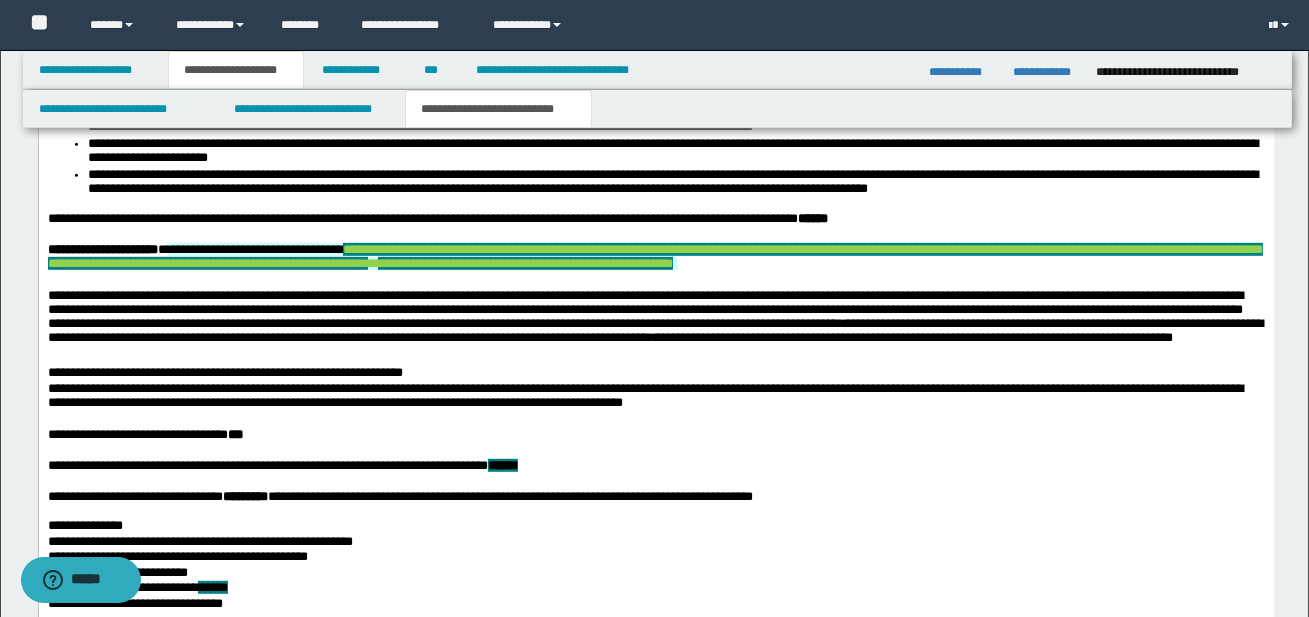 click on "**********" at bounding box center (656, -38) 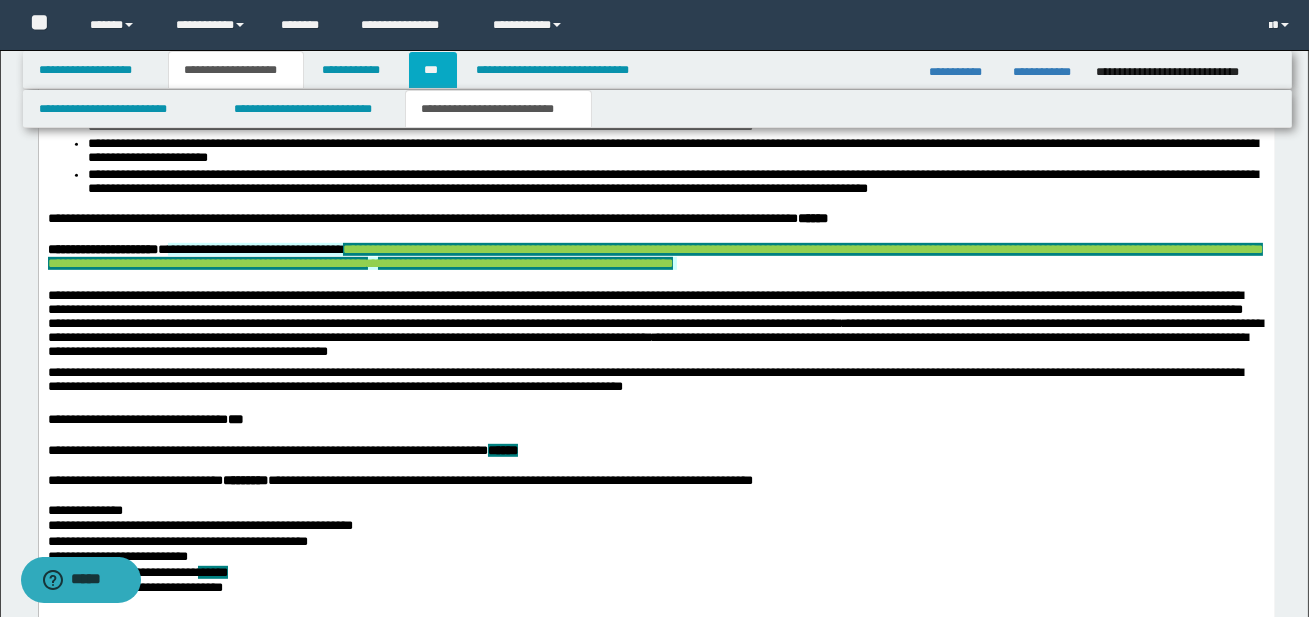 click on "***" at bounding box center (433, 70) 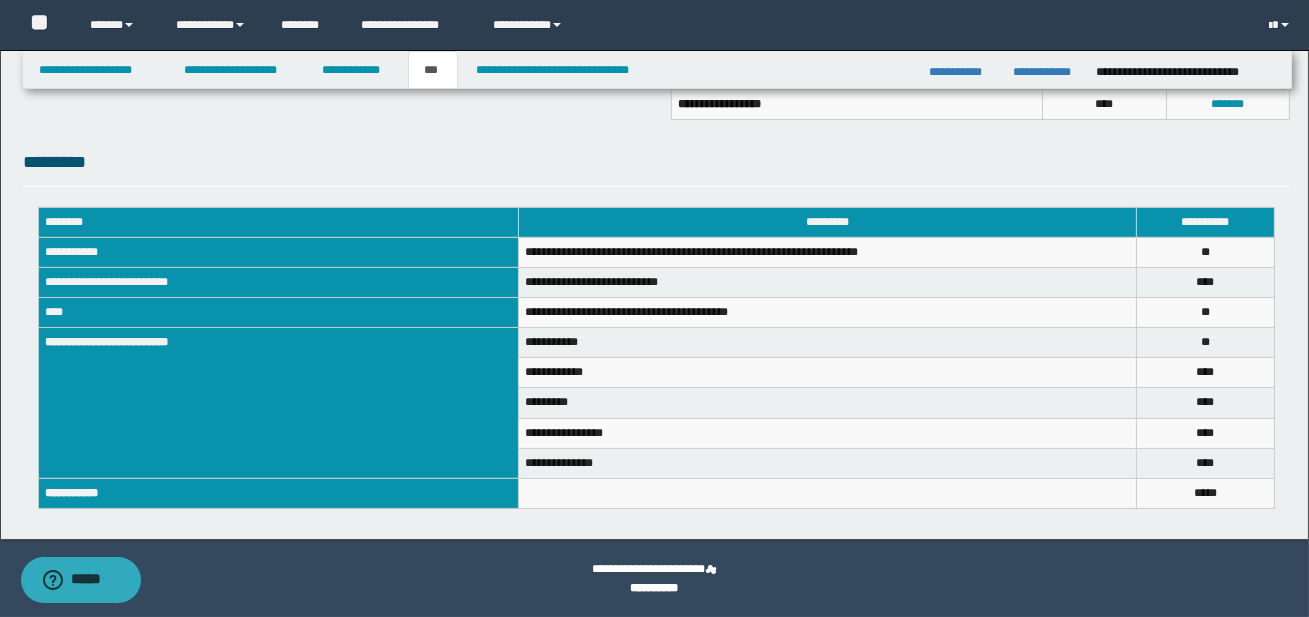 scroll, scrollTop: 629, scrollLeft: 0, axis: vertical 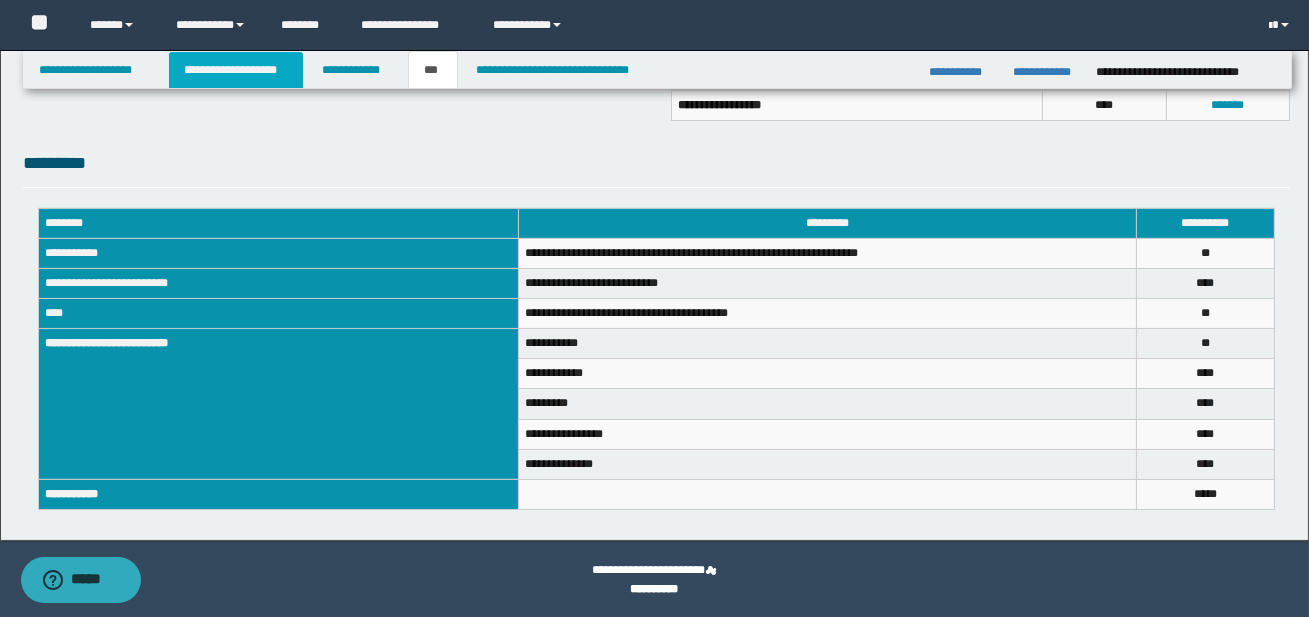 click on "**********" at bounding box center [236, 70] 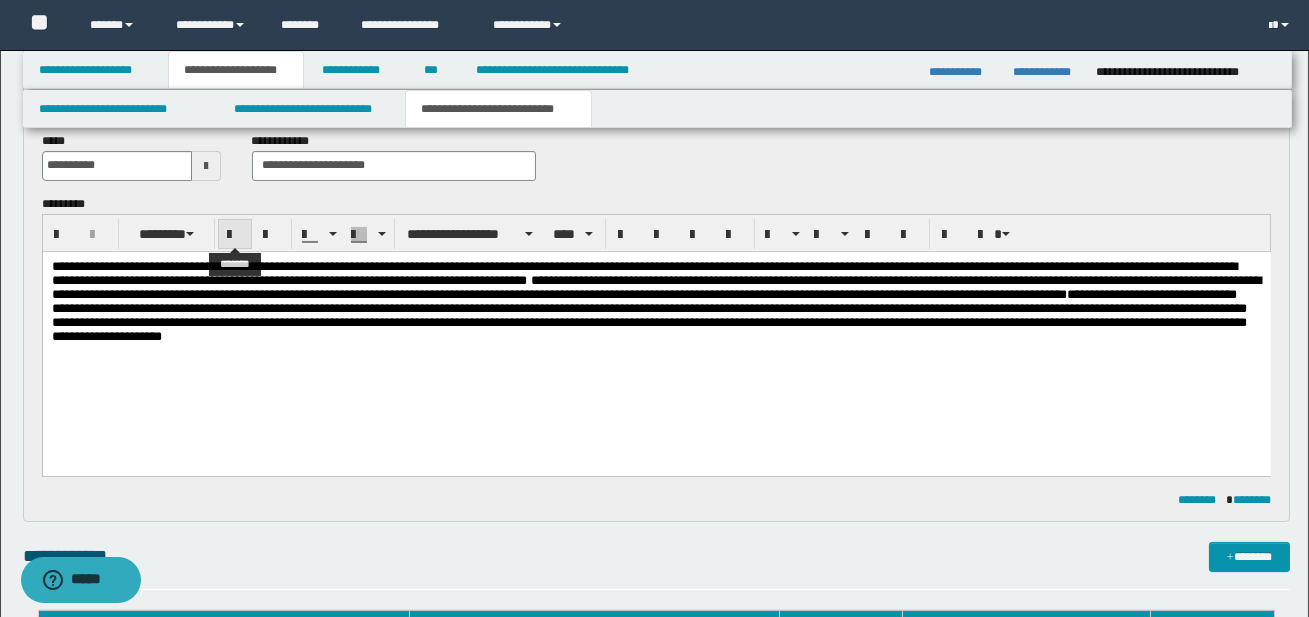 scroll, scrollTop: 661, scrollLeft: 0, axis: vertical 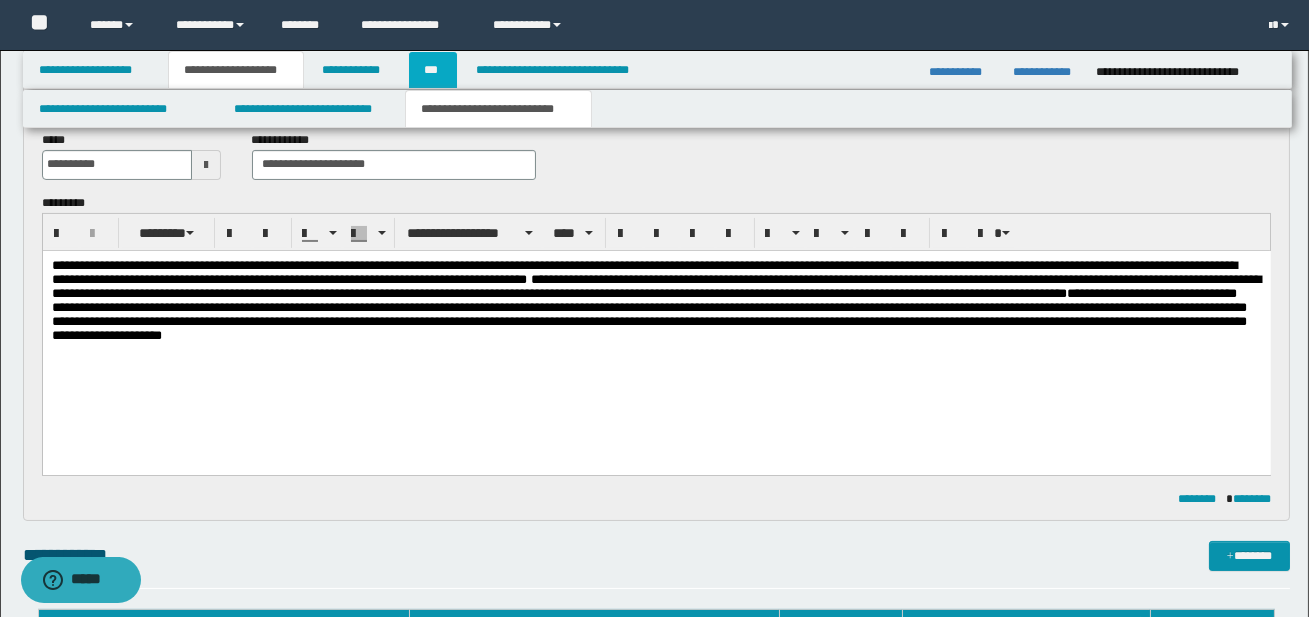 click on "***" at bounding box center [433, 70] 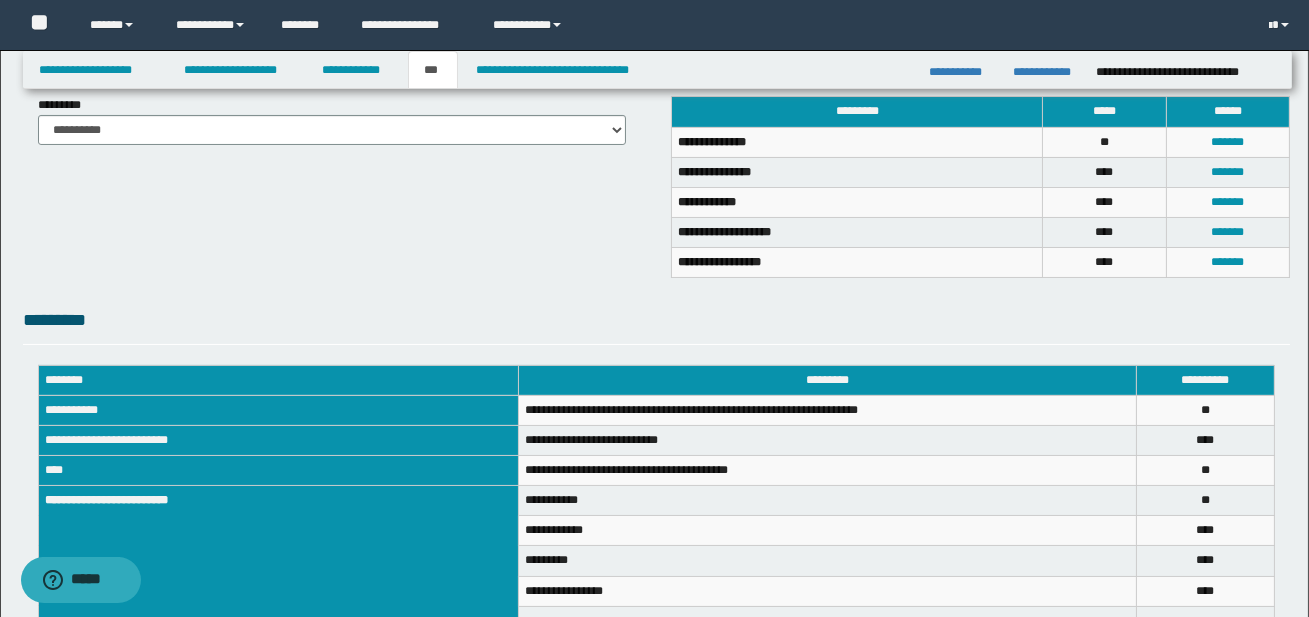 scroll, scrollTop: 470, scrollLeft: 0, axis: vertical 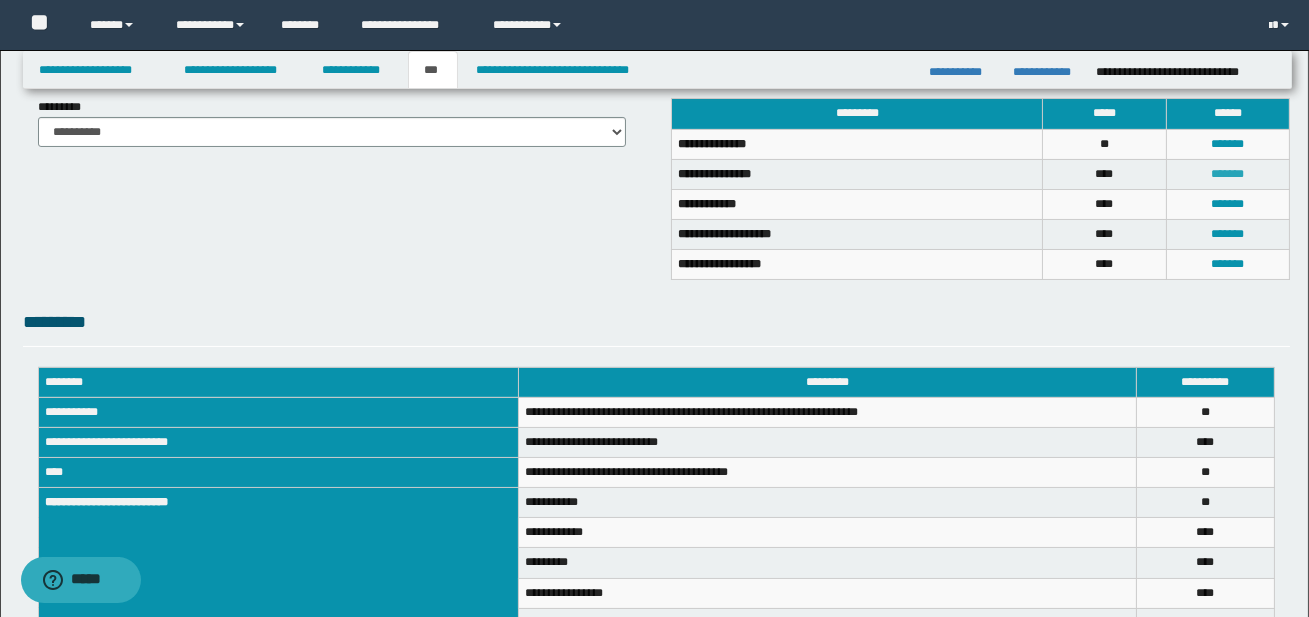 click on "*******" at bounding box center [1227, 174] 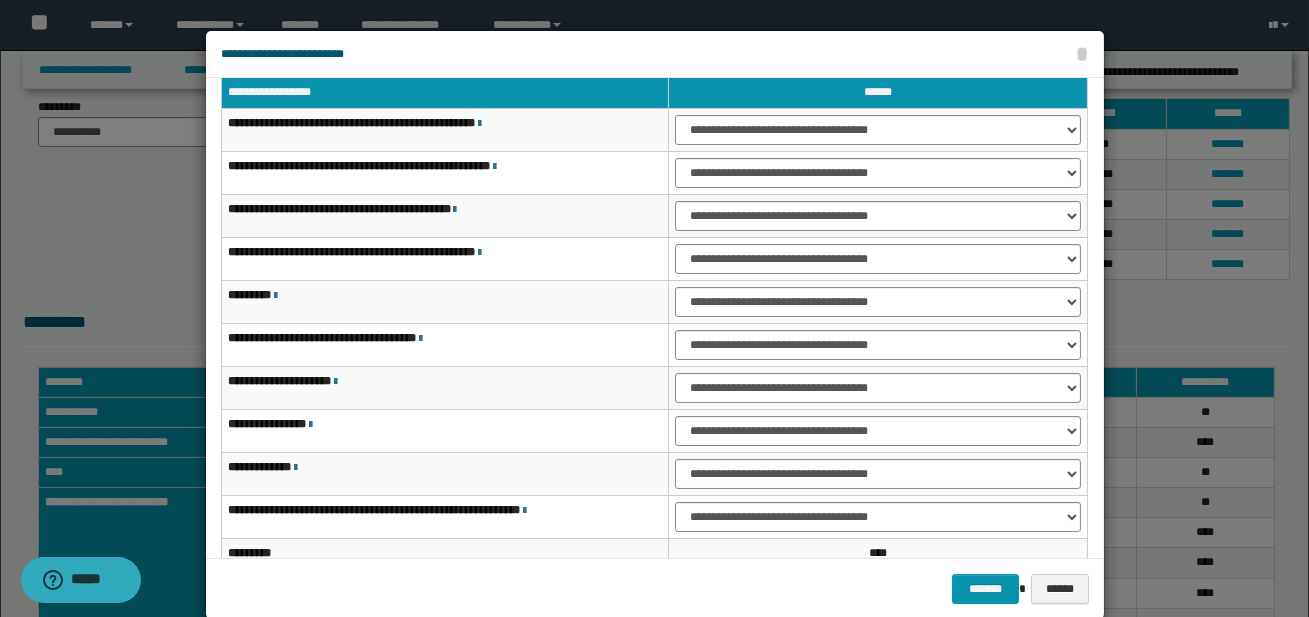 scroll, scrollTop: 48, scrollLeft: 0, axis: vertical 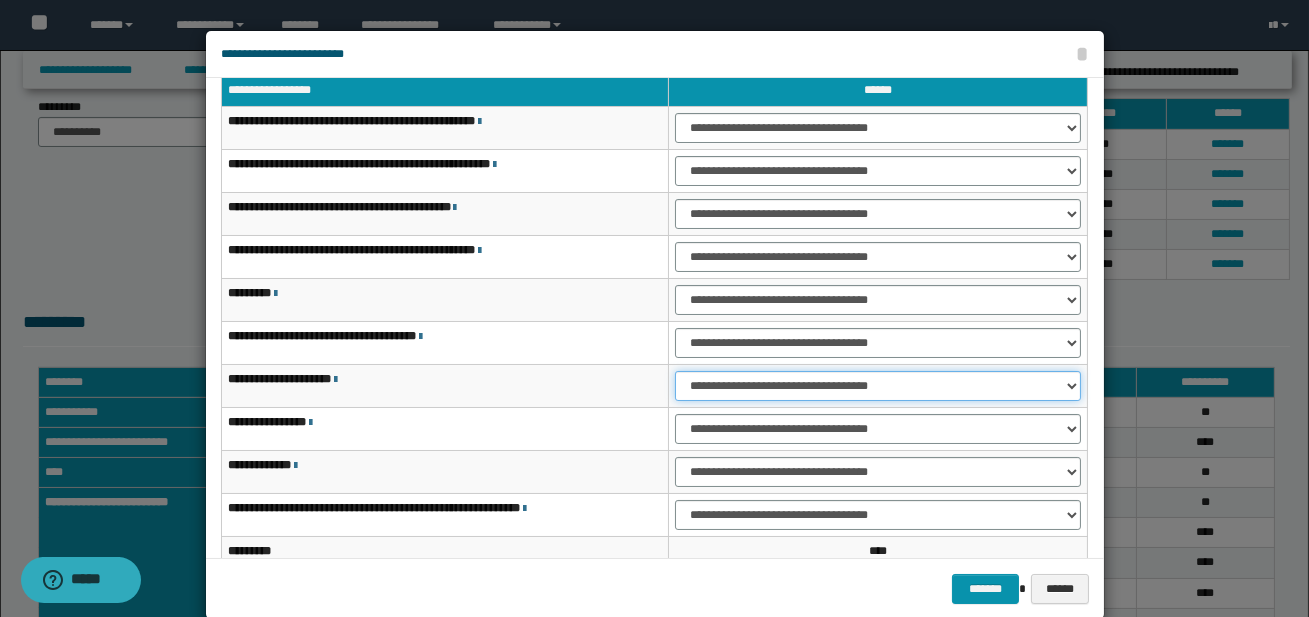 click on "**********" at bounding box center [878, 386] 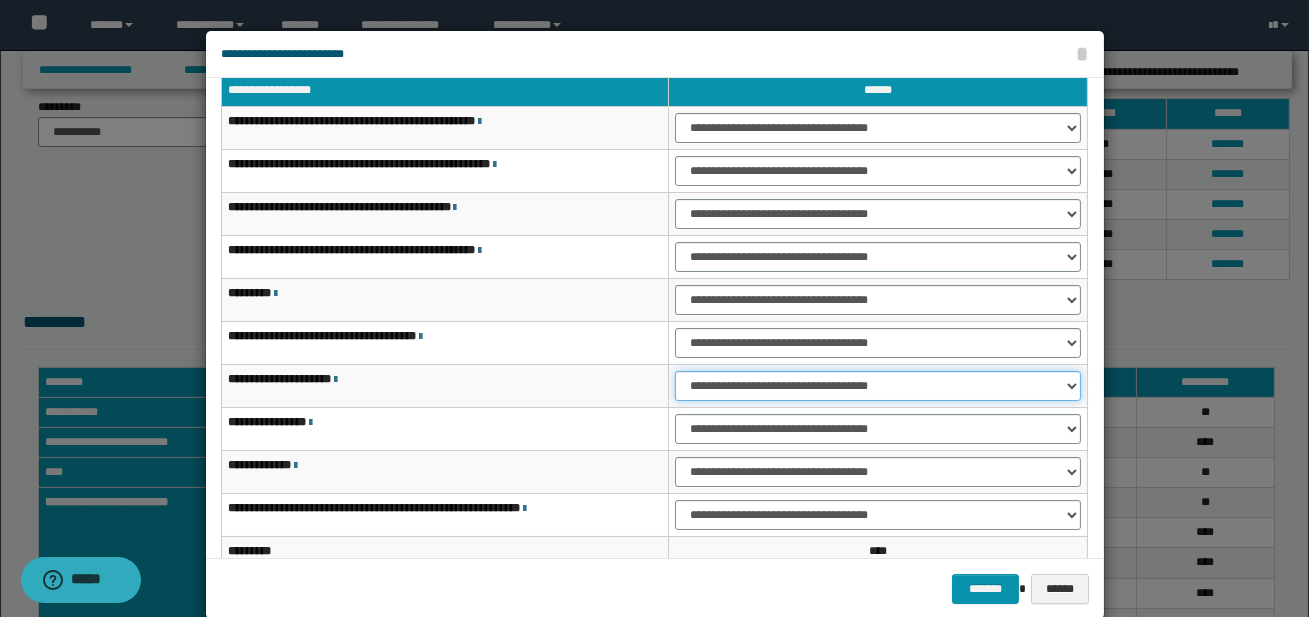 select on "***" 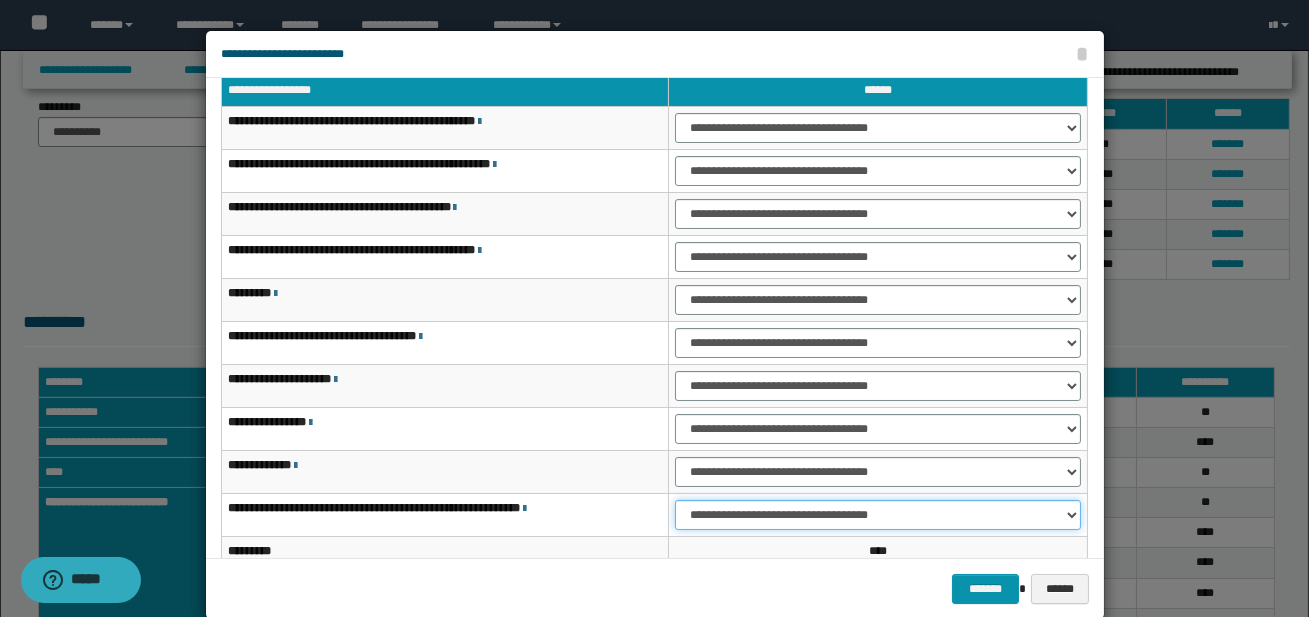 click on "**********" at bounding box center [878, 515] 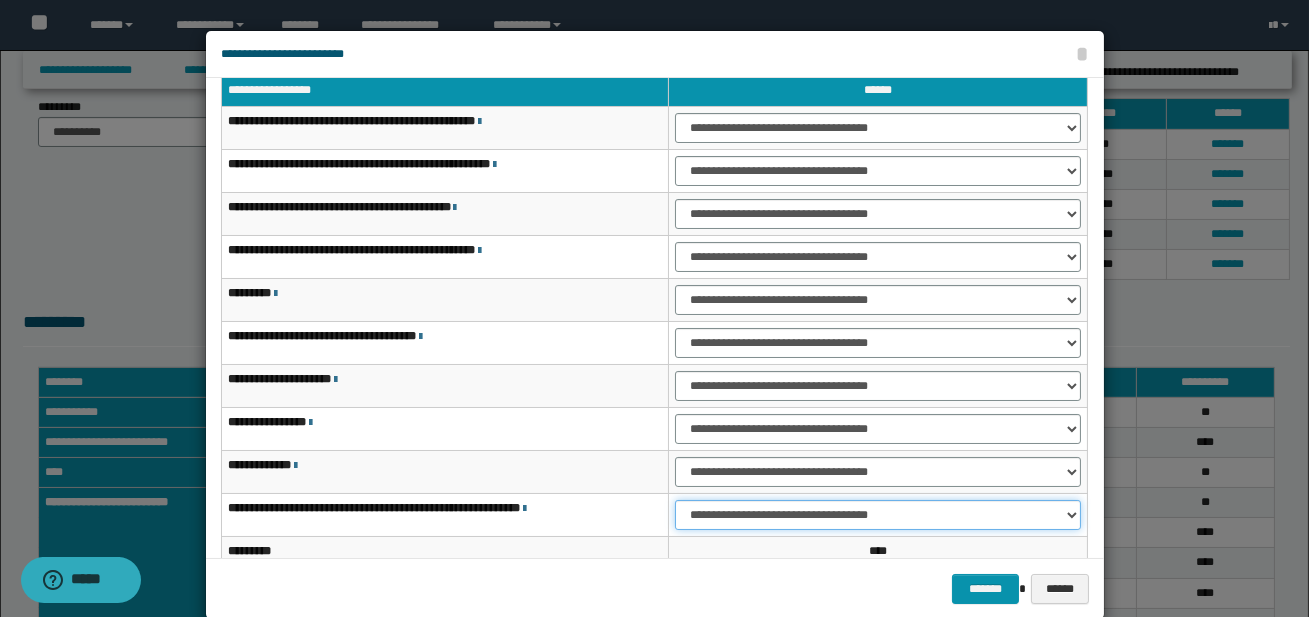 select on "***" 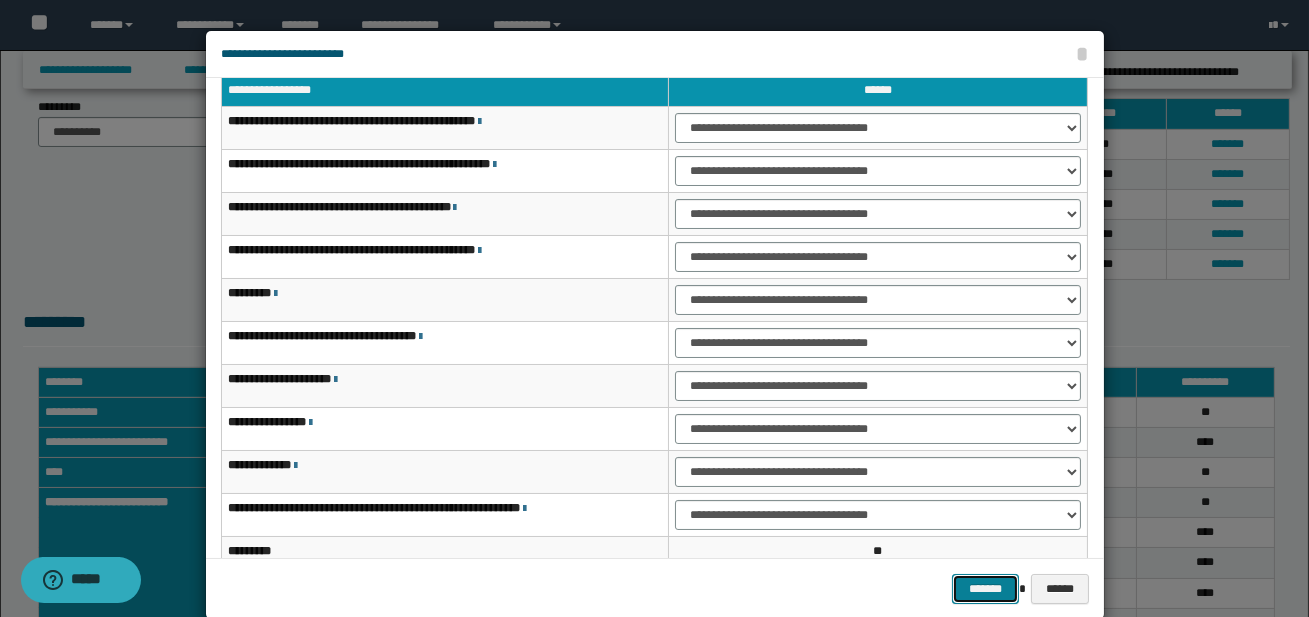 click on "*******" at bounding box center (985, 588) 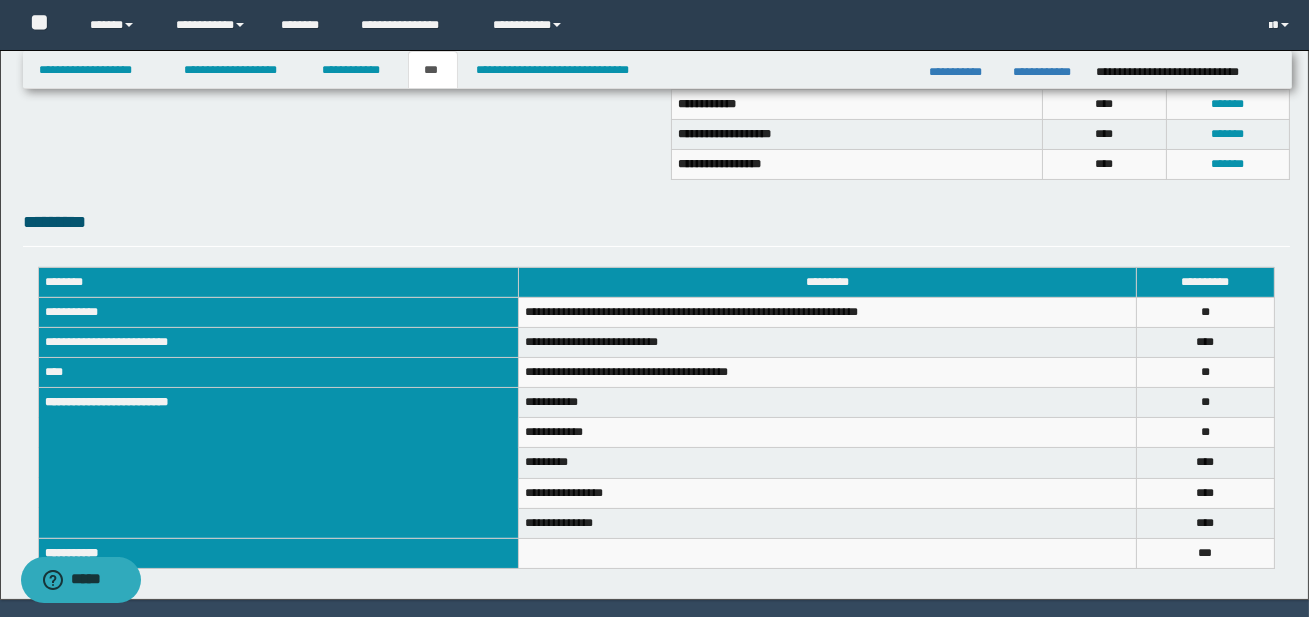 scroll, scrollTop: 572, scrollLeft: 0, axis: vertical 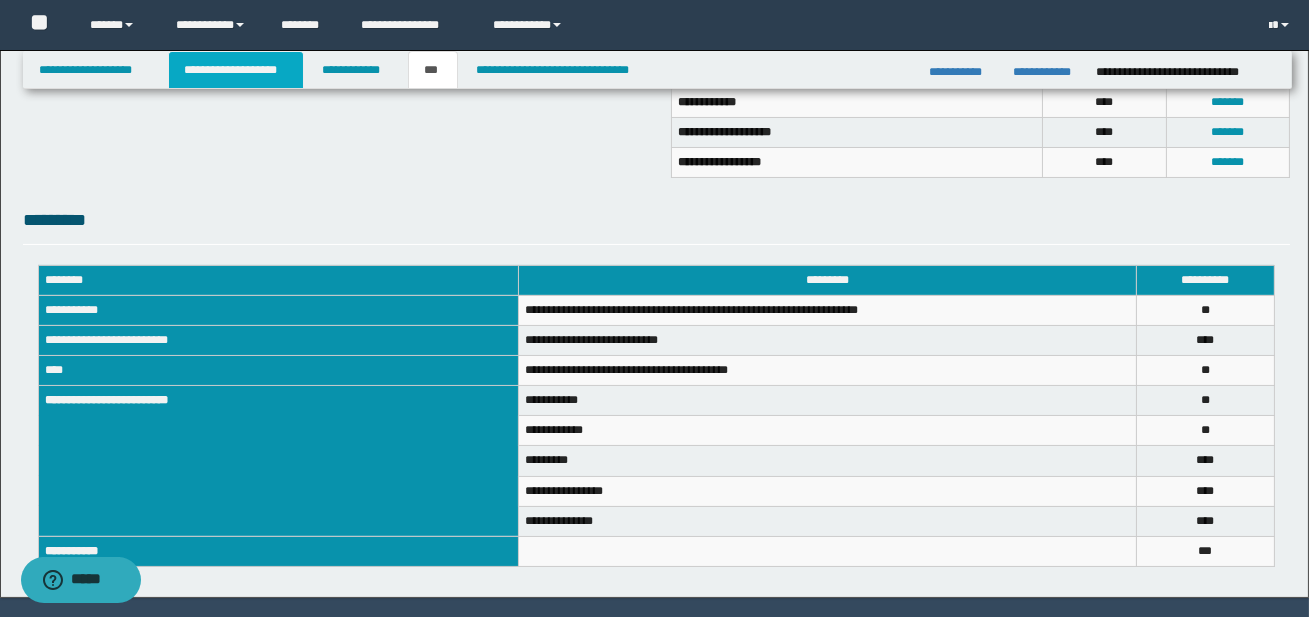 click on "**********" at bounding box center (236, 70) 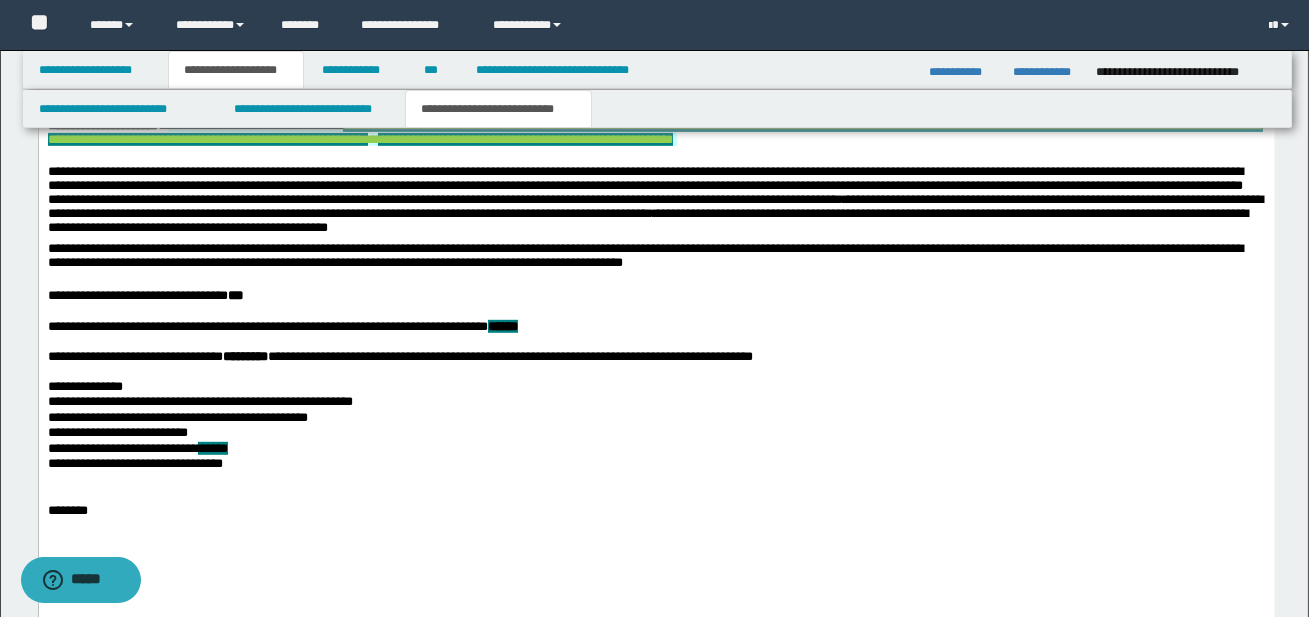 scroll, scrollTop: 2419, scrollLeft: 0, axis: vertical 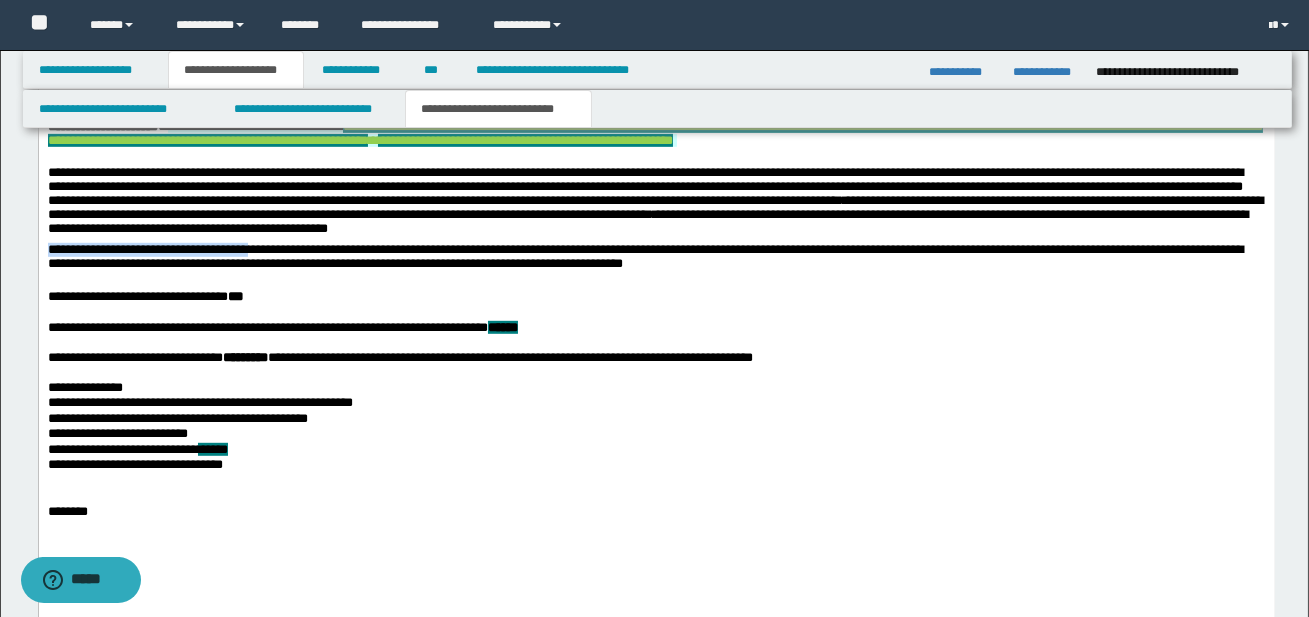 drag, startPoint x: 45, startPoint y: 299, endPoint x: 275, endPoint y: 301, distance: 230.0087 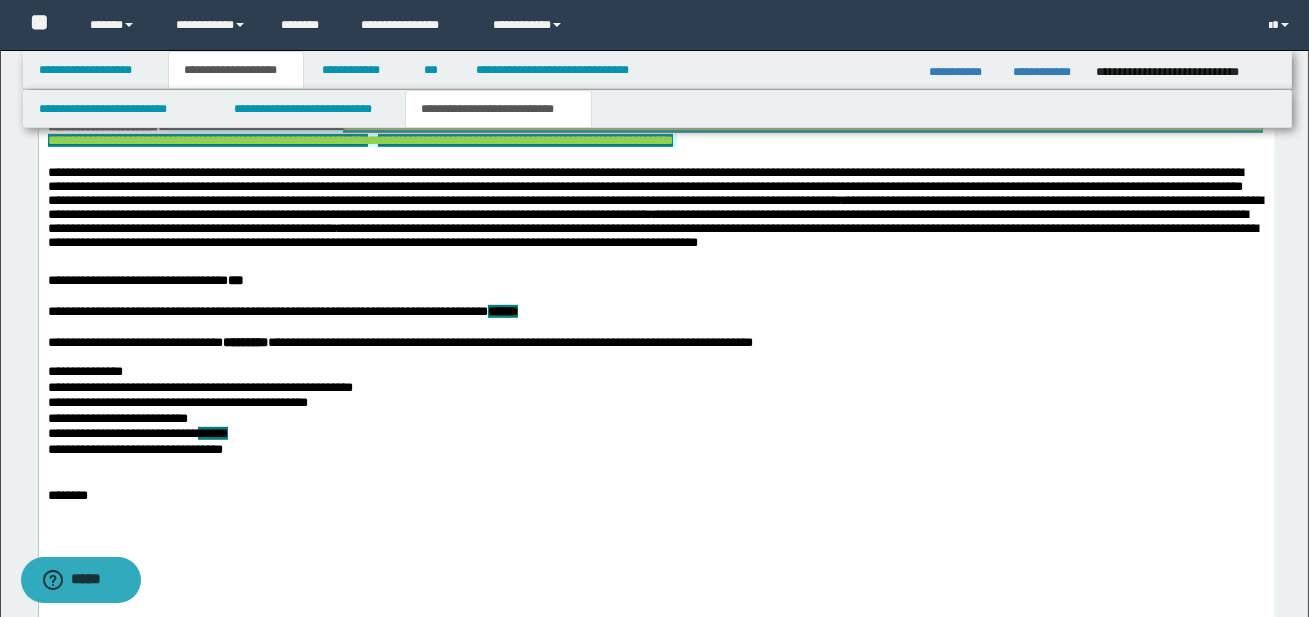 click on "**********" at bounding box center (655, 212) 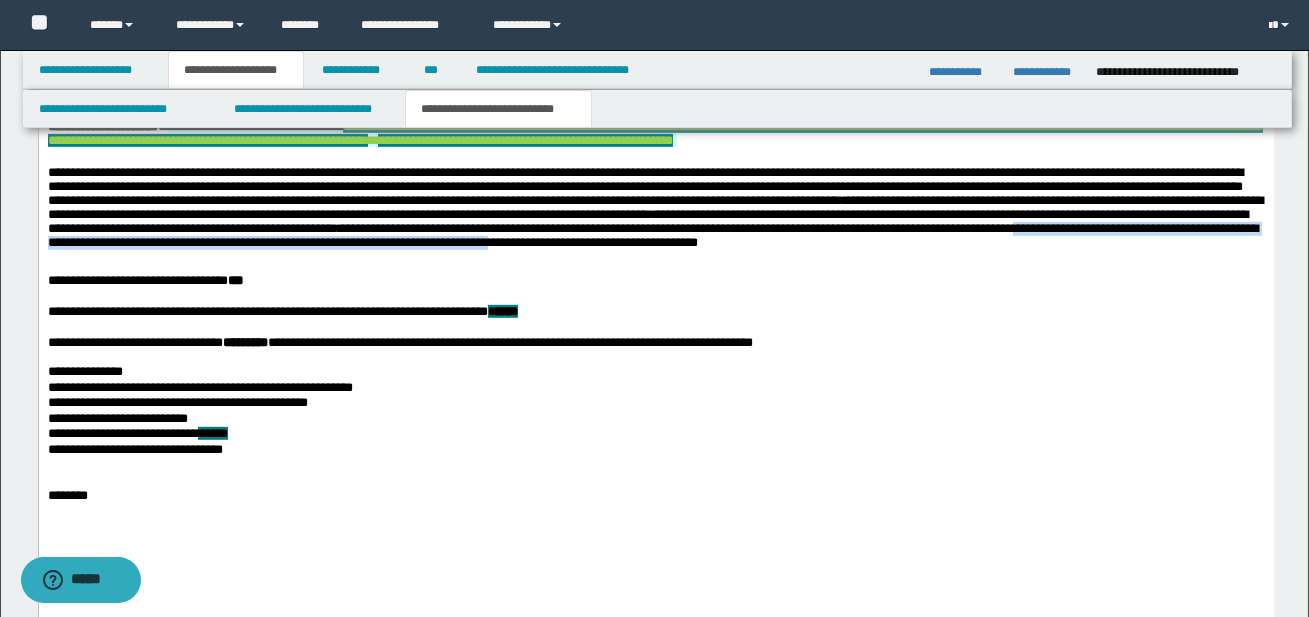 drag, startPoint x: 274, startPoint y: 303, endPoint x: 1018, endPoint y: 304, distance: 744.0007 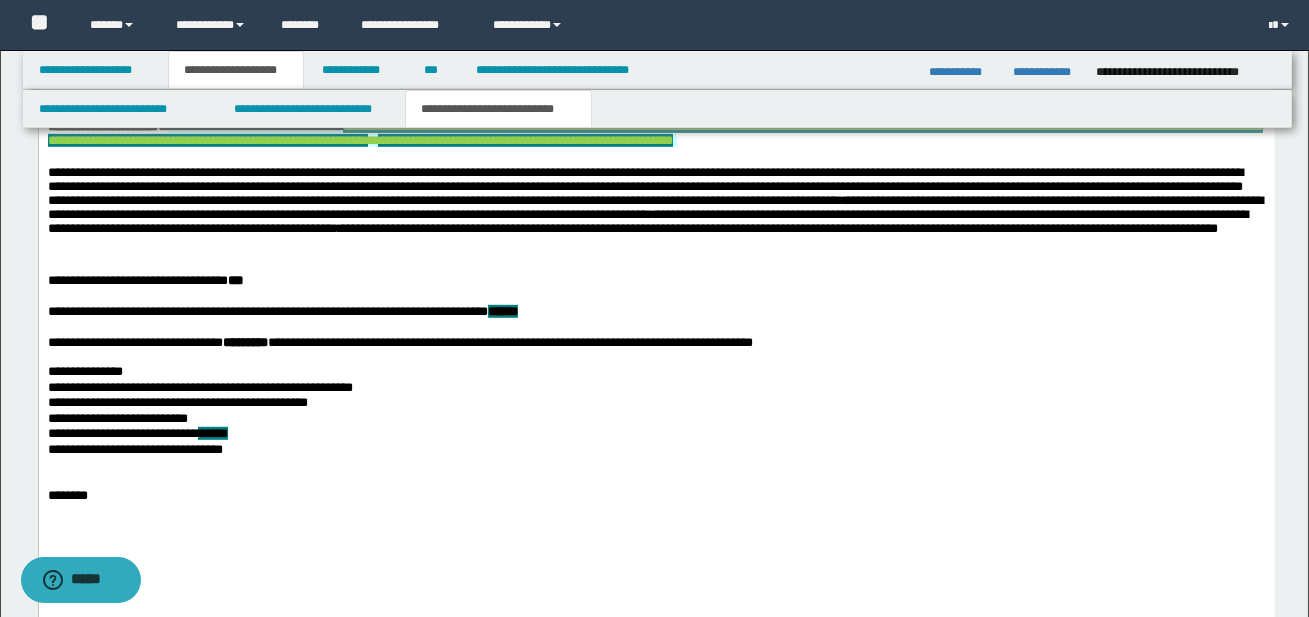 click on "**********" at bounding box center (656, -177) 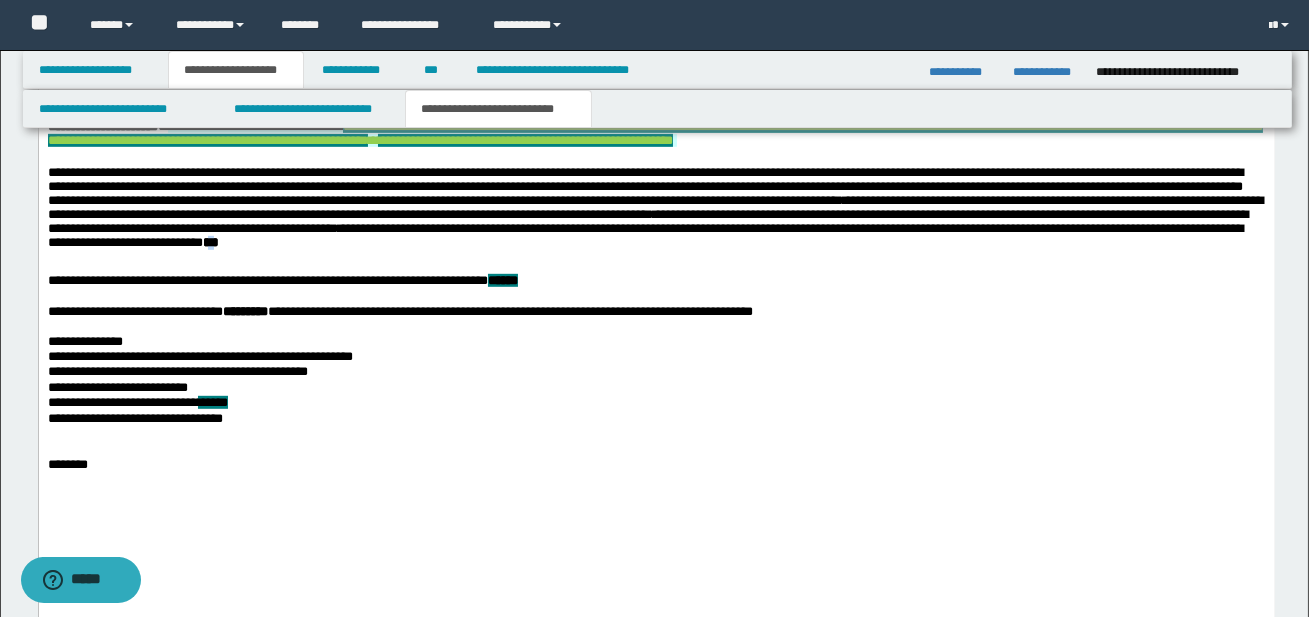 click on "***" at bounding box center (210, 242) 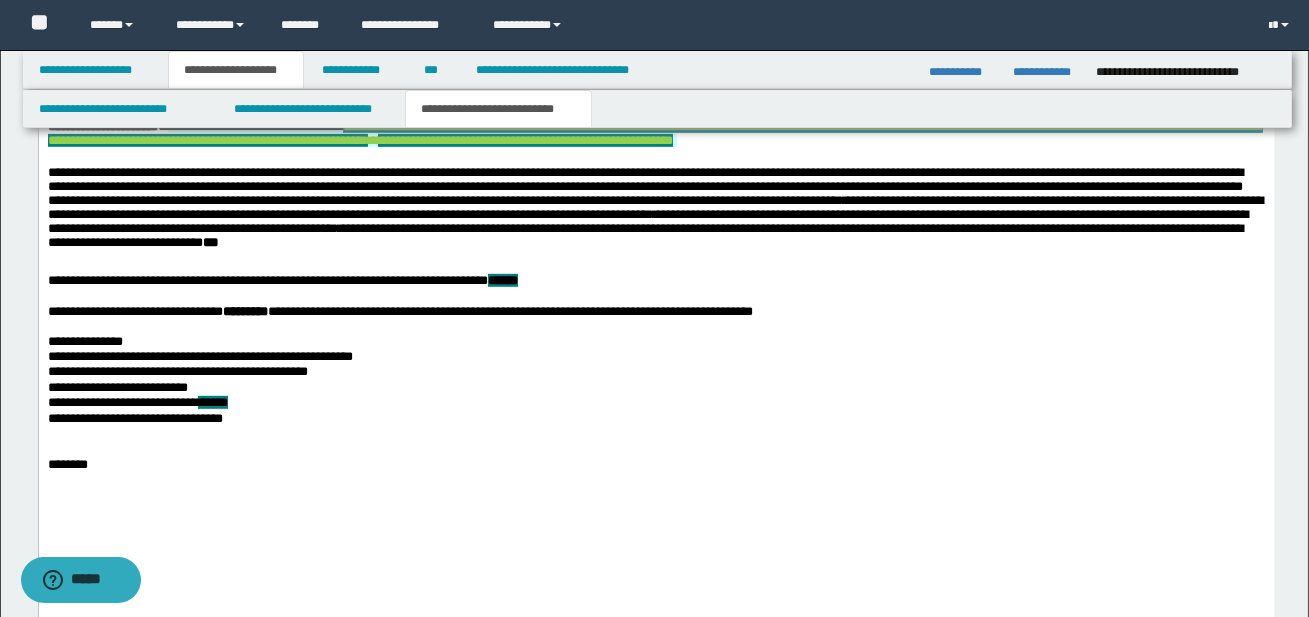 click at bounding box center (655, 297) 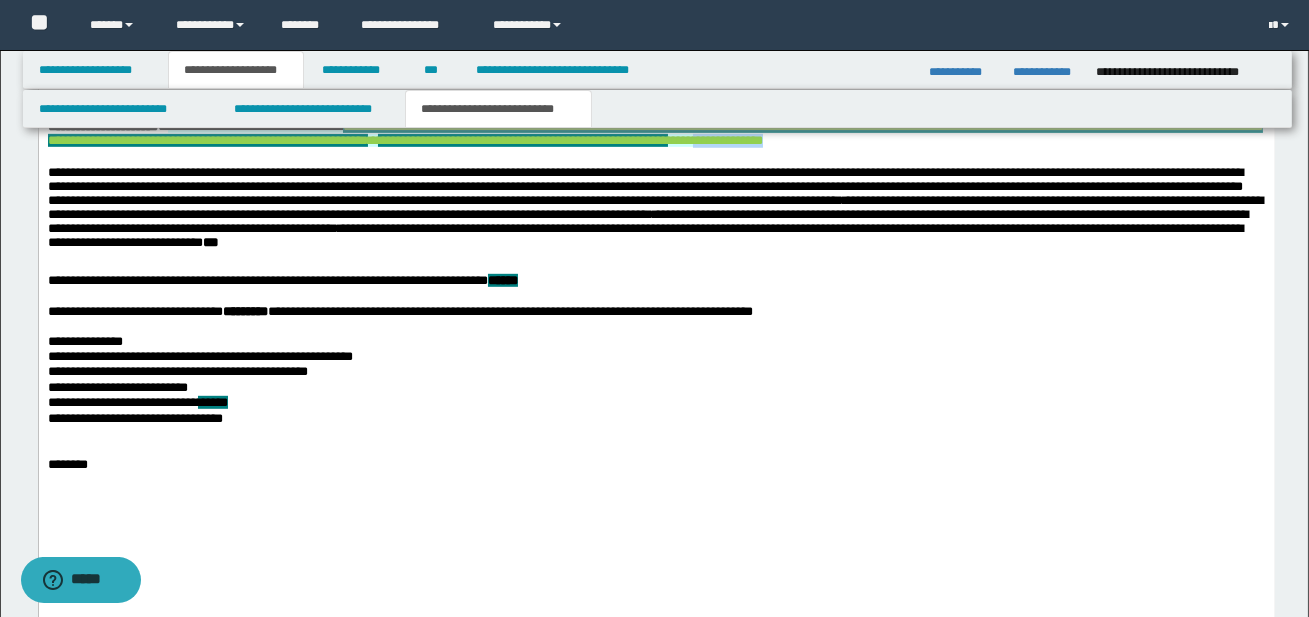 drag, startPoint x: 457, startPoint y: 208, endPoint x: 568, endPoint y: 209, distance: 111.0045 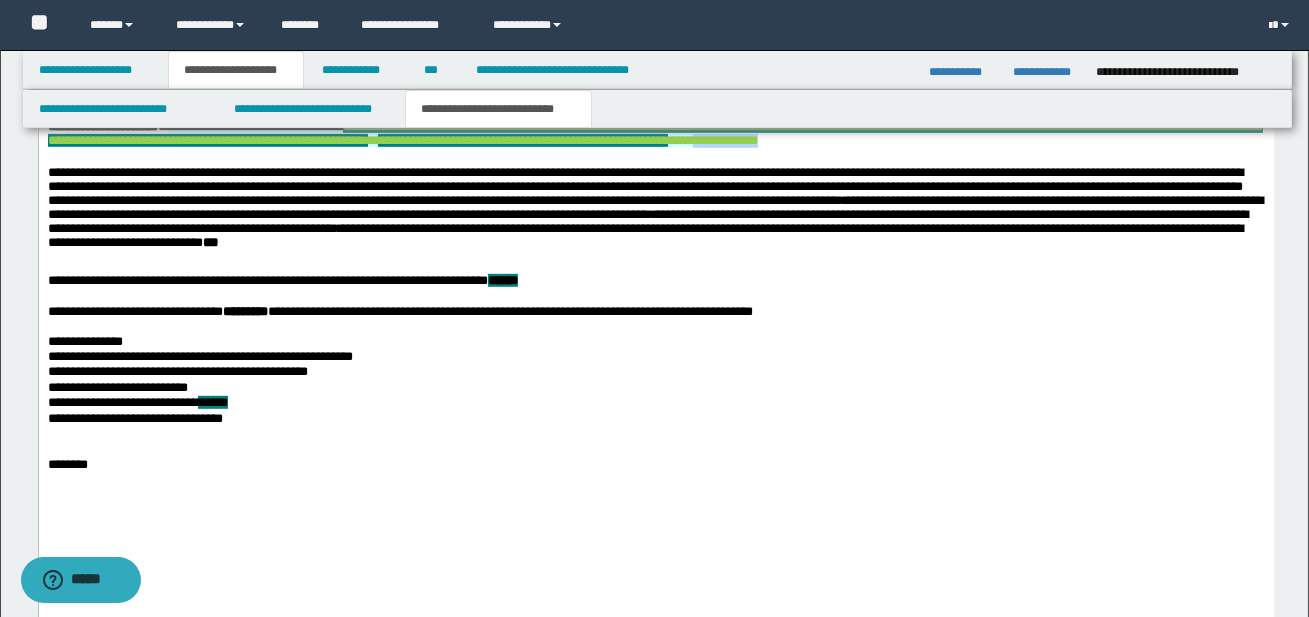 drag, startPoint x: 457, startPoint y: 211, endPoint x: 566, endPoint y: 211, distance: 109 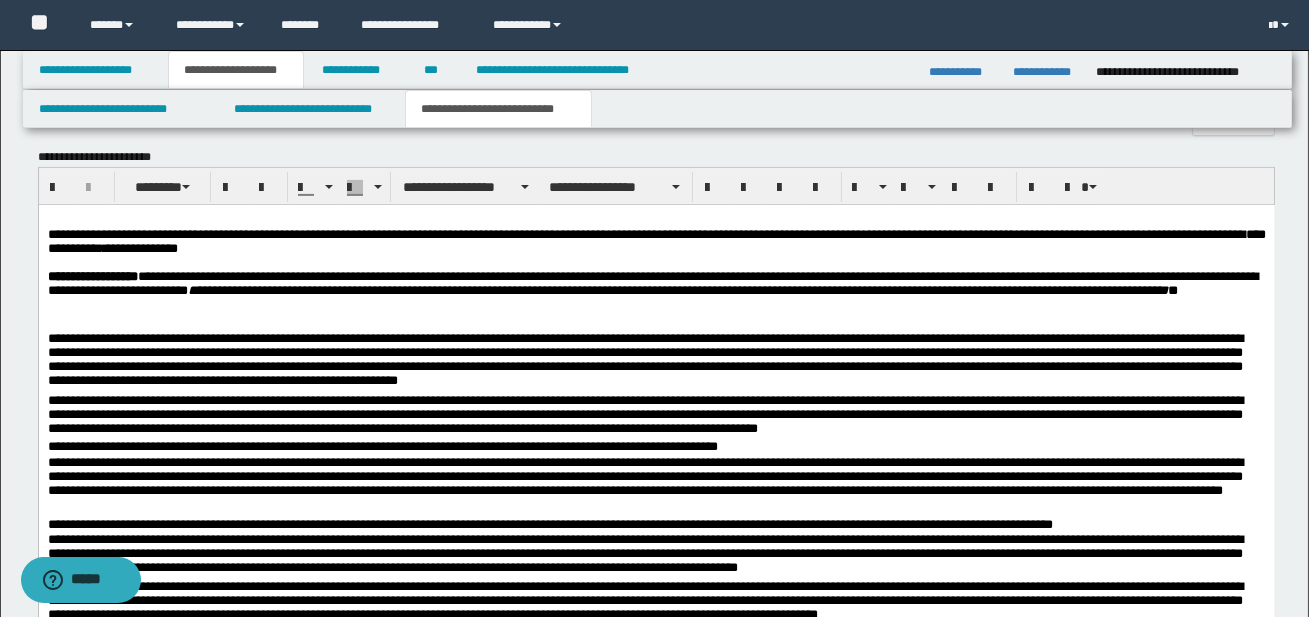 scroll, scrollTop: 1304, scrollLeft: 0, axis: vertical 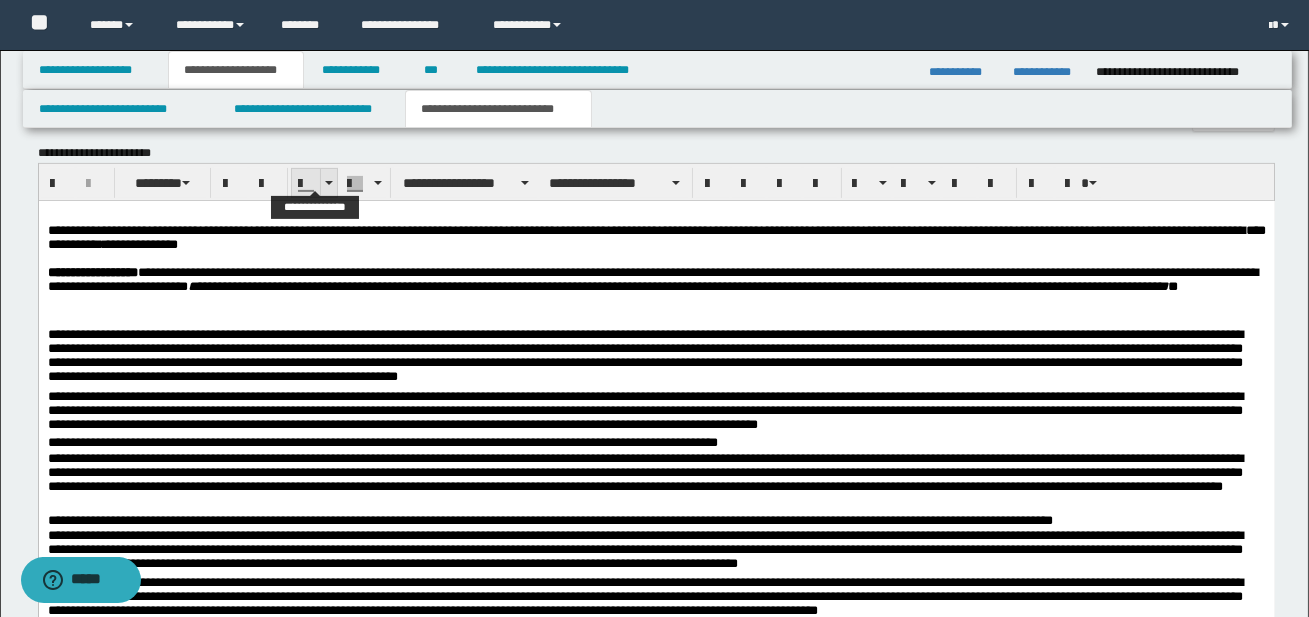 click at bounding box center (329, 183) 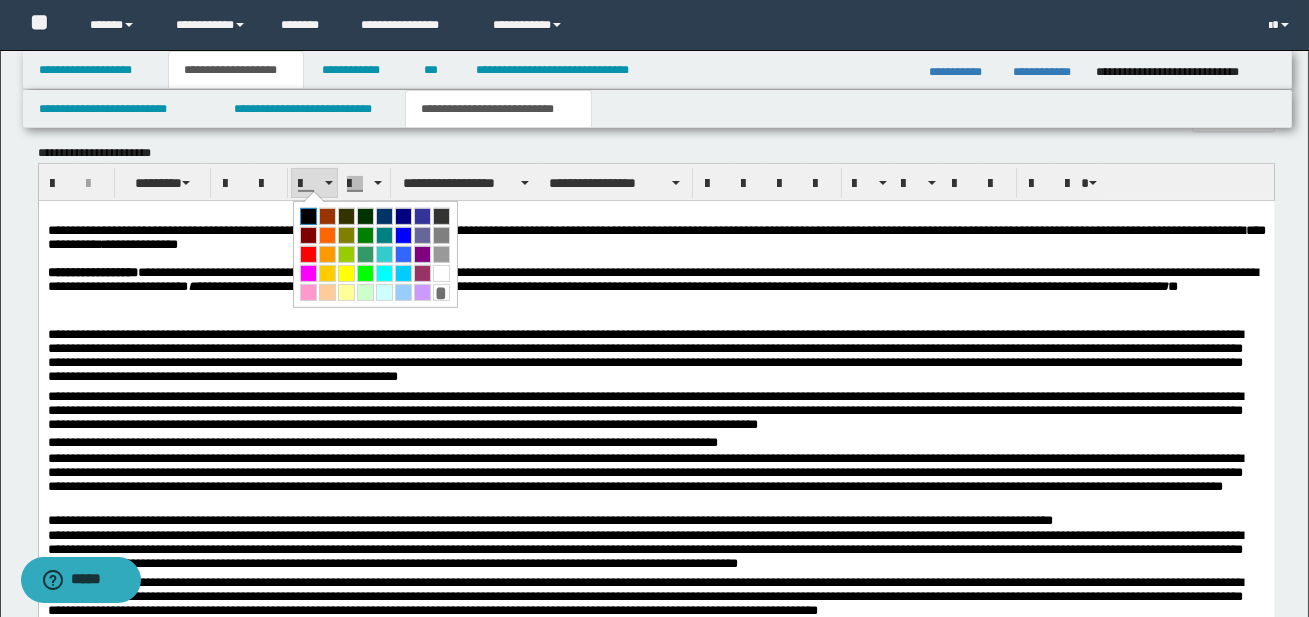 click at bounding box center (308, 216) 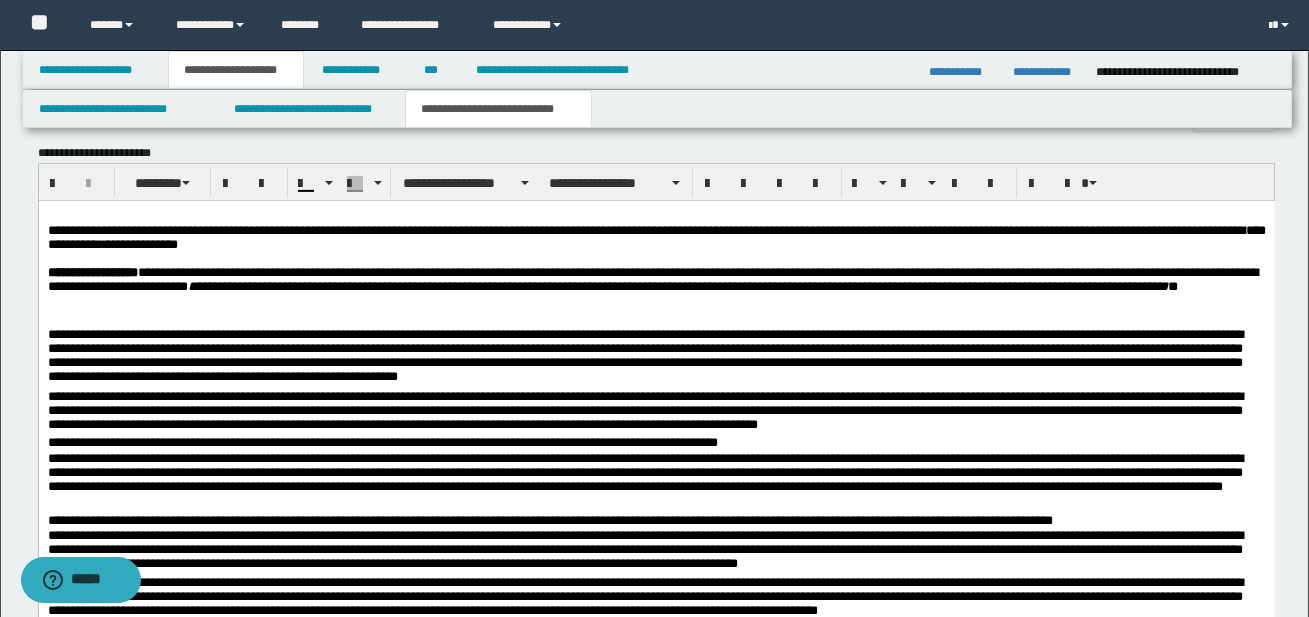 click on "**********" at bounding box center [655, 358] 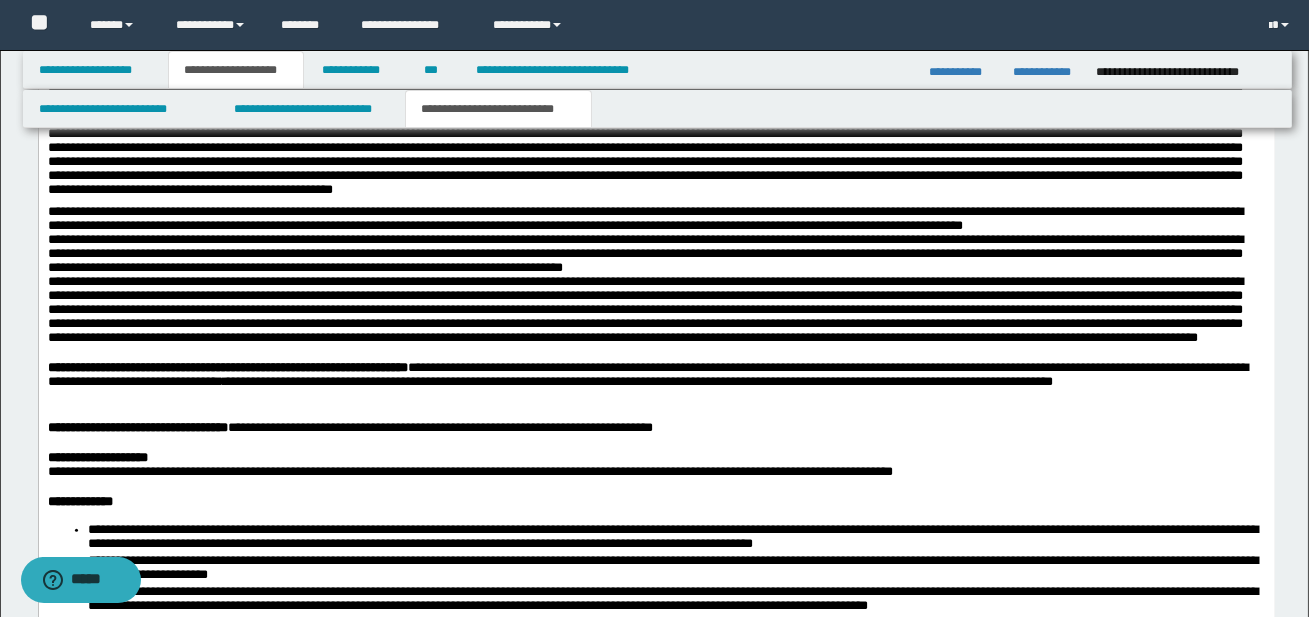 scroll, scrollTop: 2352, scrollLeft: 0, axis: vertical 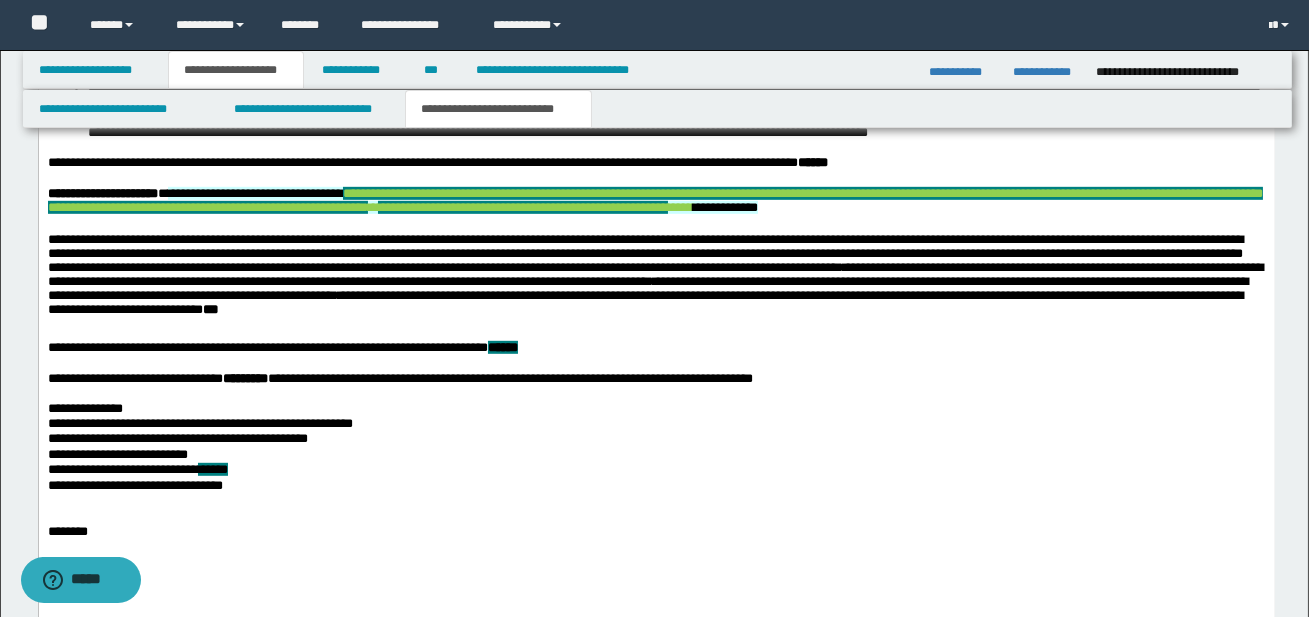 click on "**********" at bounding box center (655, 279) 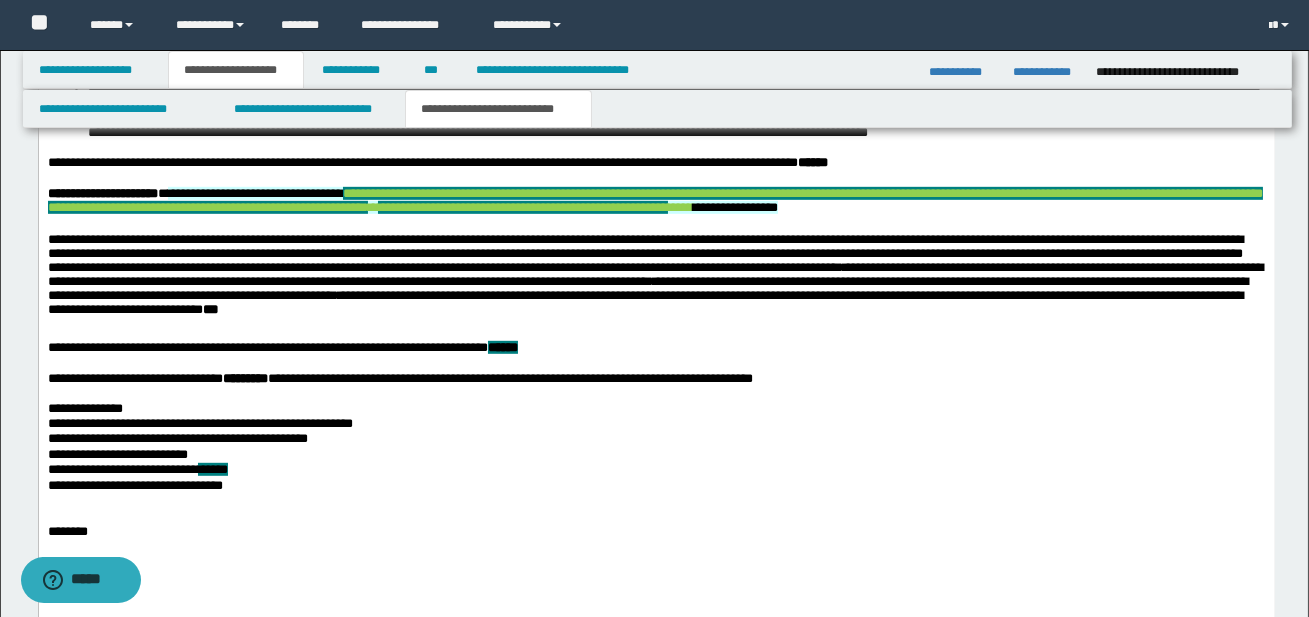 click at bounding box center [655, 333] 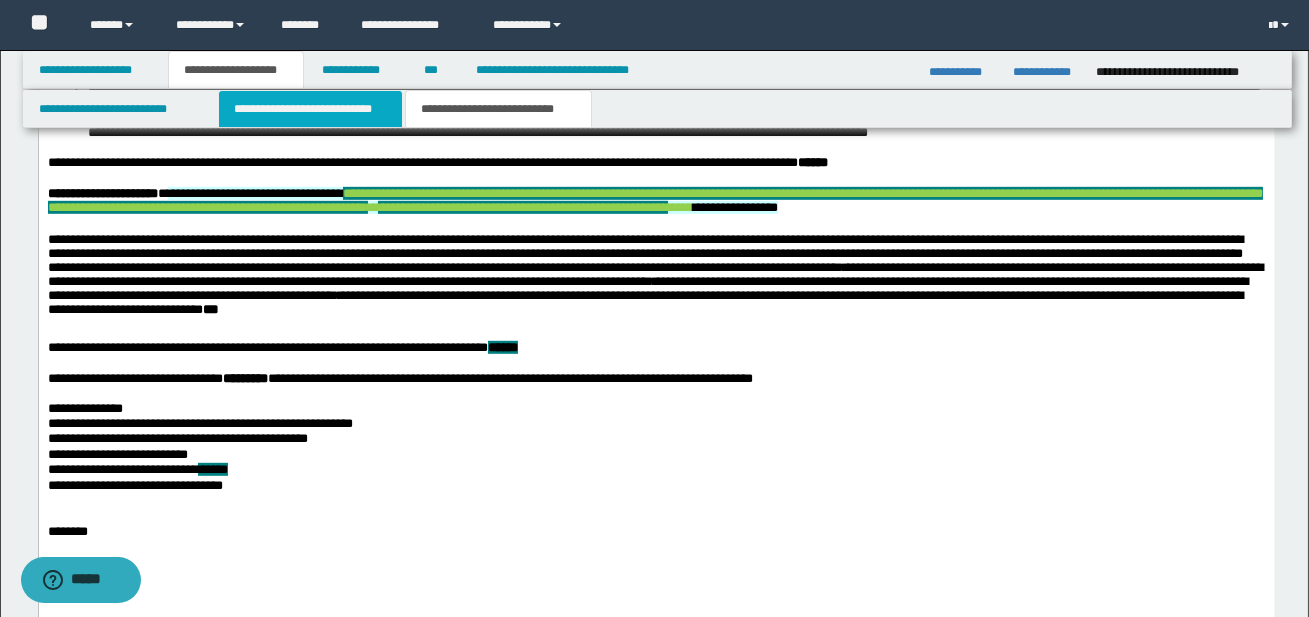 click on "**********" at bounding box center (310, 109) 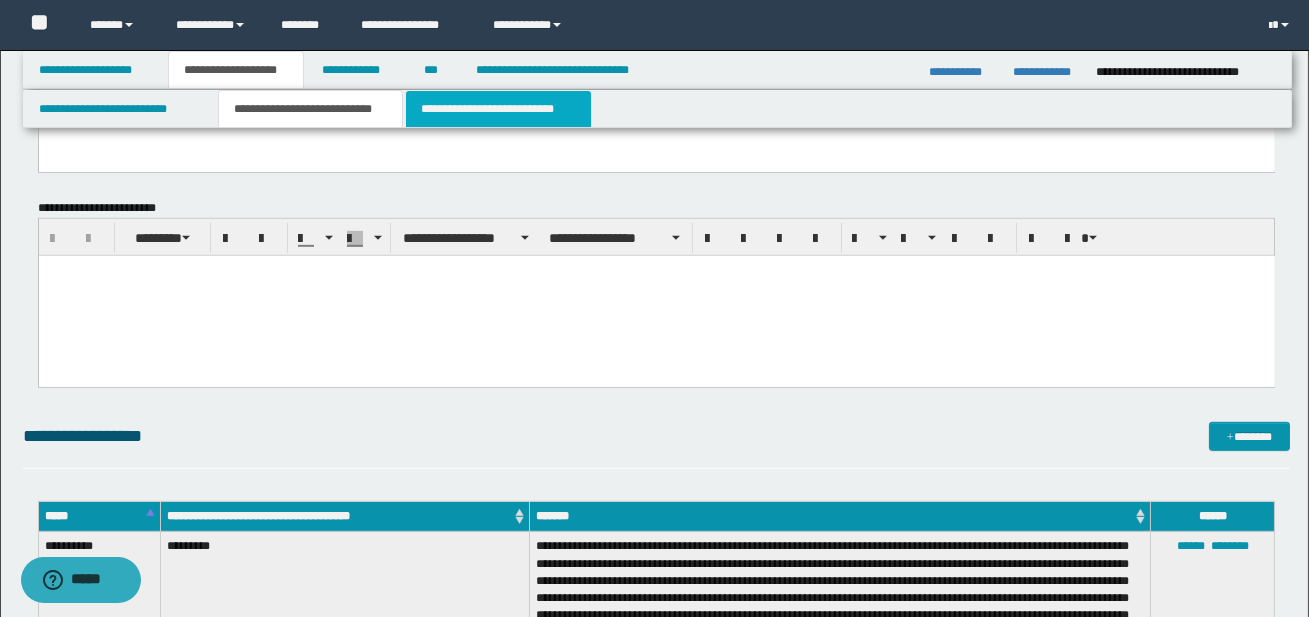 click on "**********" at bounding box center [498, 109] 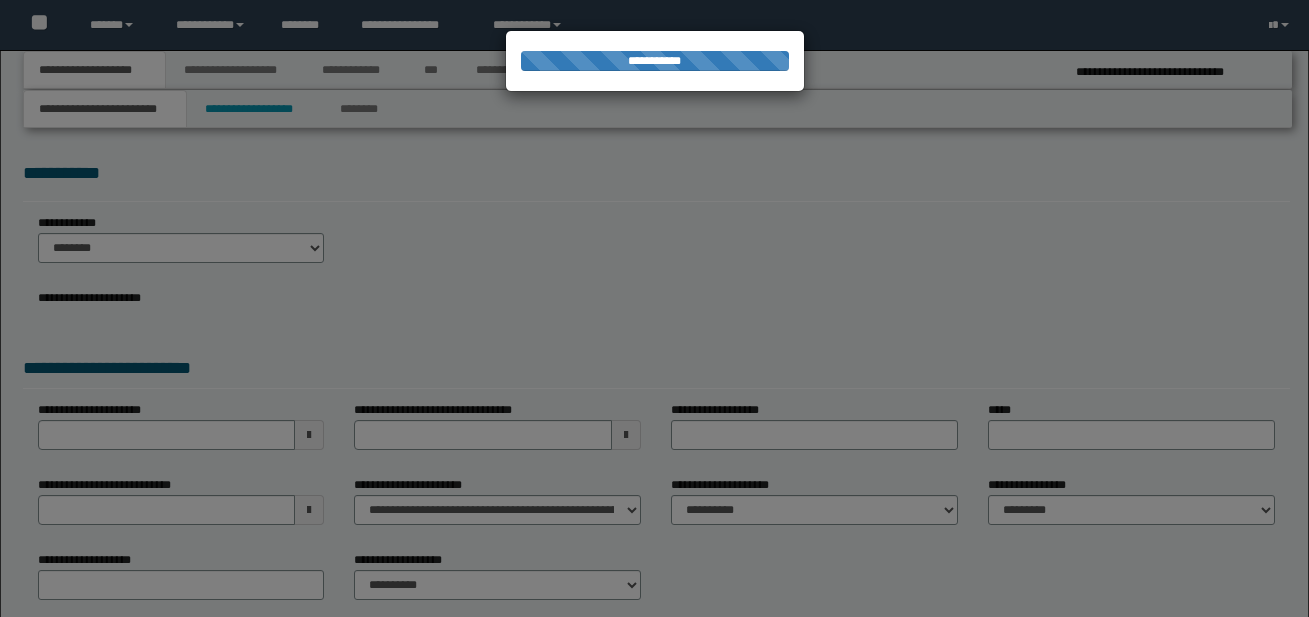 scroll, scrollTop: 0, scrollLeft: 0, axis: both 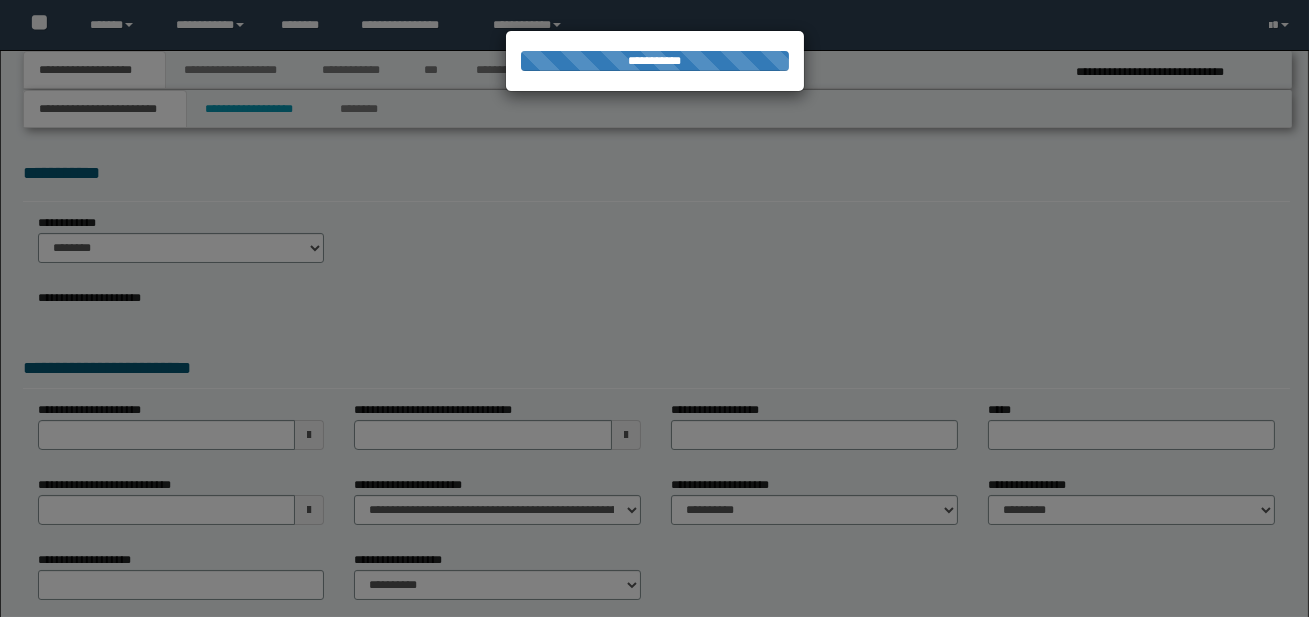 select on "*" 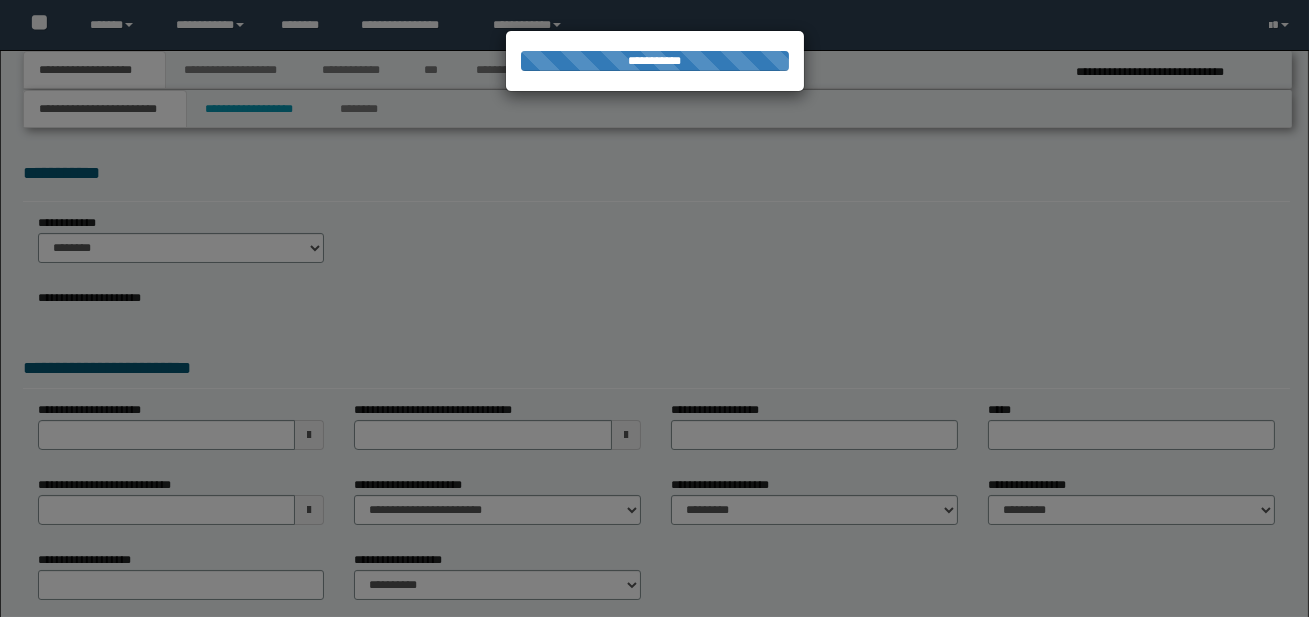 scroll, scrollTop: 0, scrollLeft: 0, axis: both 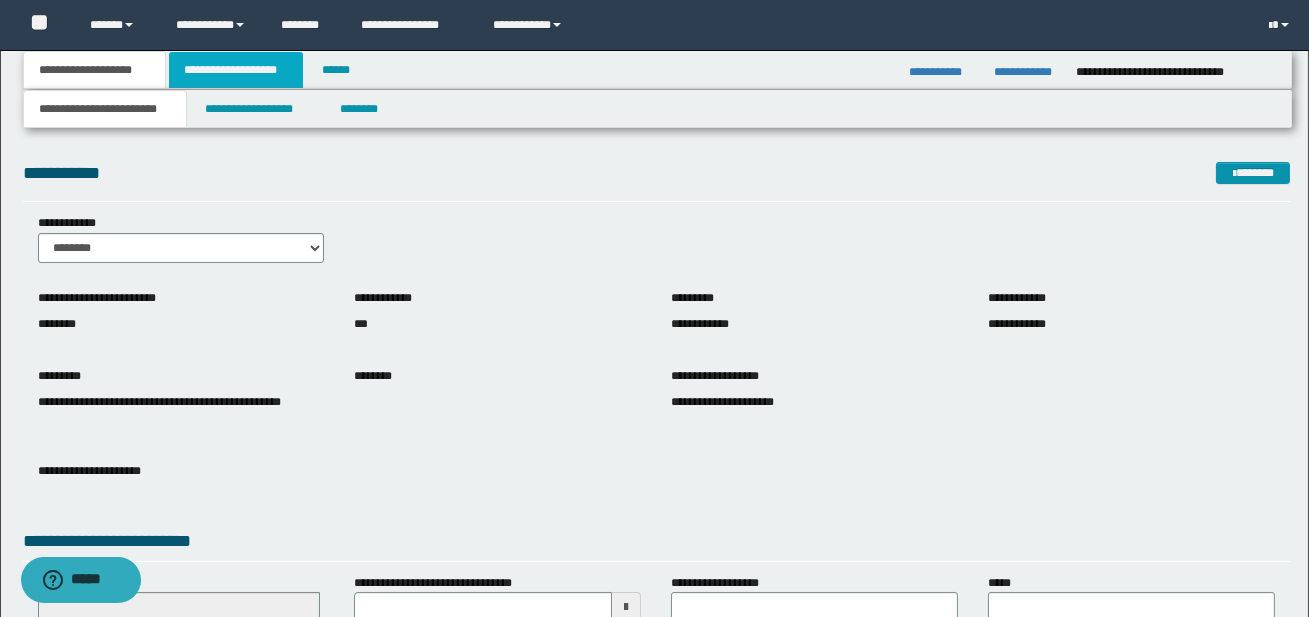 click on "**********" at bounding box center (236, 70) 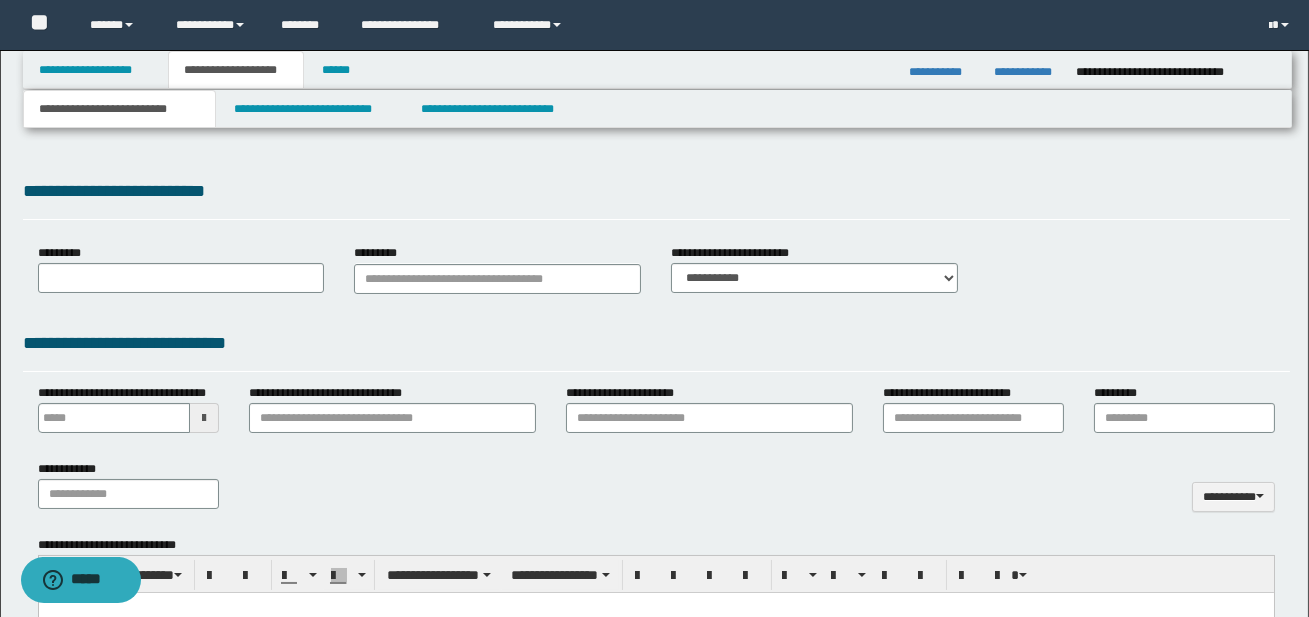 type 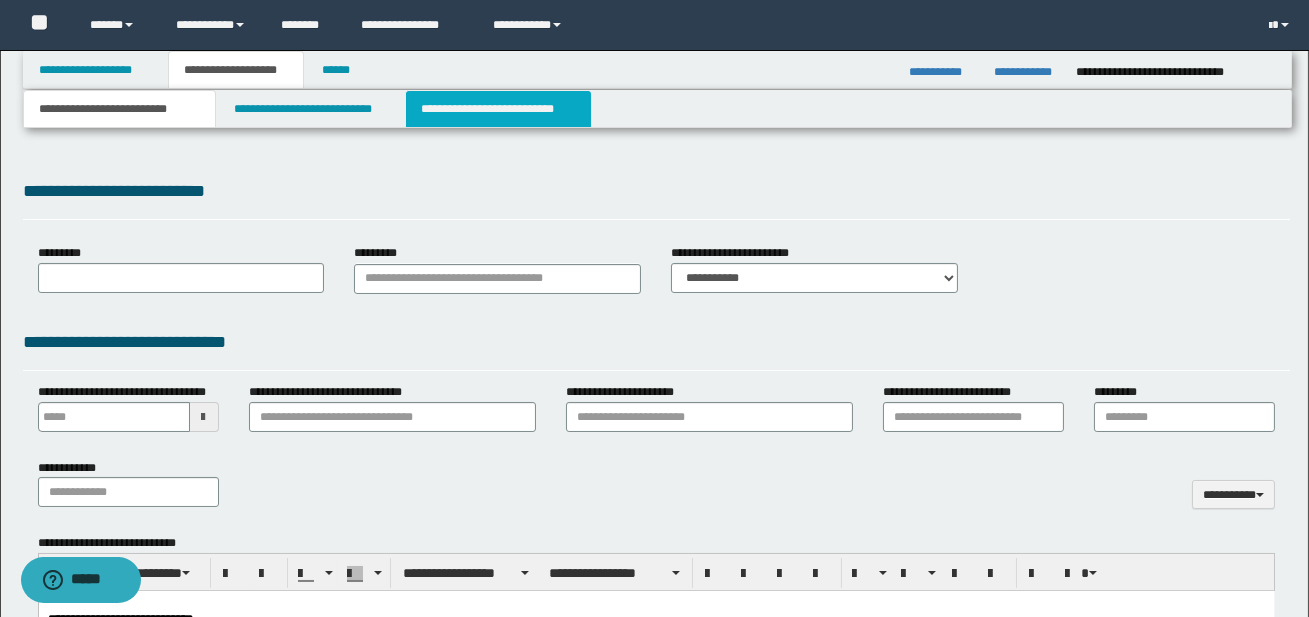 select on "*" 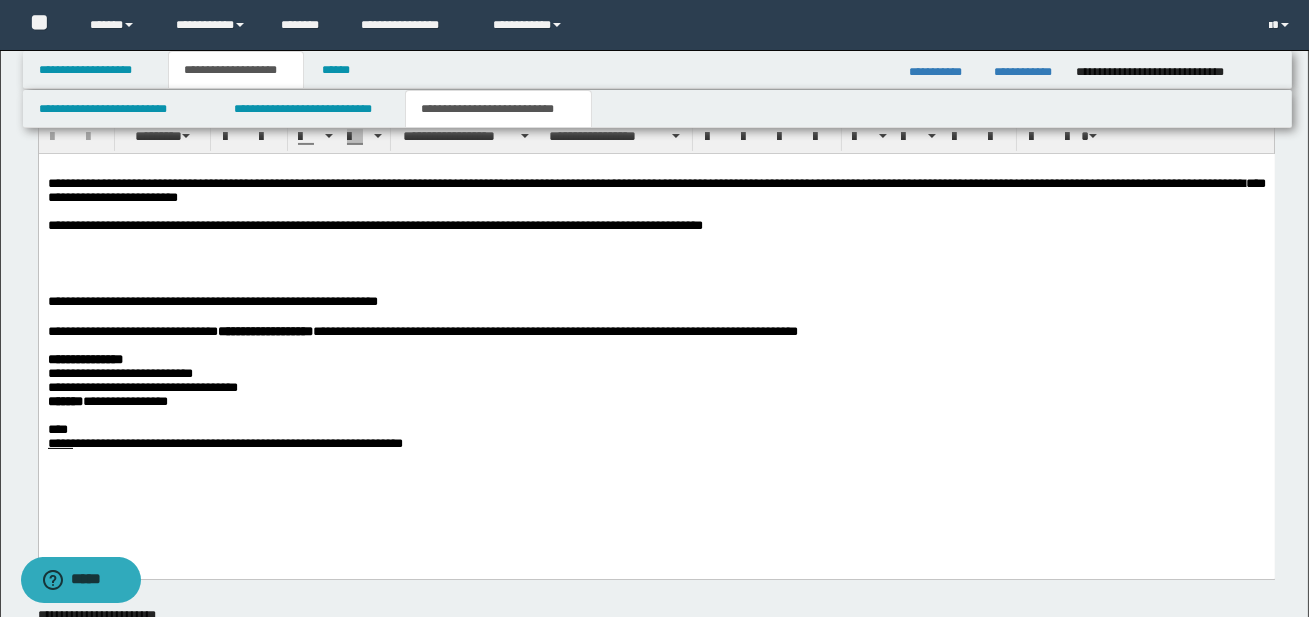 scroll, scrollTop: 1030, scrollLeft: 0, axis: vertical 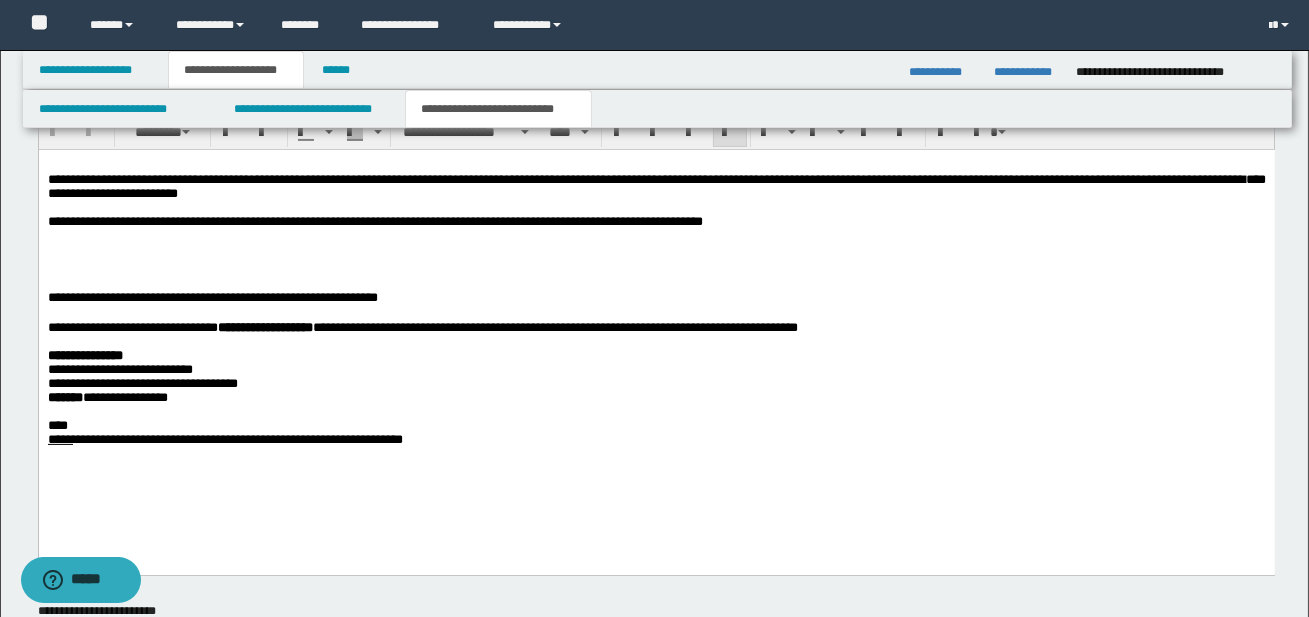 click on "**********" at bounding box center [656, 297] 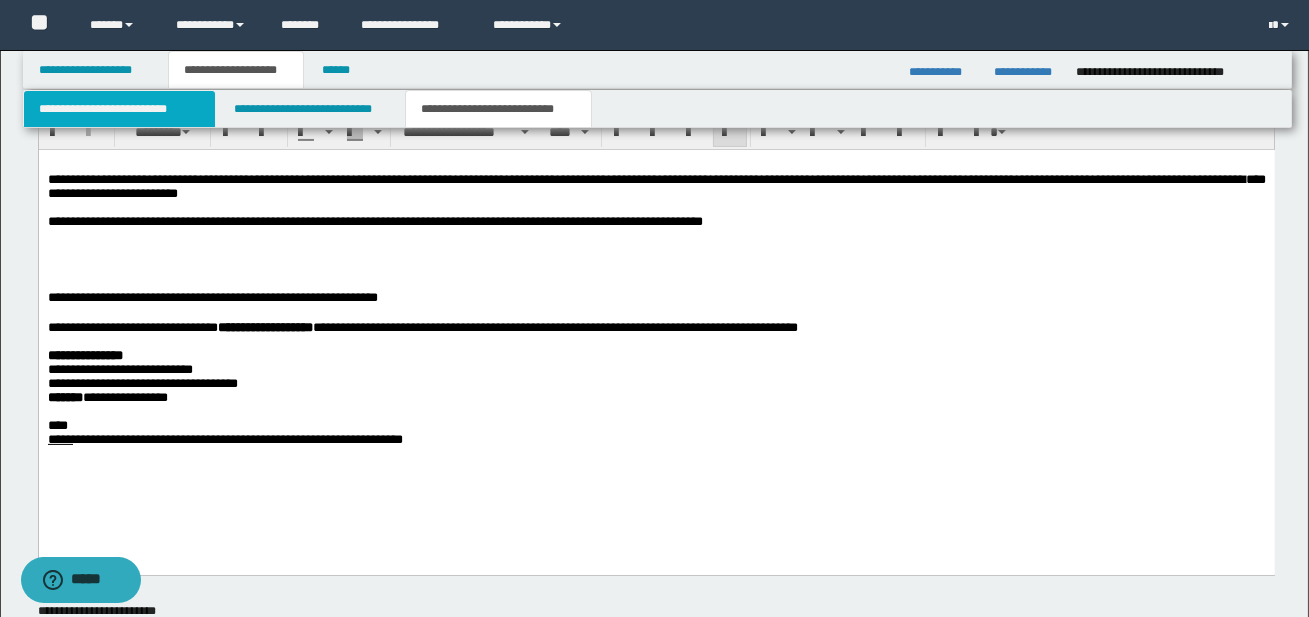 click on "**********" at bounding box center (119, 109) 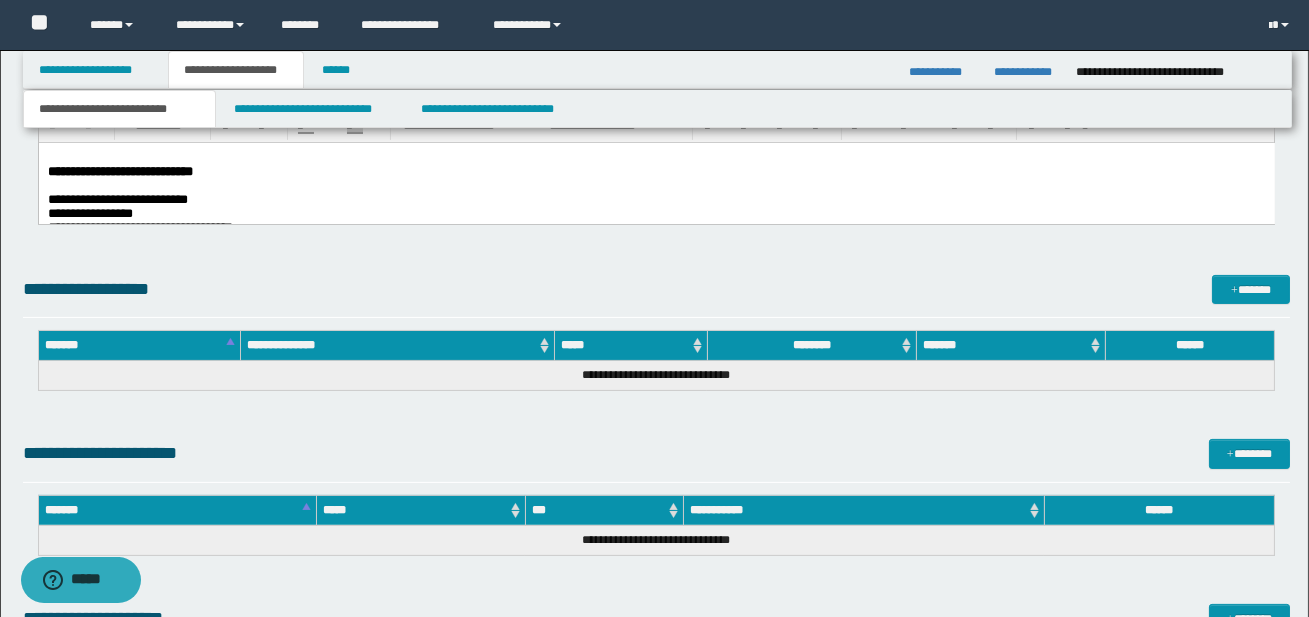 scroll, scrollTop: 989, scrollLeft: 0, axis: vertical 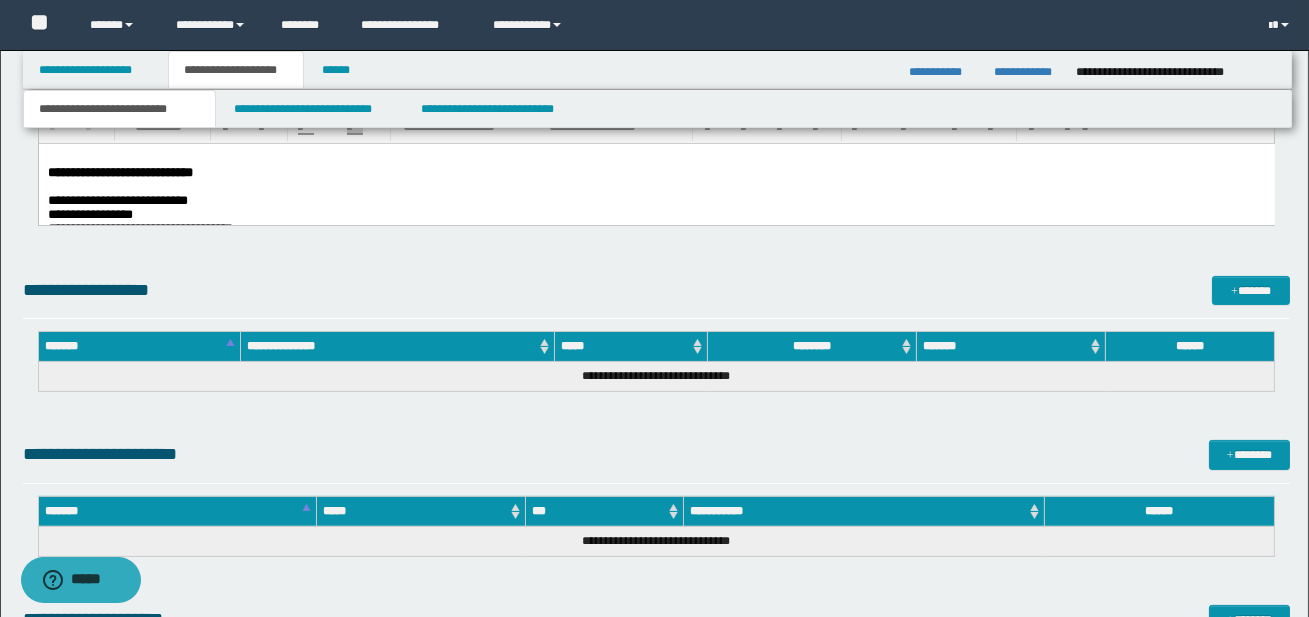 click at bounding box center [656, 186] 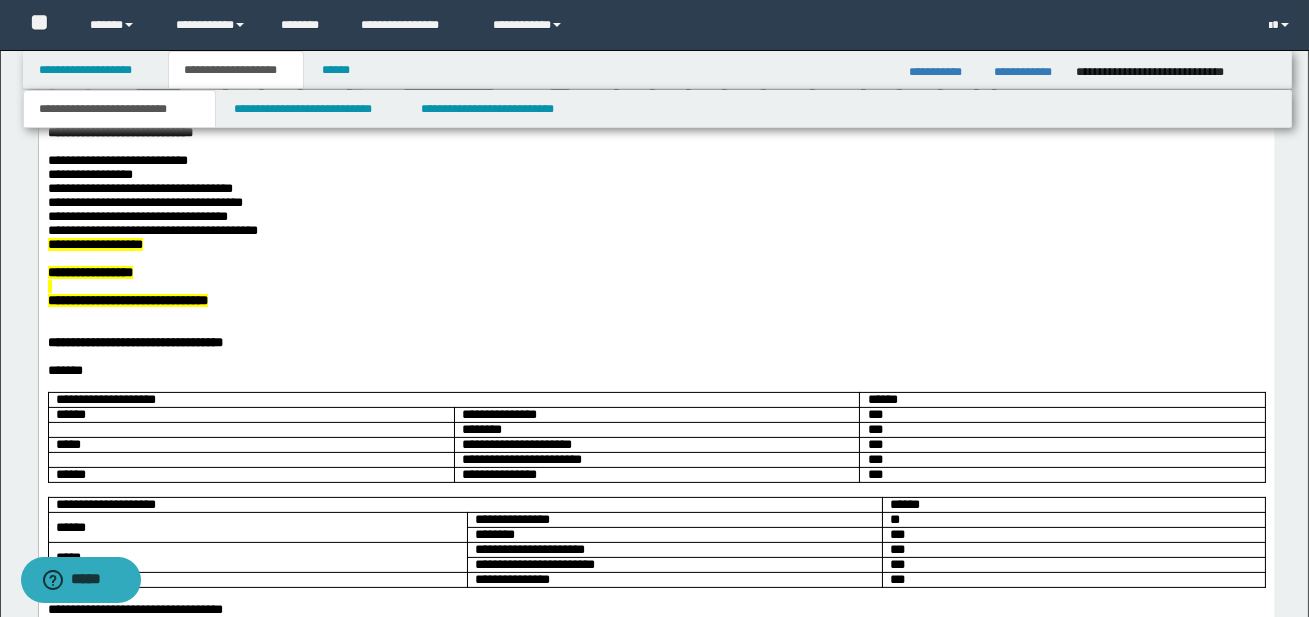 scroll, scrollTop: 885, scrollLeft: 0, axis: vertical 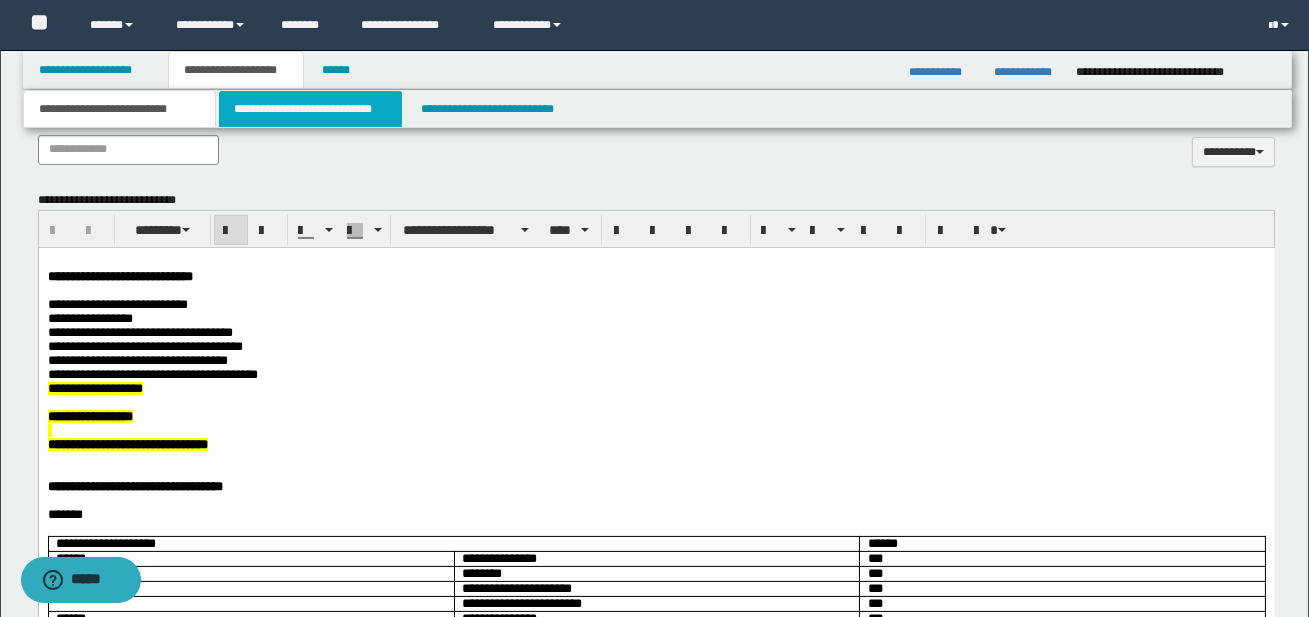 click on "**********" at bounding box center [310, 109] 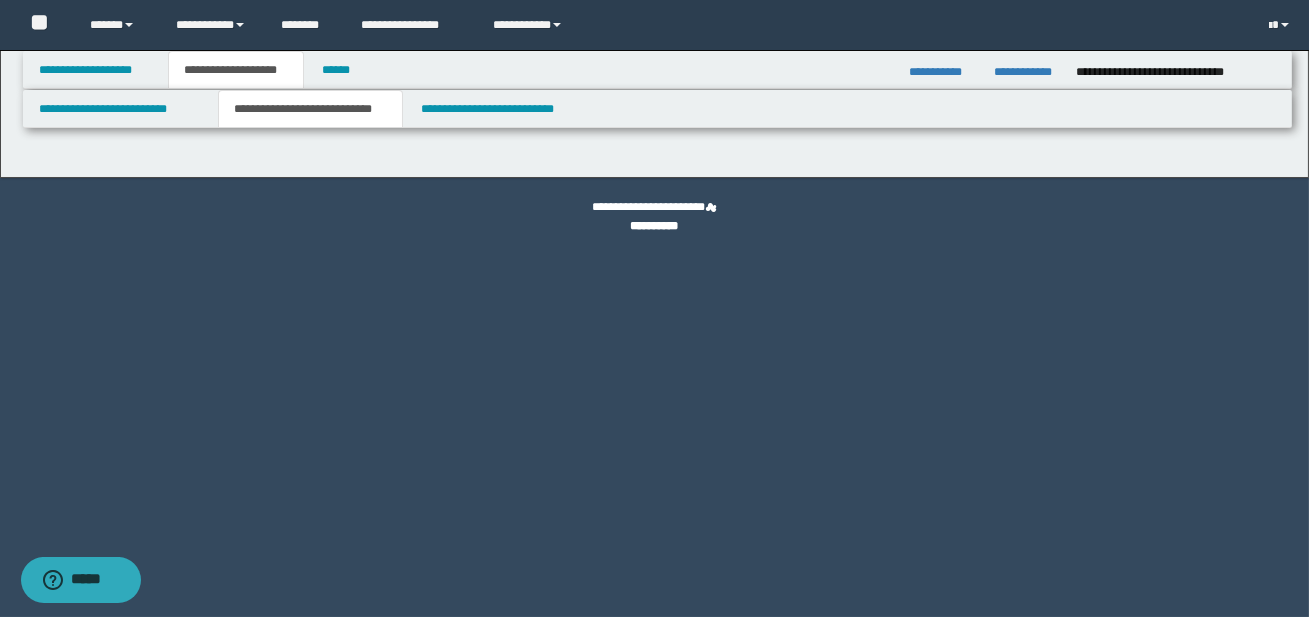 scroll, scrollTop: 0, scrollLeft: 0, axis: both 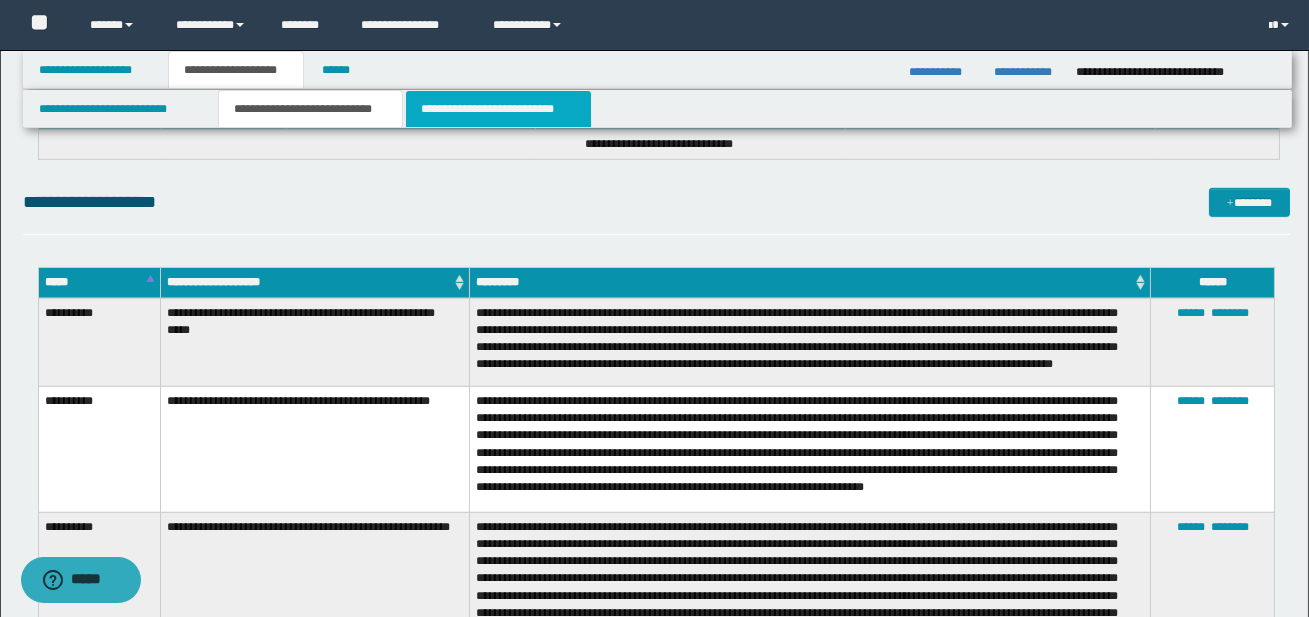 click on "**********" at bounding box center [498, 109] 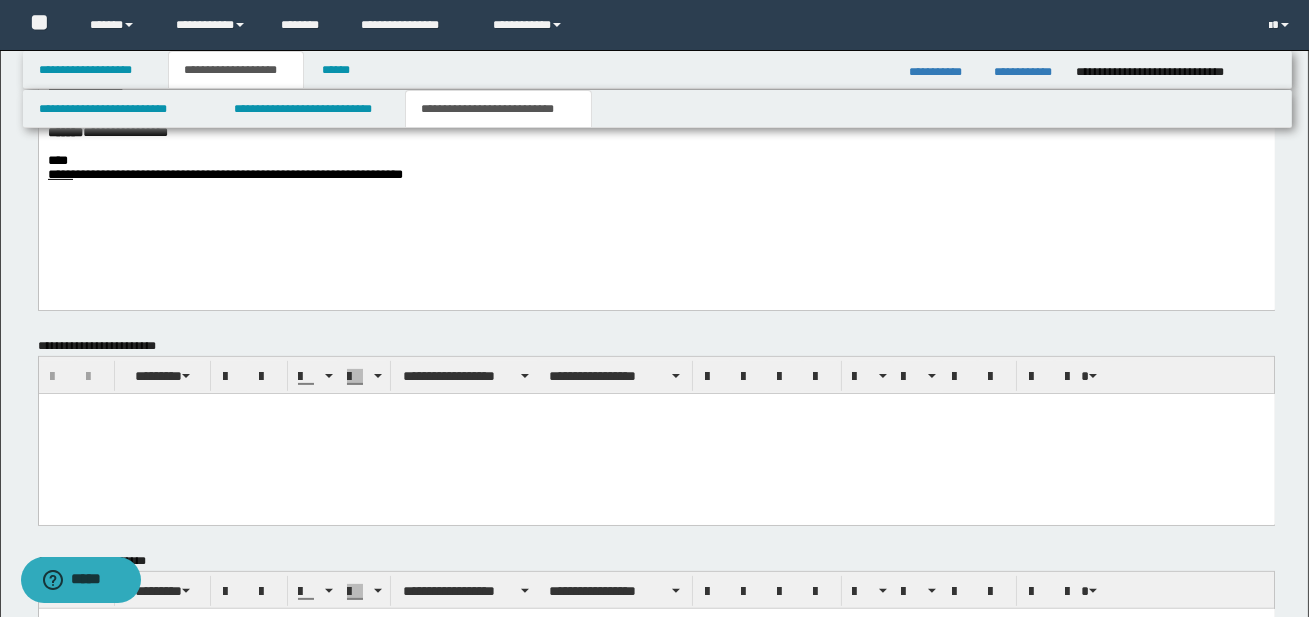 scroll, scrollTop: 1210, scrollLeft: 0, axis: vertical 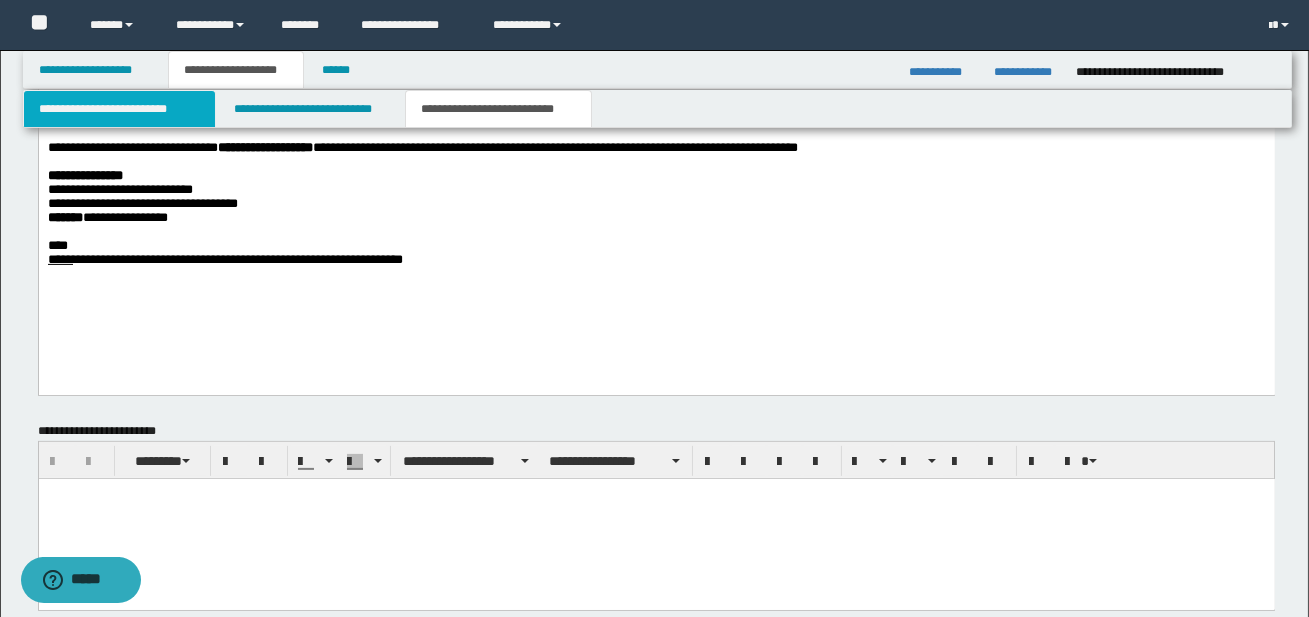 click on "**********" at bounding box center [119, 109] 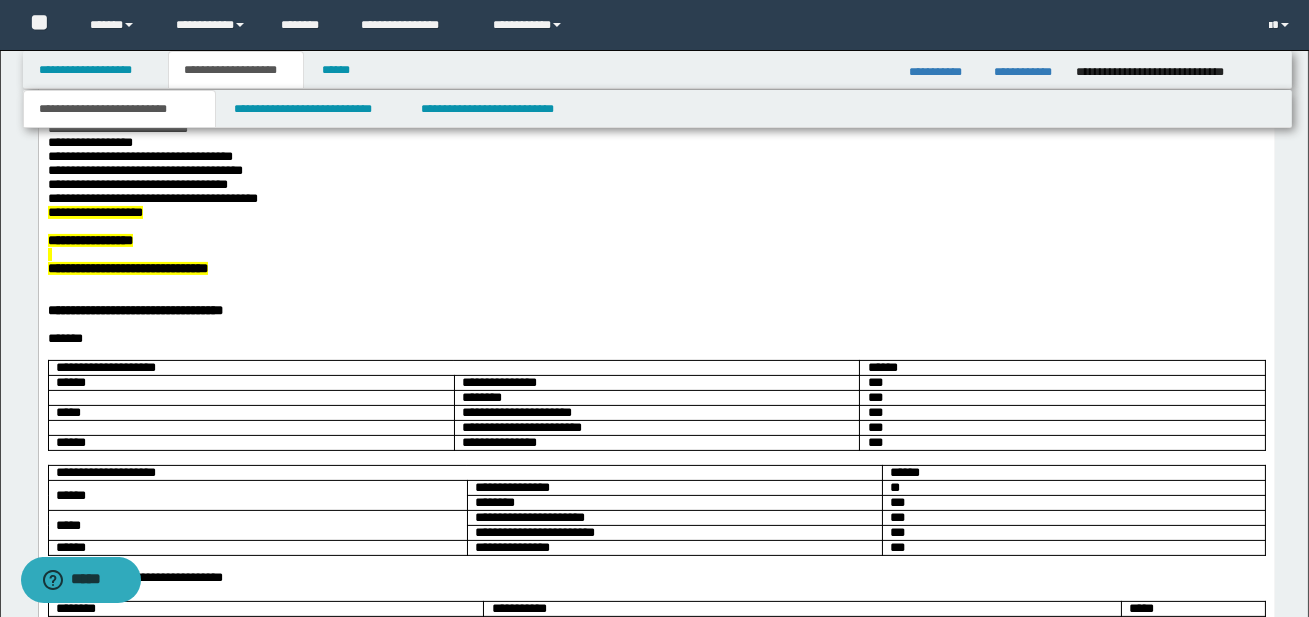 scroll, scrollTop: 1011, scrollLeft: 0, axis: vertical 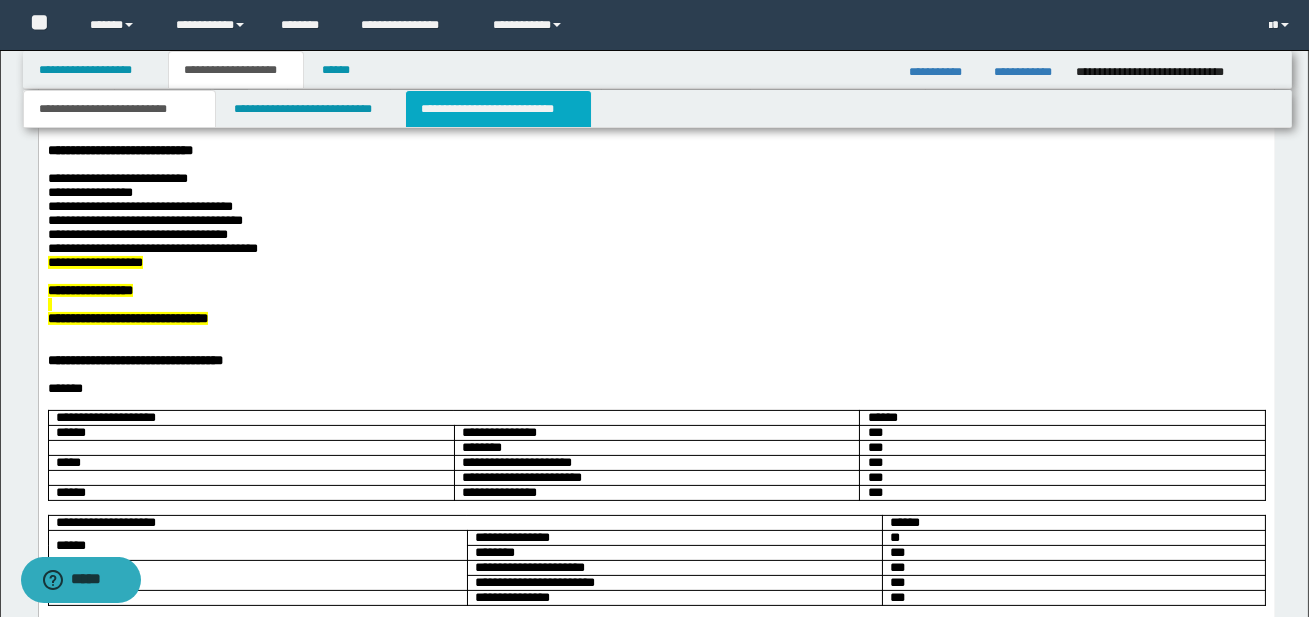click on "**********" at bounding box center (498, 109) 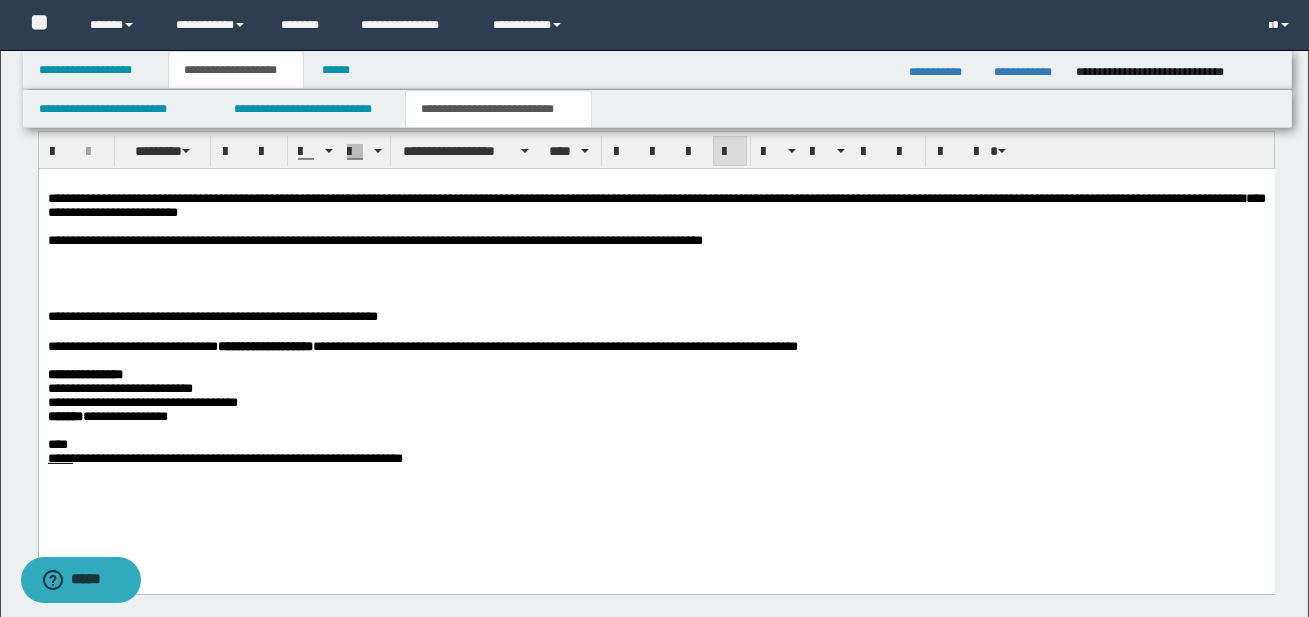scroll, scrollTop: 1024, scrollLeft: 0, axis: vertical 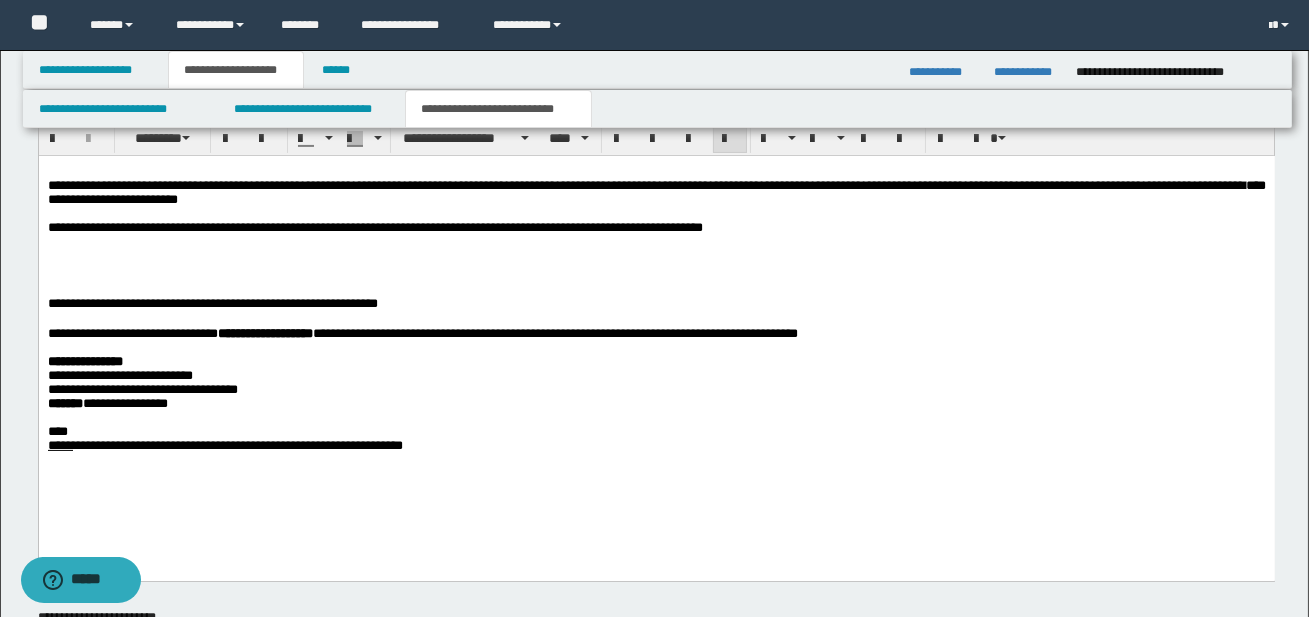 click on "**********" at bounding box center (656, 303) 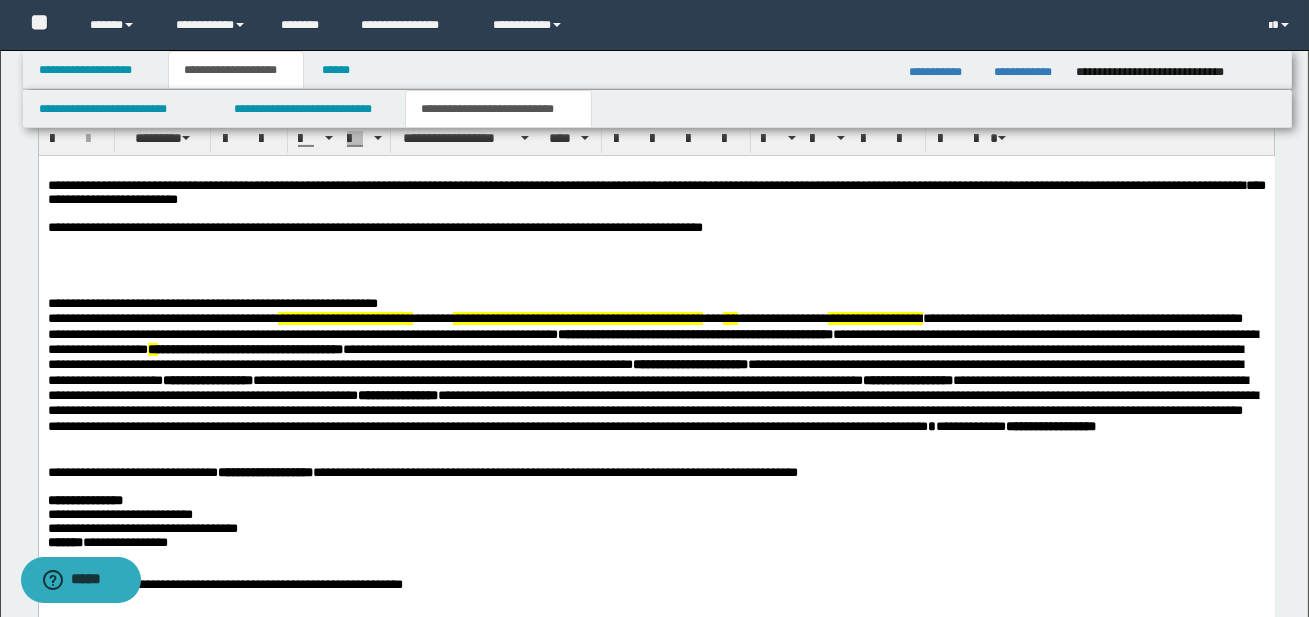 click on "**********" at bounding box center [656, 402] 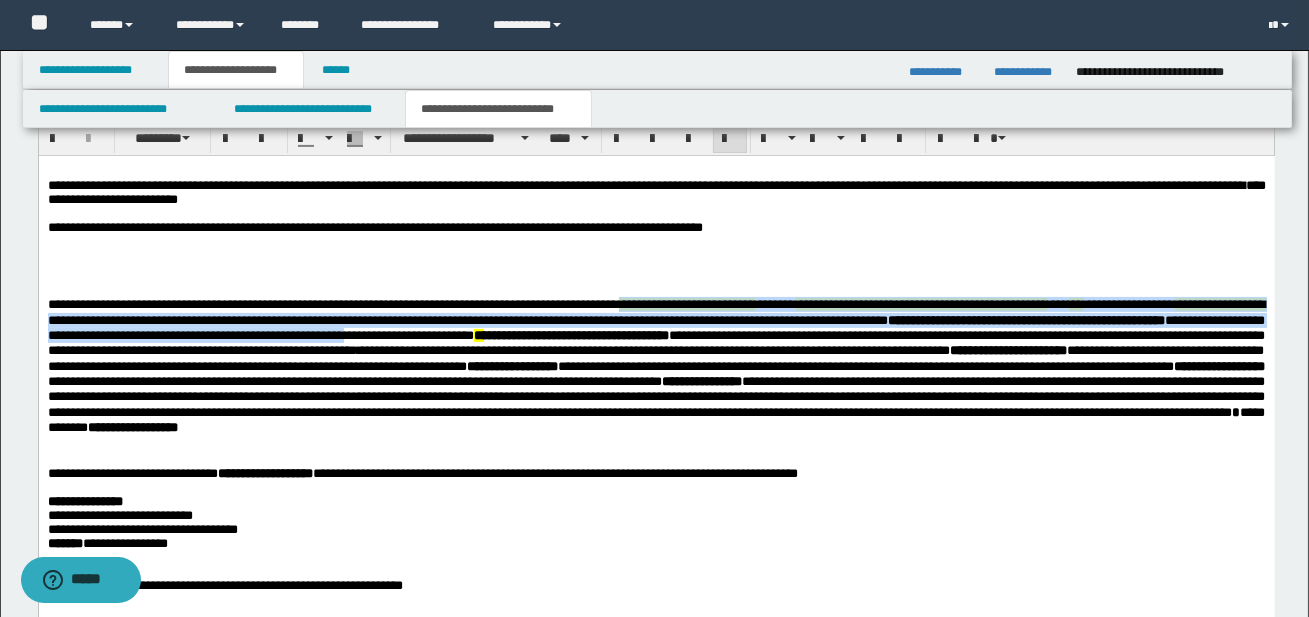 drag, startPoint x: 665, startPoint y: 313, endPoint x: 667, endPoint y: 337, distance: 24.083189 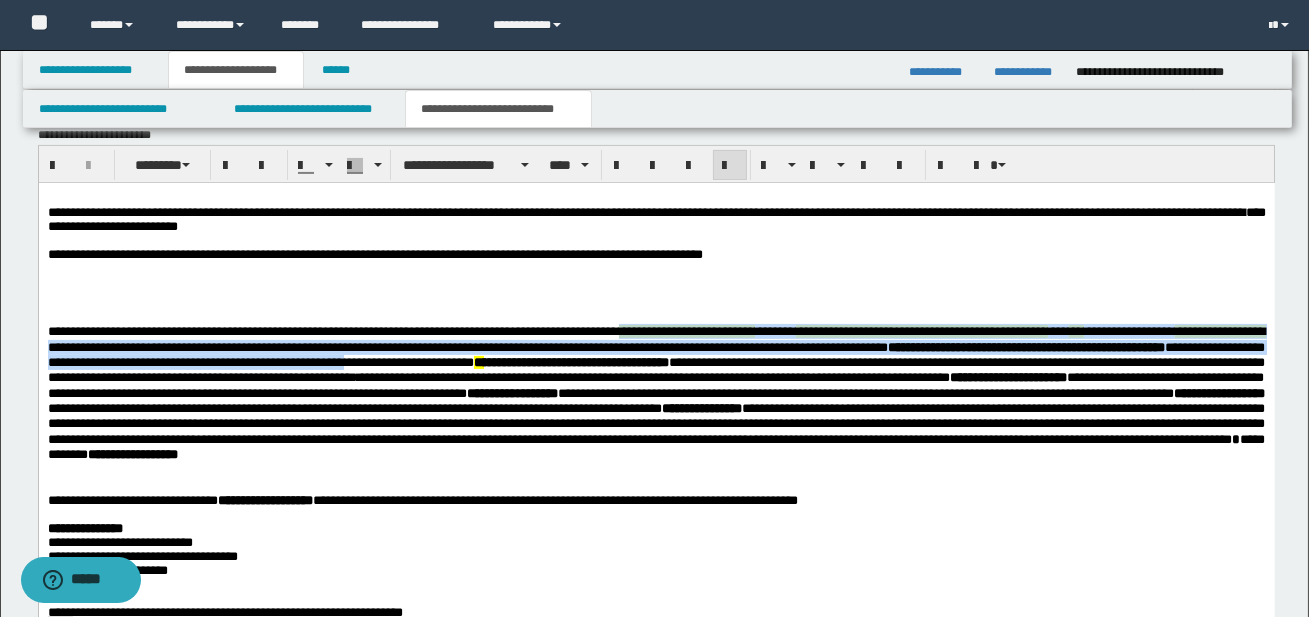 scroll, scrollTop: 993, scrollLeft: 0, axis: vertical 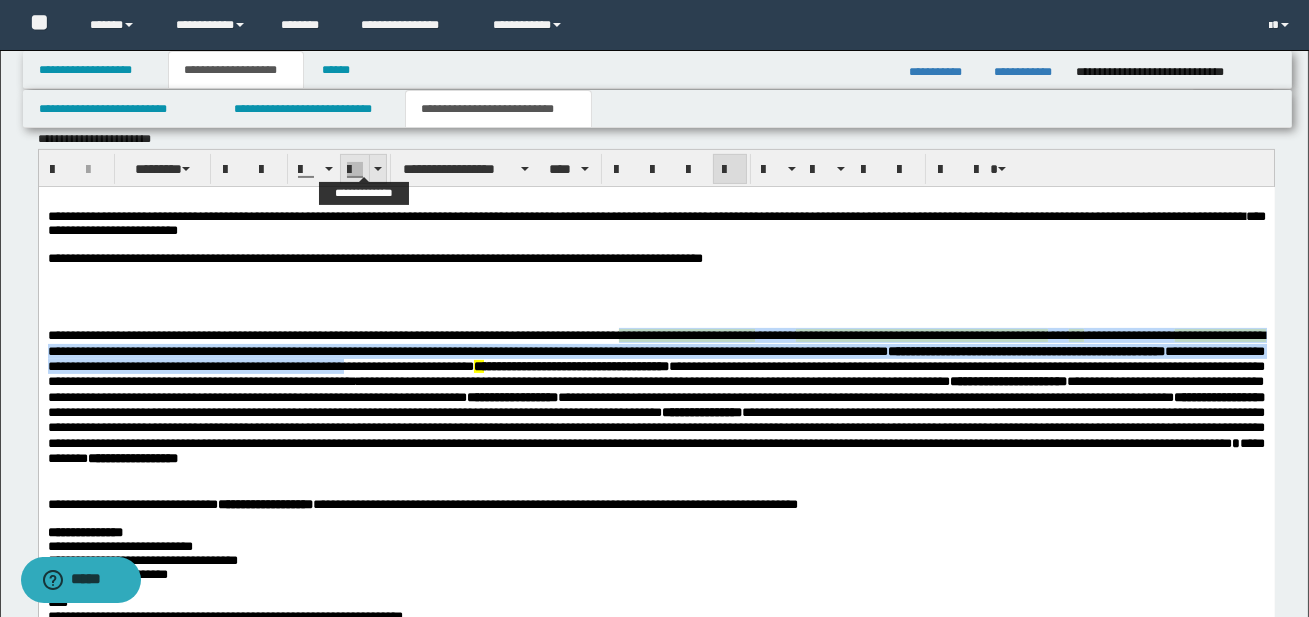 click at bounding box center (378, 169) 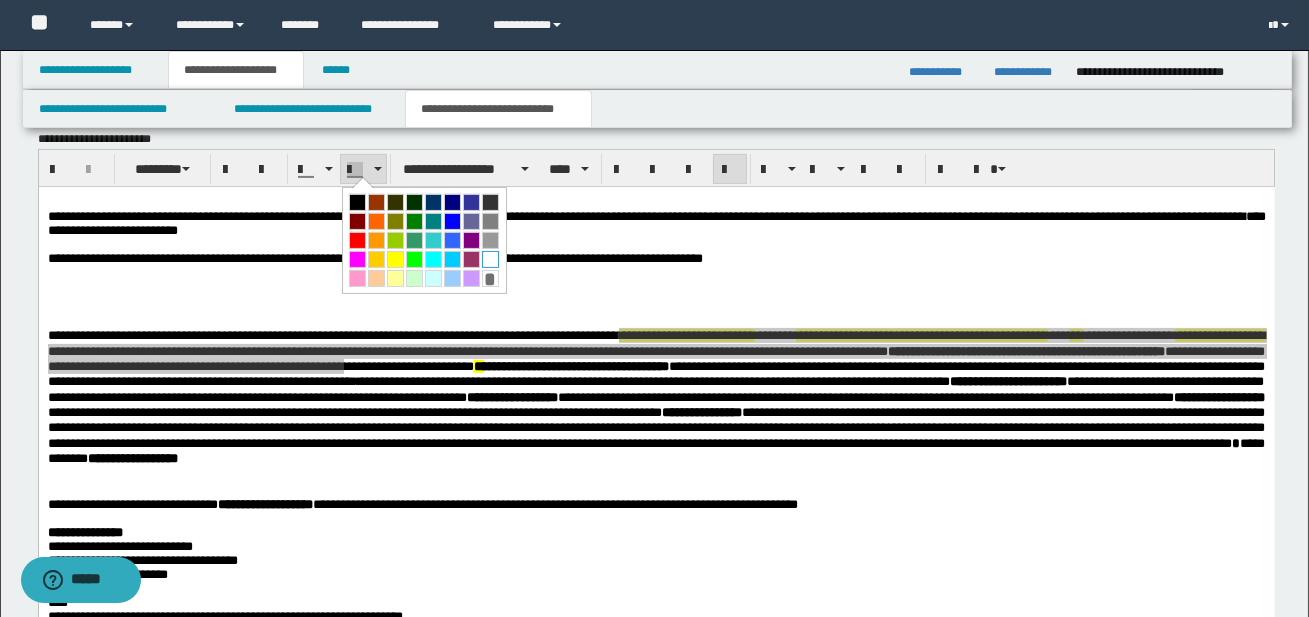 click at bounding box center [490, 259] 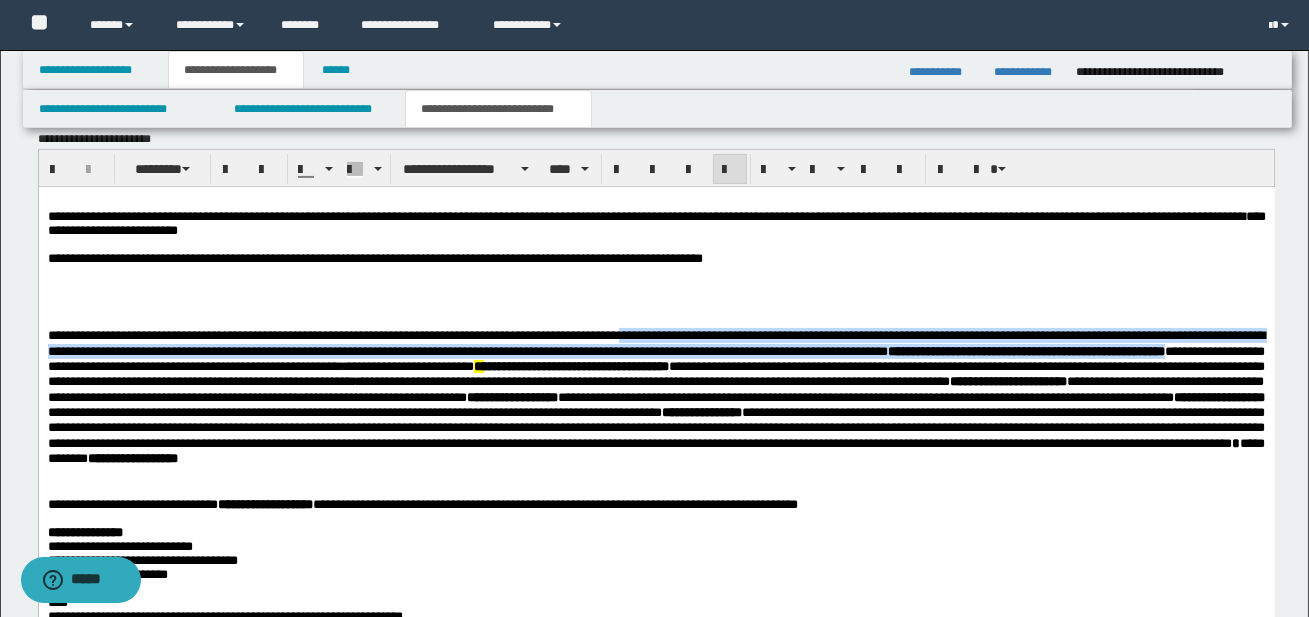 click on "**********" at bounding box center [655, 366] 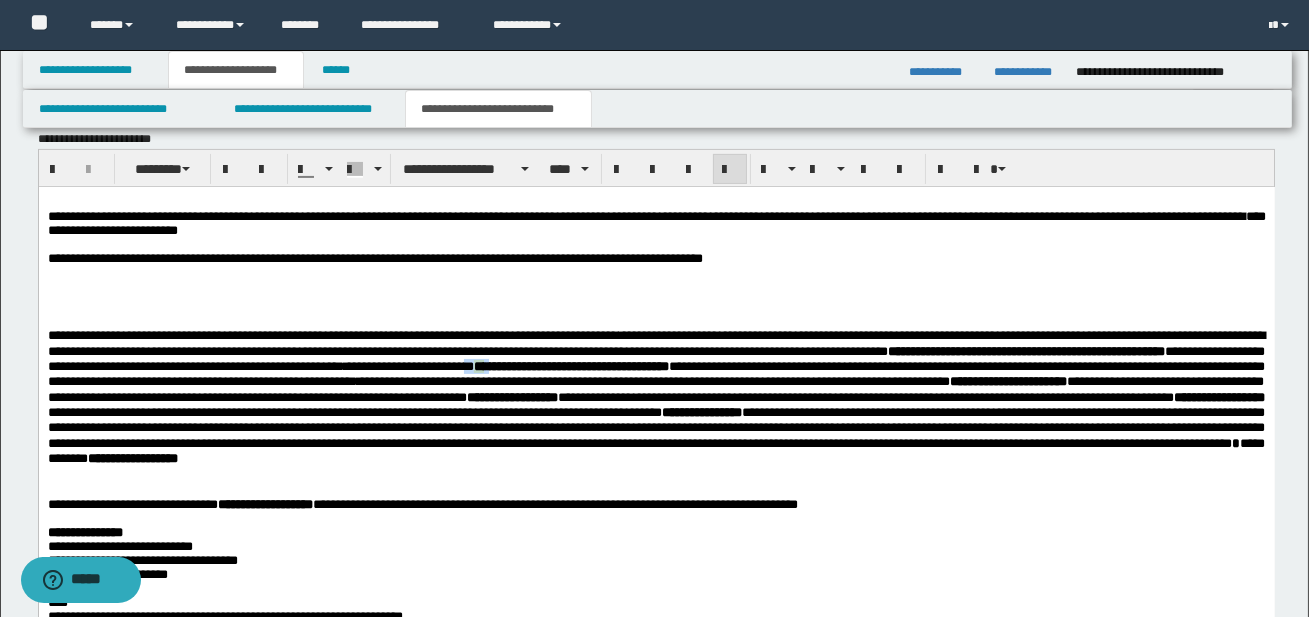 drag, startPoint x: 800, startPoint y: 375, endPoint x: 824, endPoint y: 375, distance: 24 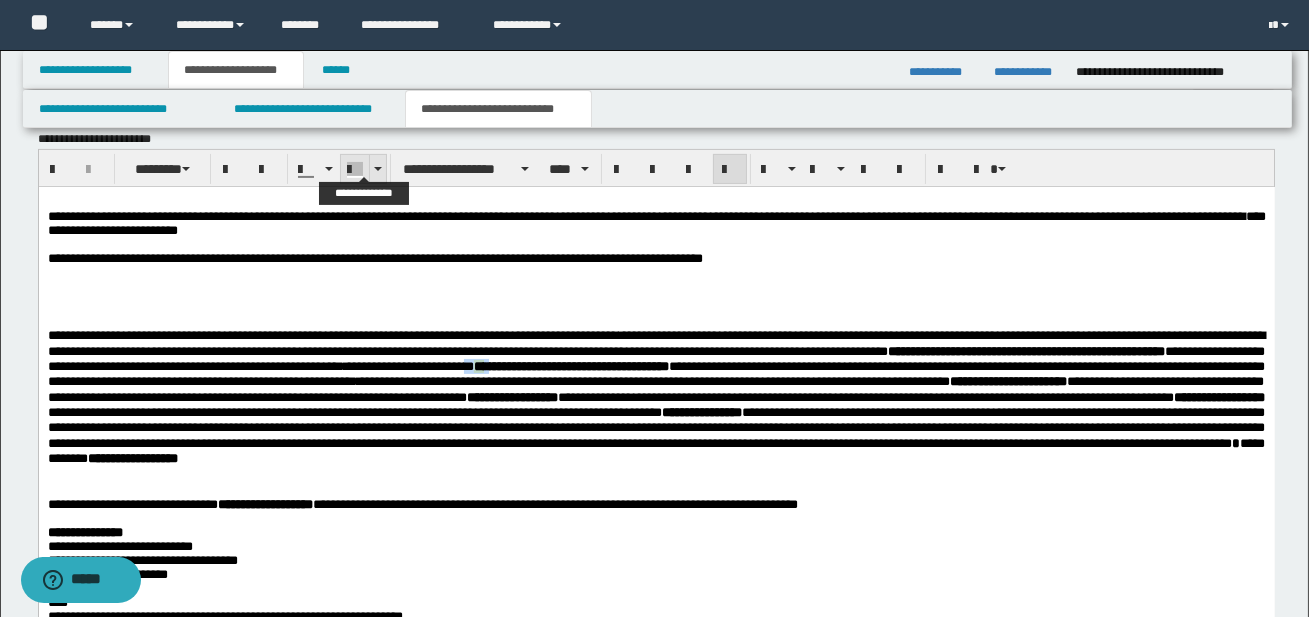 click at bounding box center (377, 169) 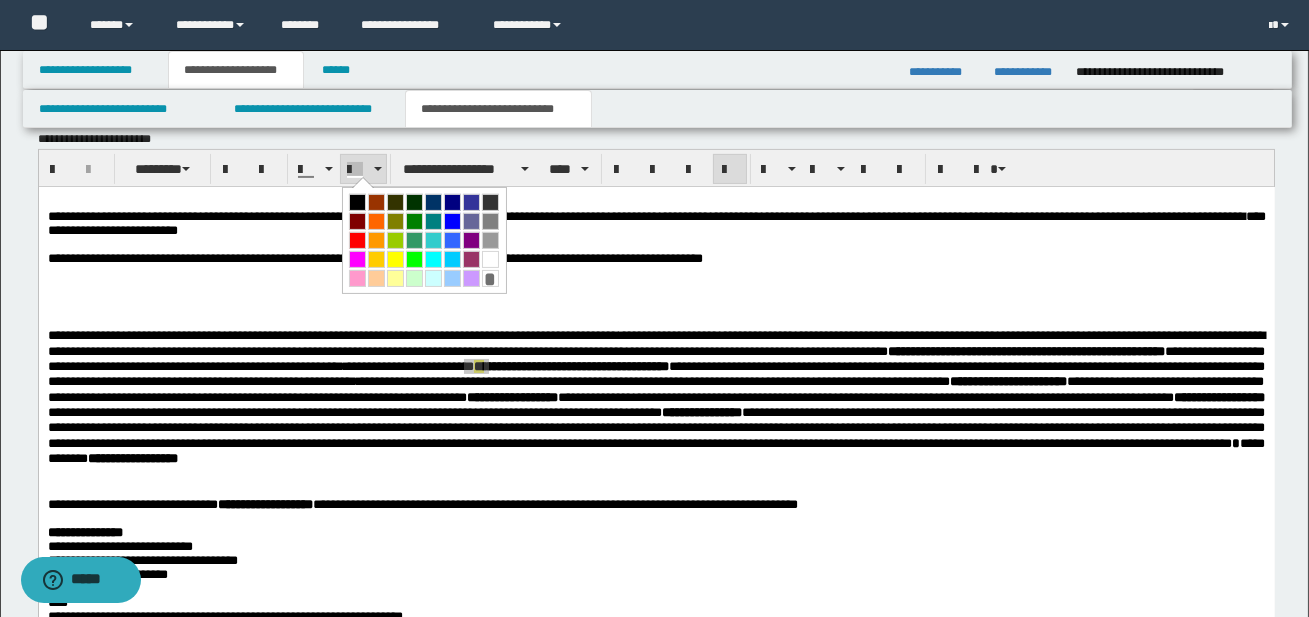 click at bounding box center (490, 259) 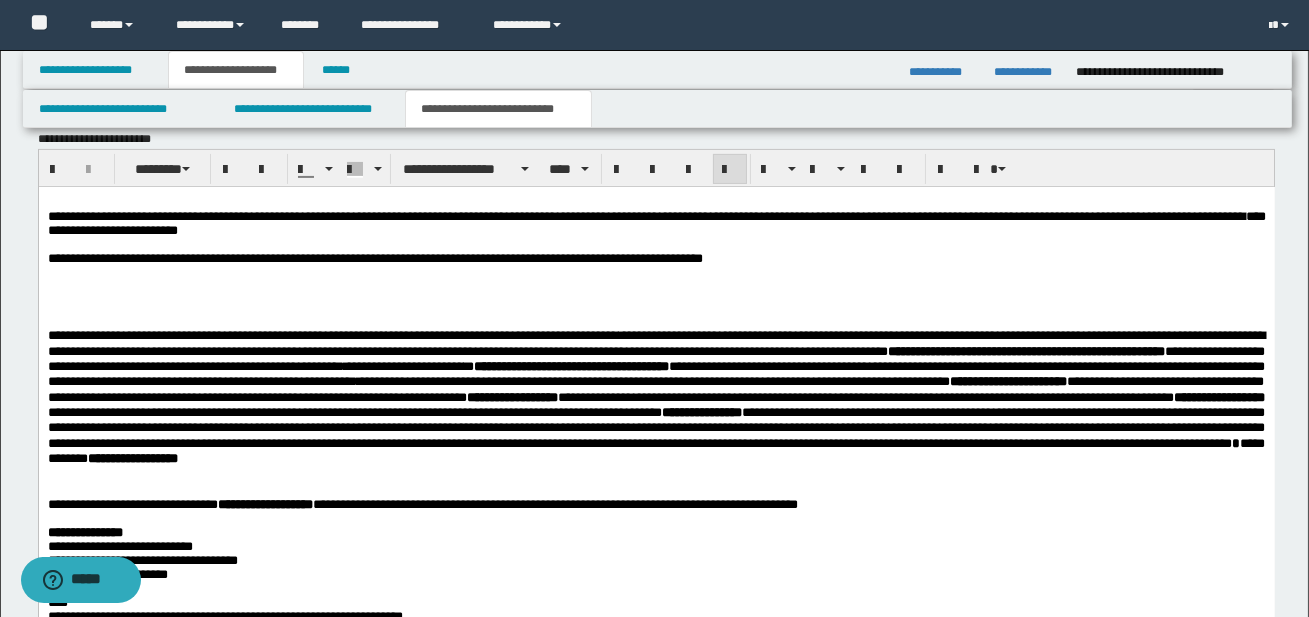 click on "**********" at bounding box center (655, 419) 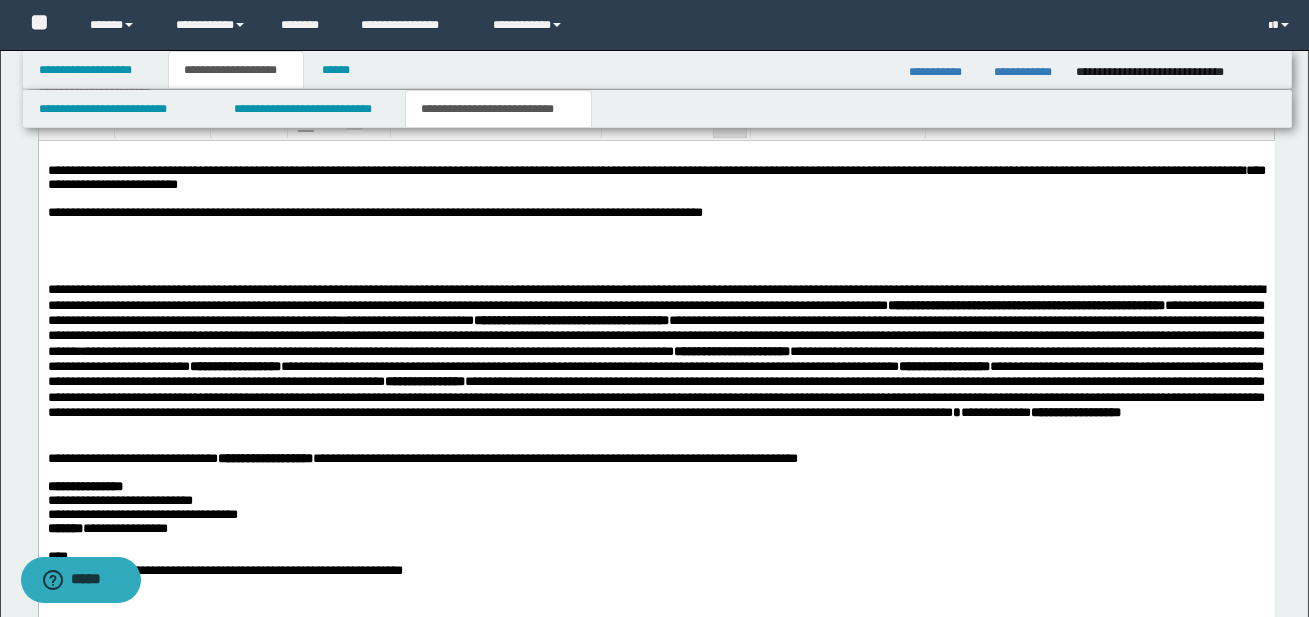 scroll, scrollTop: 1040, scrollLeft: 0, axis: vertical 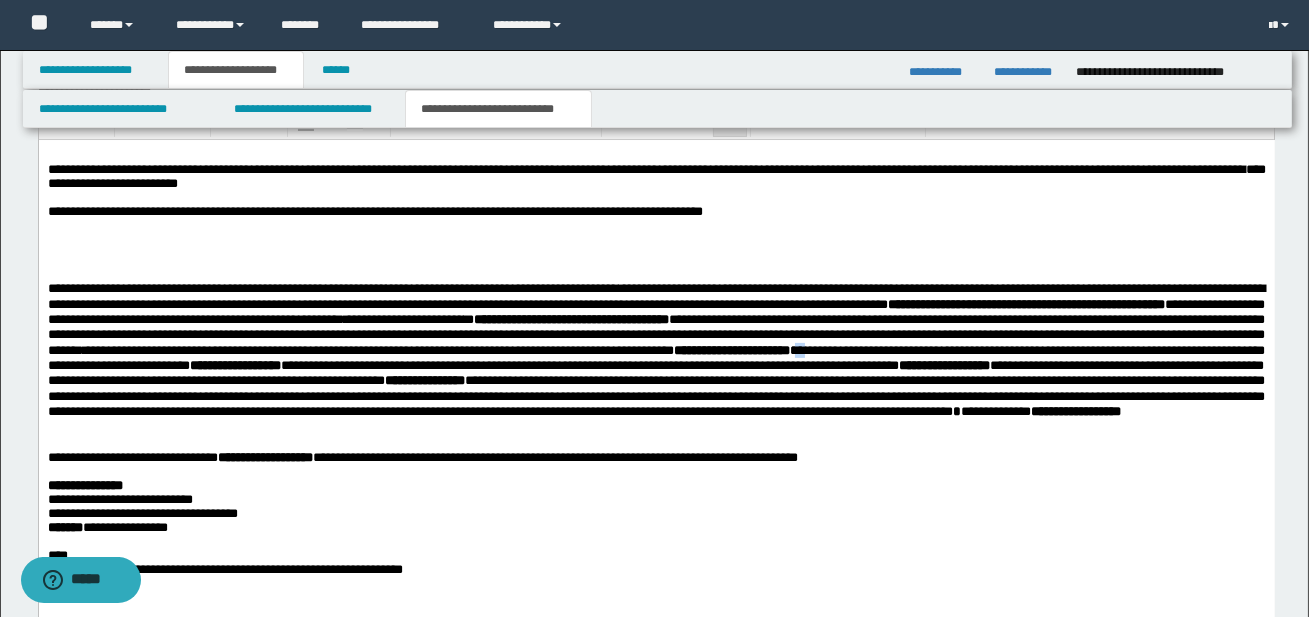 drag, startPoint x: 222, startPoint y: 368, endPoint x: 237, endPoint y: 368, distance: 15 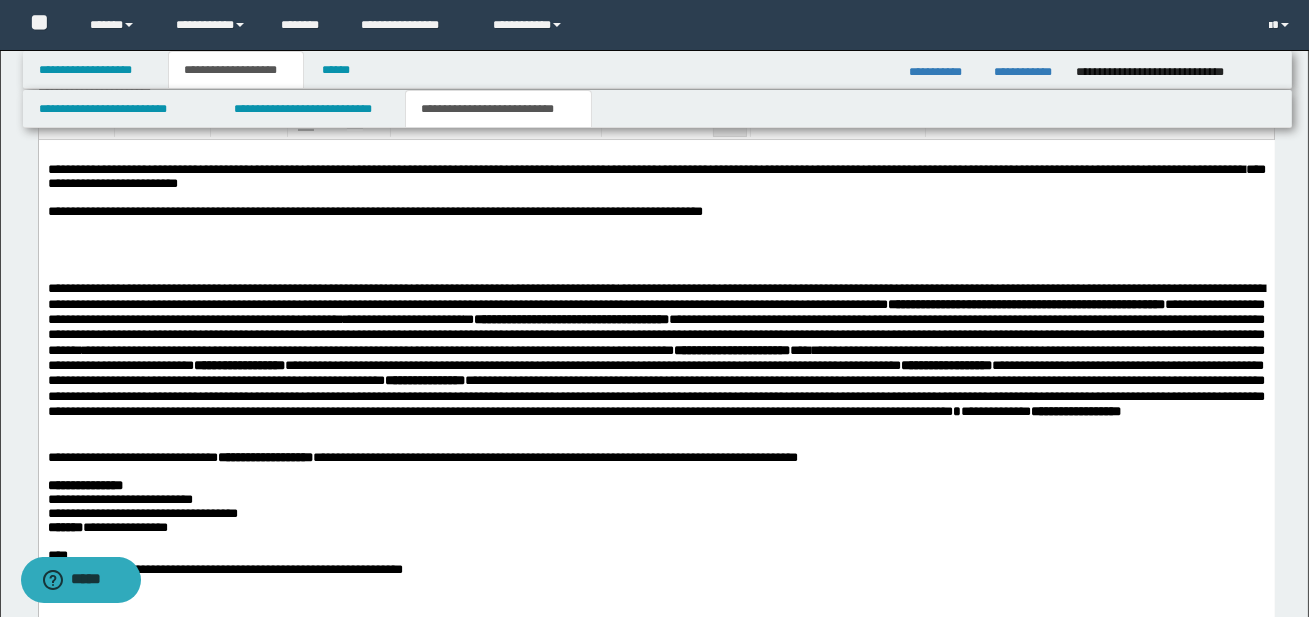 click on "**********" at bounding box center (655, 380) 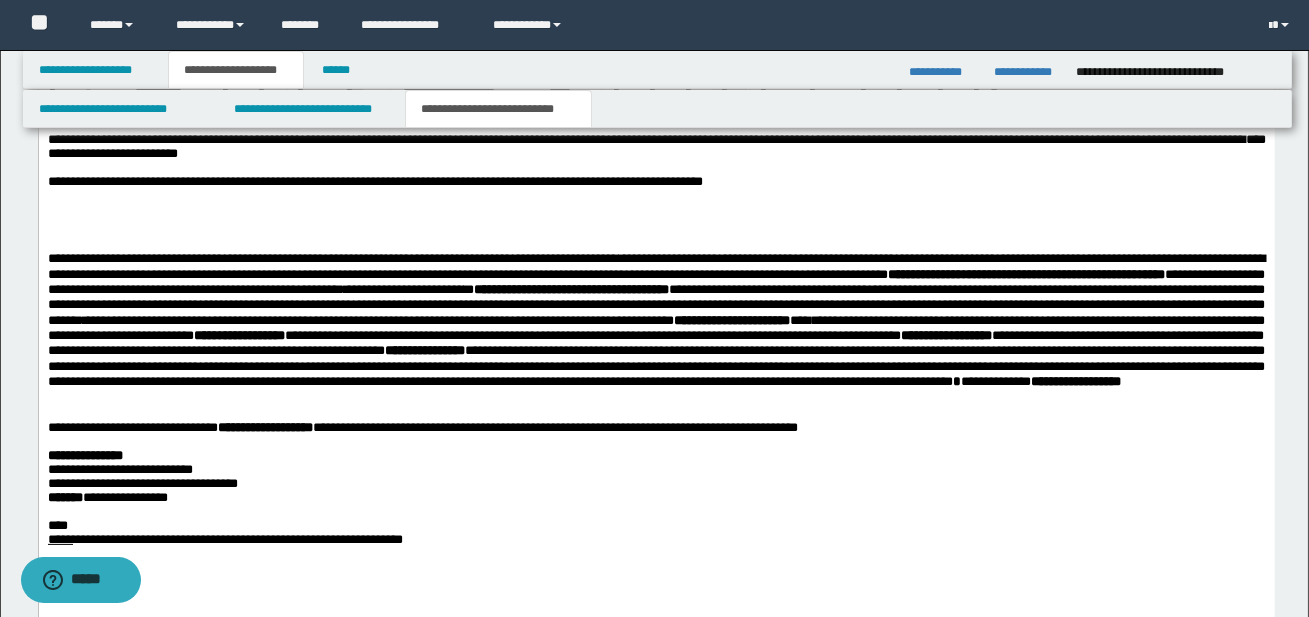 scroll, scrollTop: 1071, scrollLeft: 0, axis: vertical 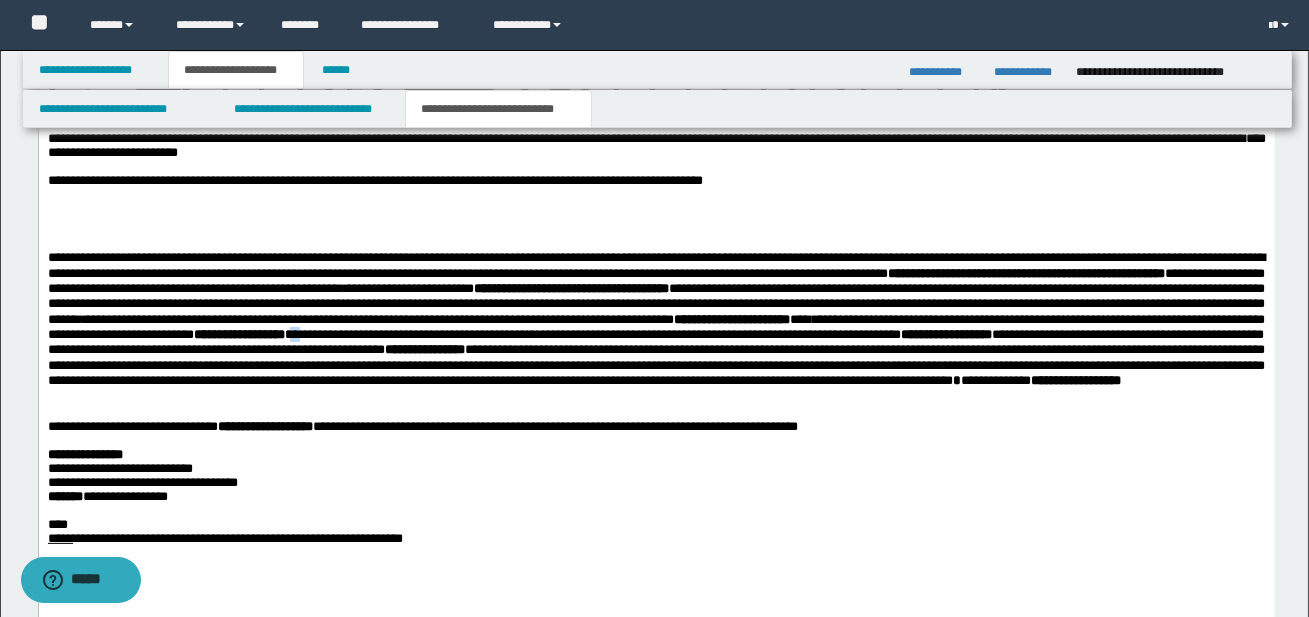 drag, startPoint x: 1044, startPoint y: 338, endPoint x: 1056, endPoint y: 338, distance: 12 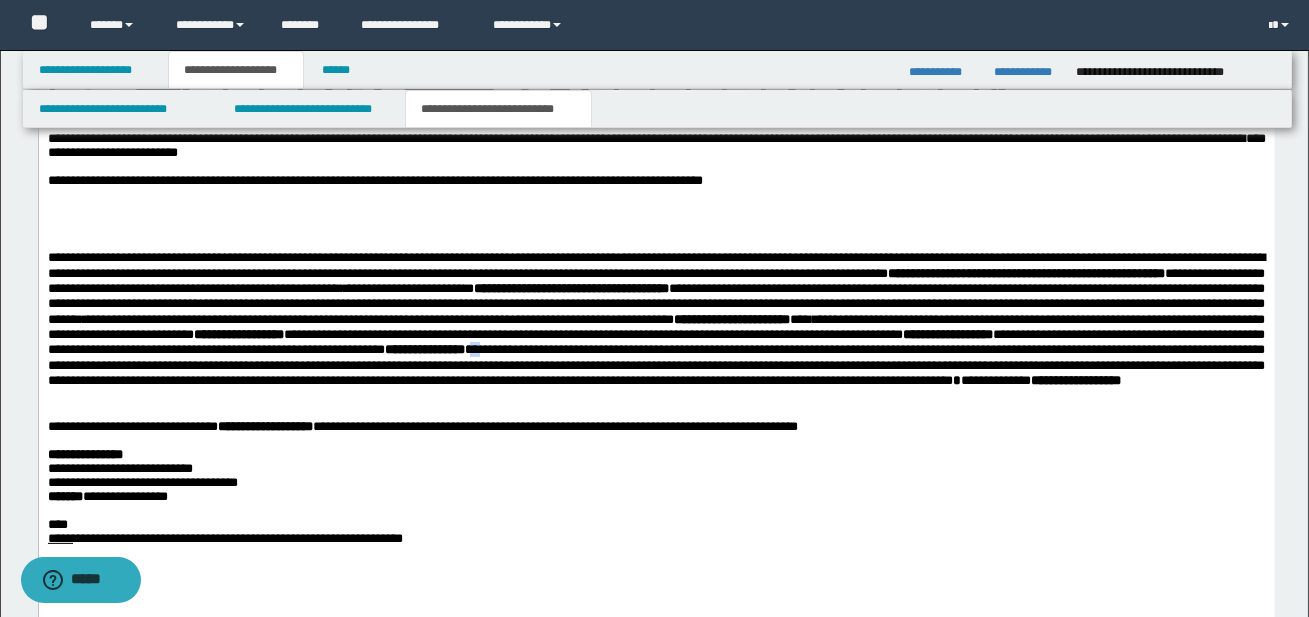 drag, startPoint x: 198, startPoint y: 367, endPoint x: 210, endPoint y: 367, distance: 12 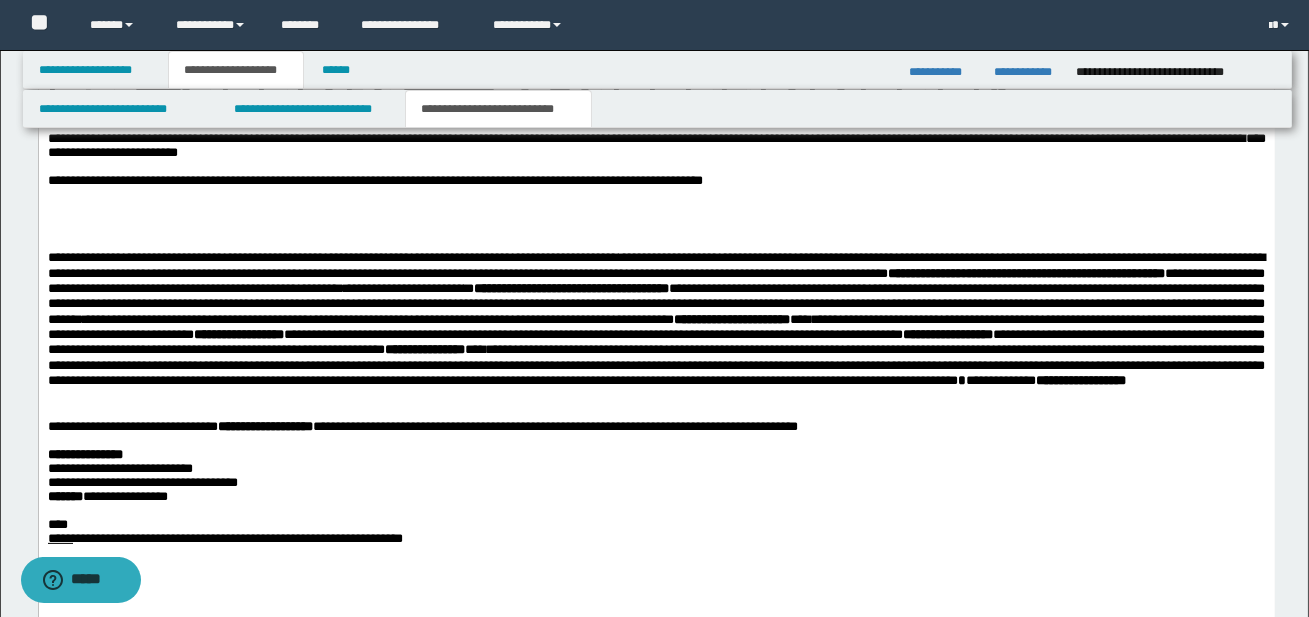 click on "**********" at bounding box center (655, 349) 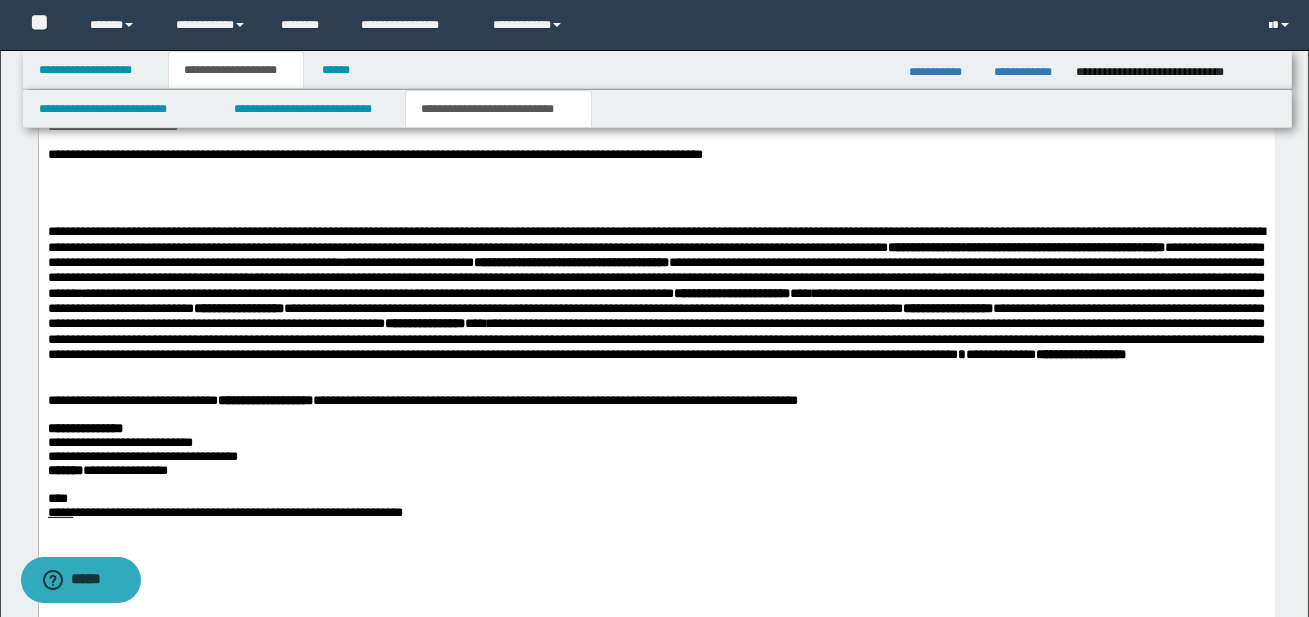 scroll, scrollTop: 1099, scrollLeft: 0, axis: vertical 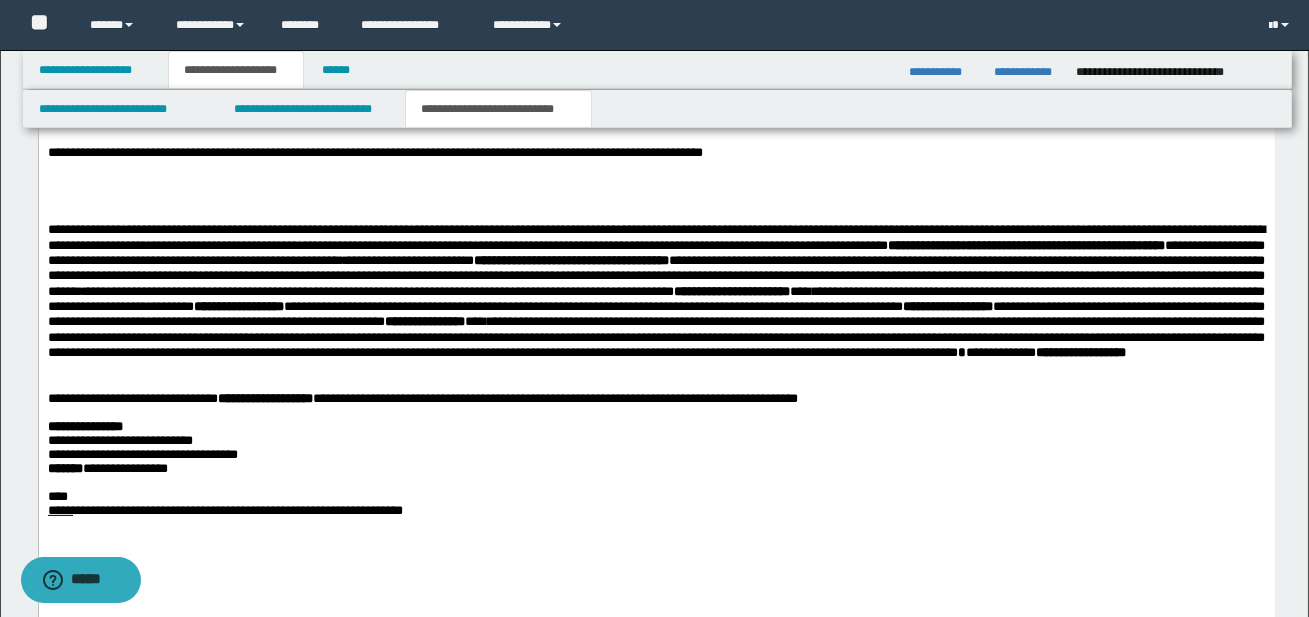 click on "**********" at bounding box center [655, 321] 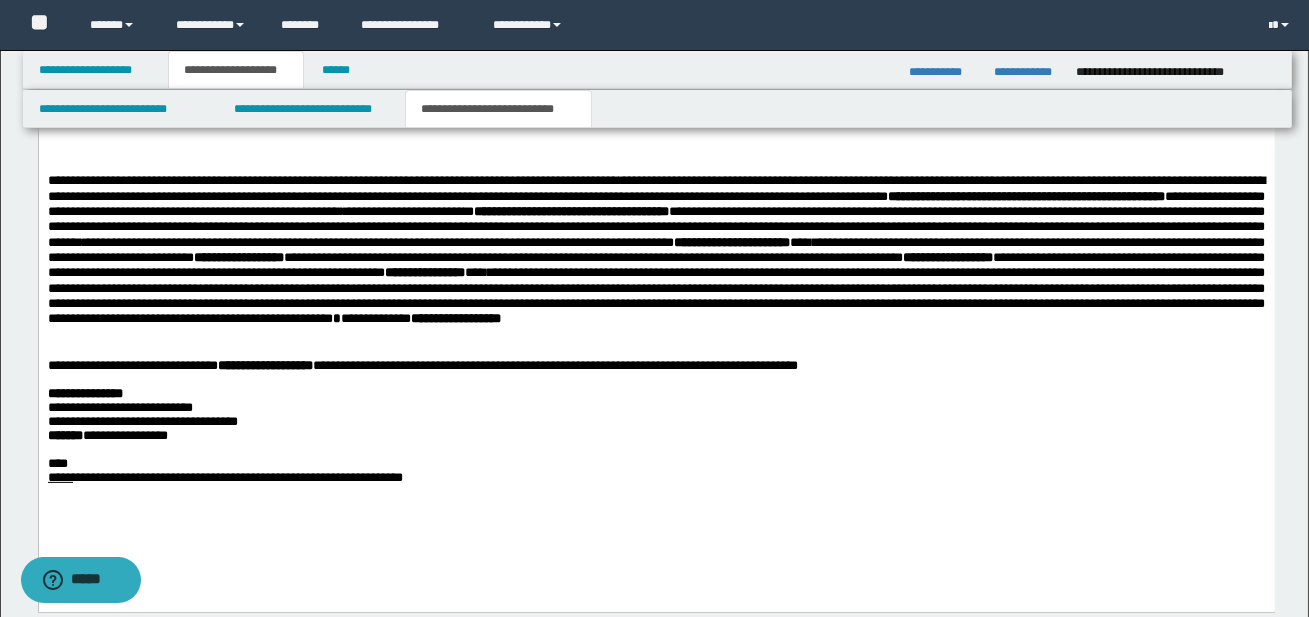 scroll, scrollTop: 1170, scrollLeft: 0, axis: vertical 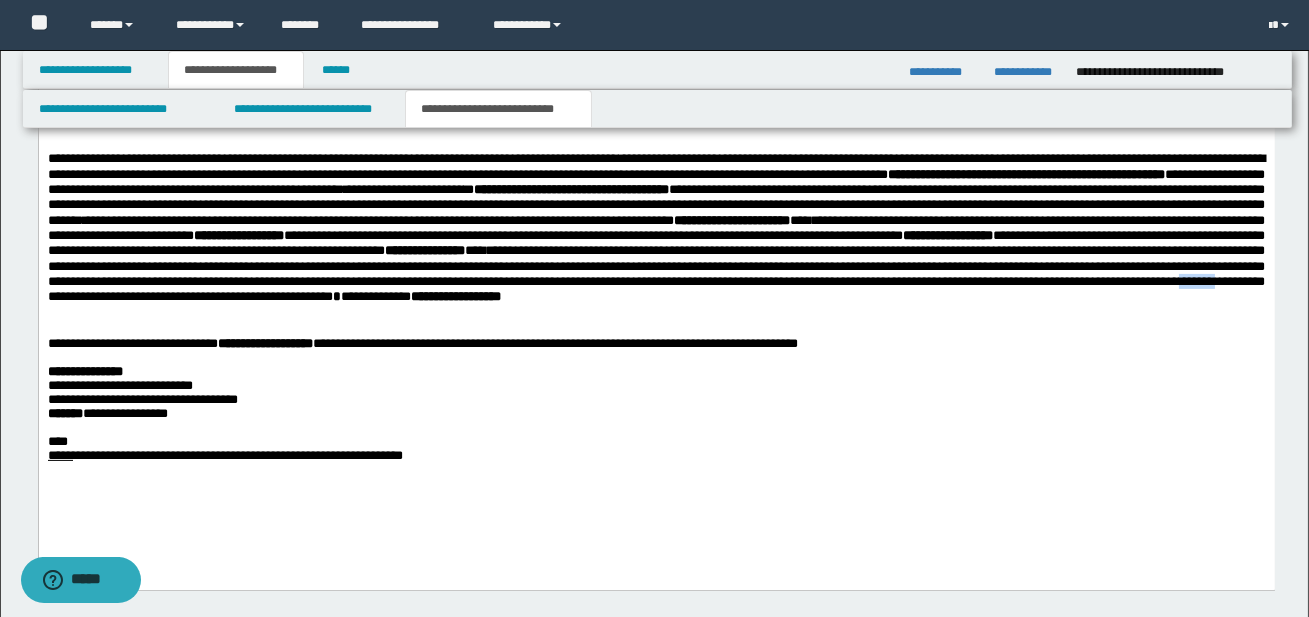 drag, startPoint x: 1164, startPoint y: 302, endPoint x: 1206, endPoint y: 302, distance: 42 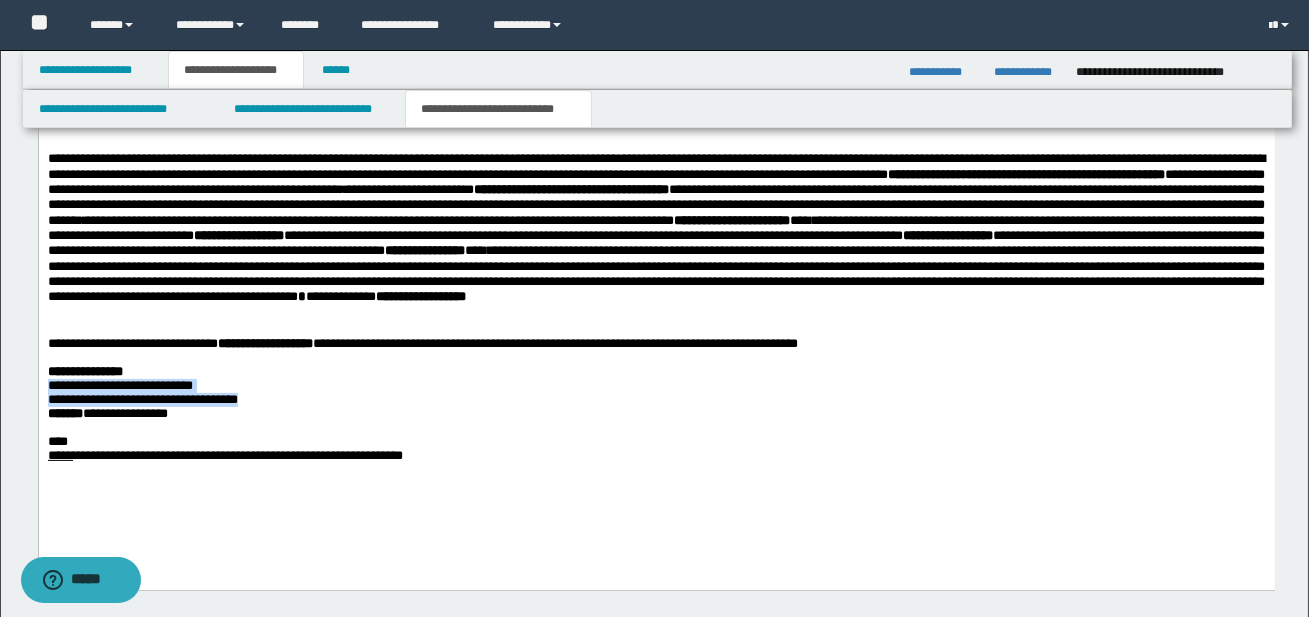 drag, startPoint x: 53, startPoint y: 393, endPoint x: 292, endPoint y: 408, distance: 239.47025 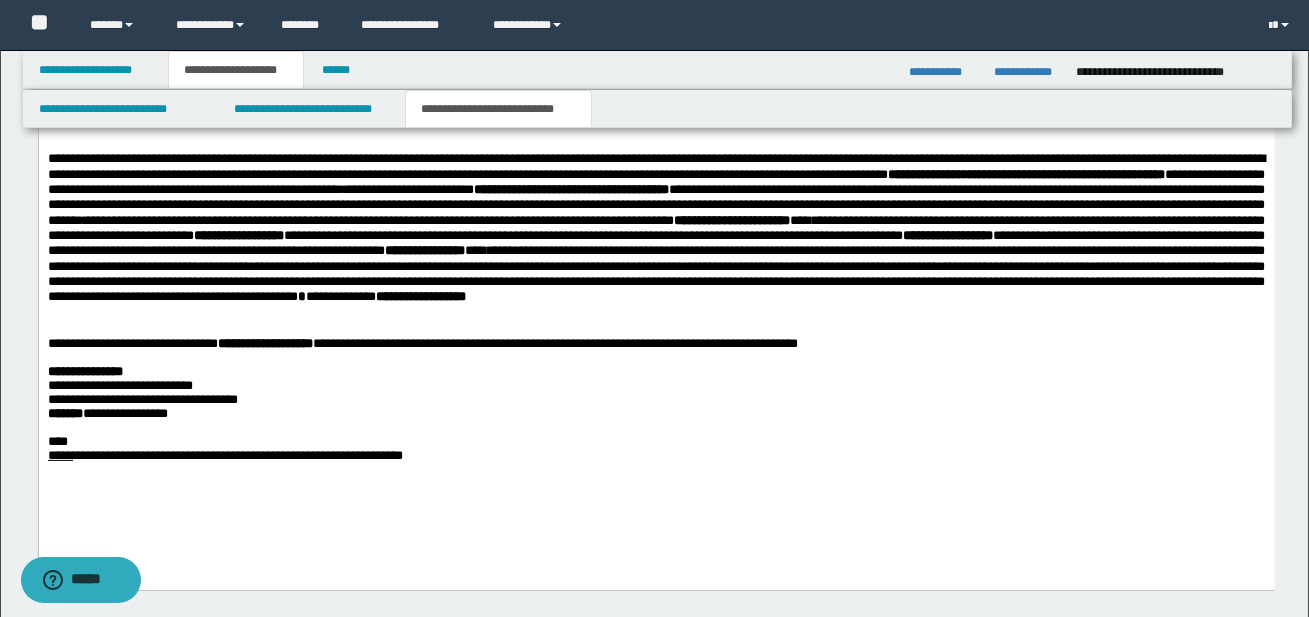 click on "**********" at bounding box center [656, 413] 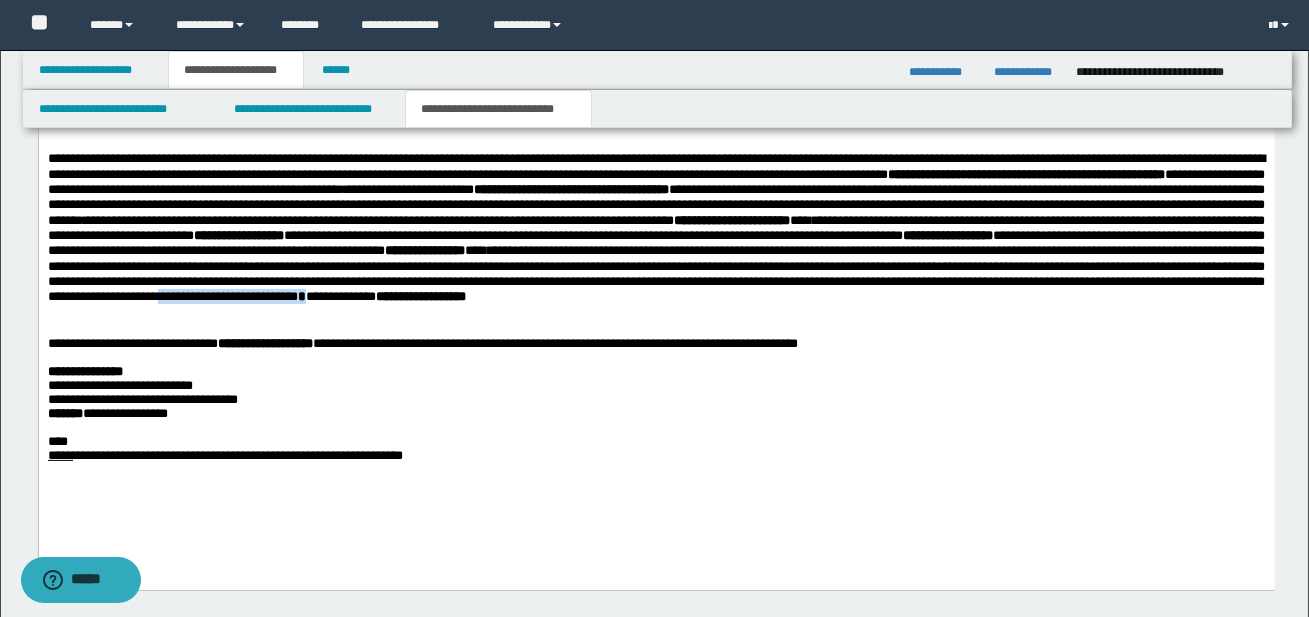 drag, startPoint x: 163, startPoint y: 315, endPoint x: 318, endPoint y: 318, distance: 155.02902 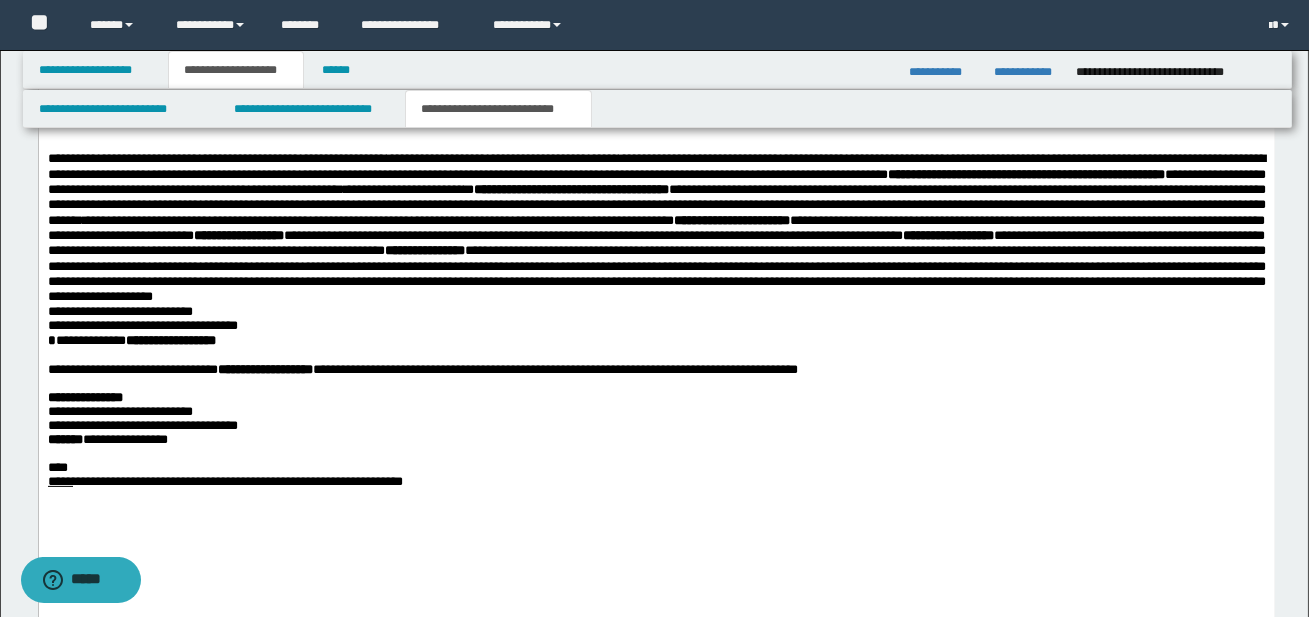 click on "**********" at bounding box center (656, 277) 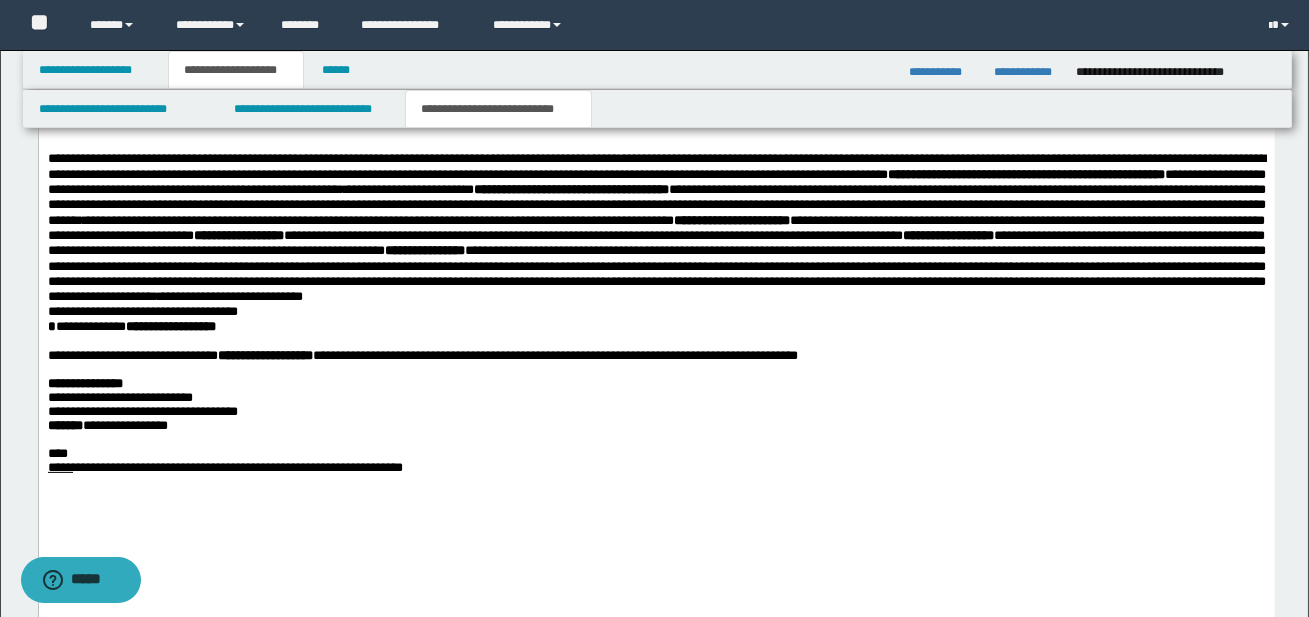 click on "**********" at bounding box center (142, 310) 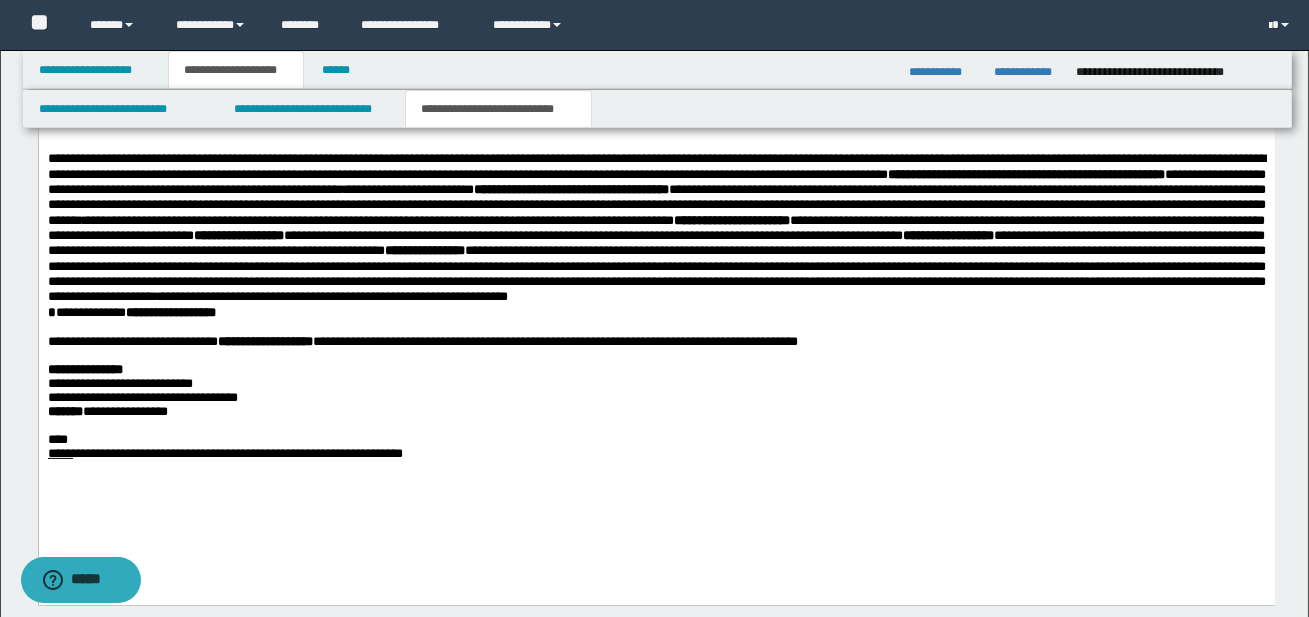click on "**********" at bounding box center [656, 263] 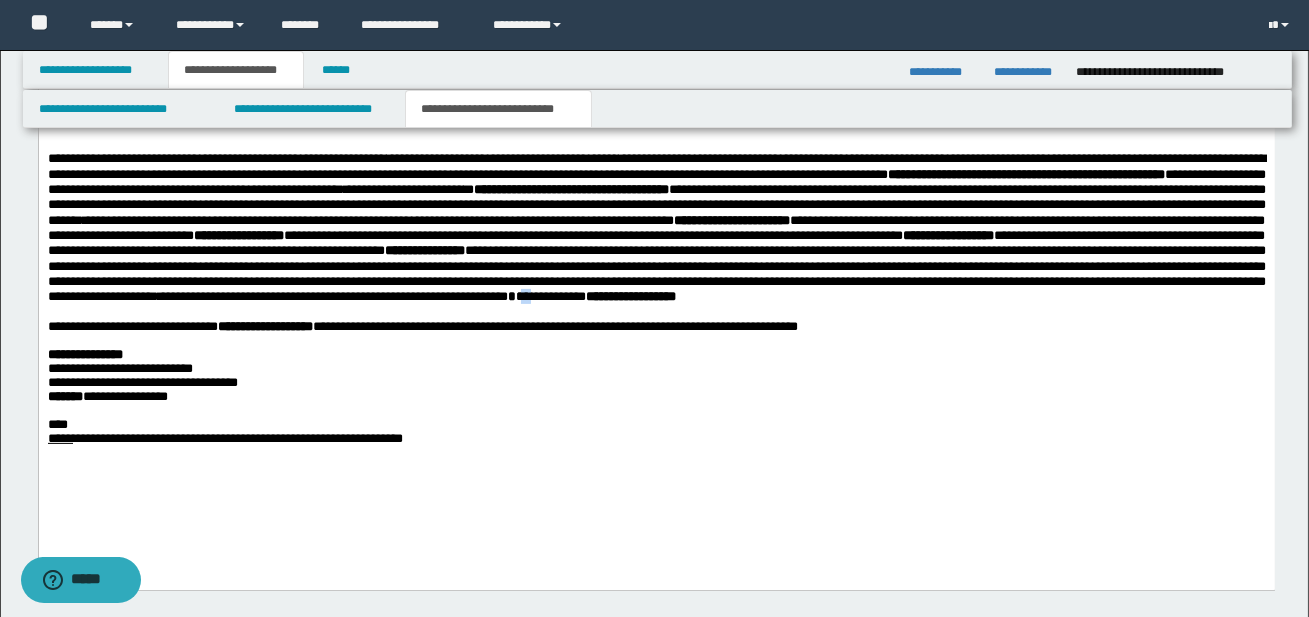 click on "**********" at bounding box center [591, 295] 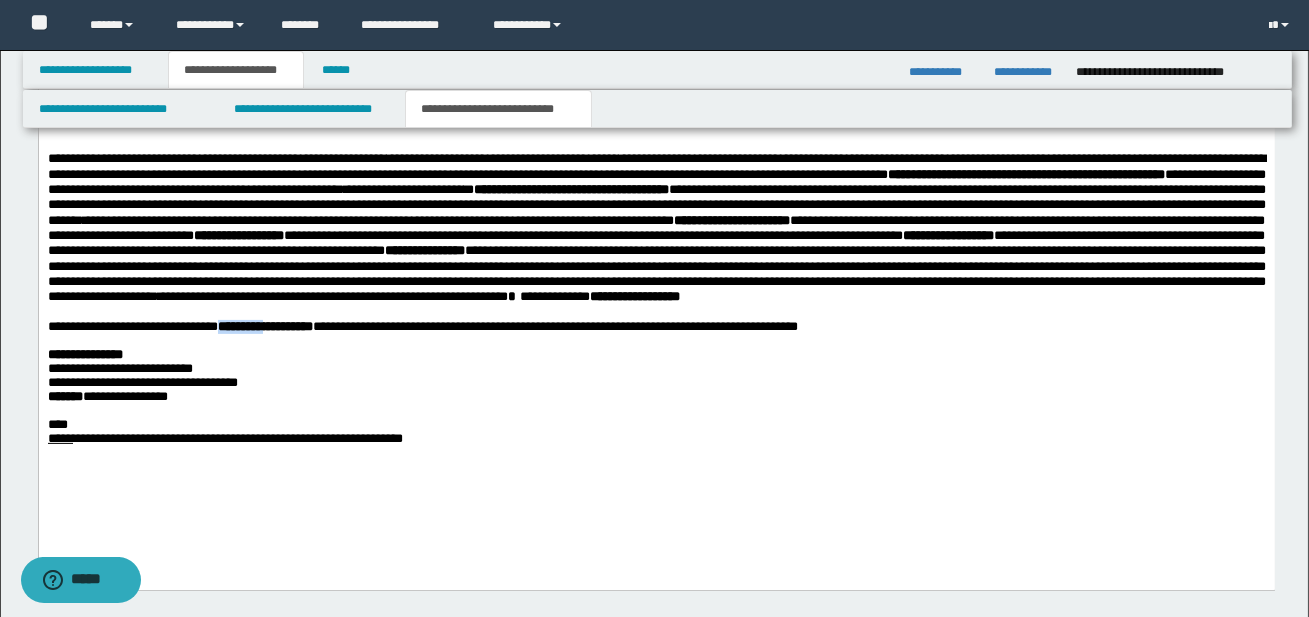 drag, startPoint x: 302, startPoint y: 352, endPoint x: 220, endPoint y: 345, distance: 82.29824 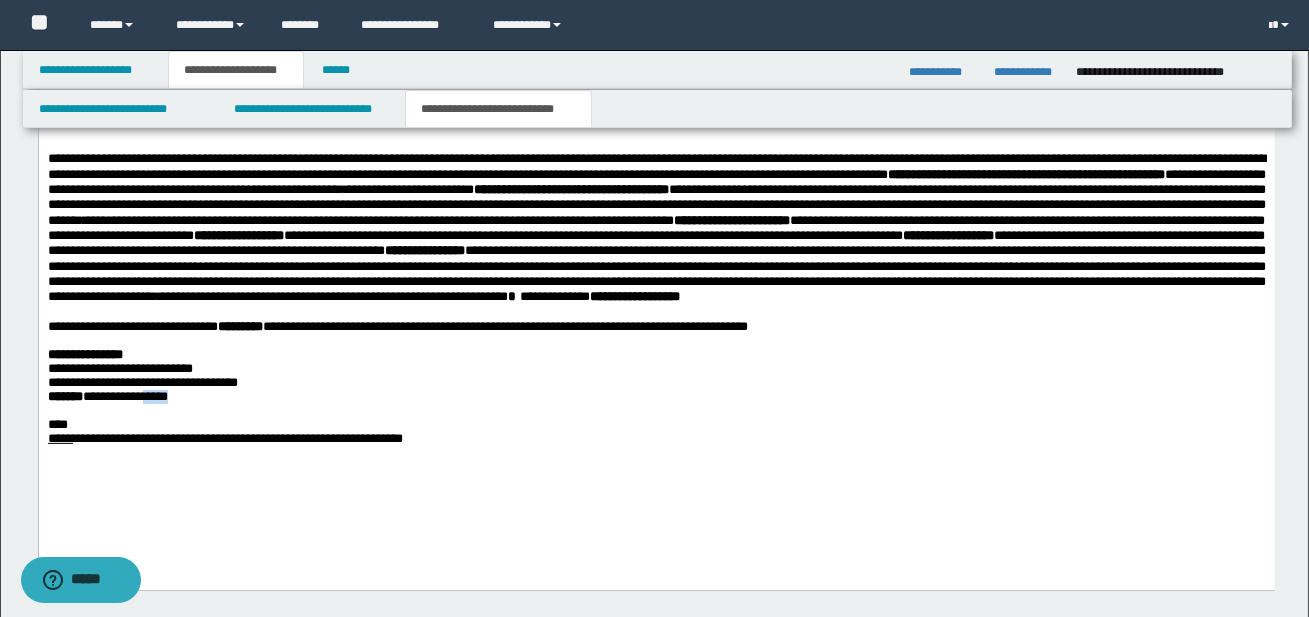 drag, startPoint x: 164, startPoint y: 422, endPoint x: 211, endPoint y: 423, distance: 47.010635 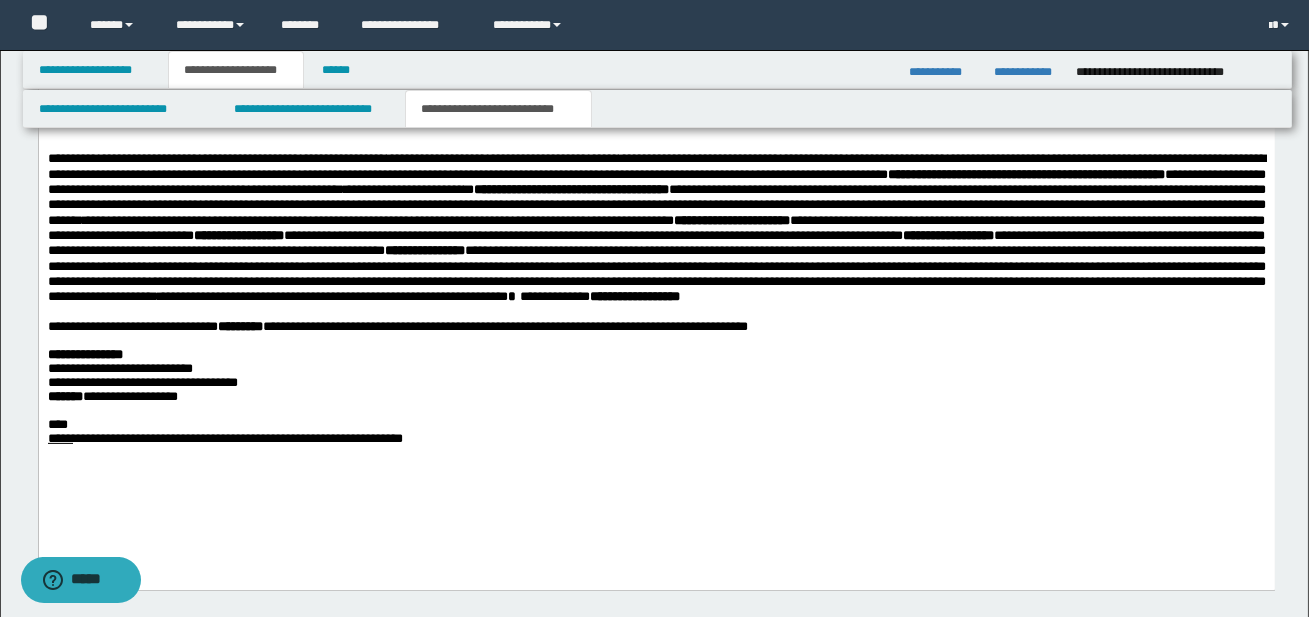 click at bounding box center [656, 410] 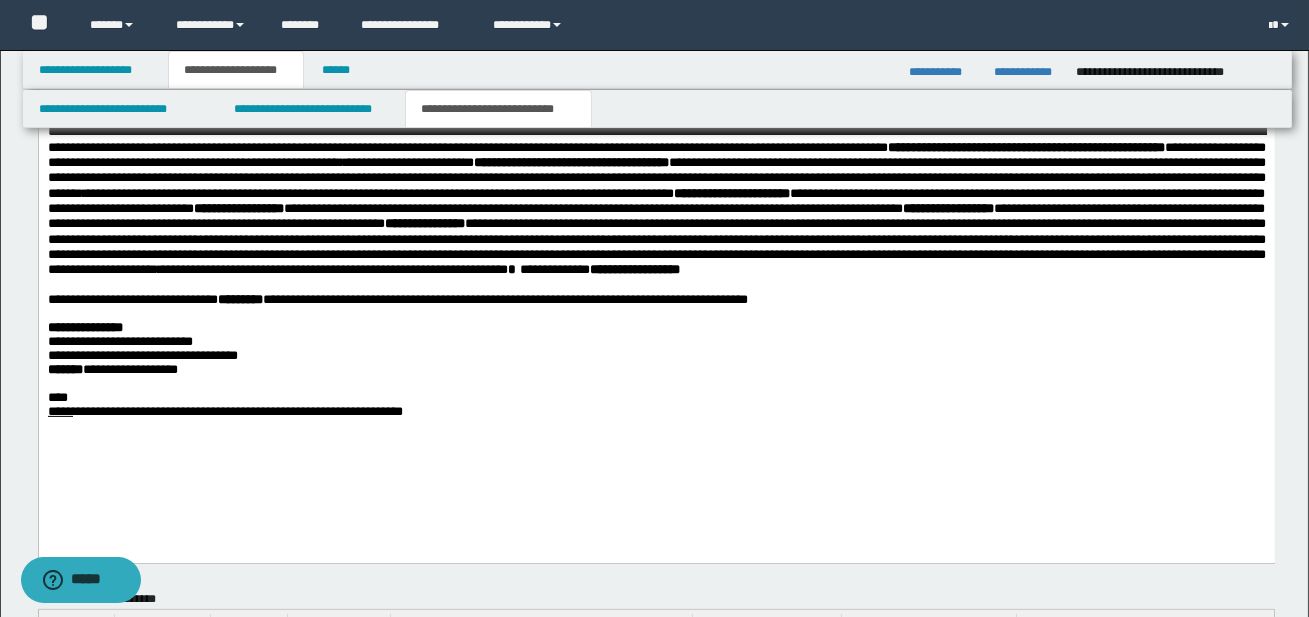 scroll, scrollTop: 1205, scrollLeft: 0, axis: vertical 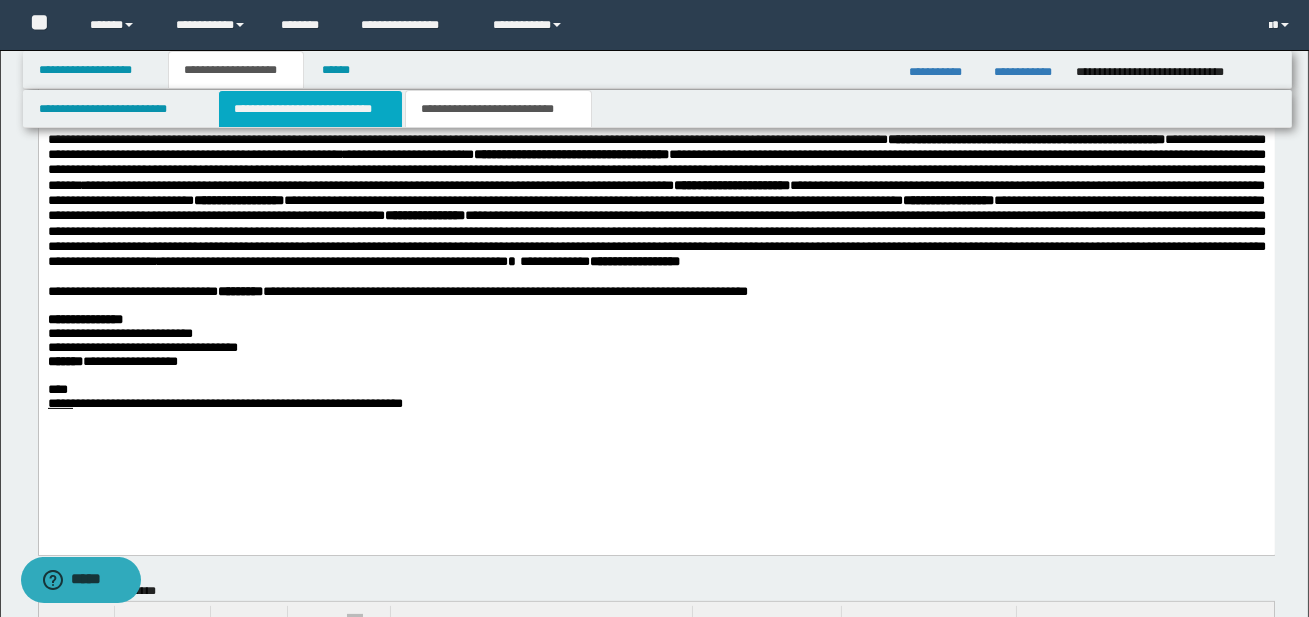 click on "**********" at bounding box center (310, 109) 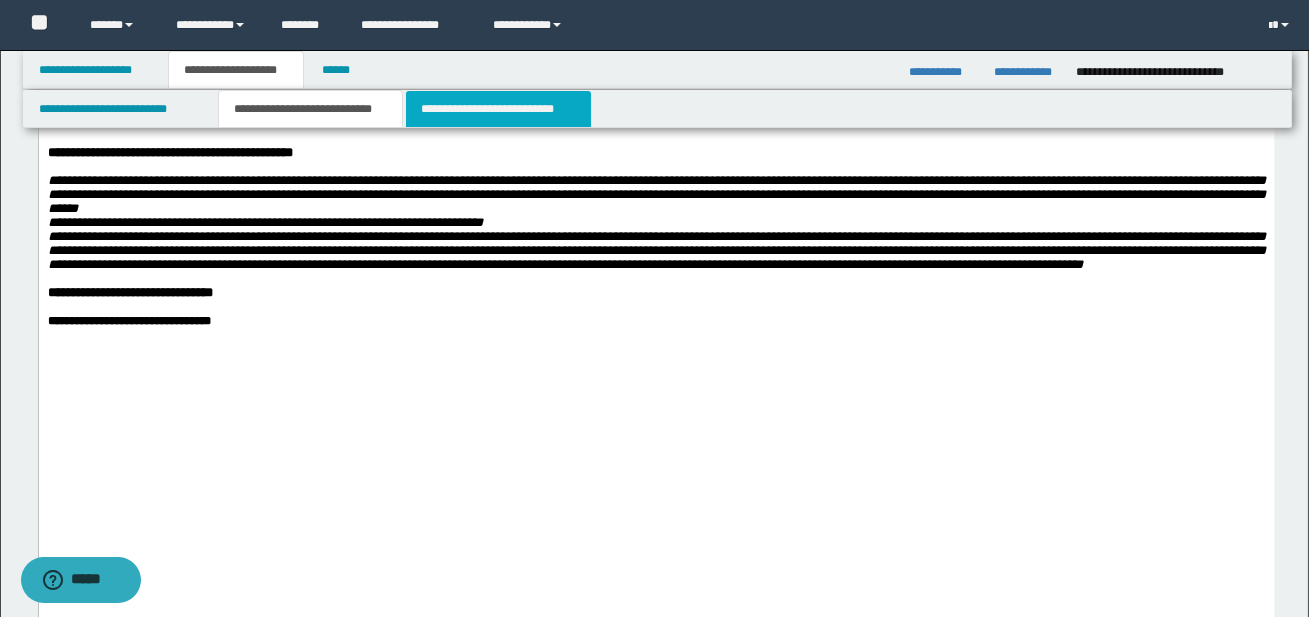 click on "**********" at bounding box center [498, 109] 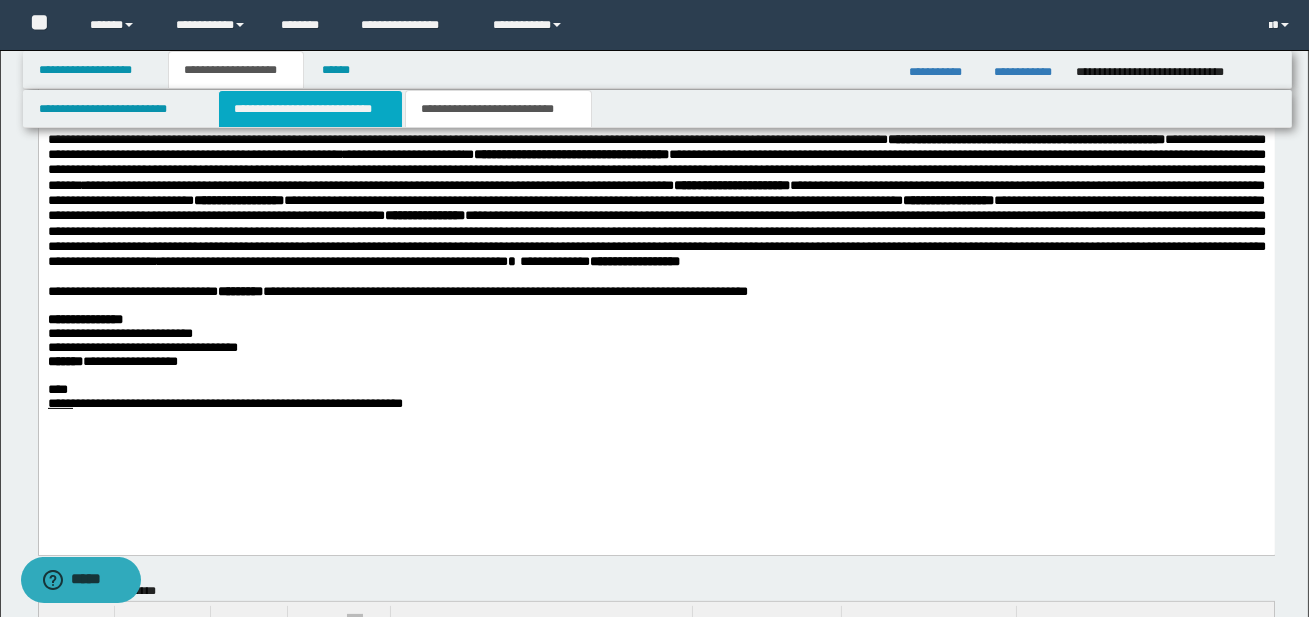 click on "**********" at bounding box center (310, 109) 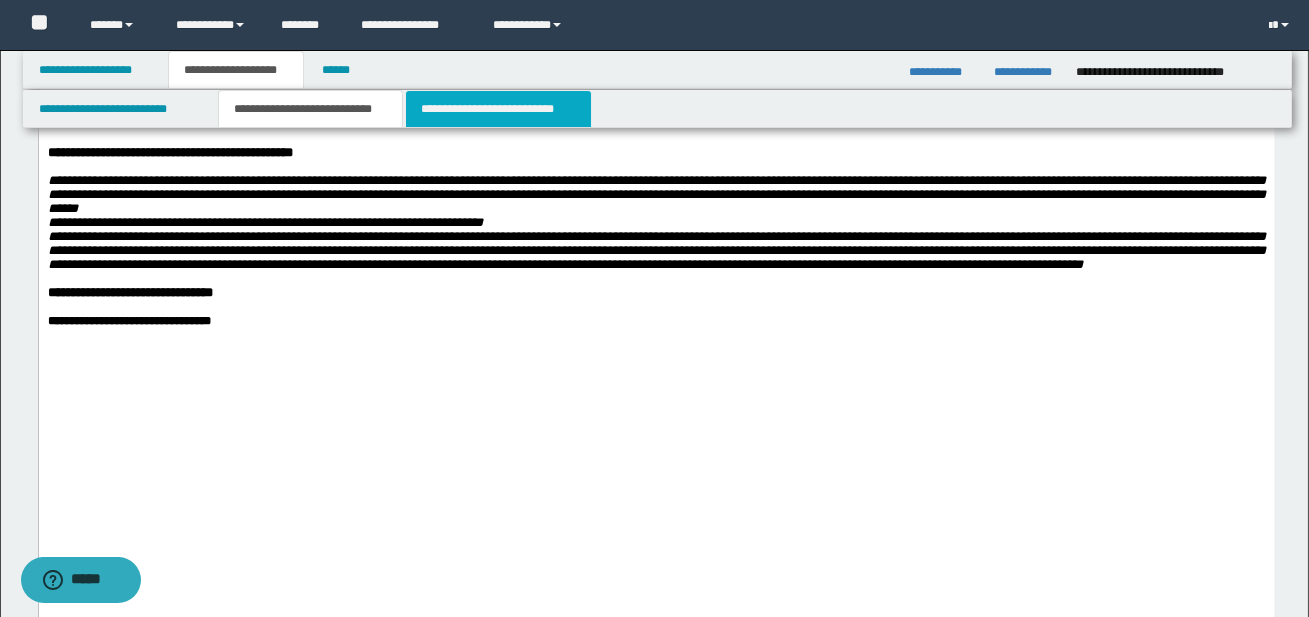 click on "**********" at bounding box center [498, 109] 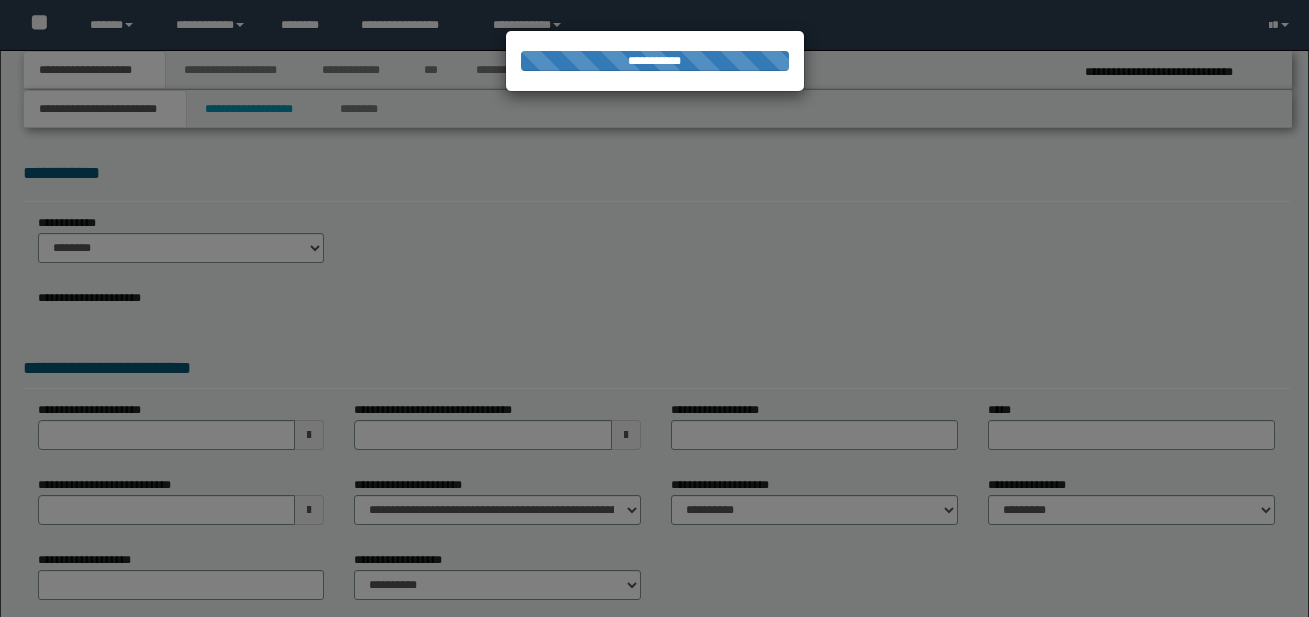 select on "*" 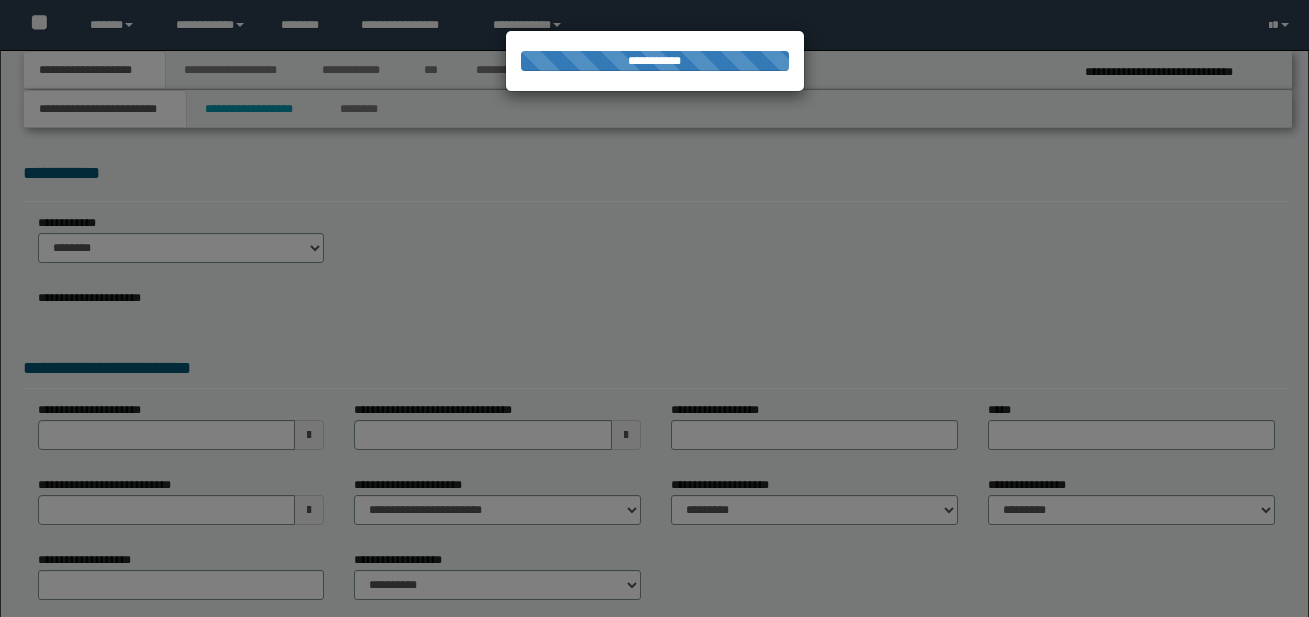scroll, scrollTop: 0, scrollLeft: 0, axis: both 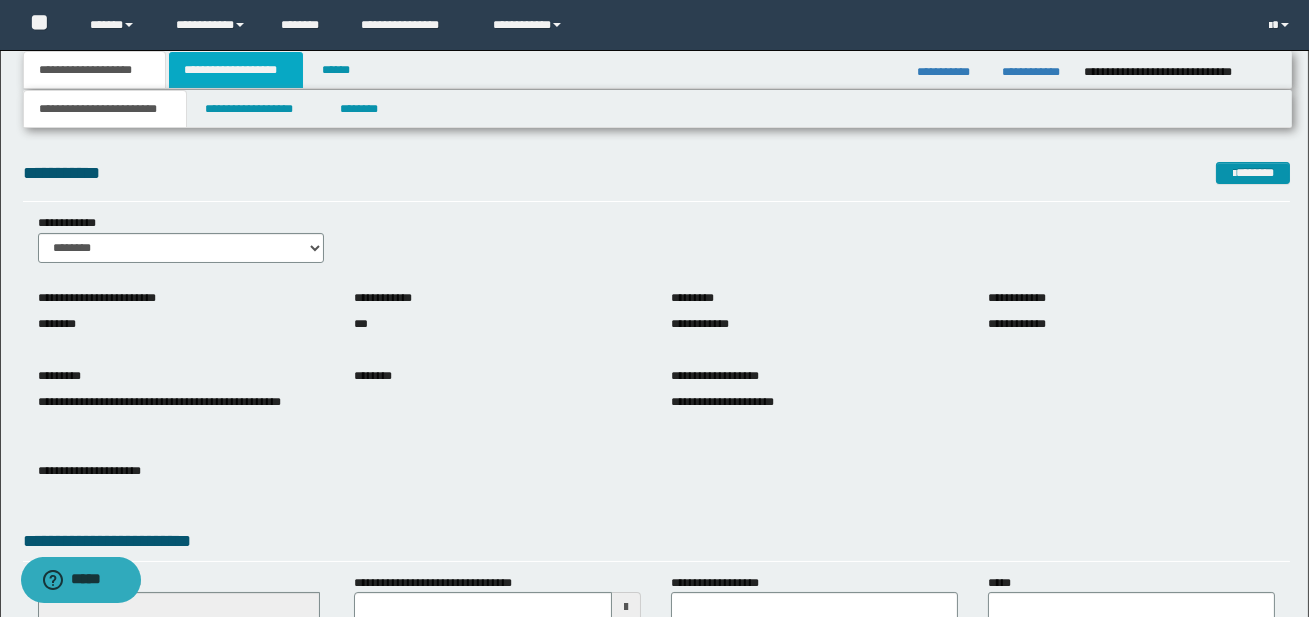 click on "**********" at bounding box center (236, 70) 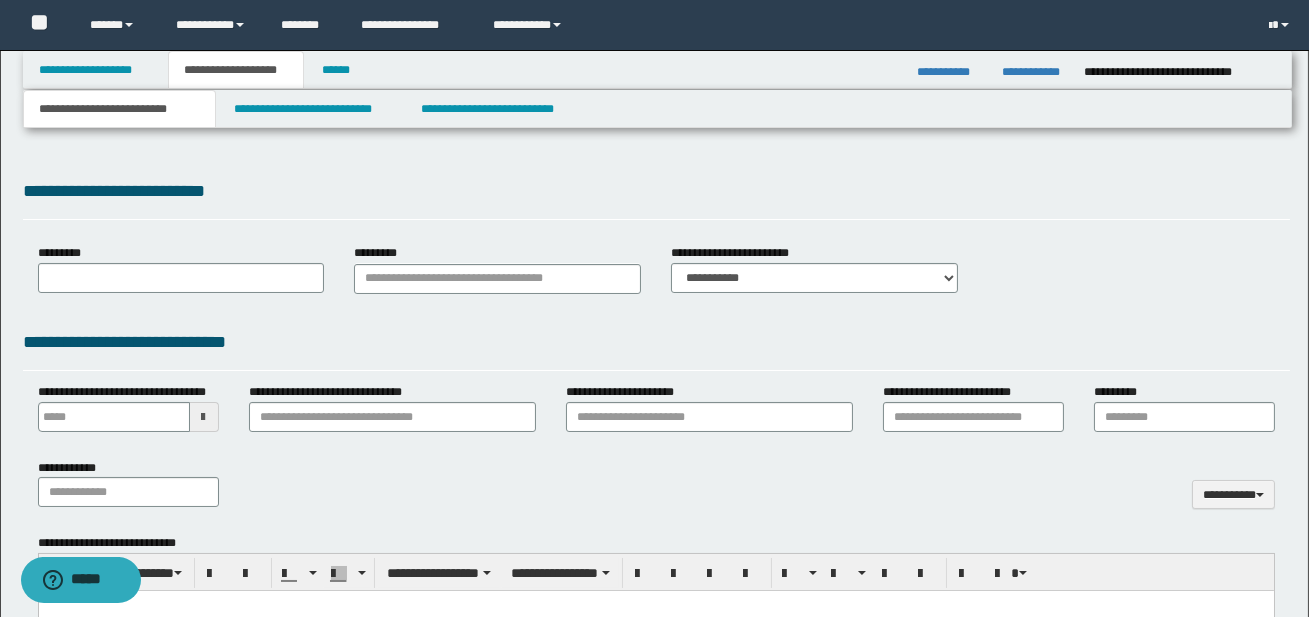 type 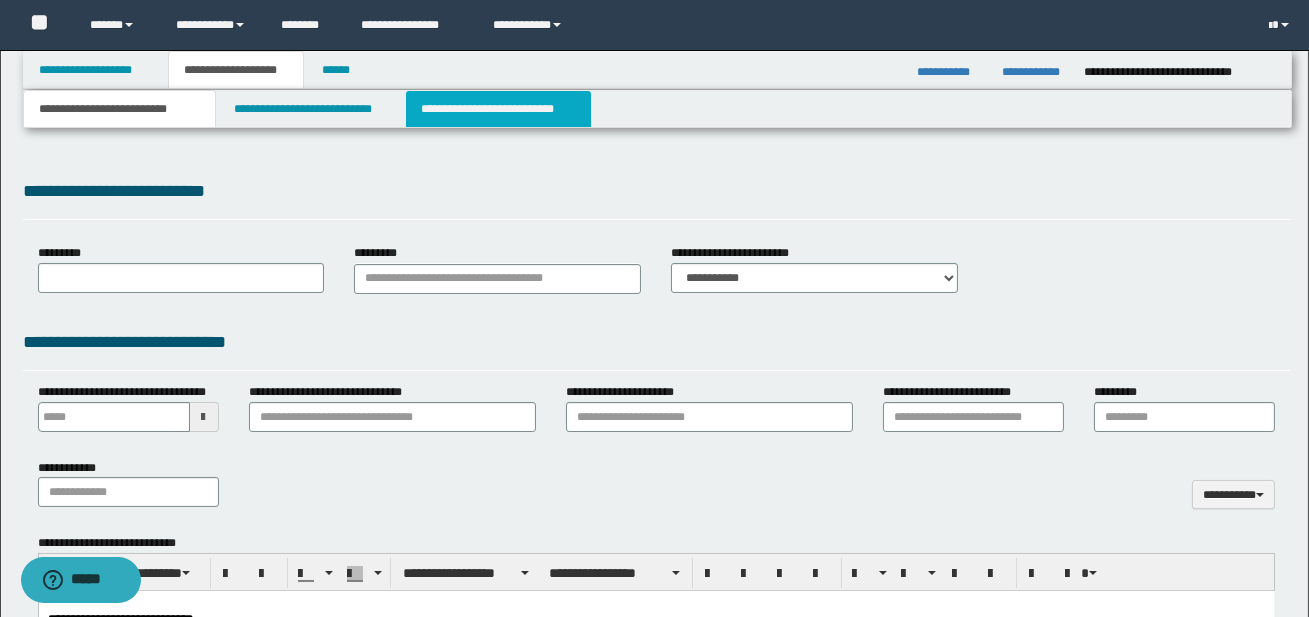 type on "**********" 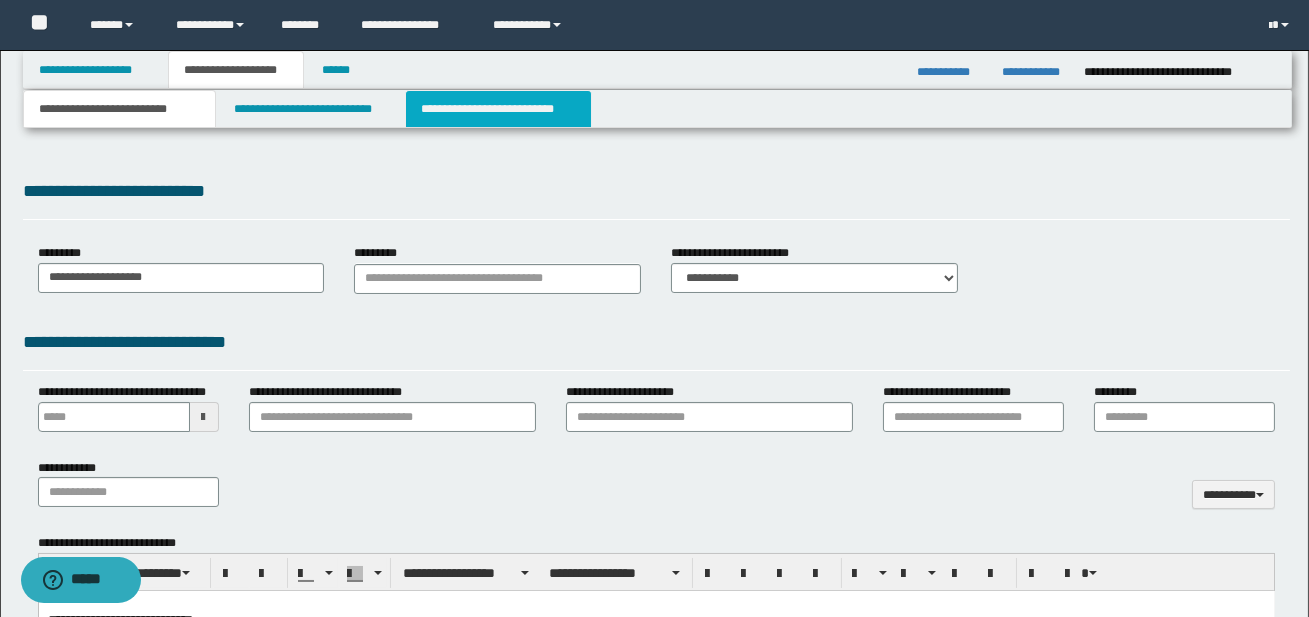 scroll, scrollTop: 0, scrollLeft: 0, axis: both 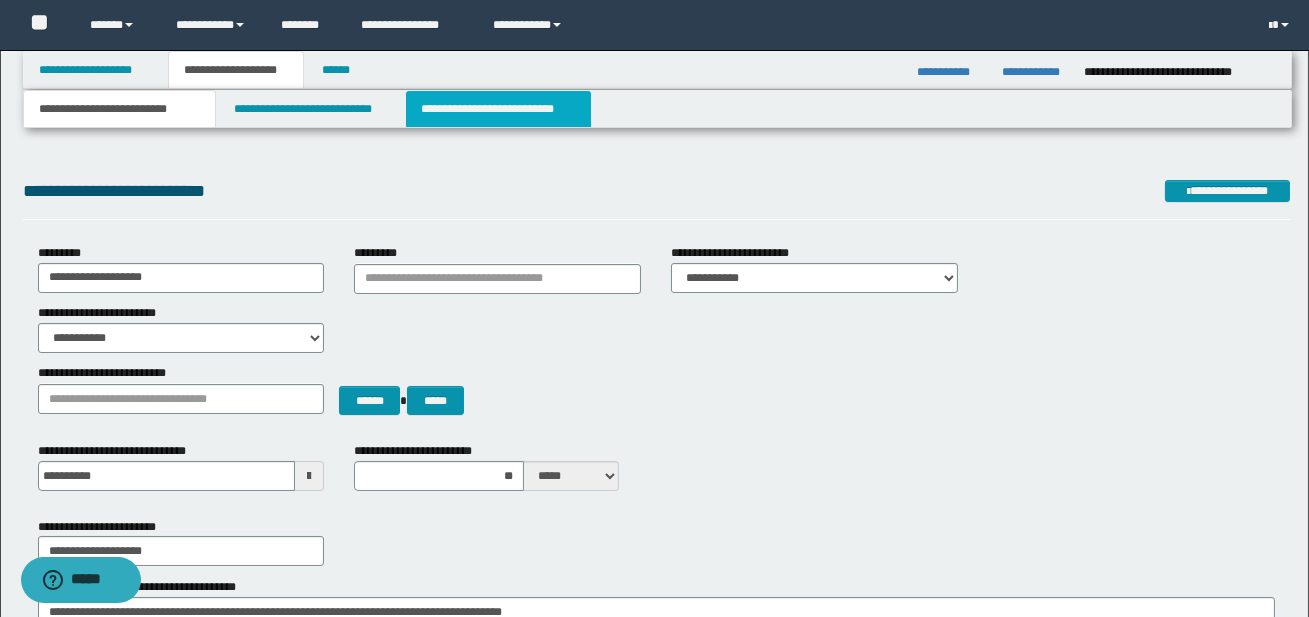click on "**********" at bounding box center [498, 109] 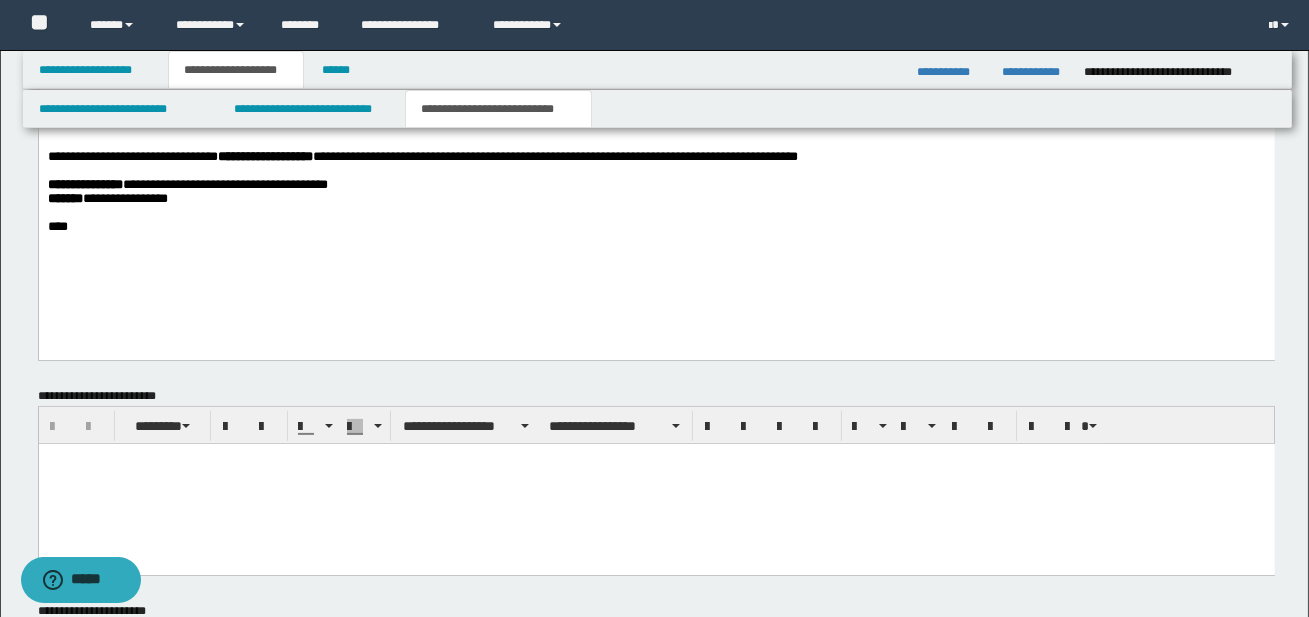 scroll, scrollTop: 1171, scrollLeft: 0, axis: vertical 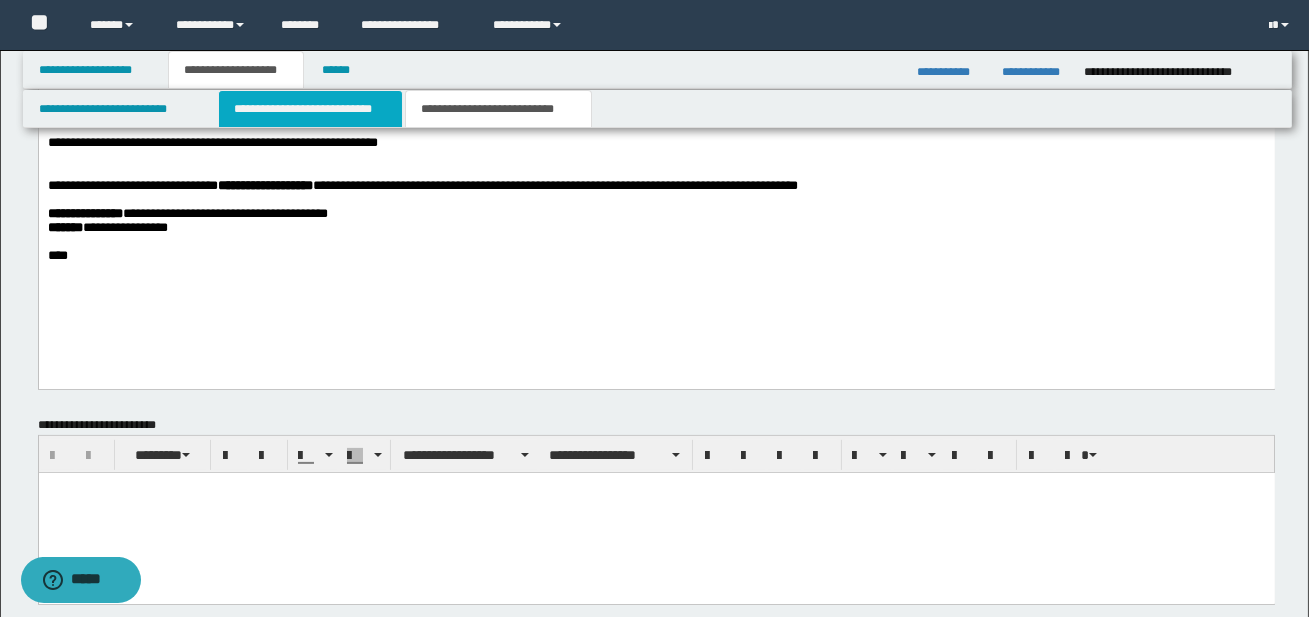 click on "**********" at bounding box center (310, 109) 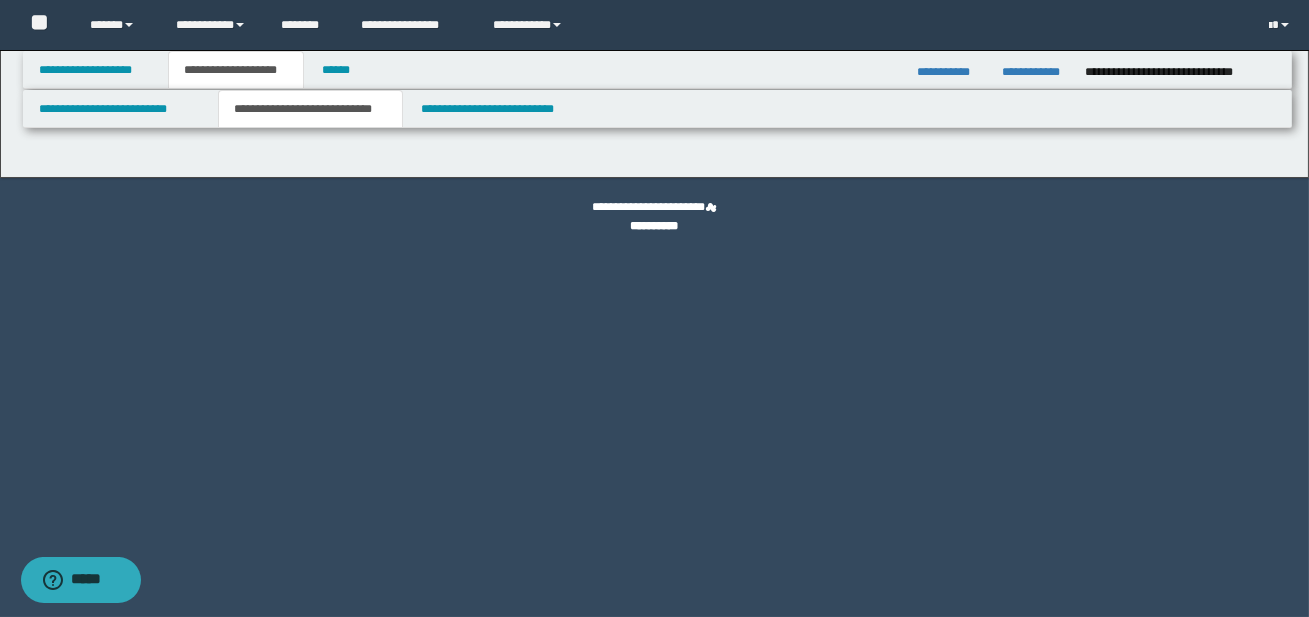 scroll, scrollTop: 0, scrollLeft: 0, axis: both 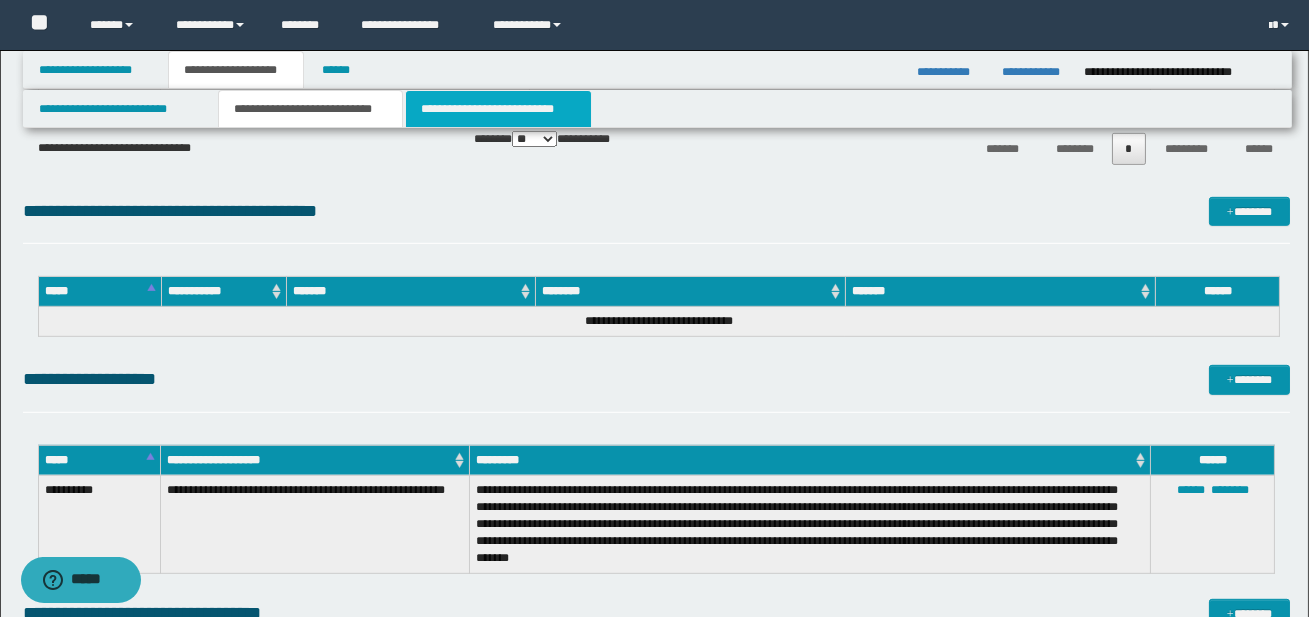 click on "**********" at bounding box center (498, 109) 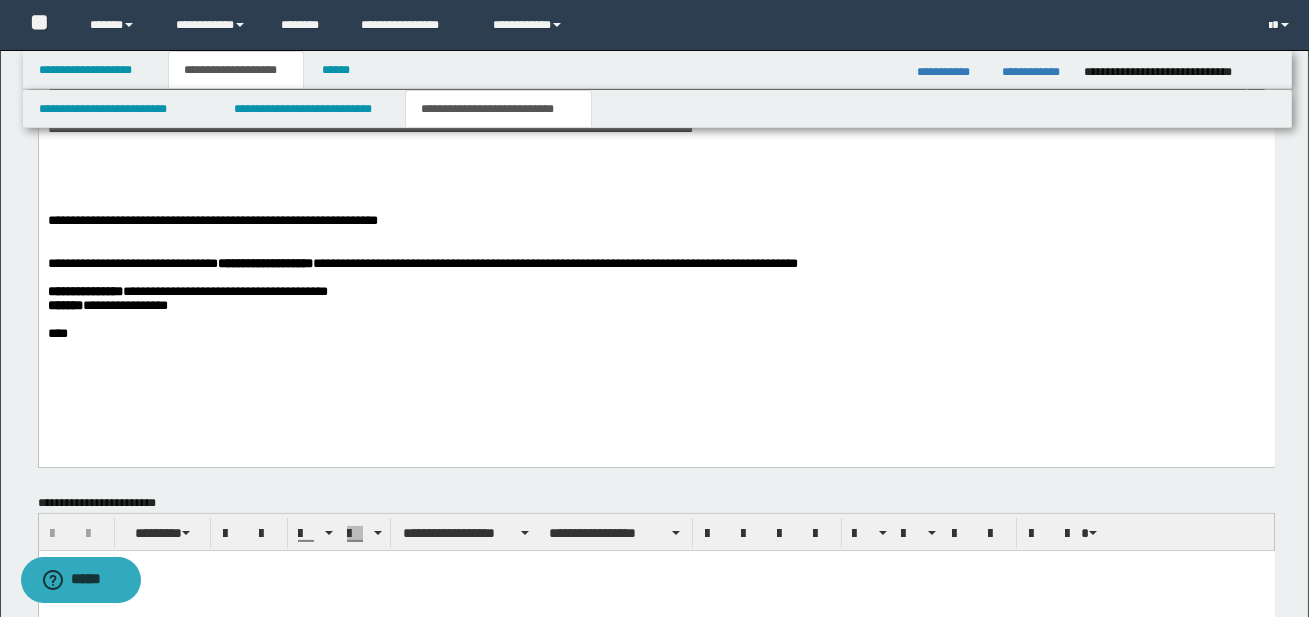 scroll, scrollTop: 1090, scrollLeft: 0, axis: vertical 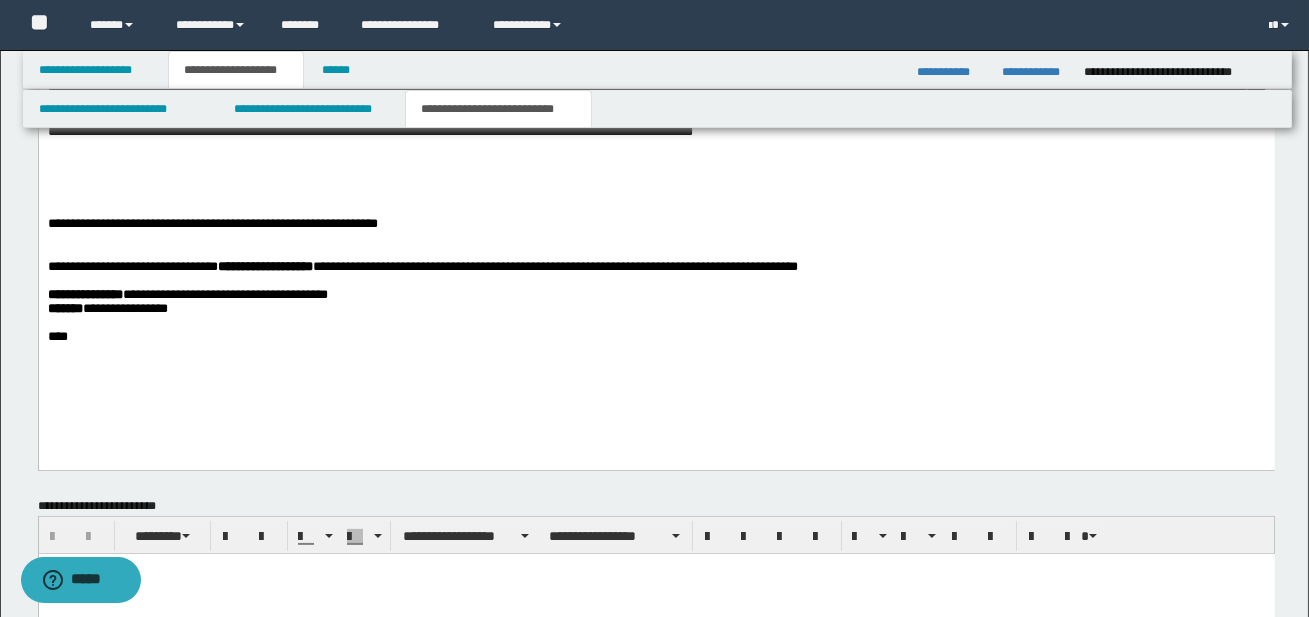 click on "**********" at bounding box center (656, 223) 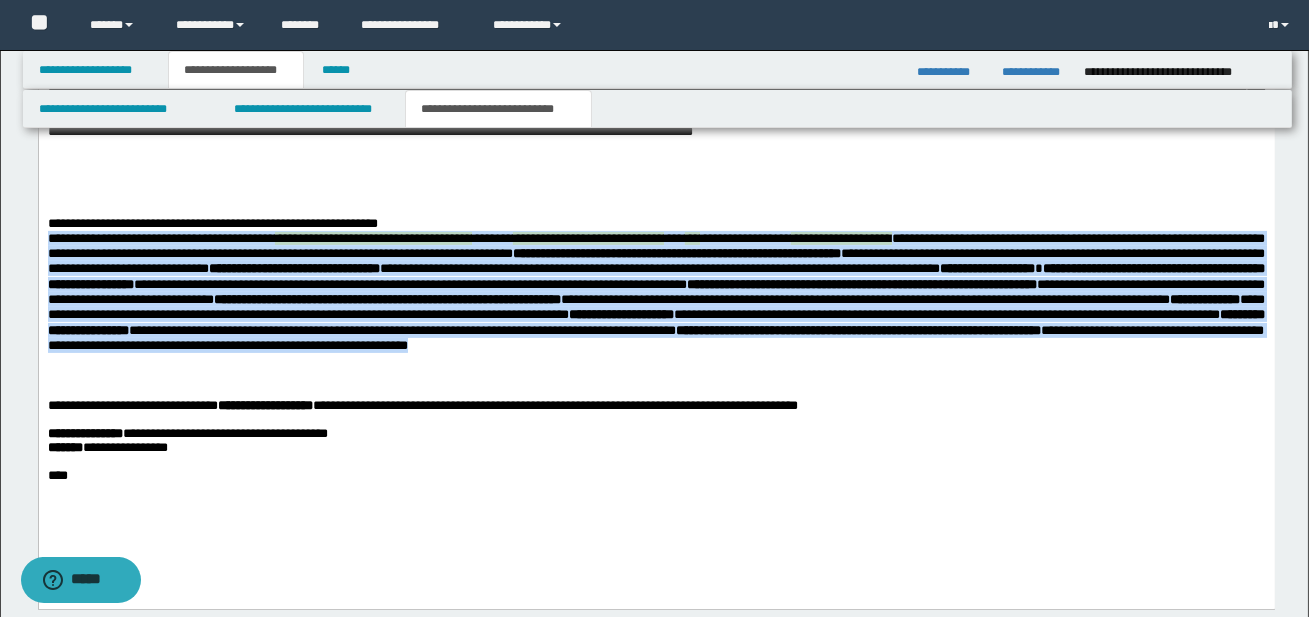 drag, startPoint x: 48, startPoint y: 245, endPoint x: 133, endPoint y: 364, distance: 146.23953 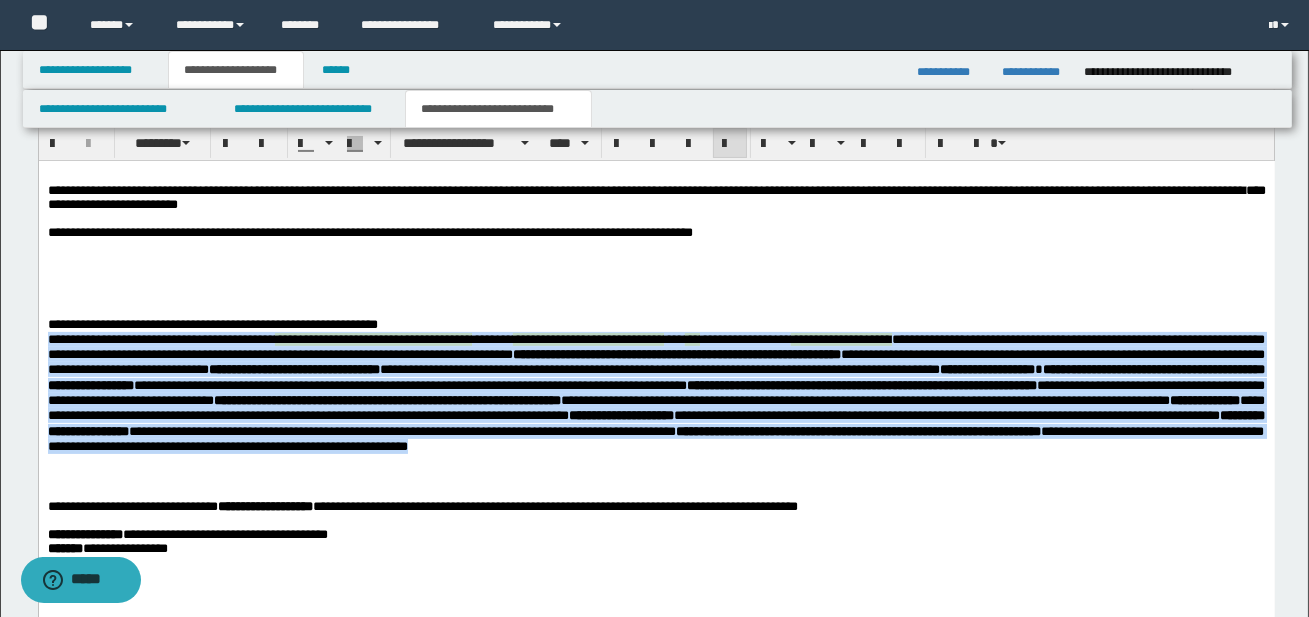 scroll, scrollTop: 956, scrollLeft: 0, axis: vertical 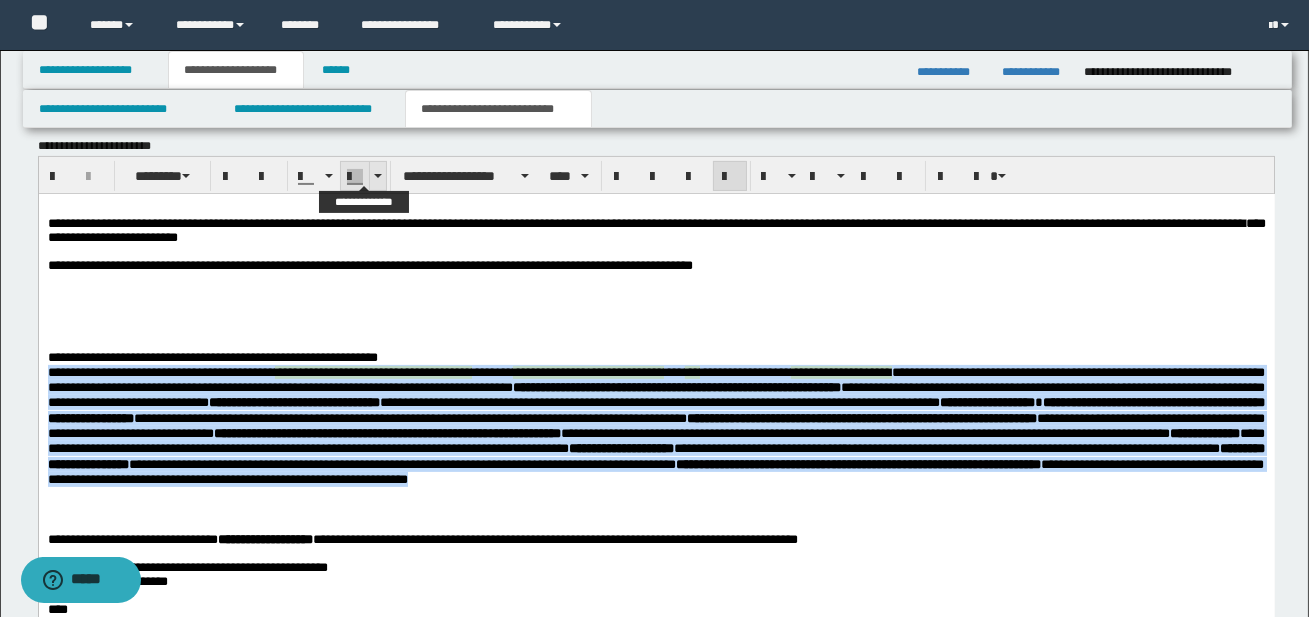 click at bounding box center [377, 176] 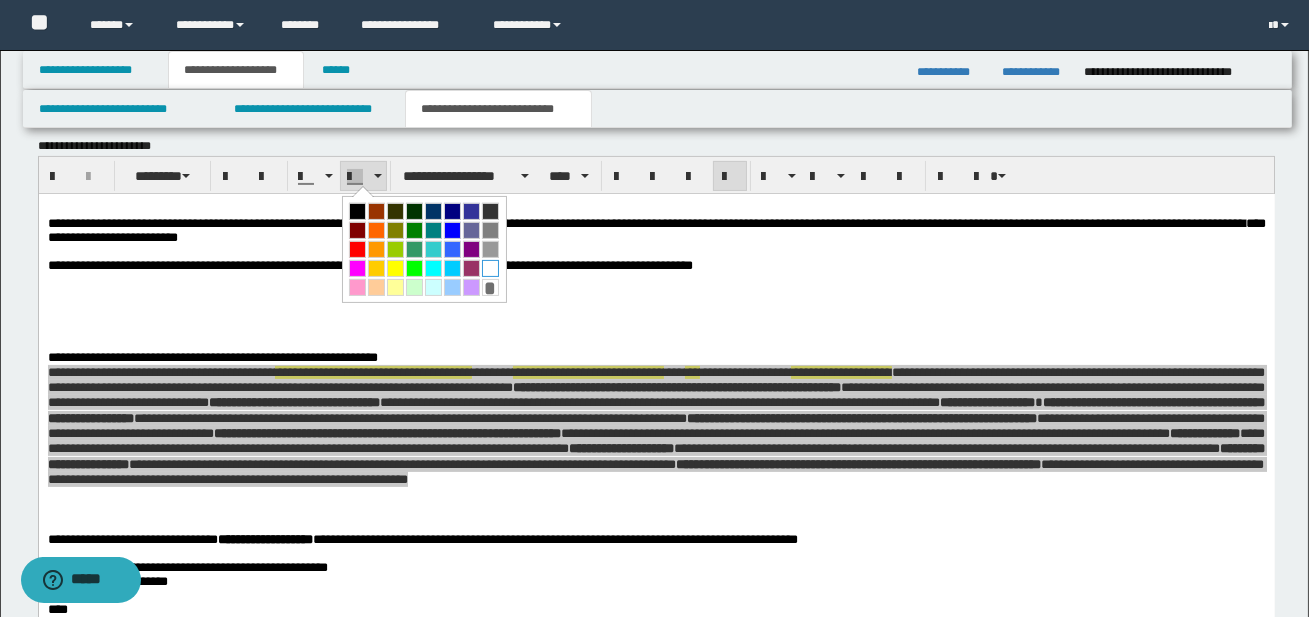 click at bounding box center [490, 268] 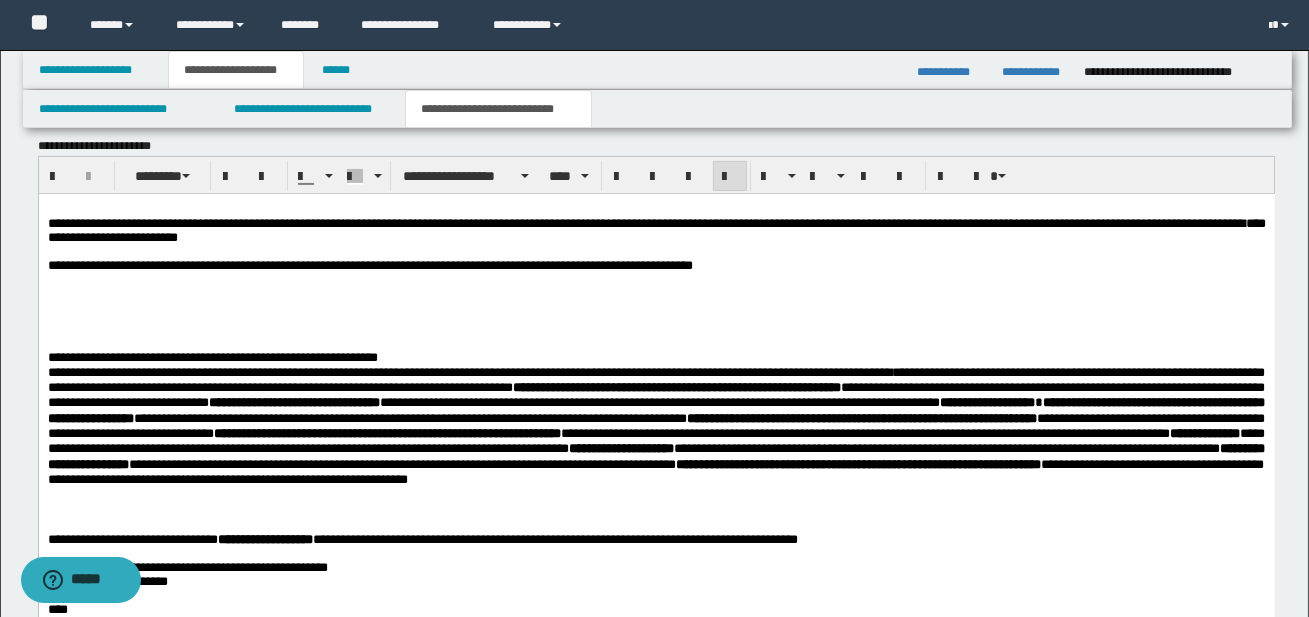 click on "**********" at bounding box center [656, 433] 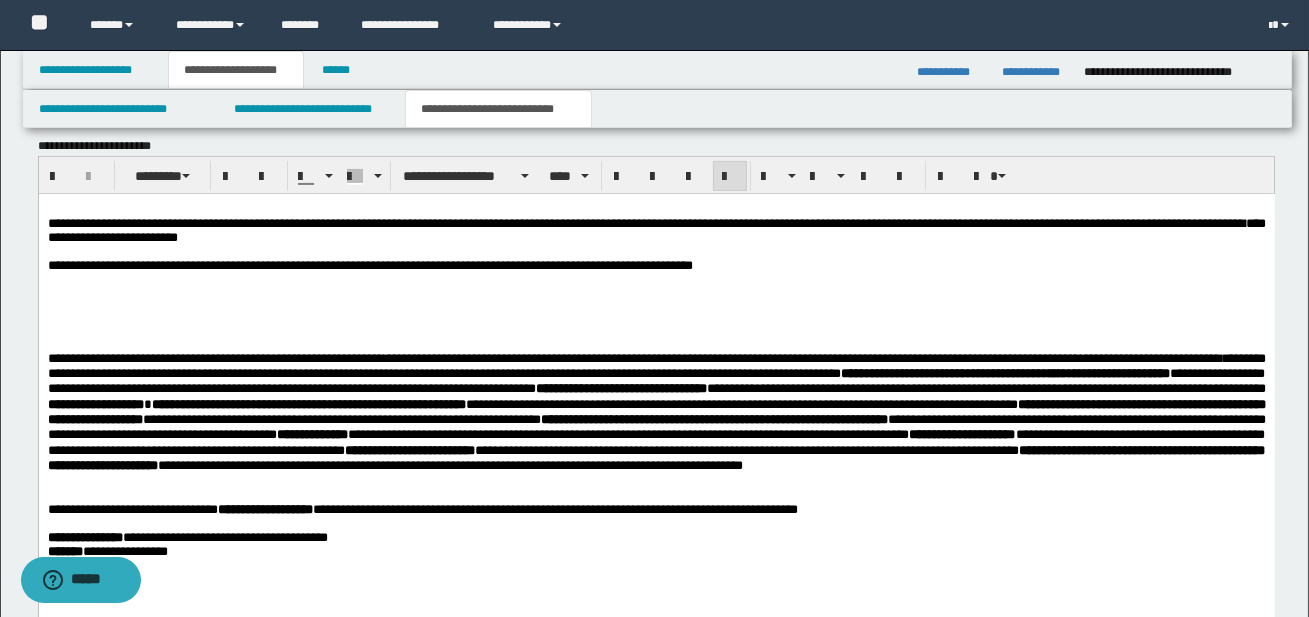 click on "**********" at bounding box center [656, 411] 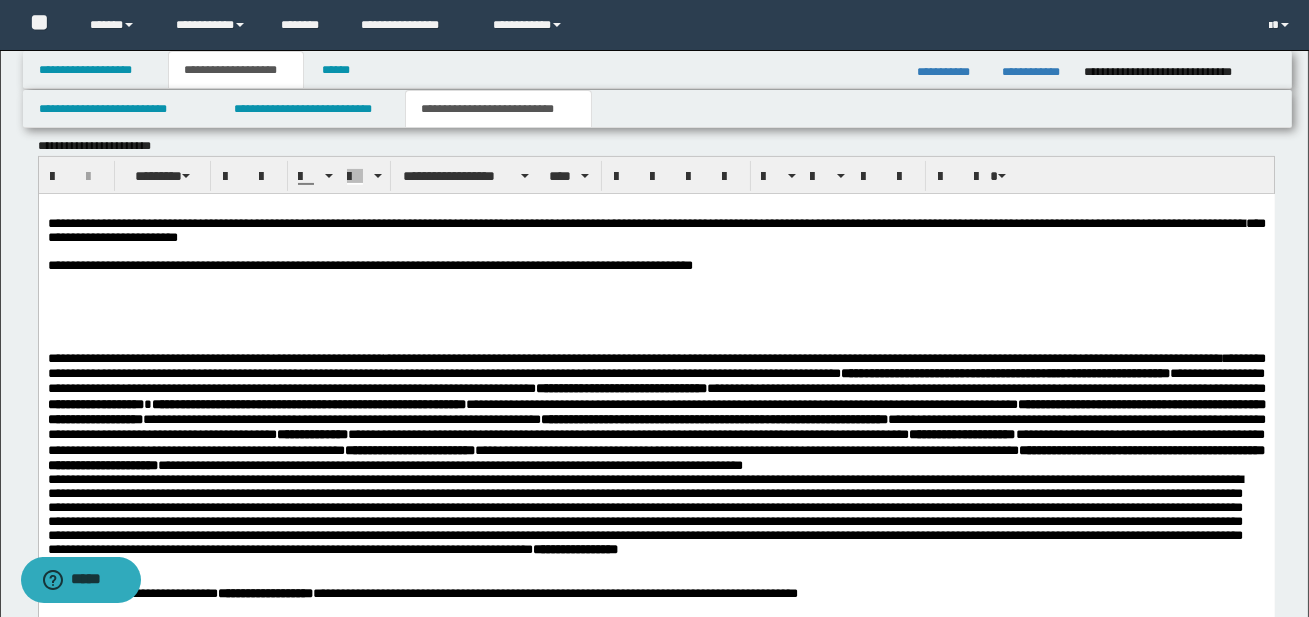 click on "**********" at bounding box center (656, 460) 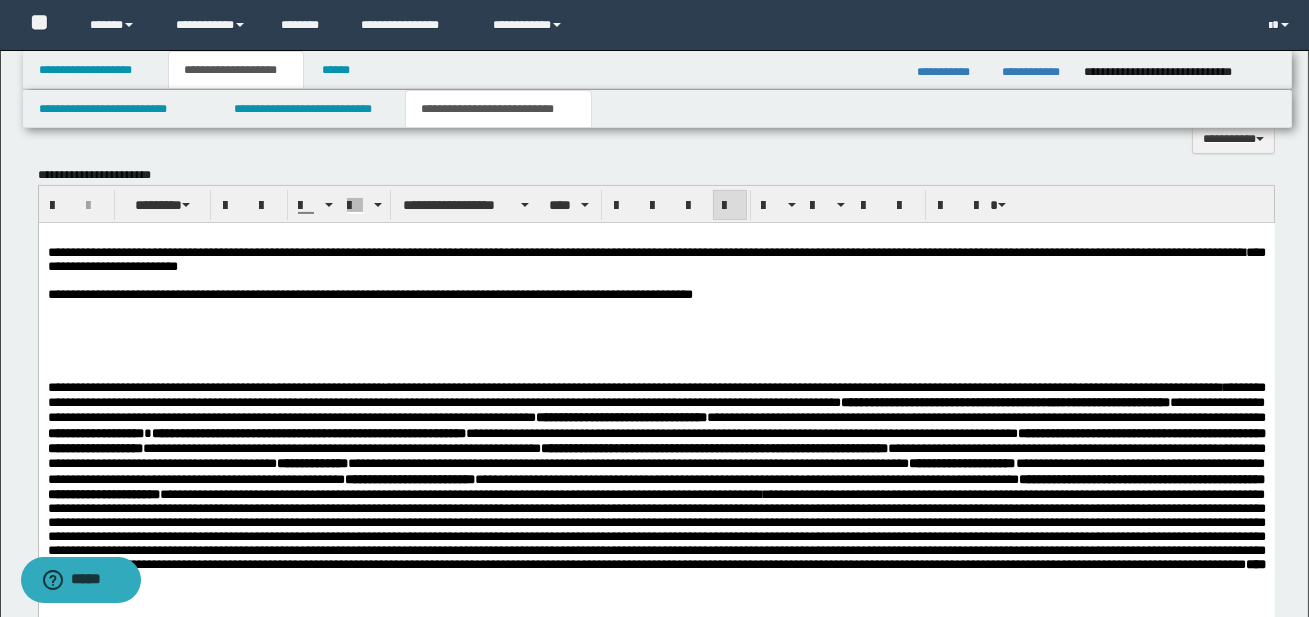 scroll, scrollTop: 930, scrollLeft: 0, axis: vertical 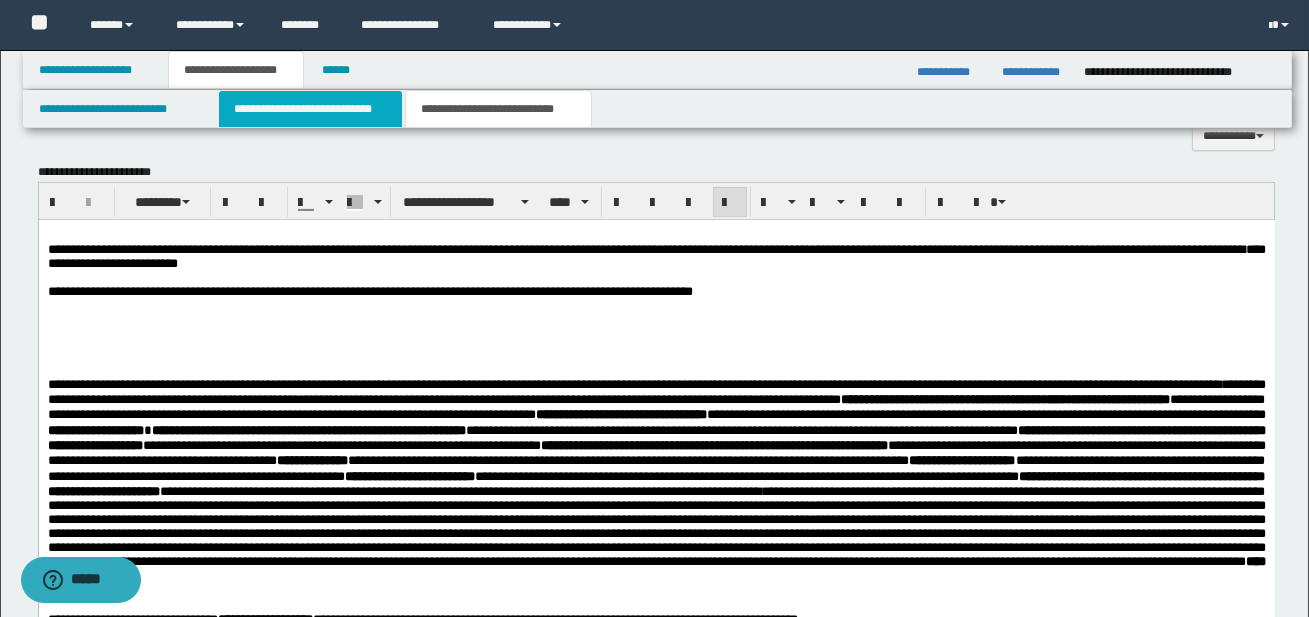 click on "**********" at bounding box center (310, 109) 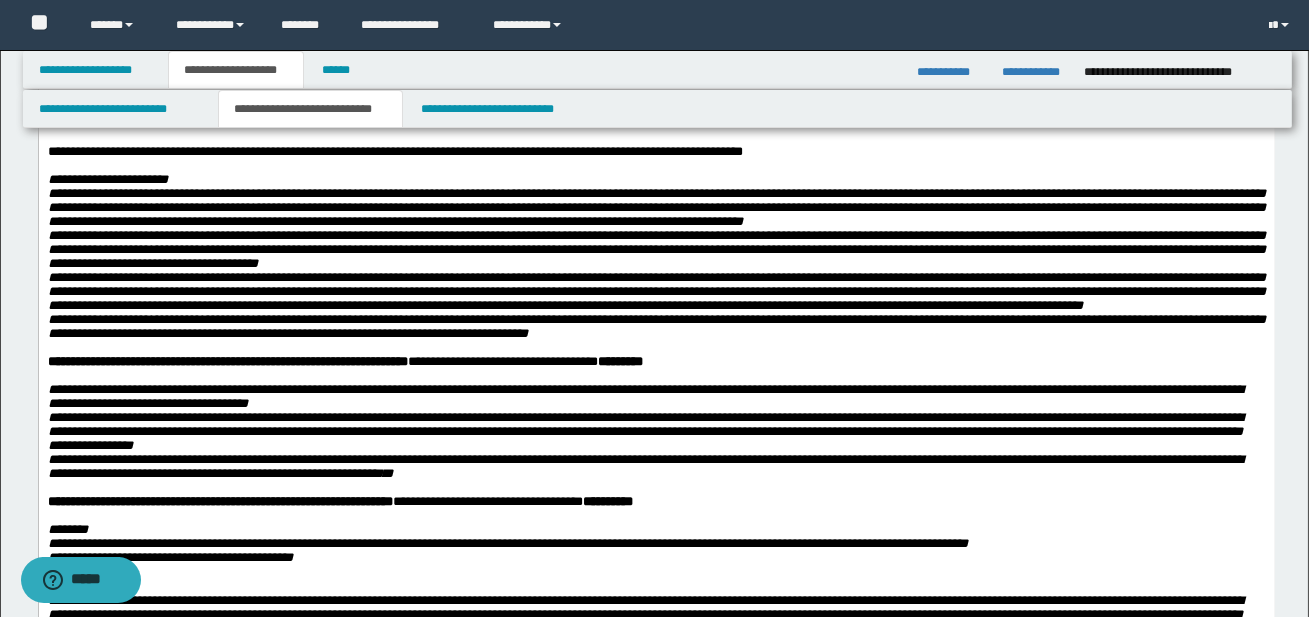 scroll, scrollTop: 476, scrollLeft: 0, axis: vertical 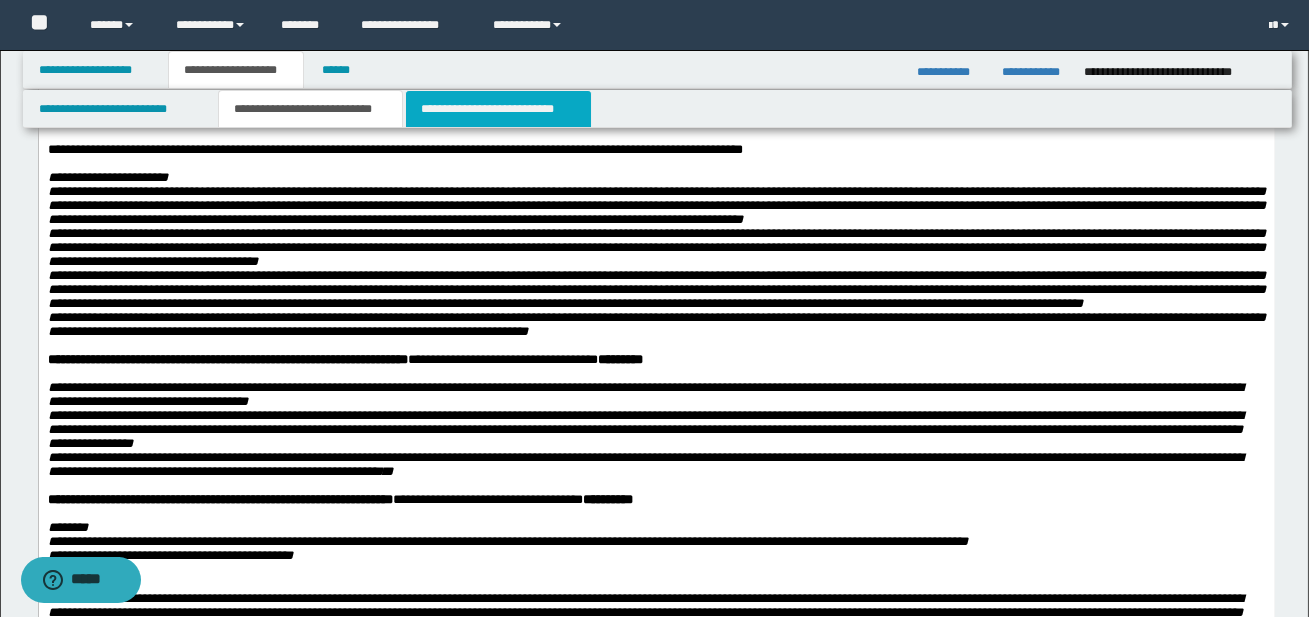 click on "**********" at bounding box center [498, 109] 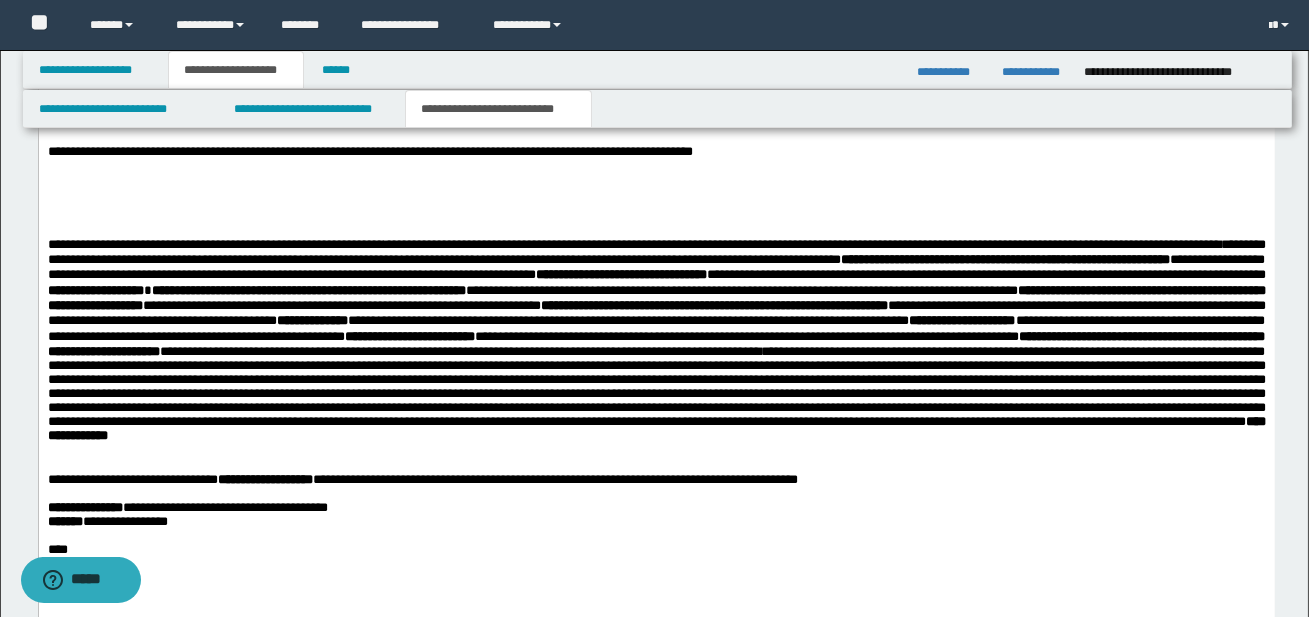 scroll, scrollTop: 1072, scrollLeft: 0, axis: vertical 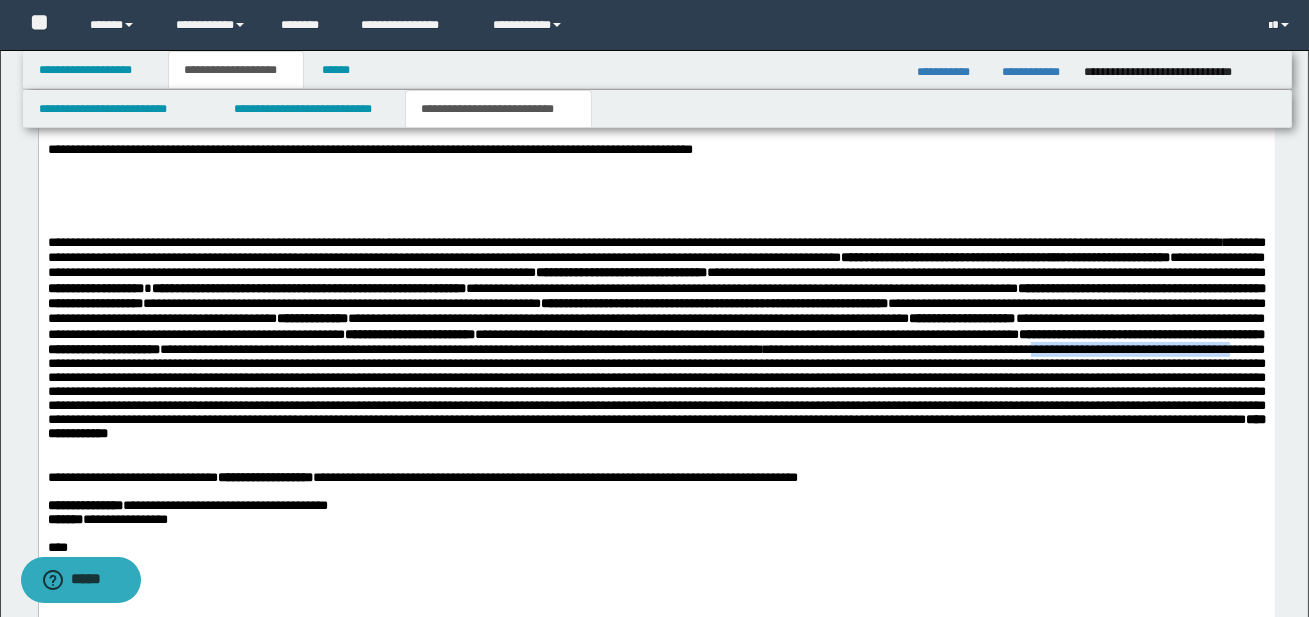 drag, startPoint x: 812, startPoint y: 370, endPoint x: 1032, endPoint y: 369, distance: 220.00227 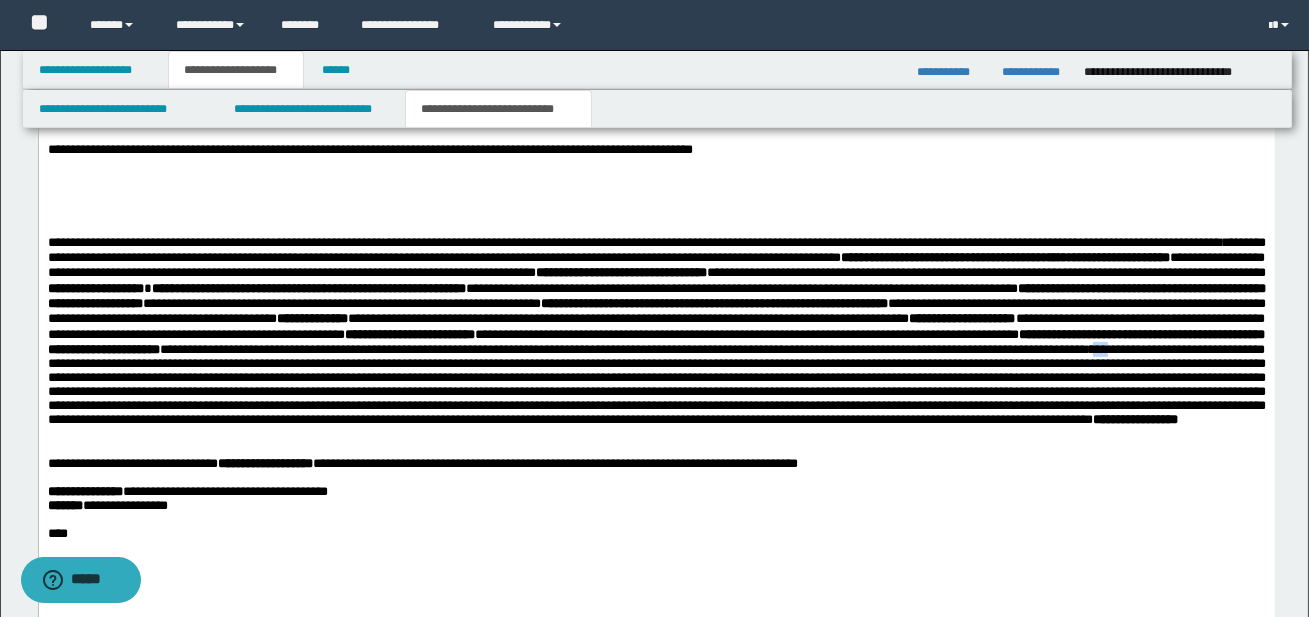 drag, startPoint x: 860, startPoint y: 374, endPoint x: 877, endPoint y: 375, distance: 17.029387 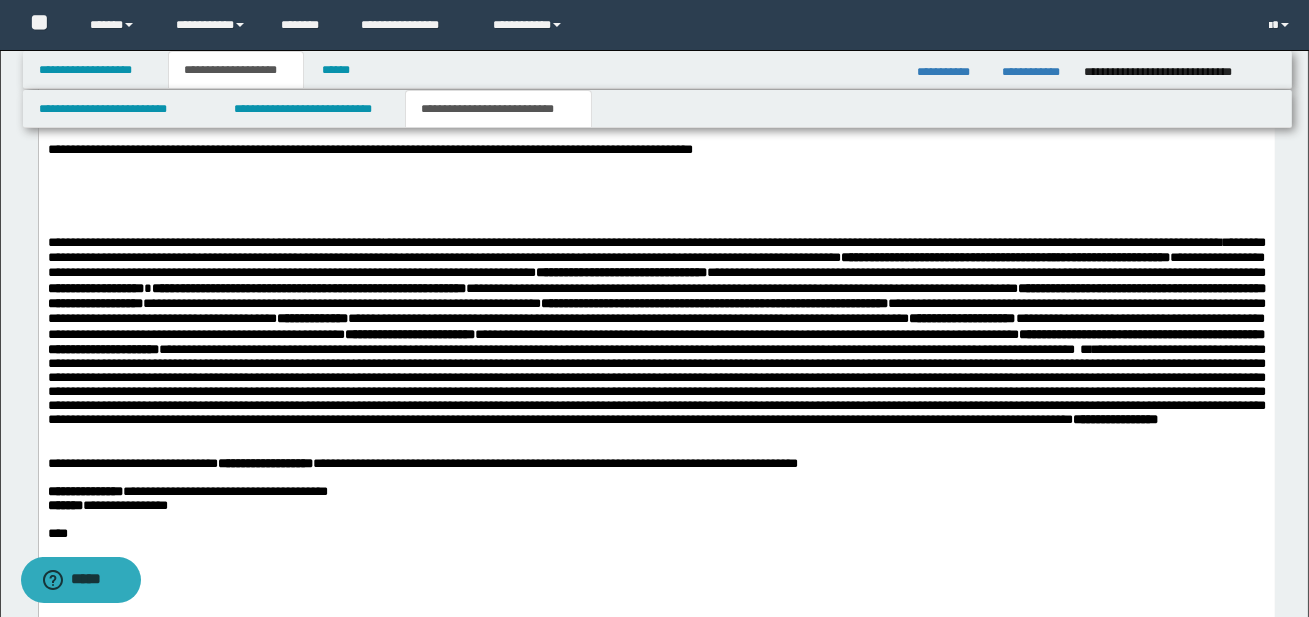 click on "**********" at bounding box center [656, 383] 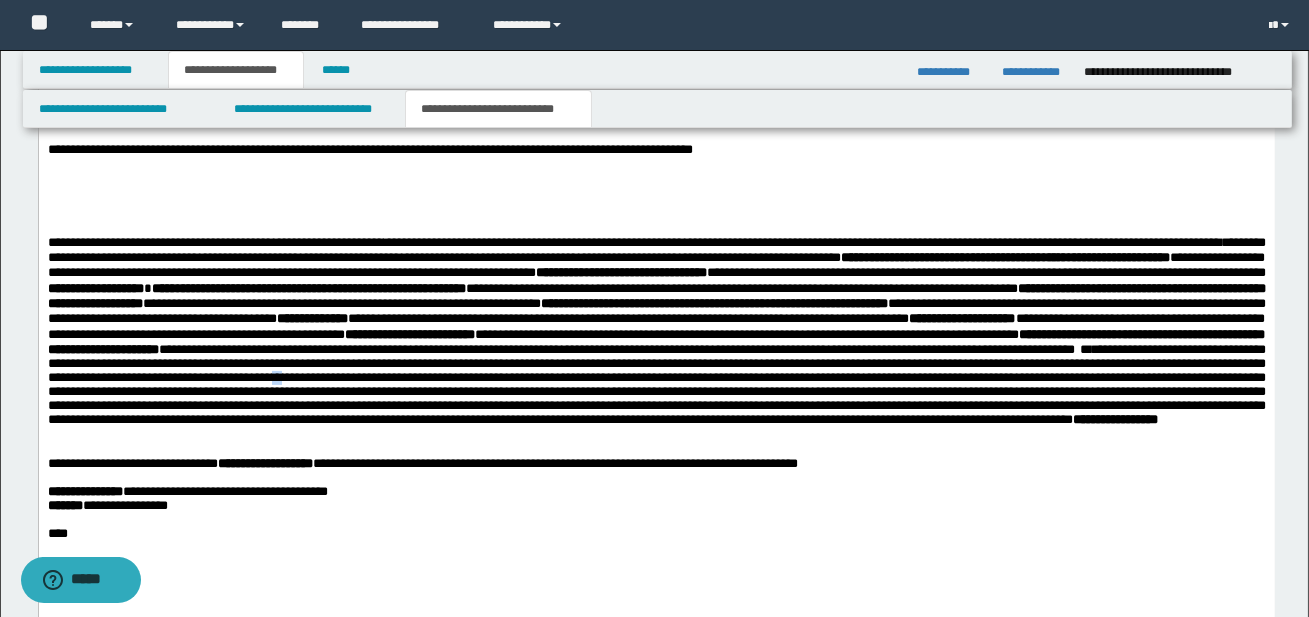 drag, startPoint x: 179, startPoint y: 400, endPoint x: 191, endPoint y: 401, distance: 12.0415945 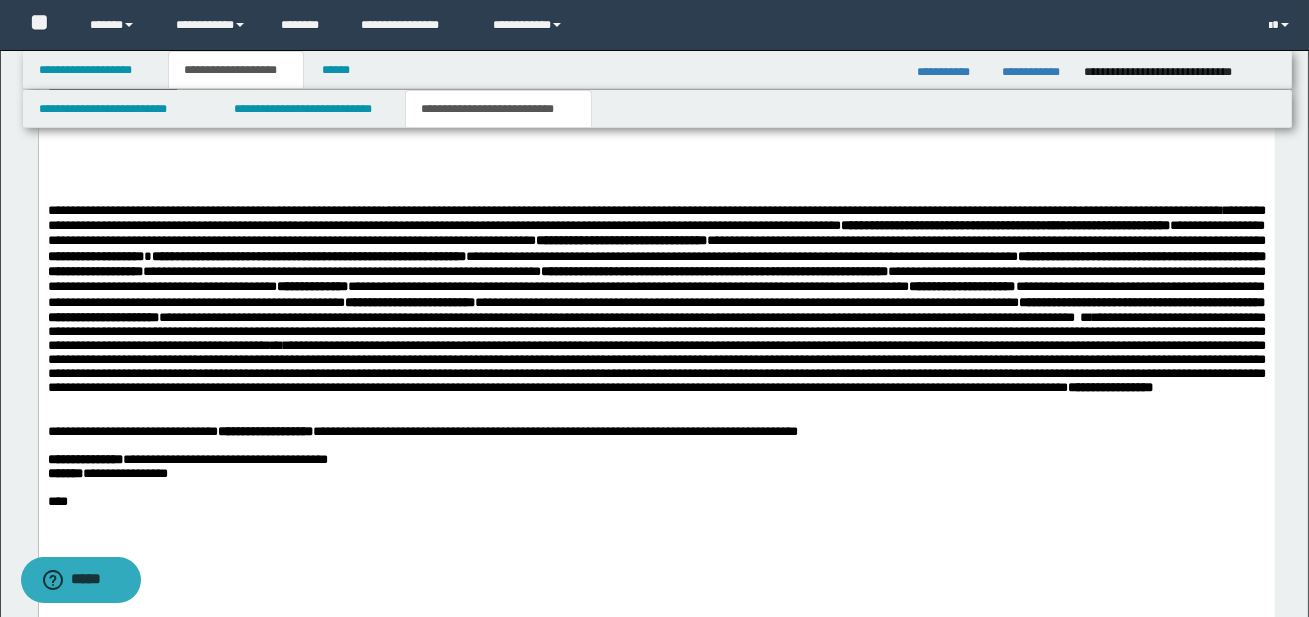 scroll, scrollTop: 1106, scrollLeft: 0, axis: vertical 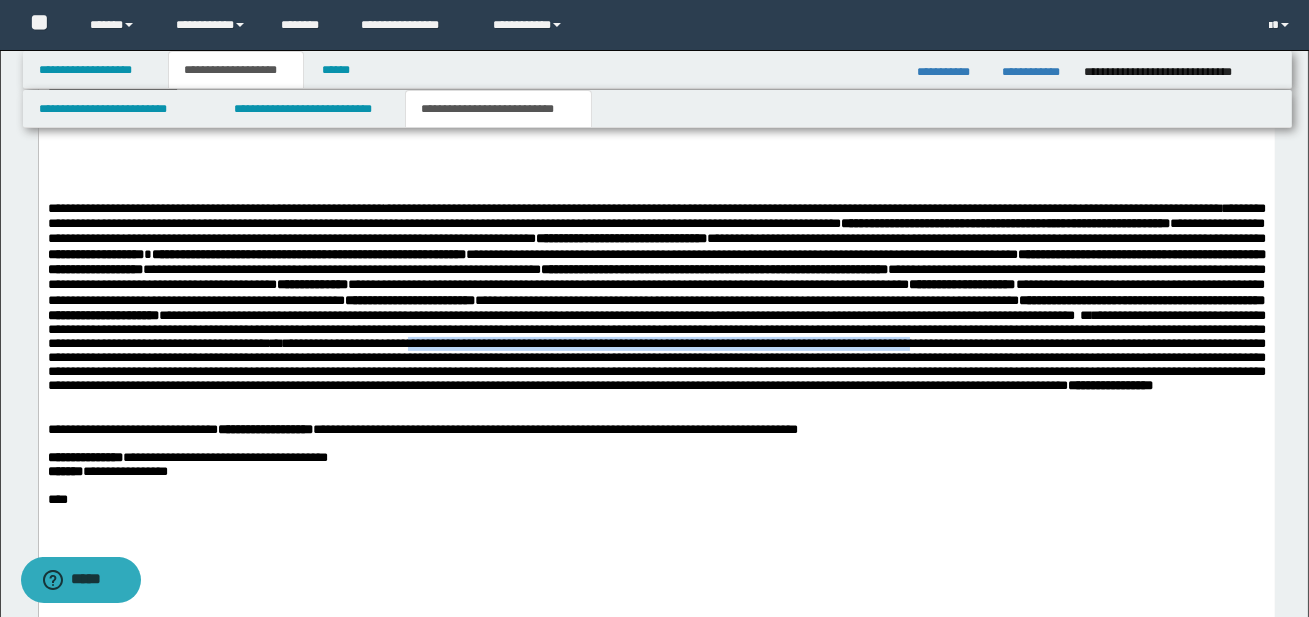 drag, startPoint x: 322, startPoint y: 368, endPoint x: 863, endPoint y: 366, distance: 541.0037 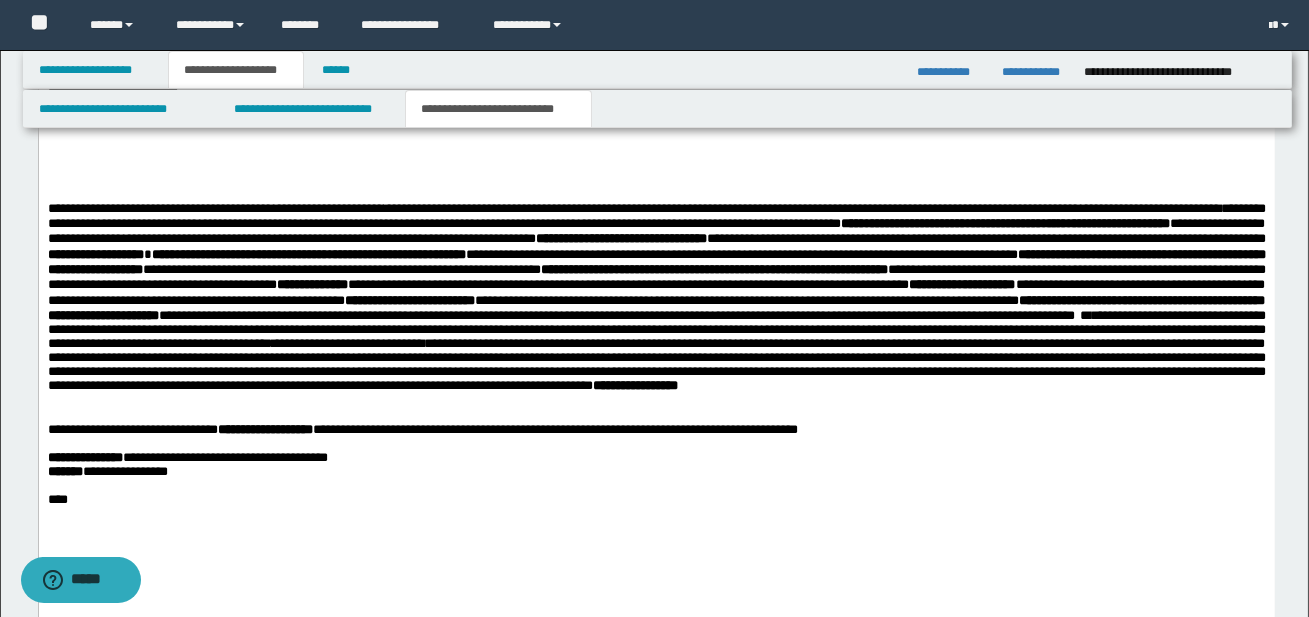 click on "**********" at bounding box center [656, 349] 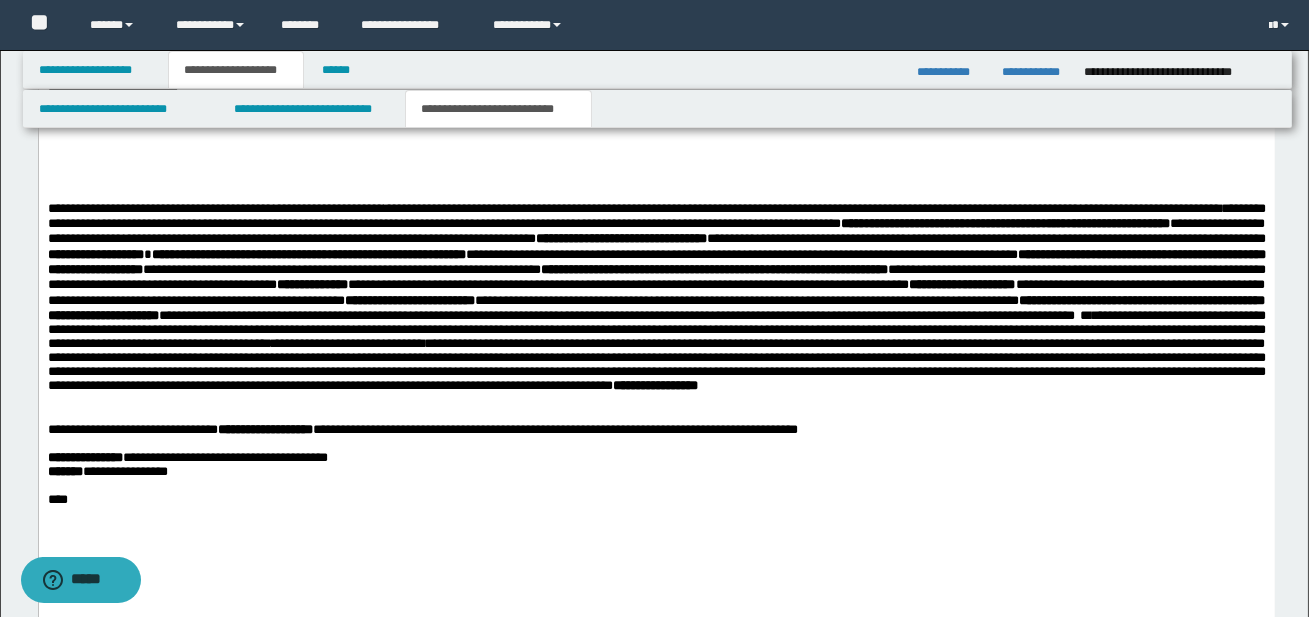 click on "**********" at bounding box center (656, 349) 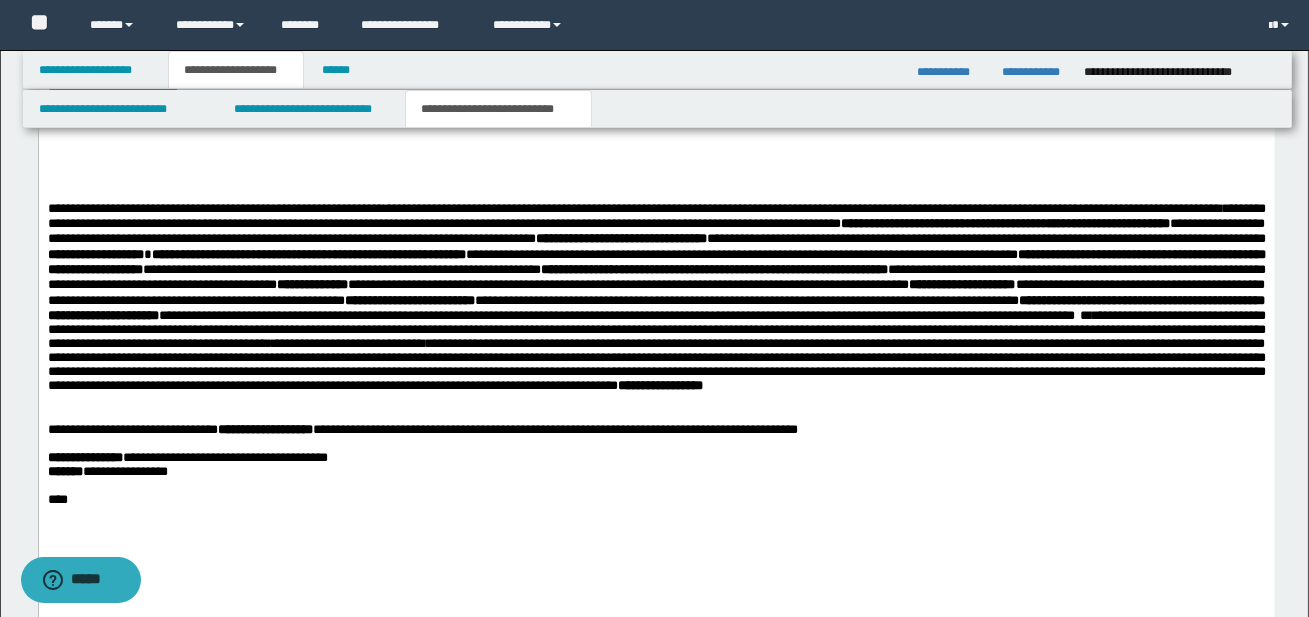 click on "**********" at bounding box center (656, 349) 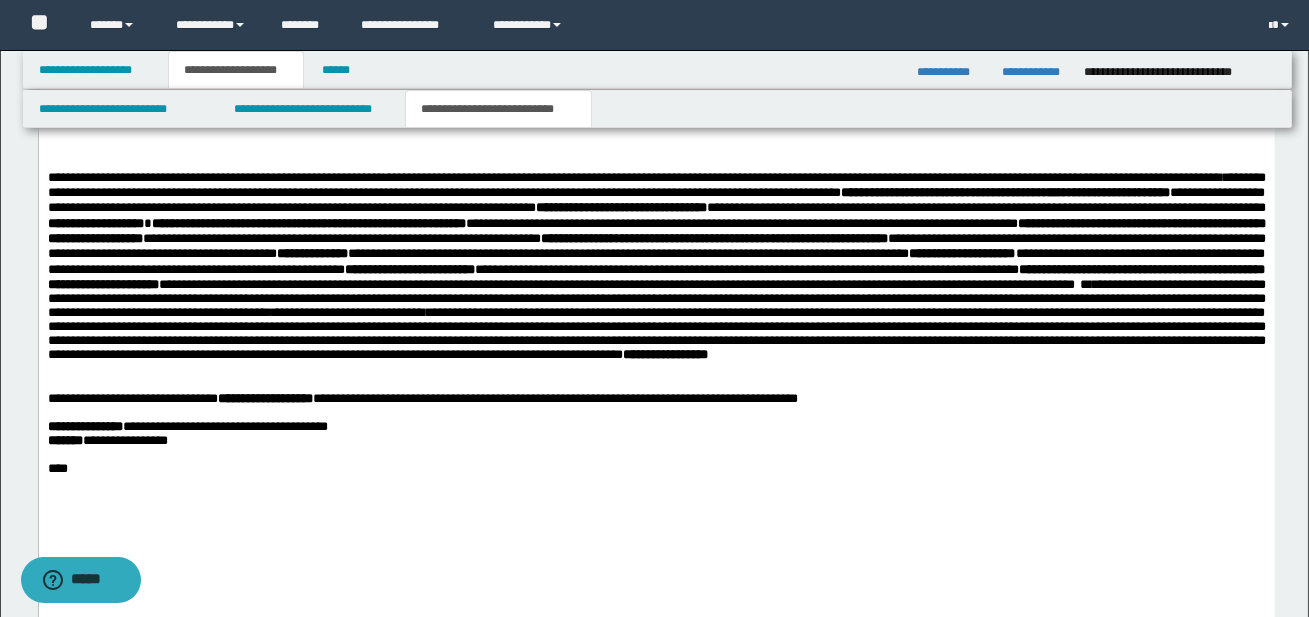 scroll, scrollTop: 1140, scrollLeft: 0, axis: vertical 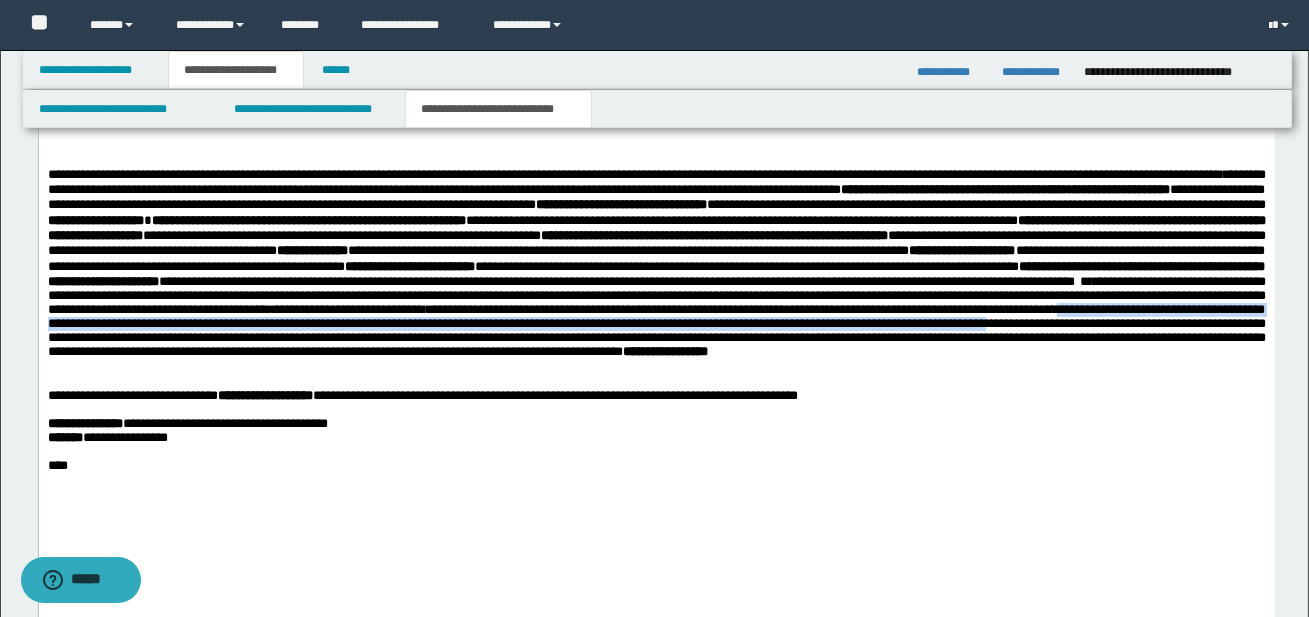 drag, startPoint x: 1024, startPoint y: 337, endPoint x: 1061, endPoint y: 354, distance: 40.718548 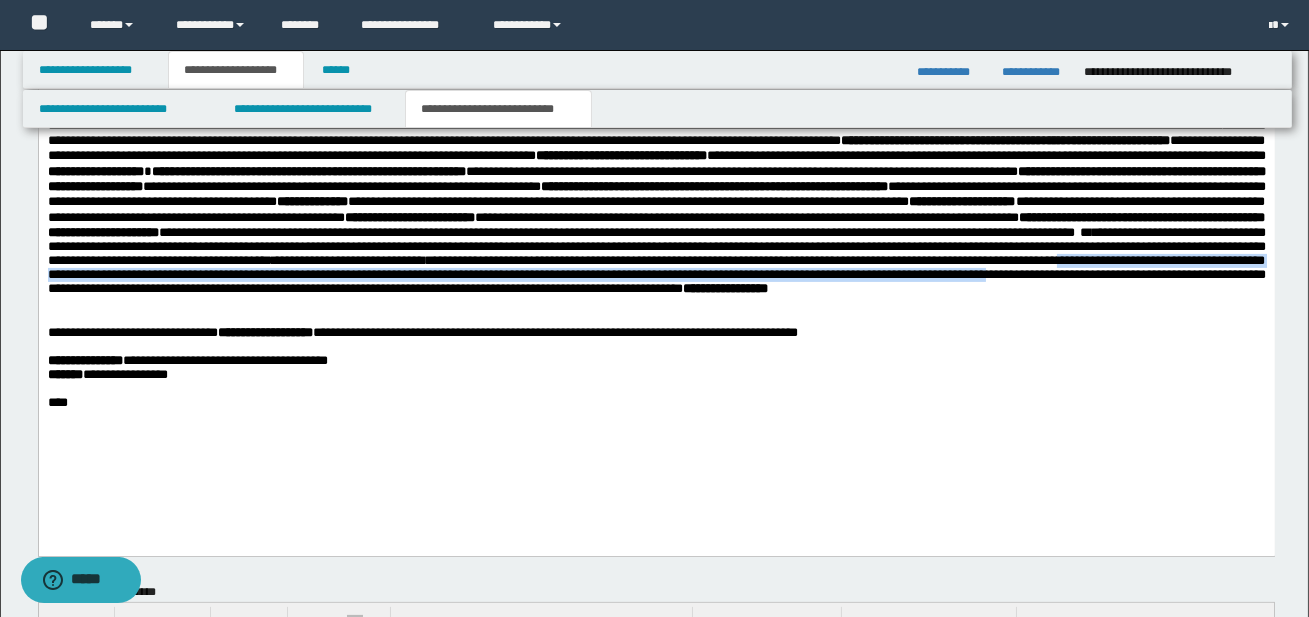 scroll, scrollTop: 1191, scrollLeft: 0, axis: vertical 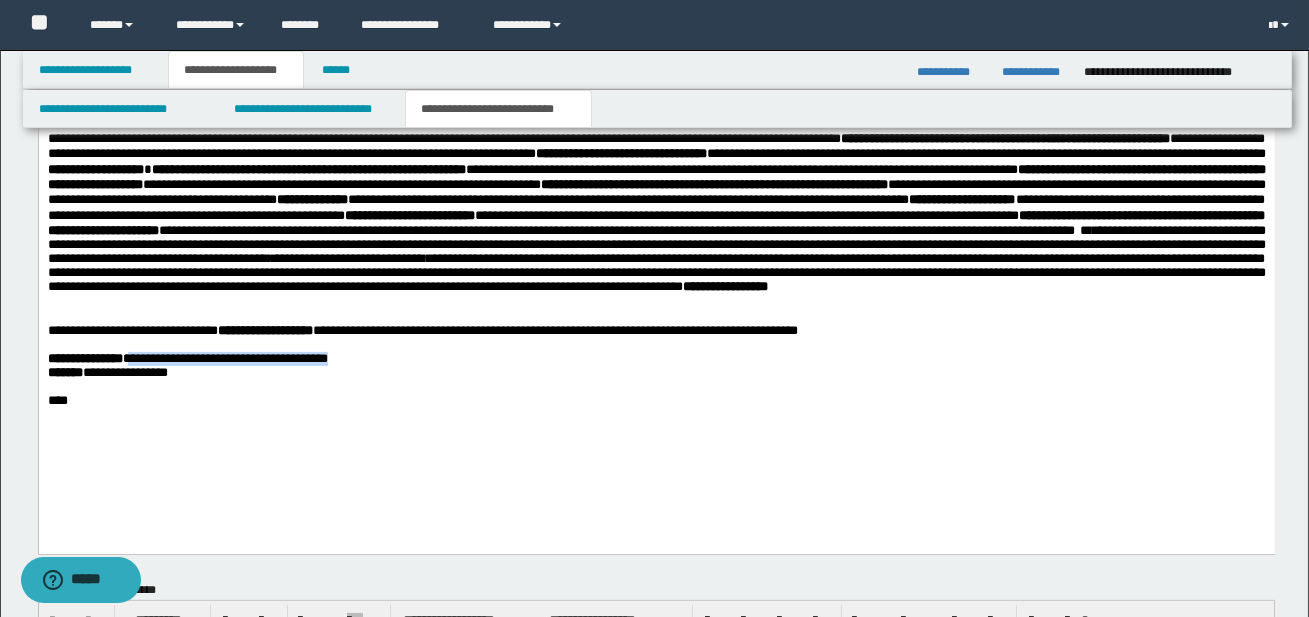 drag, startPoint x: 136, startPoint y: 389, endPoint x: 373, endPoint y: 386, distance: 237.01898 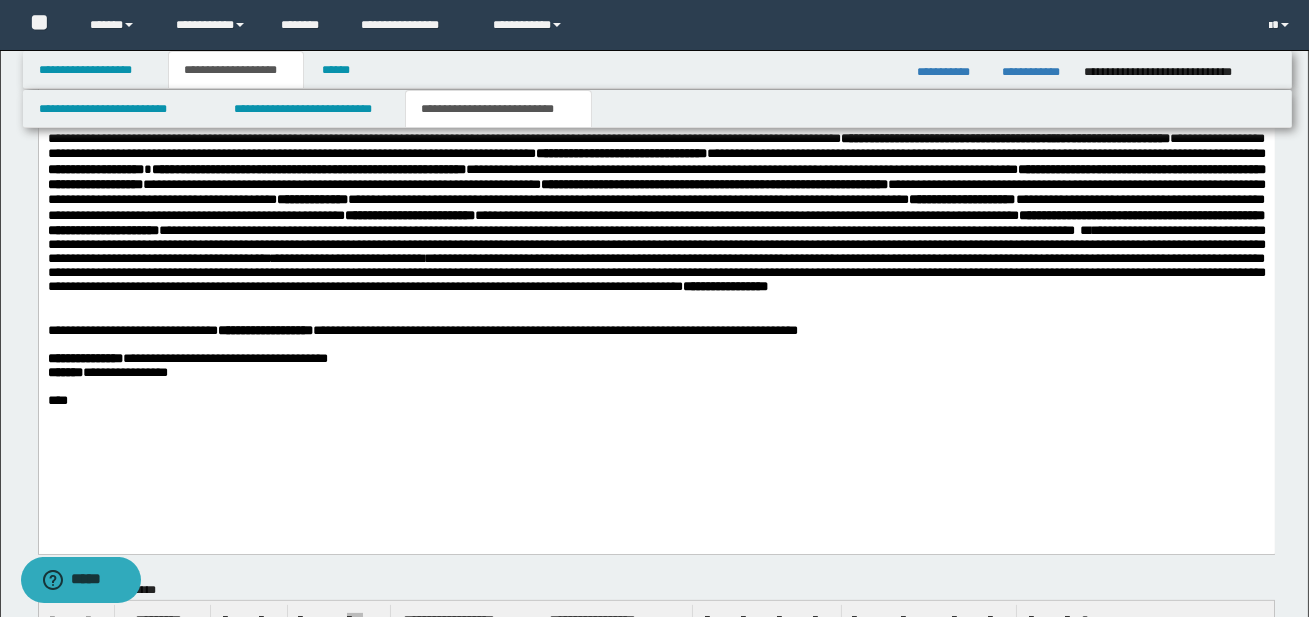 click on "**********" at bounding box center [656, 373] 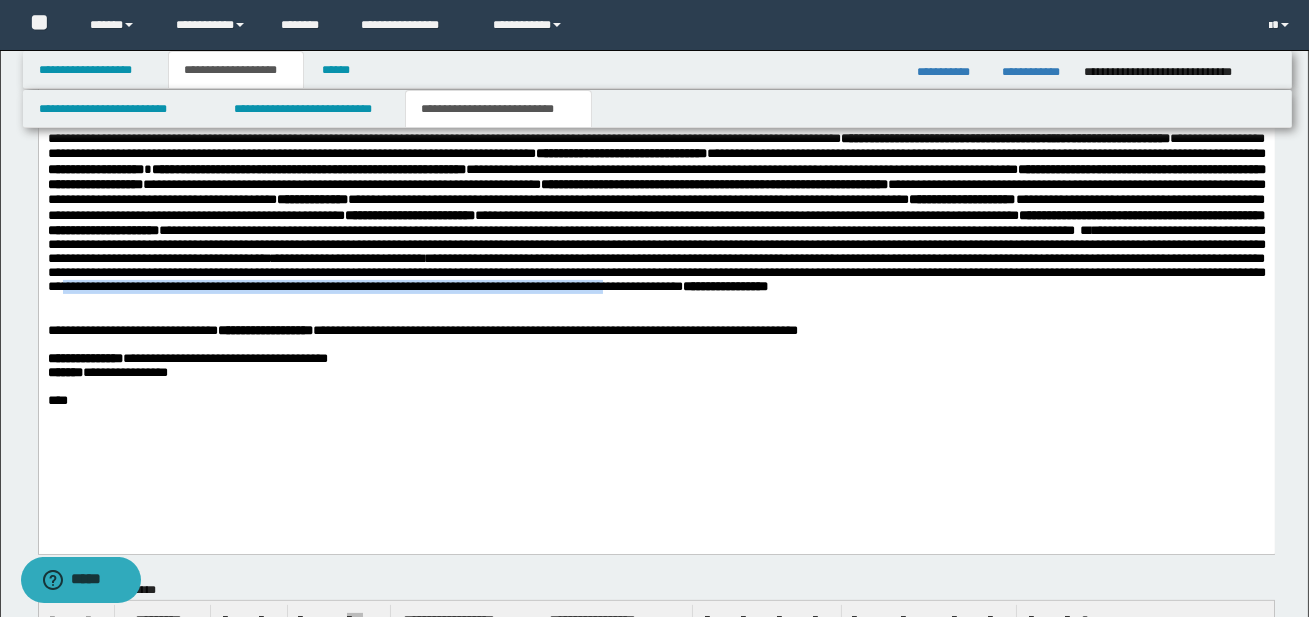 drag, startPoint x: 163, startPoint y: 310, endPoint x: 742, endPoint y: 311, distance: 579.00085 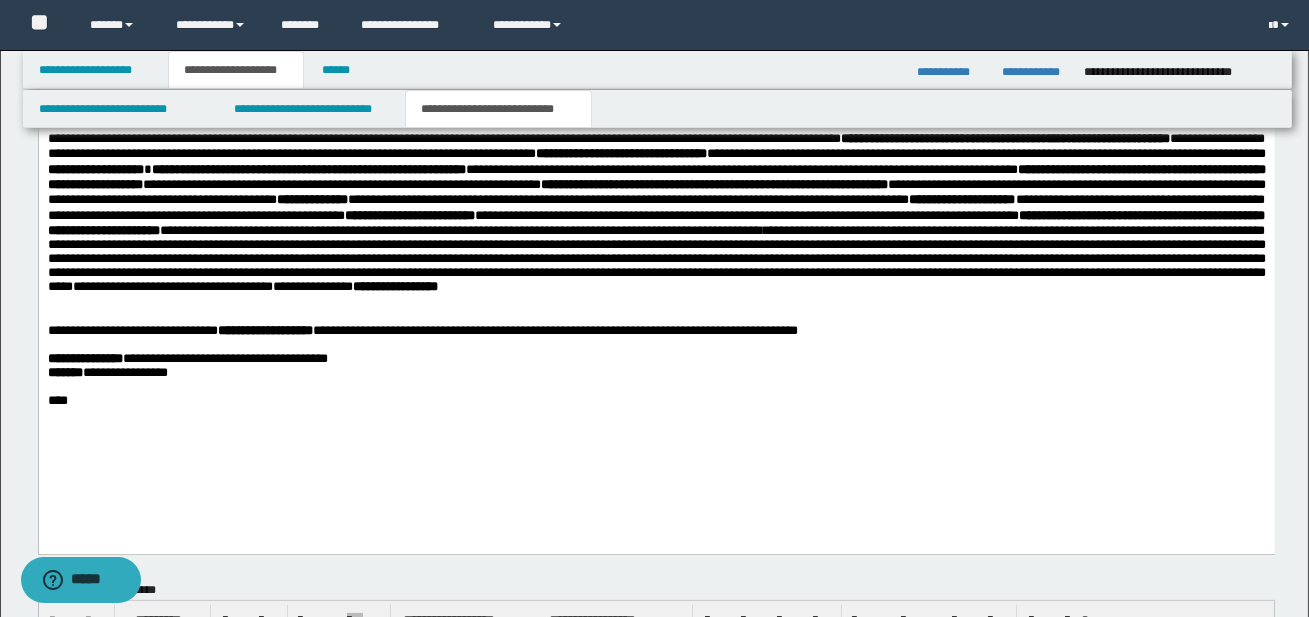 click on "**********" at bounding box center [656, 258] 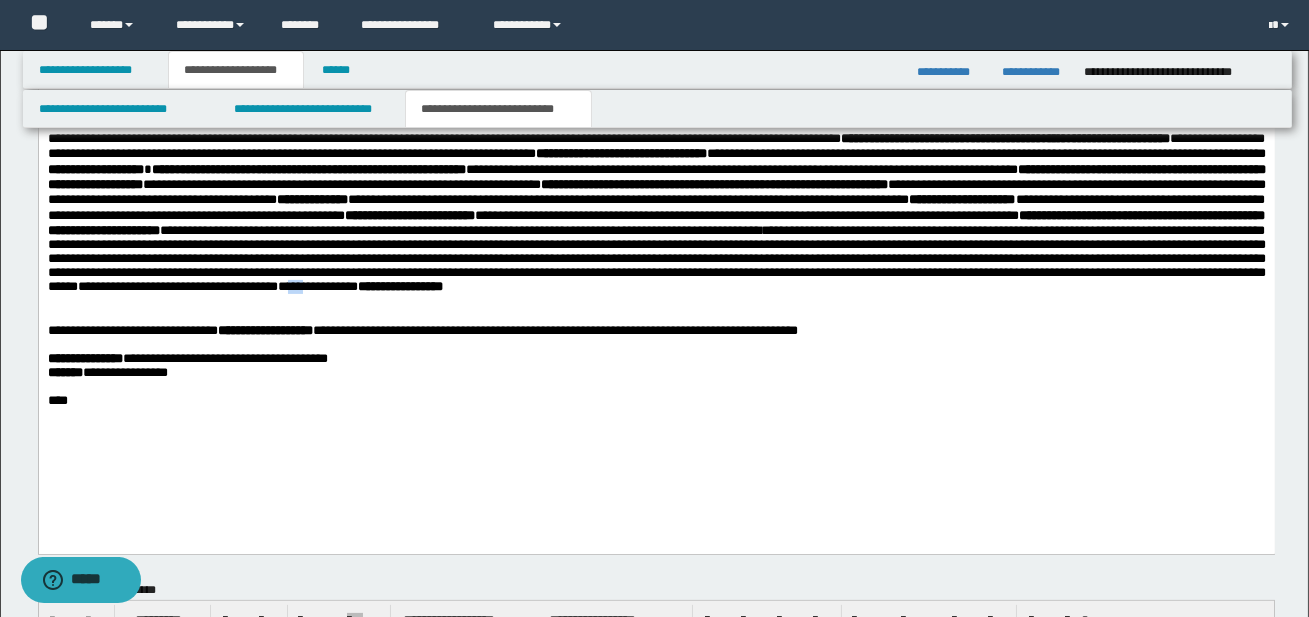 drag, startPoint x: 392, startPoint y: 315, endPoint x: 410, endPoint y: 315, distance: 18 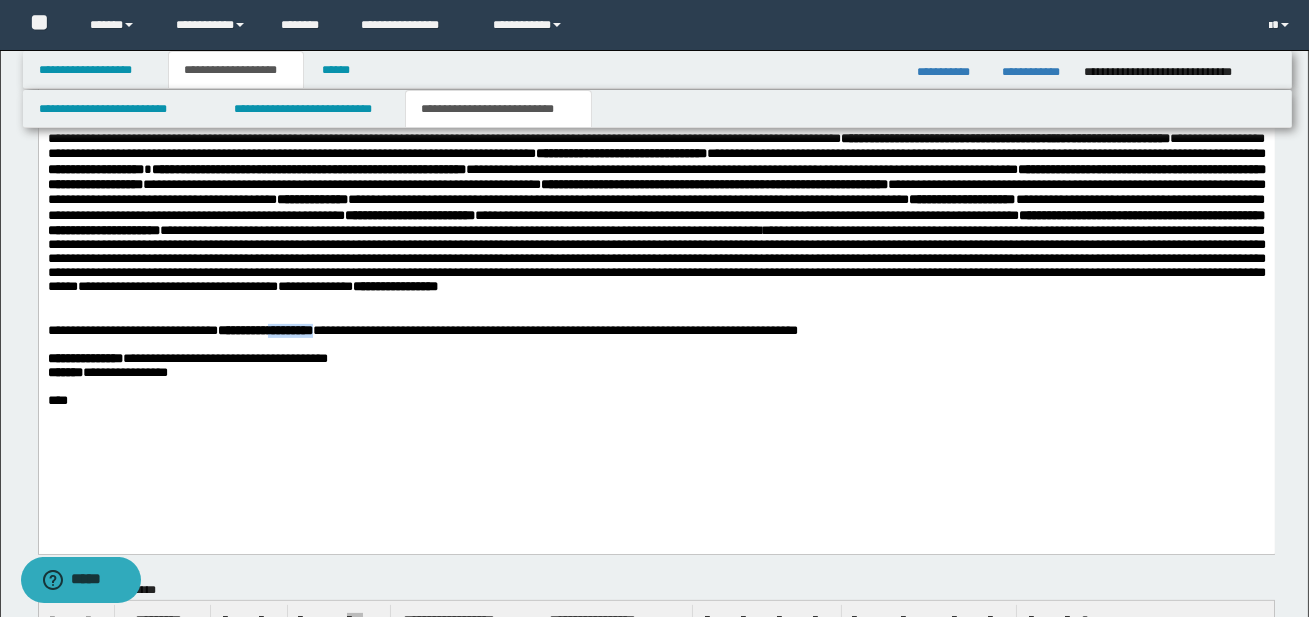 drag, startPoint x: 308, startPoint y: 360, endPoint x: 386, endPoint y: 364, distance: 78.10249 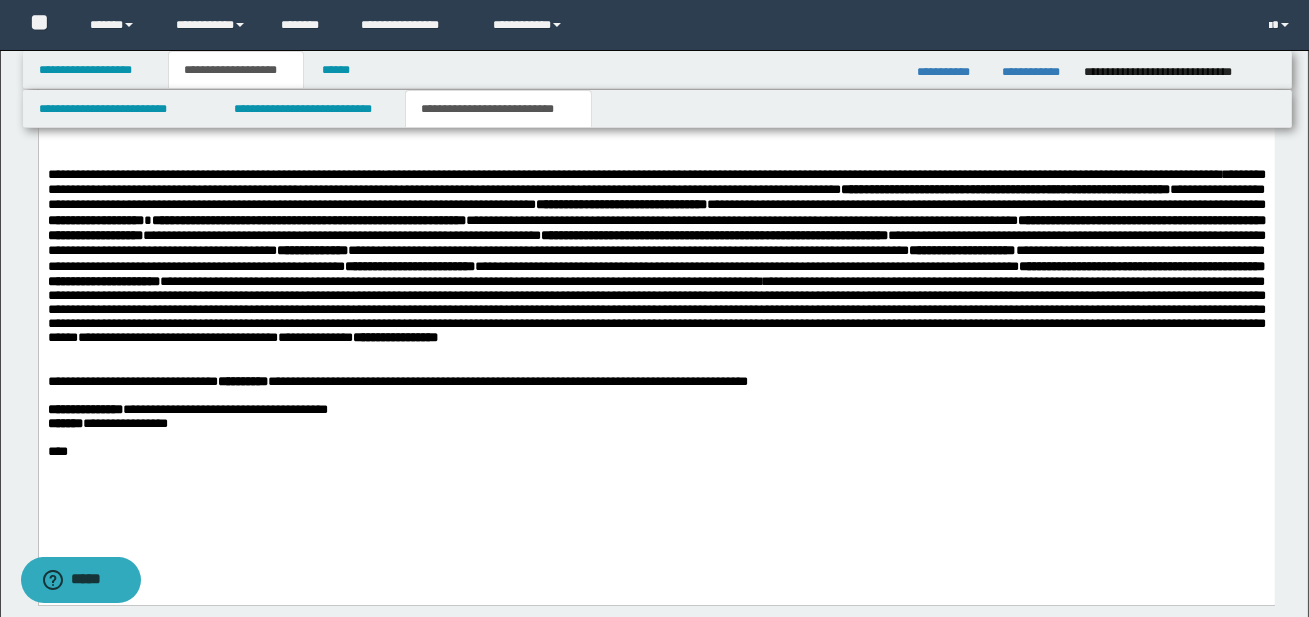 scroll, scrollTop: 1142, scrollLeft: 0, axis: vertical 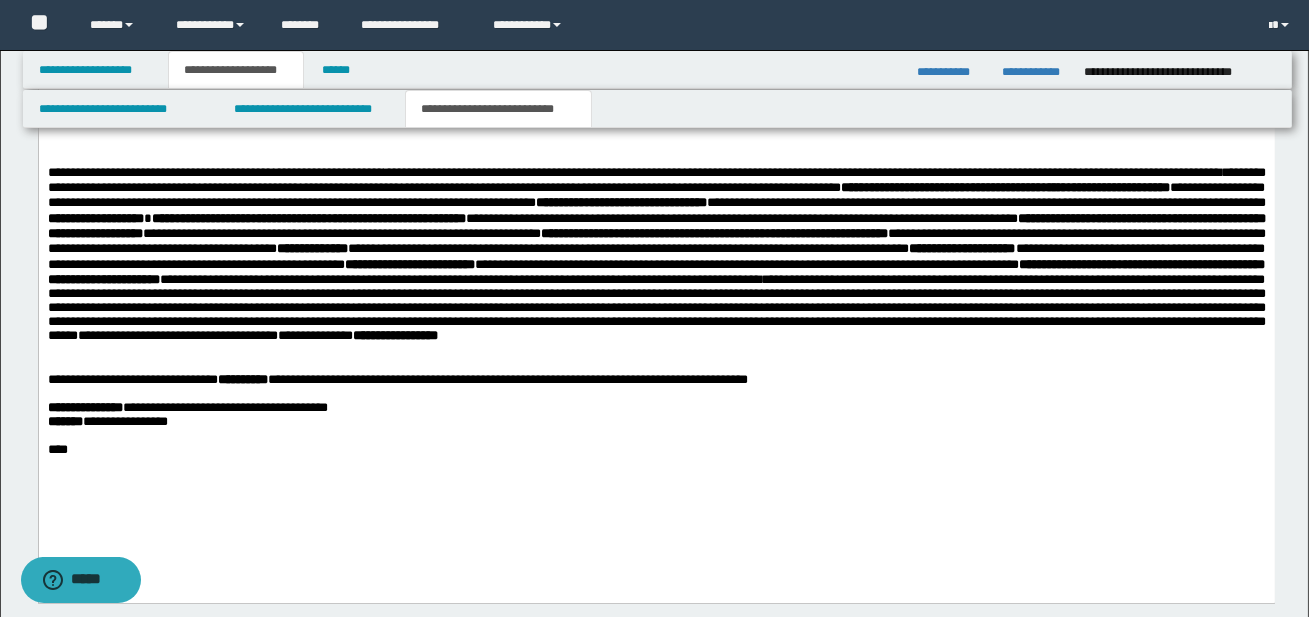 click at bounding box center (655, 363) 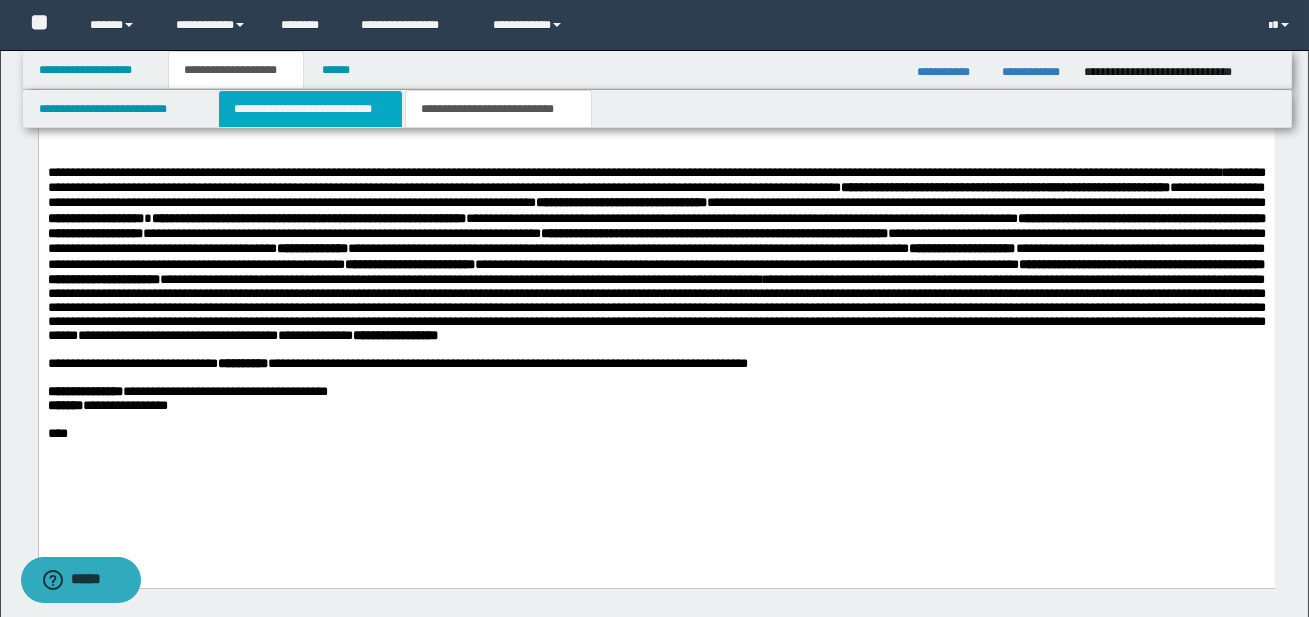 click on "**********" at bounding box center (310, 109) 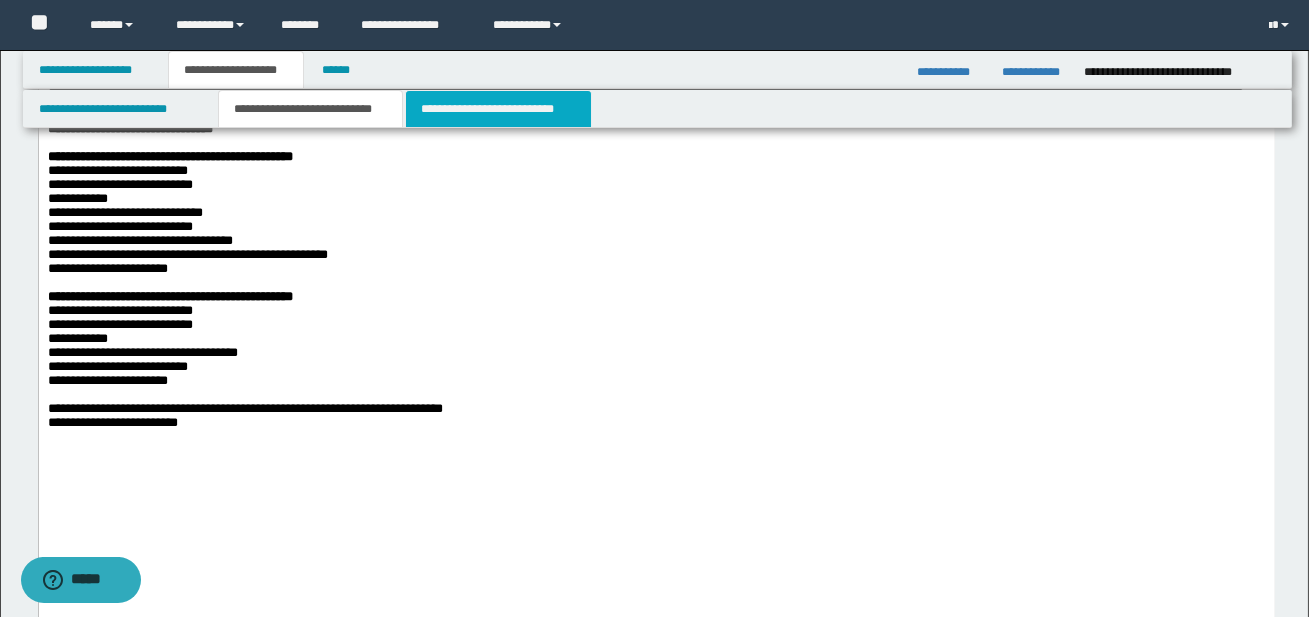 click on "**********" at bounding box center (498, 109) 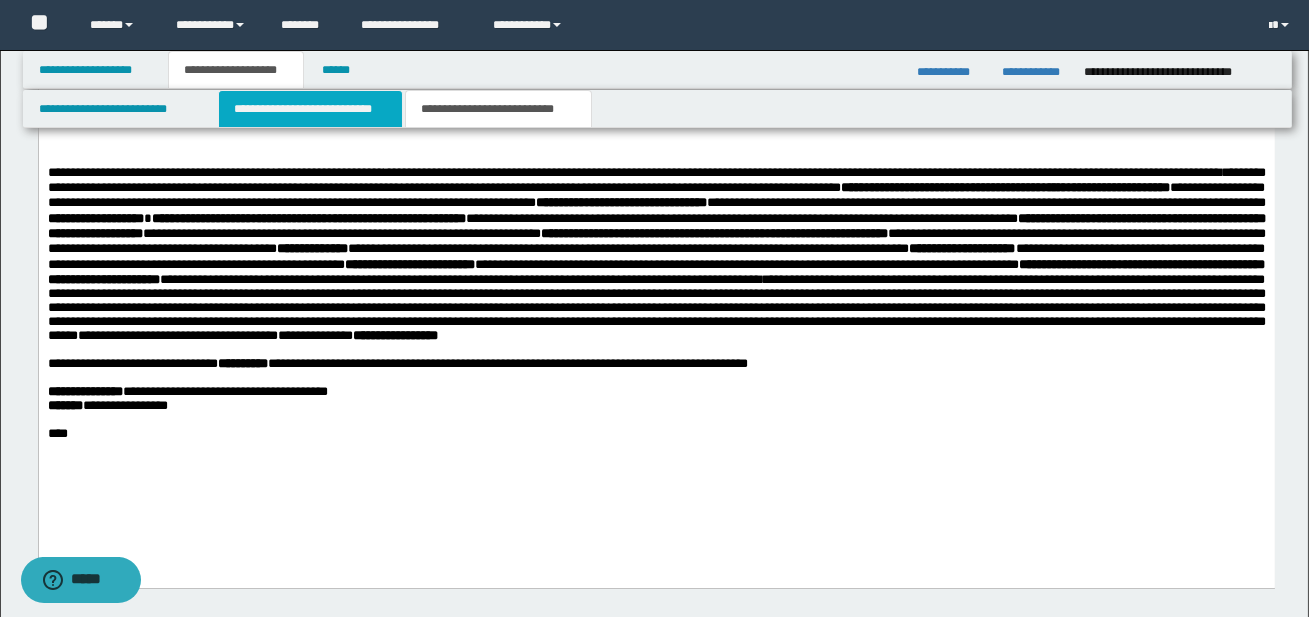 click on "**********" at bounding box center [310, 109] 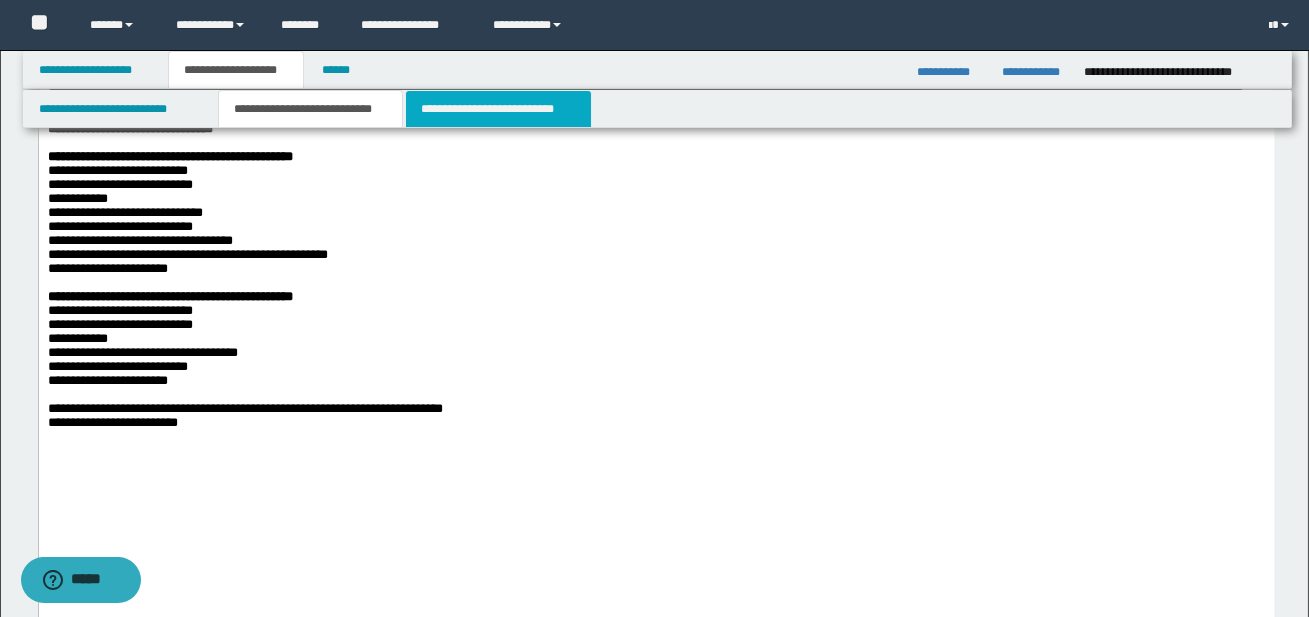click on "**********" at bounding box center (498, 109) 